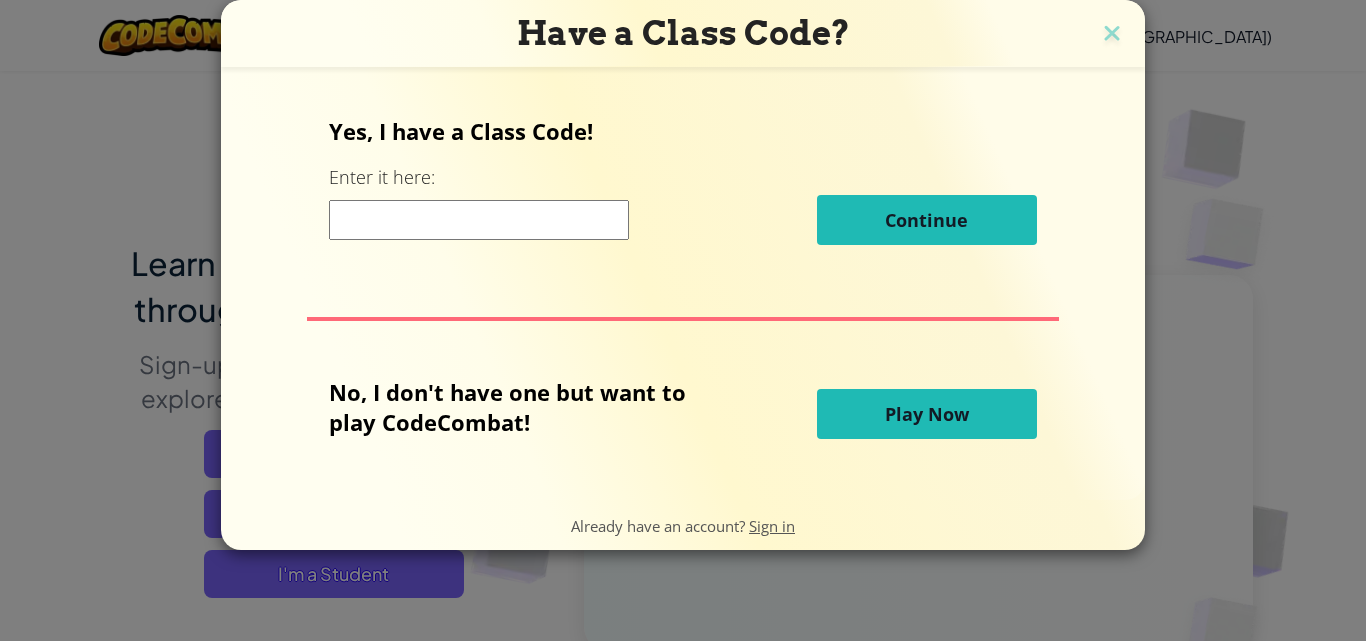 scroll, scrollTop: 0, scrollLeft: 0, axis: both 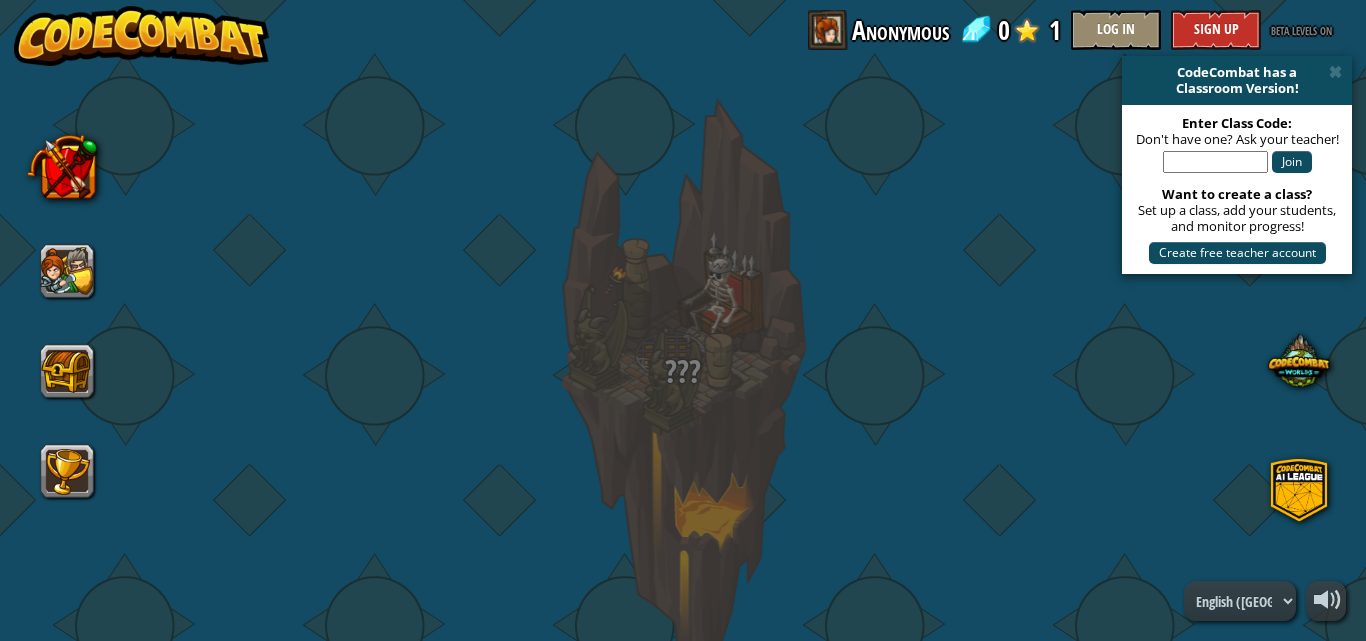 click on "??? ??? ??? ??? ???" at bounding box center [683, 1535] 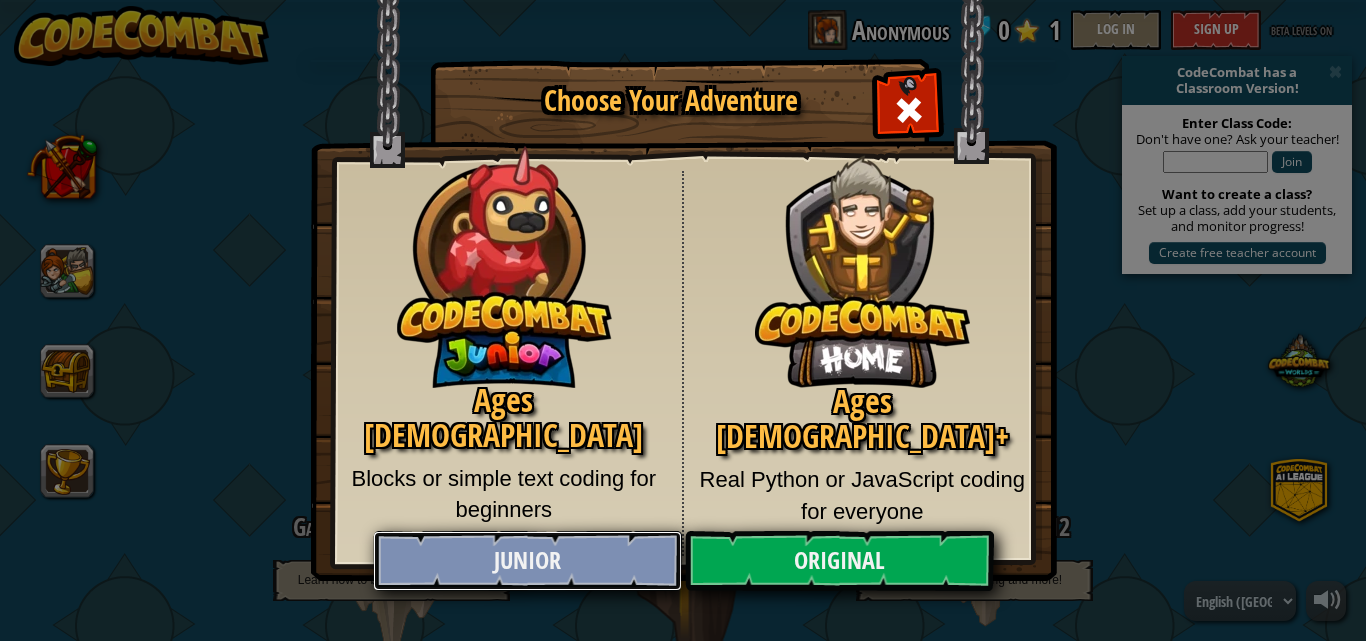 click on "Junior" at bounding box center (527, 561) 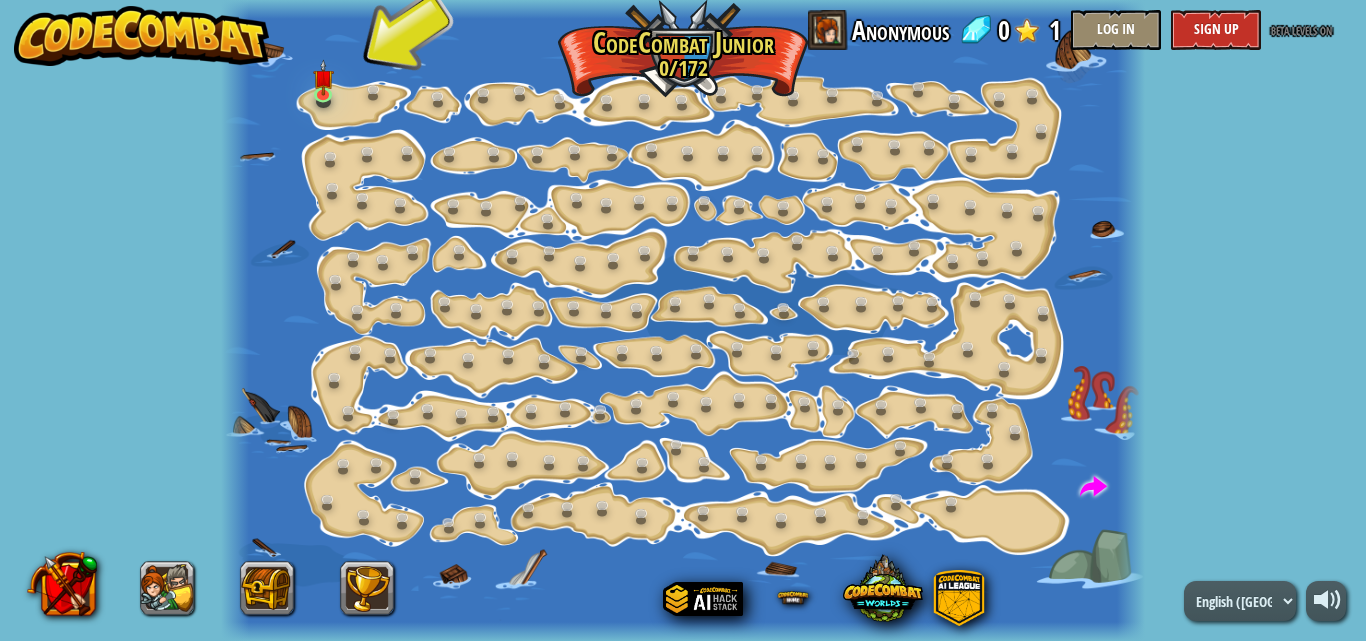 scroll, scrollTop: 0, scrollLeft: 0, axis: both 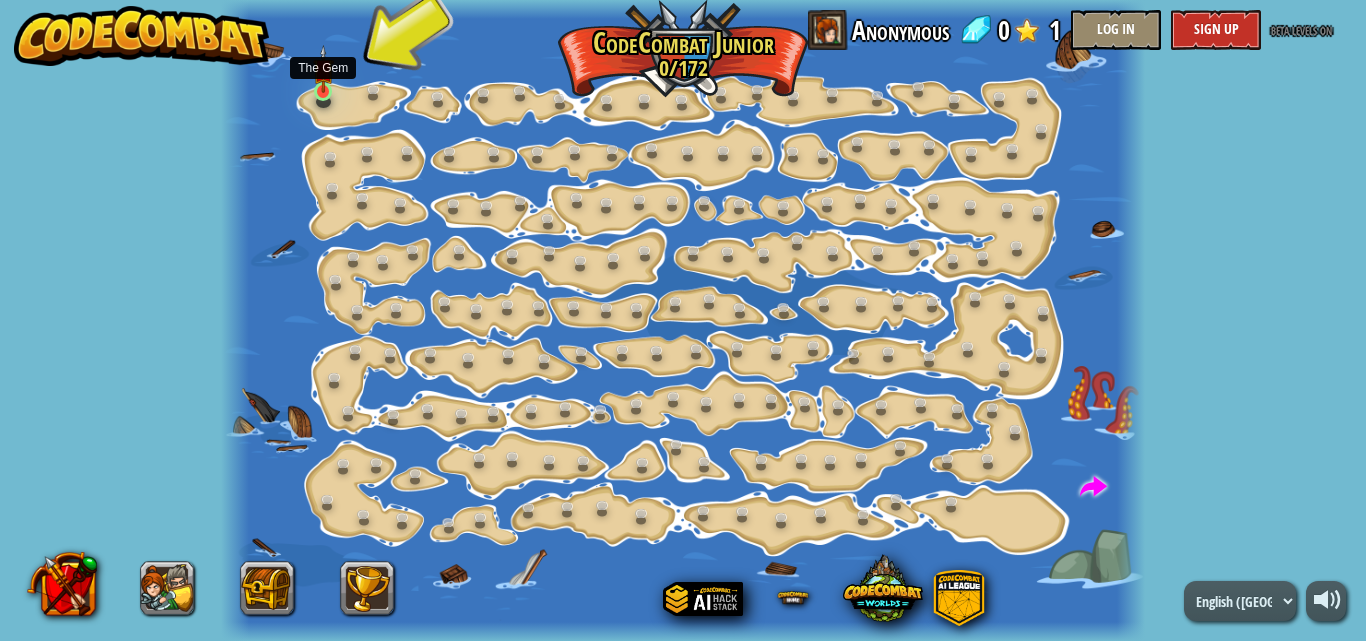 click at bounding box center [323, 69] 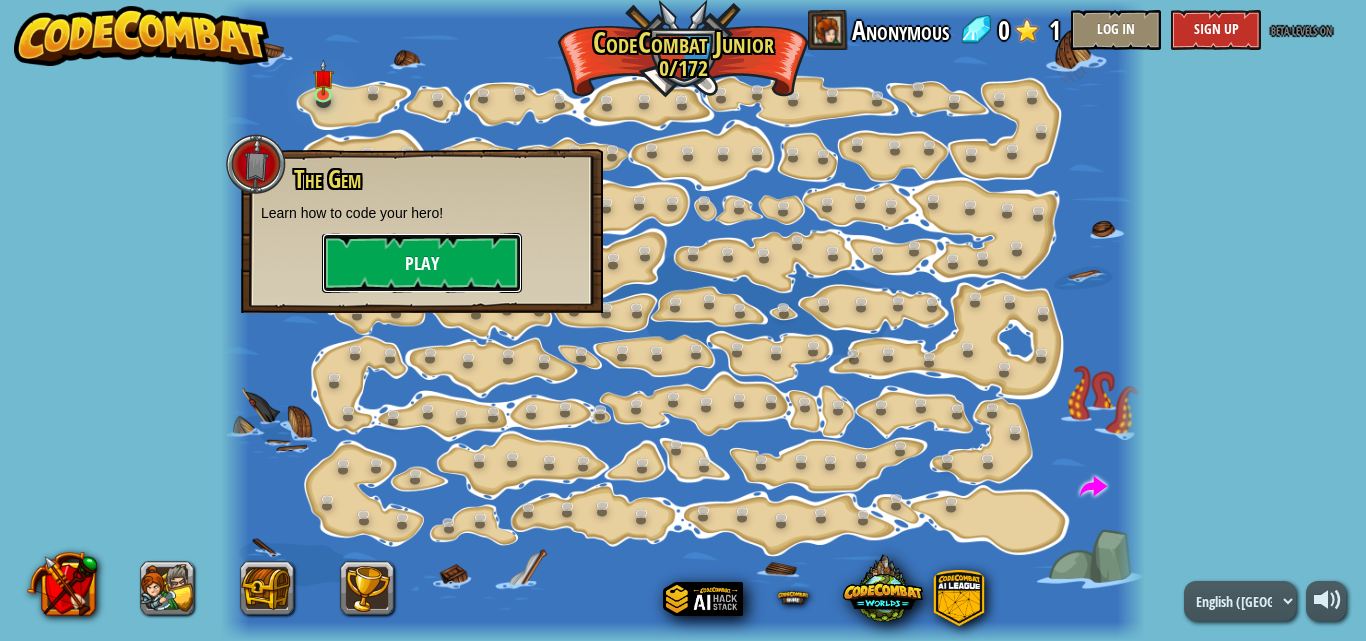 click on "Play" at bounding box center [422, 263] 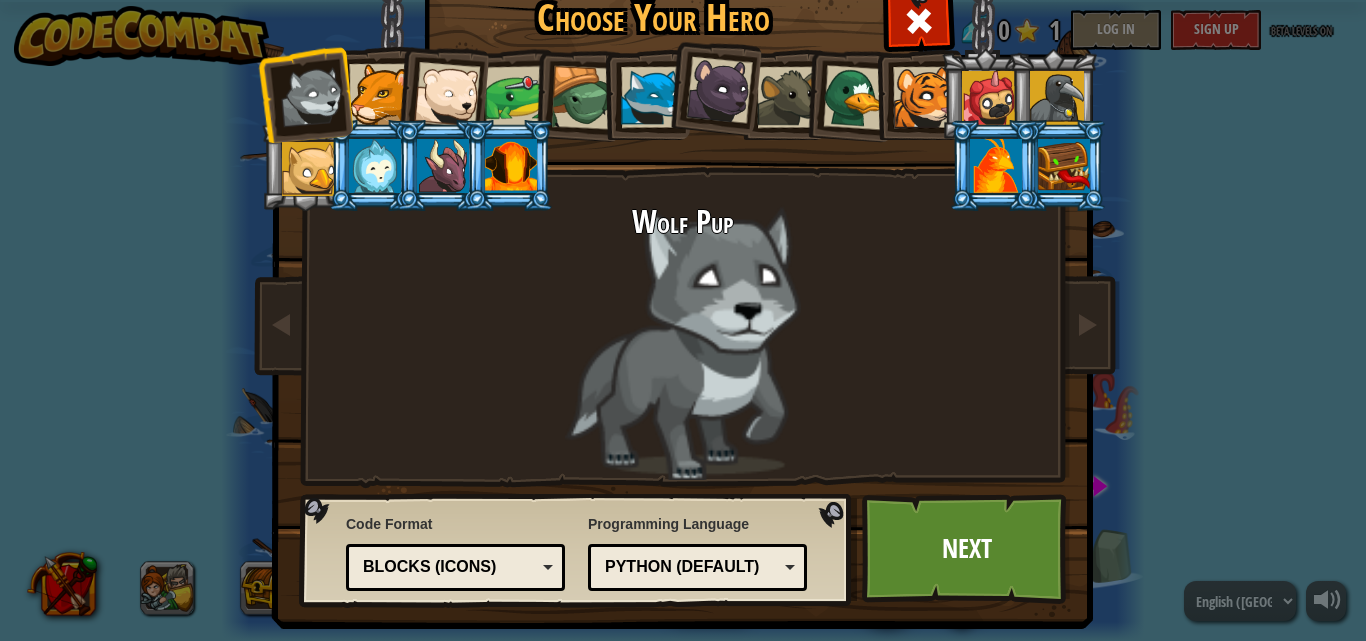 click at bounding box center (447, 95) 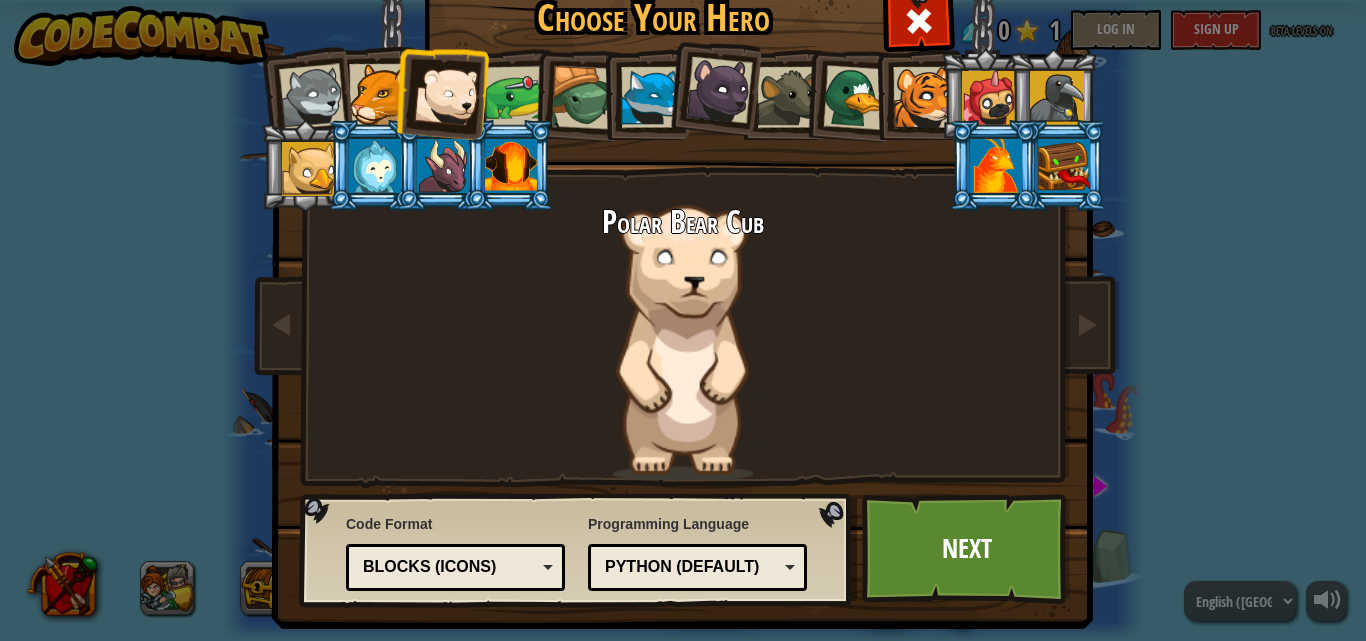 click at bounding box center [379, 94] 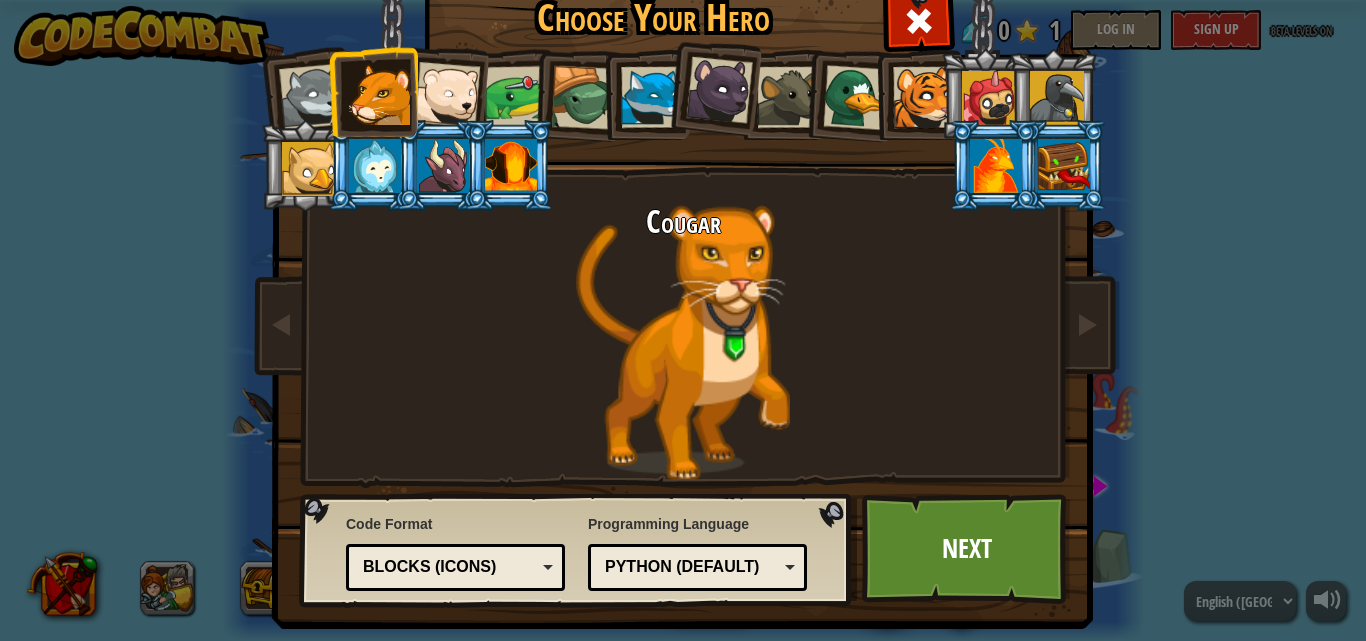 click at bounding box center (312, 97) 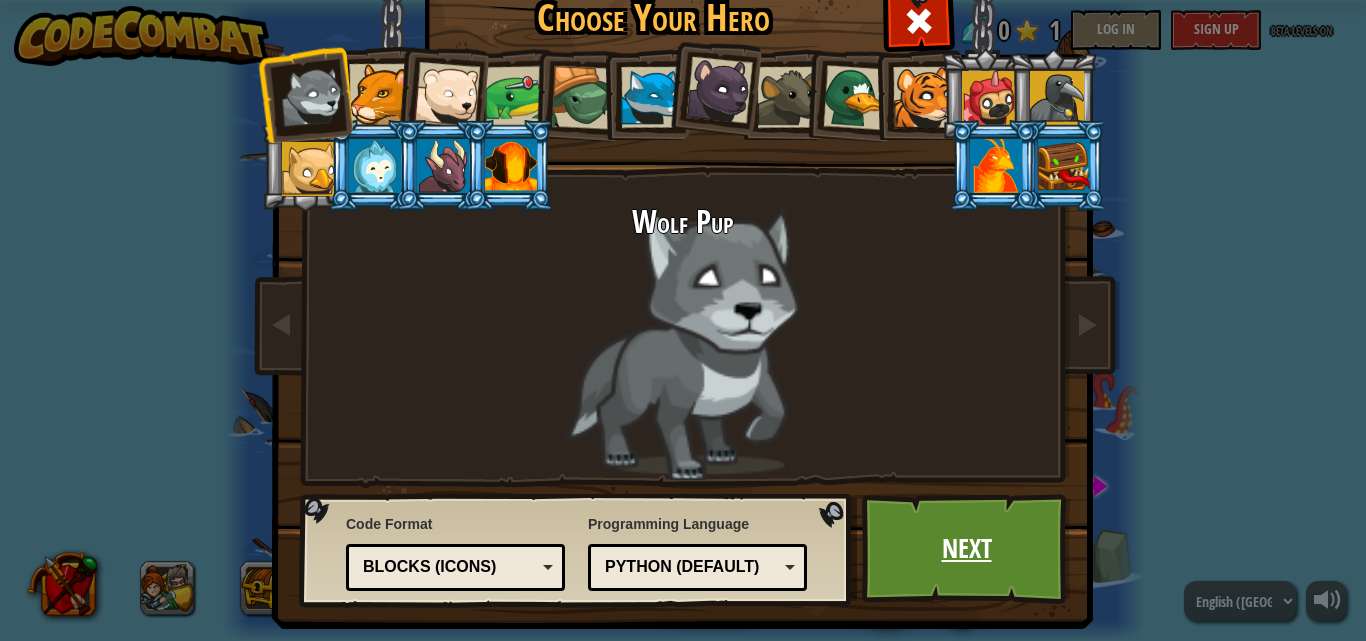 click on "Next" at bounding box center (966, 549) 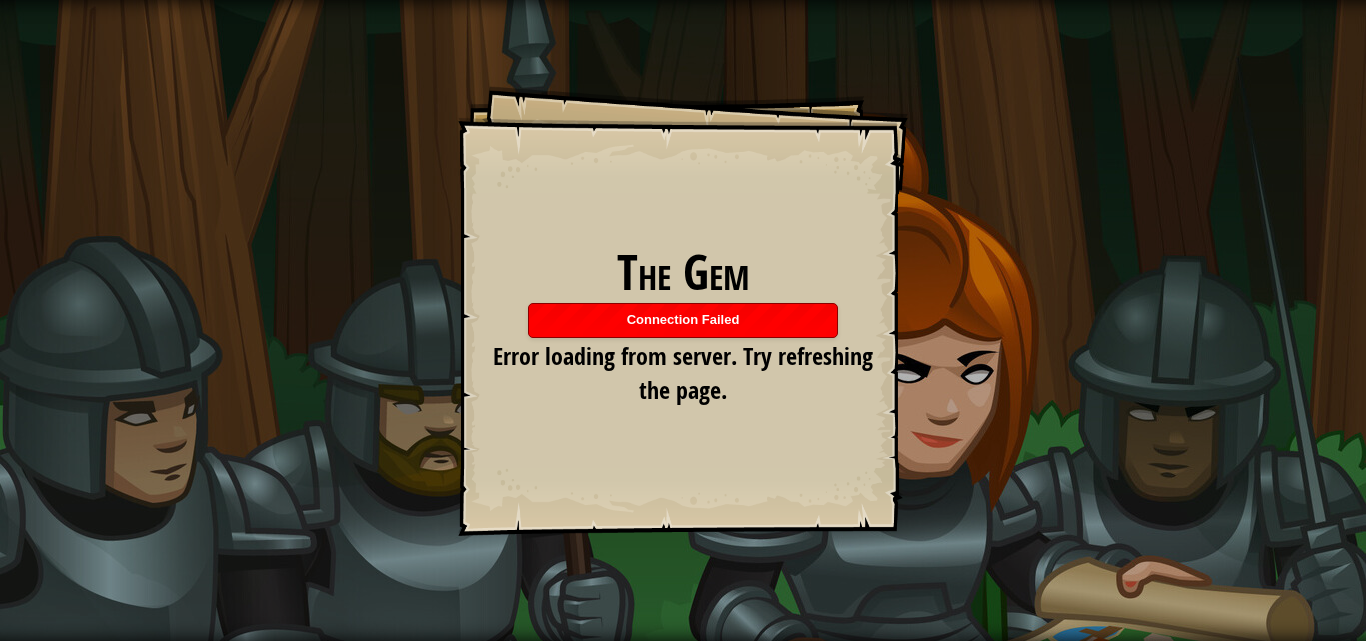 click on "The Gem Goals Start Level Error loading from server. Try refreshing the page. You'll need a subscription to play this level. Subscribe You'll need to join a course to play this level. Back to my courses Ask your teacher to assign a license to you so you can continue to play CodeCombat! Back to my courses This level is locked. Back to my courses Have a problem you can't solve? Google it!" at bounding box center [683, 320] 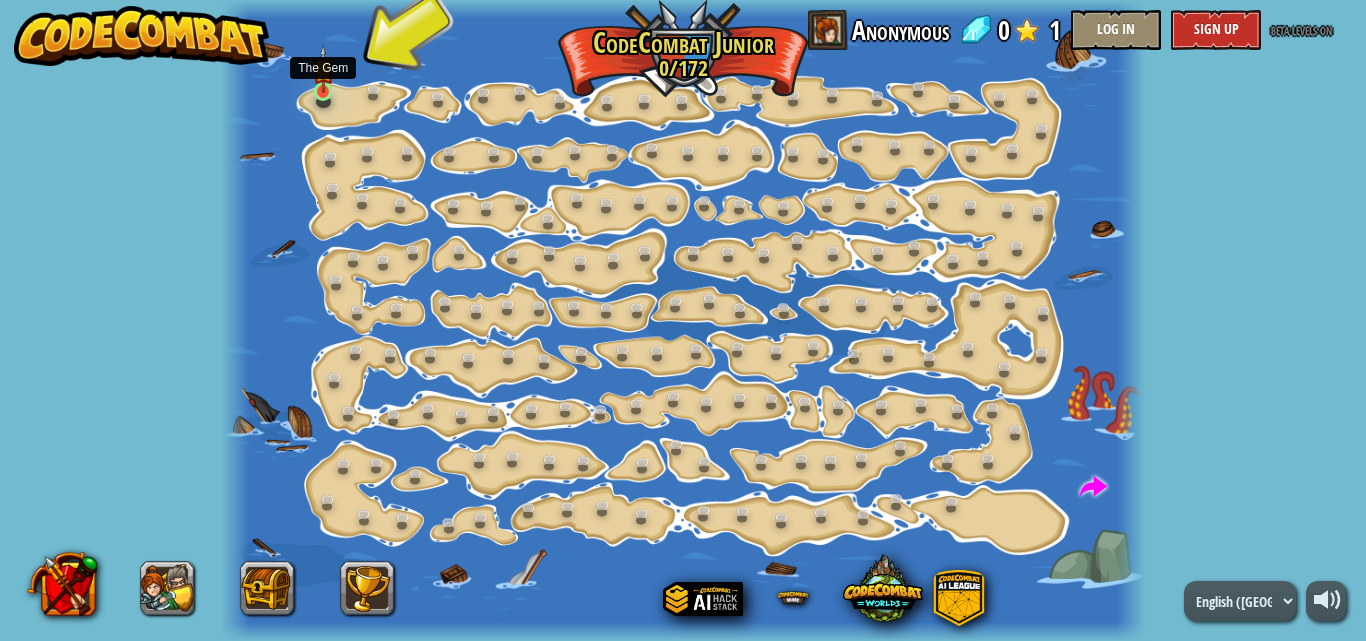 click at bounding box center (323, 69) 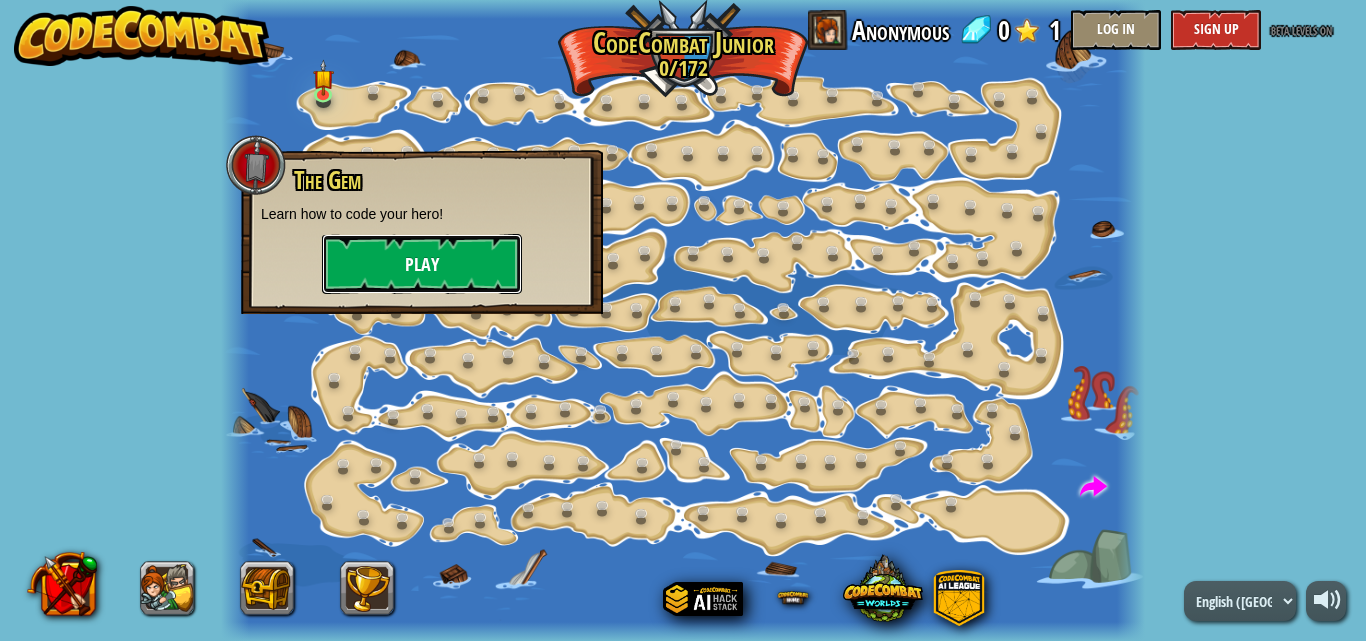 click on "Play" at bounding box center [422, 264] 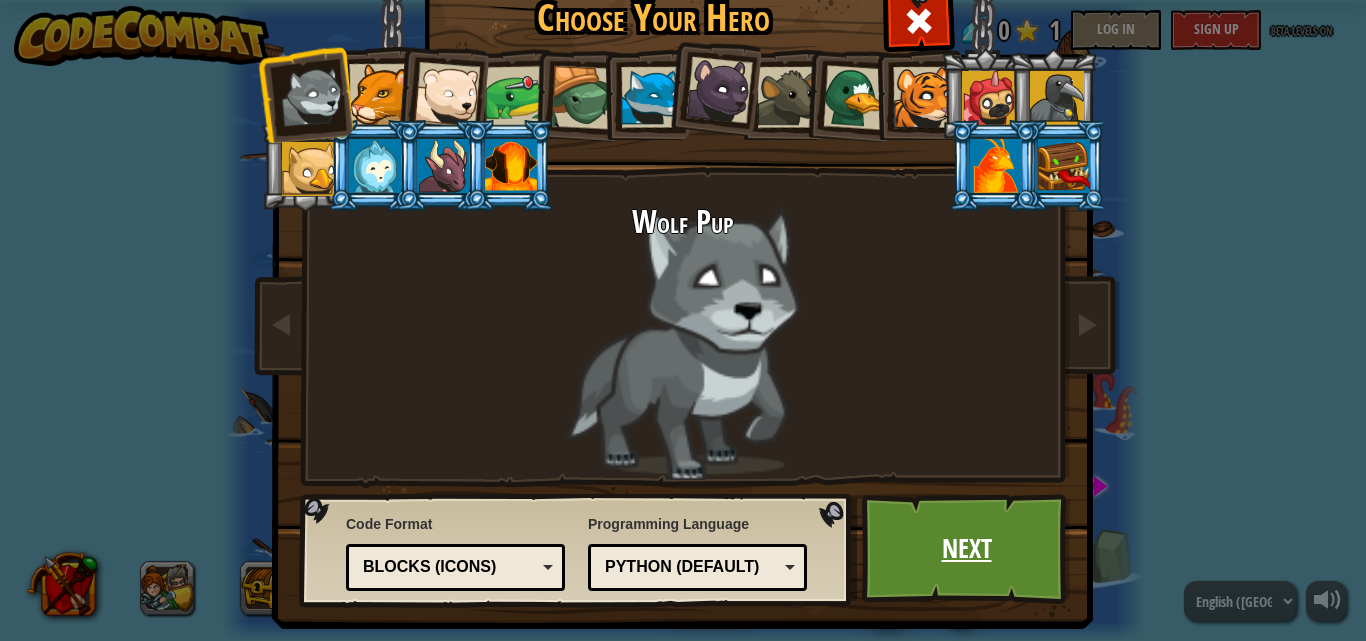 click on "Next" at bounding box center (966, 549) 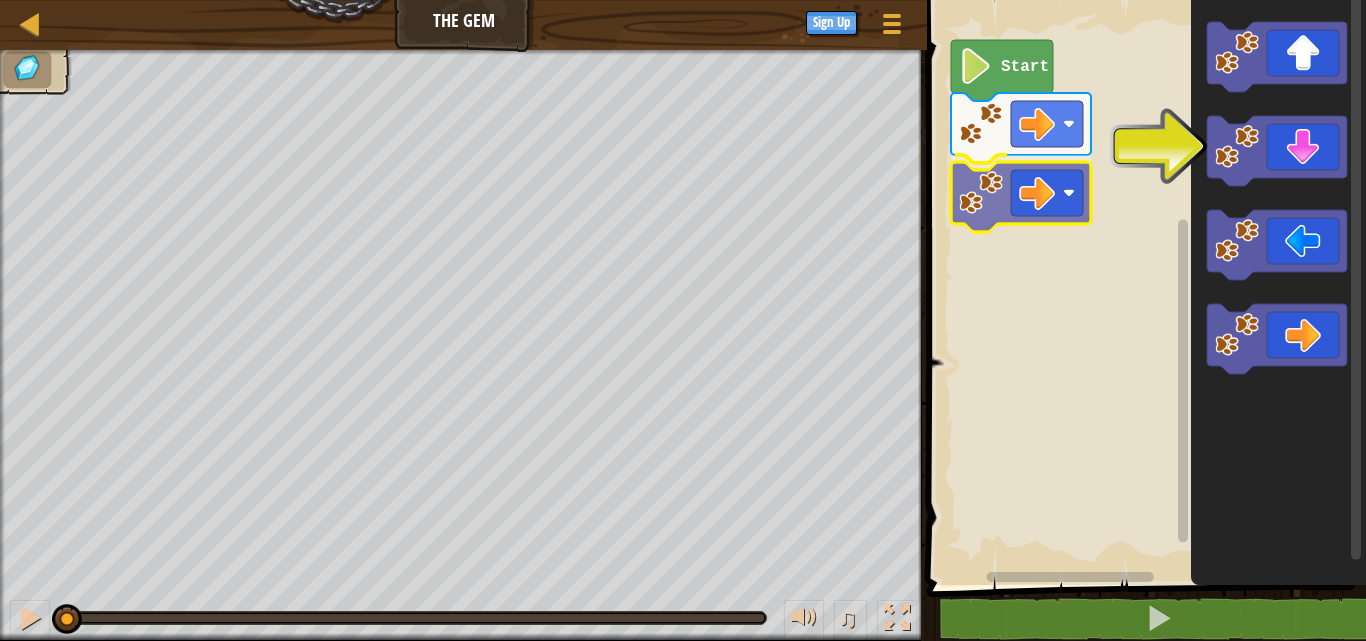 click on "Start" at bounding box center [1143, 287] 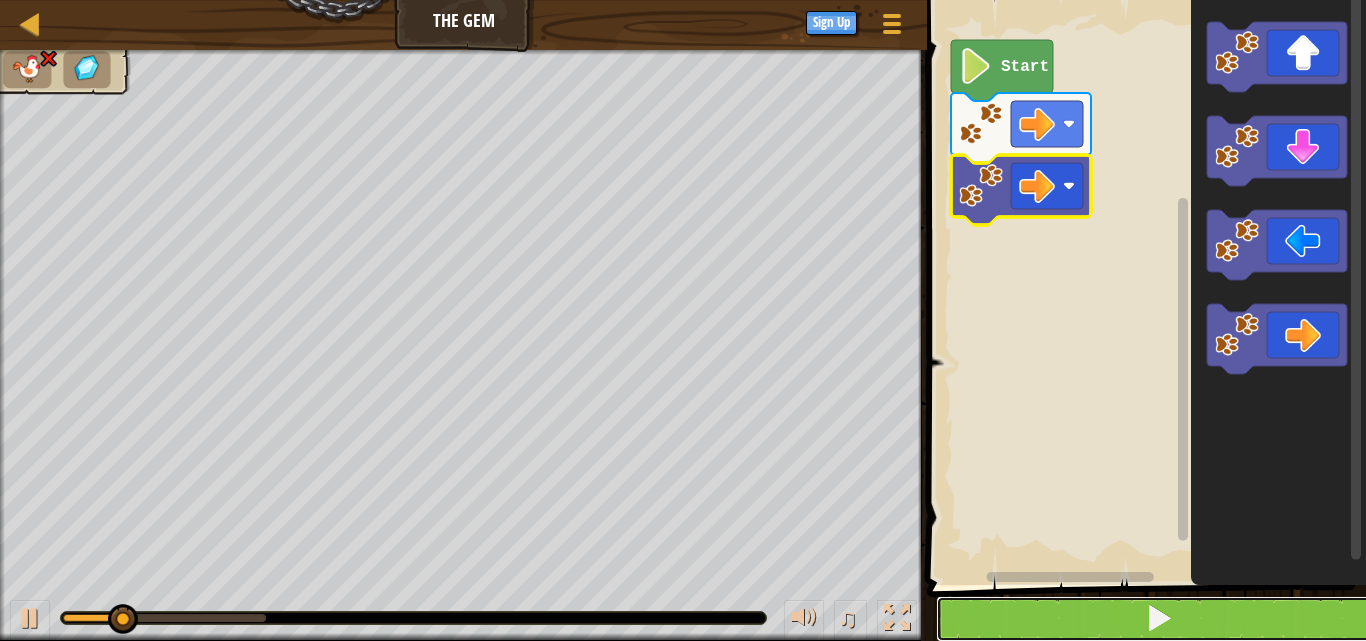 click at bounding box center (1158, 619) 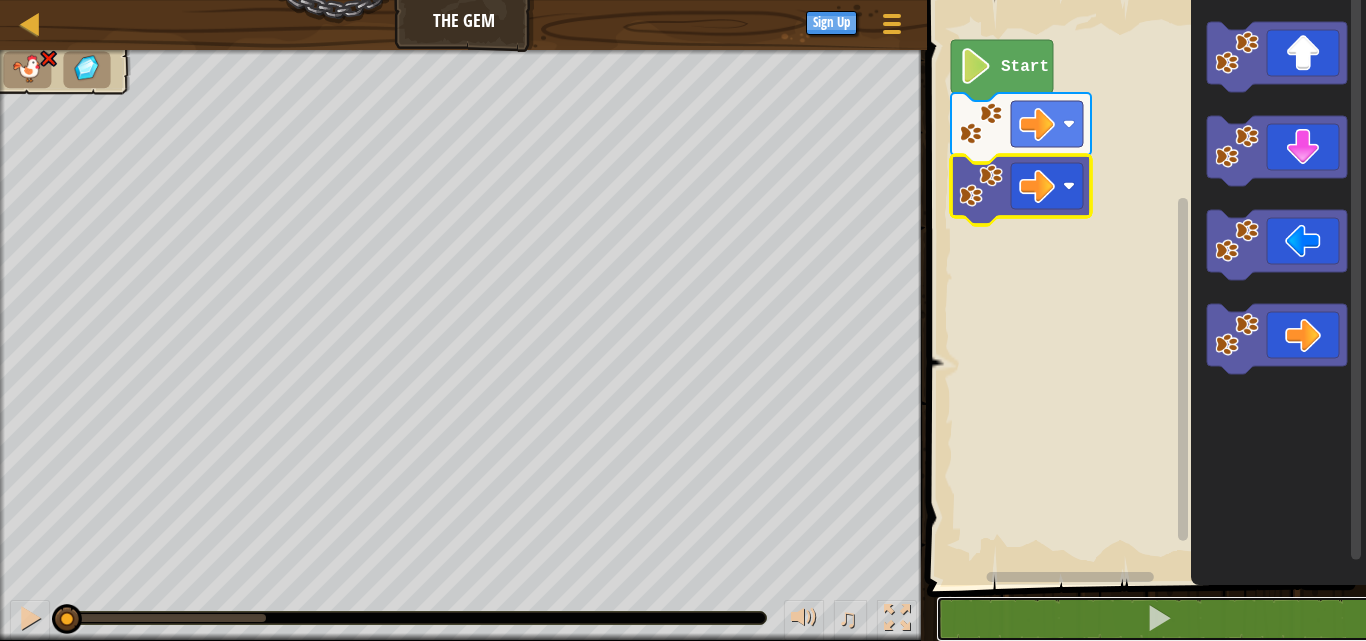 drag, startPoint x: 258, startPoint y: 619, endPoint x: 33, endPoint y: 666, distance: 229.85648 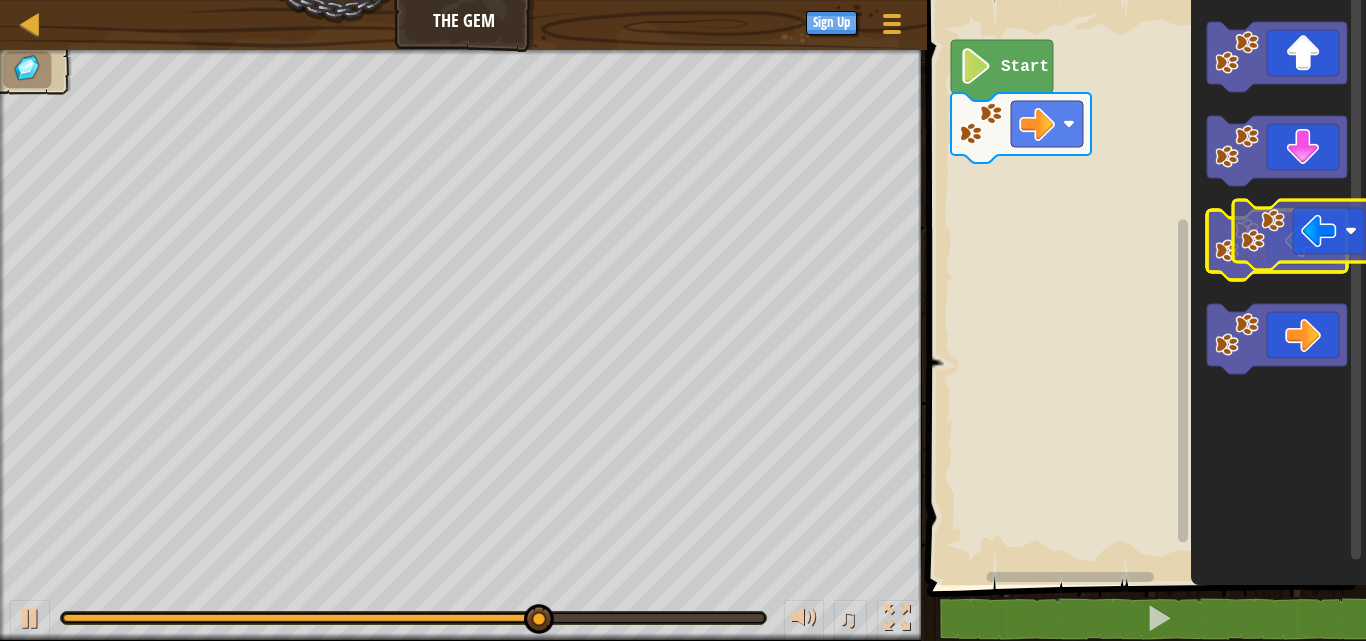 click 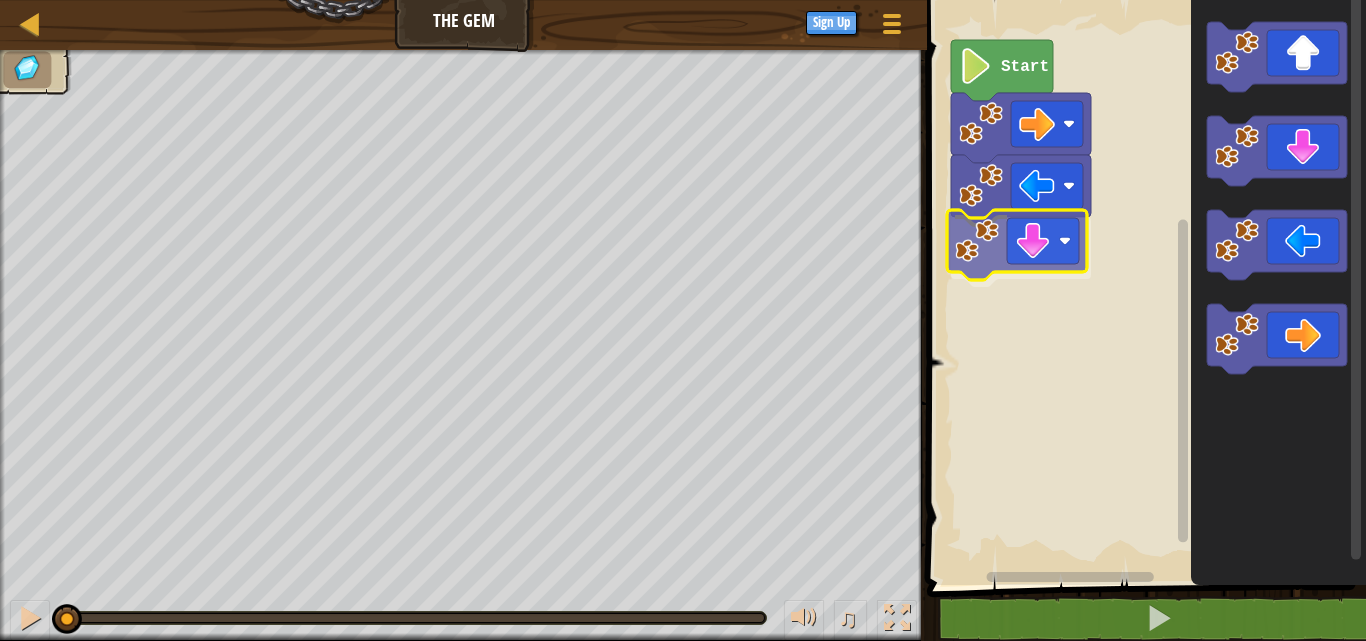 click on "Start" at bounding box center (1143, 287) 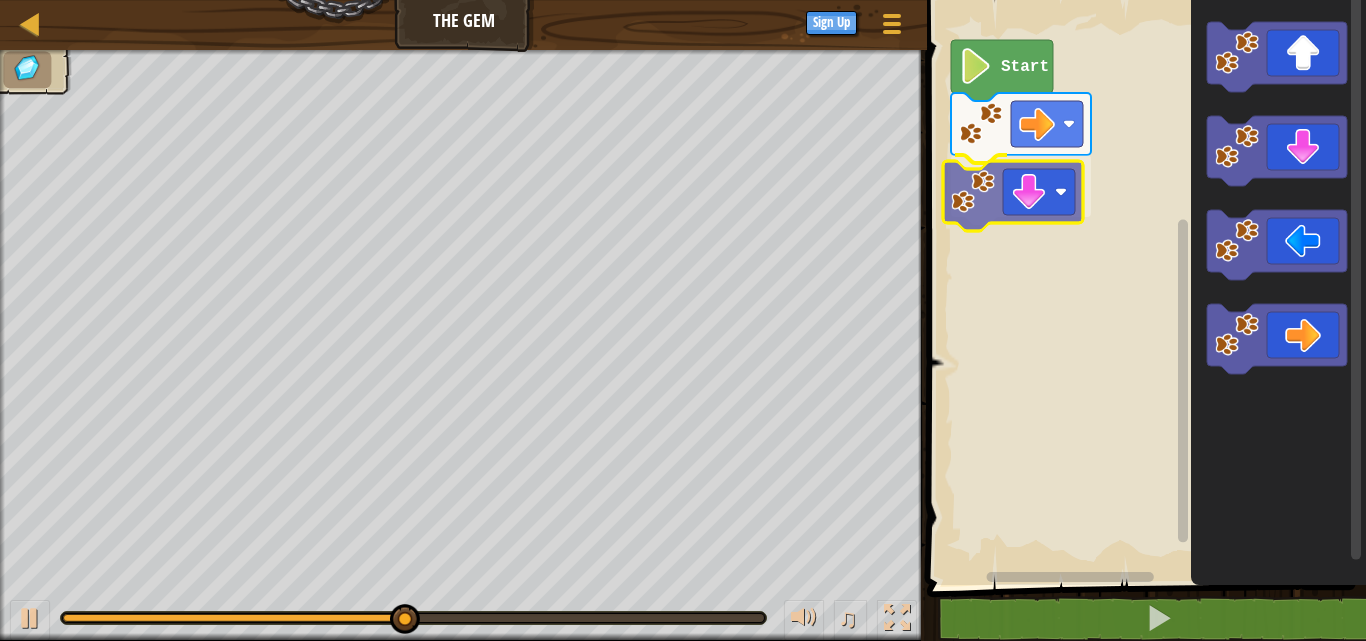 click on "Start" at bounding box center [1143, 287] 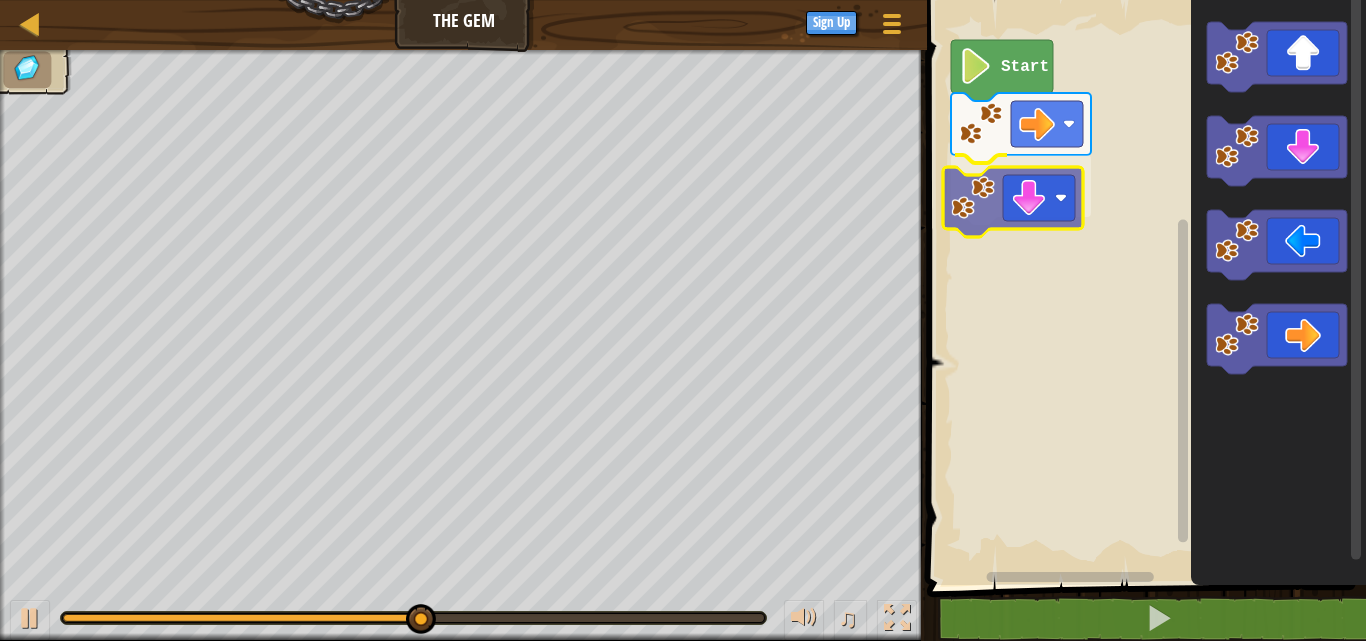 click on "Start" at bounding box center [1143, 287] 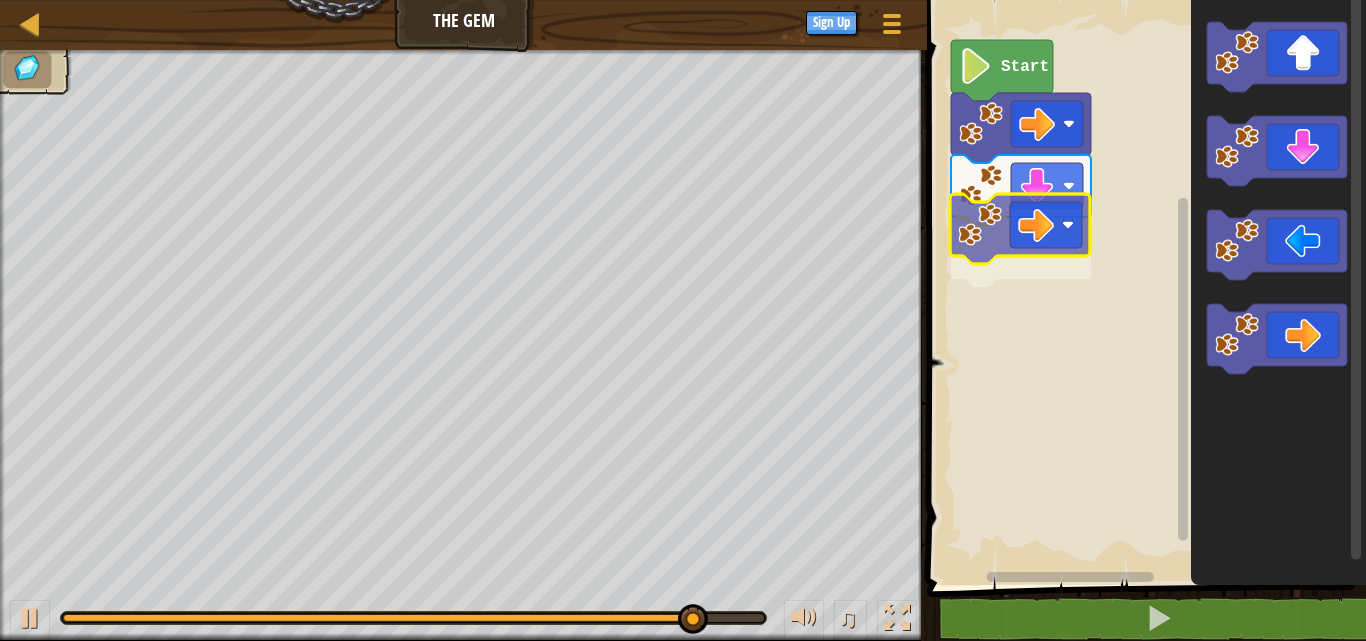 click on "Start" at bounding box center [1143, 287] 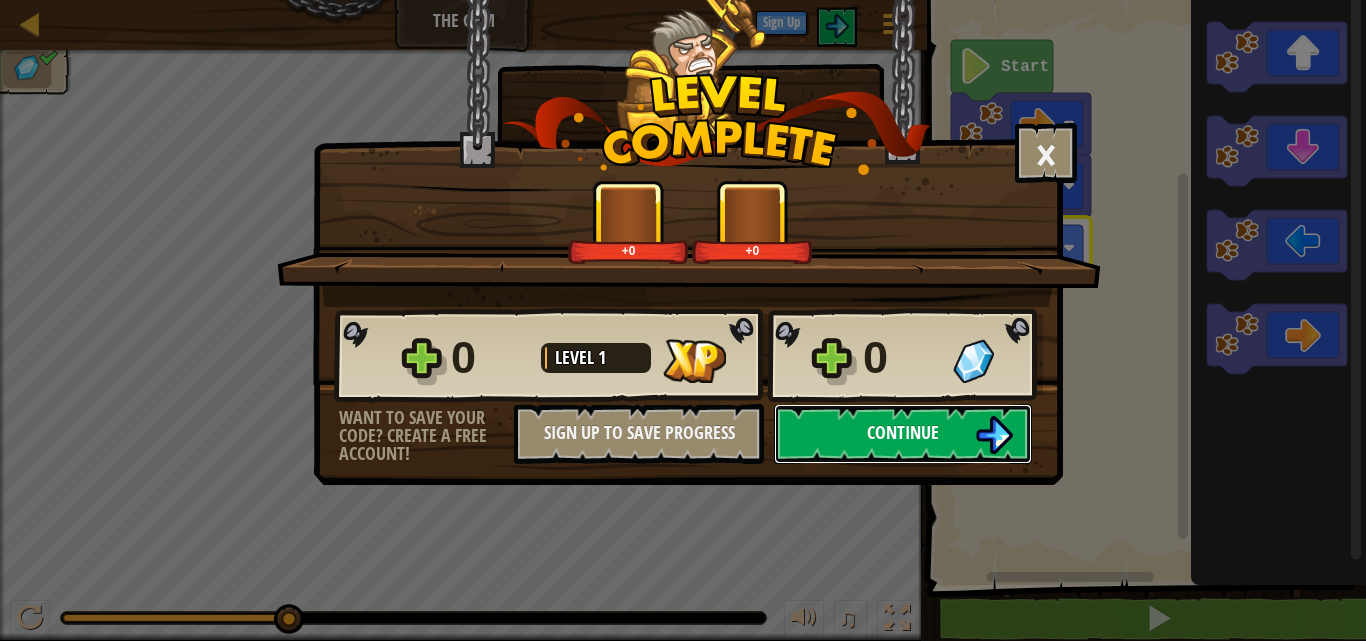 click on "Continue" at bounding box center [903, 432] 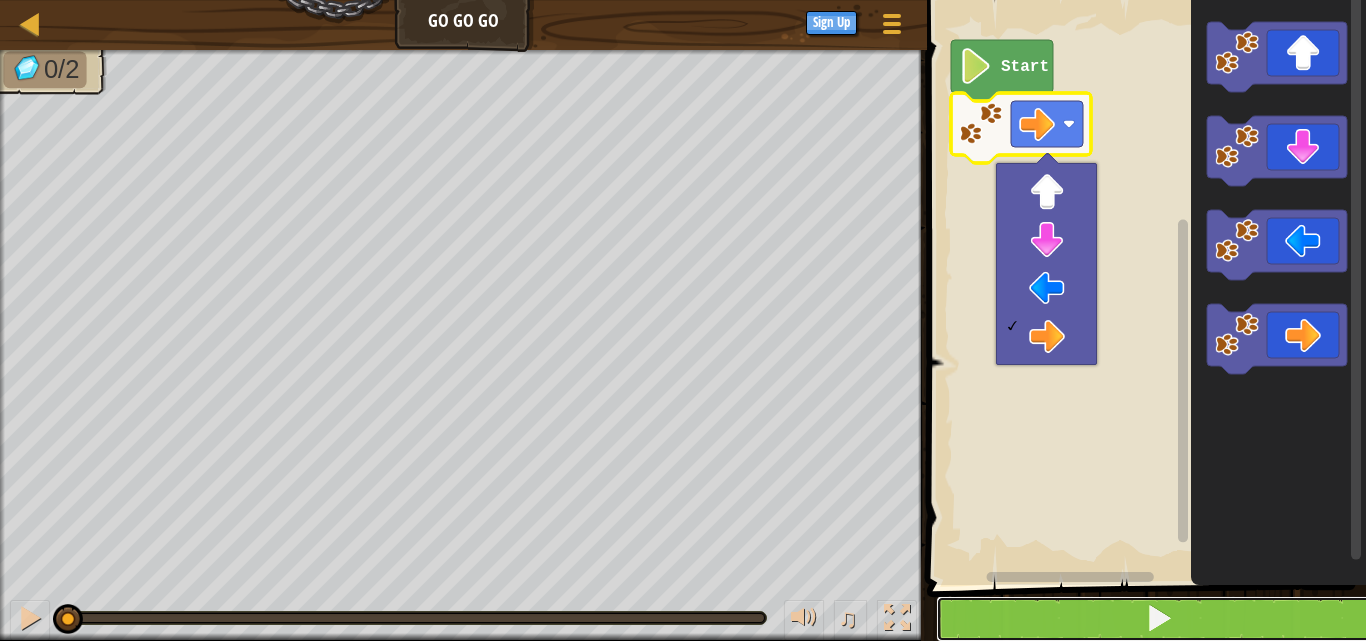 click at bounding box center (1158, 619) 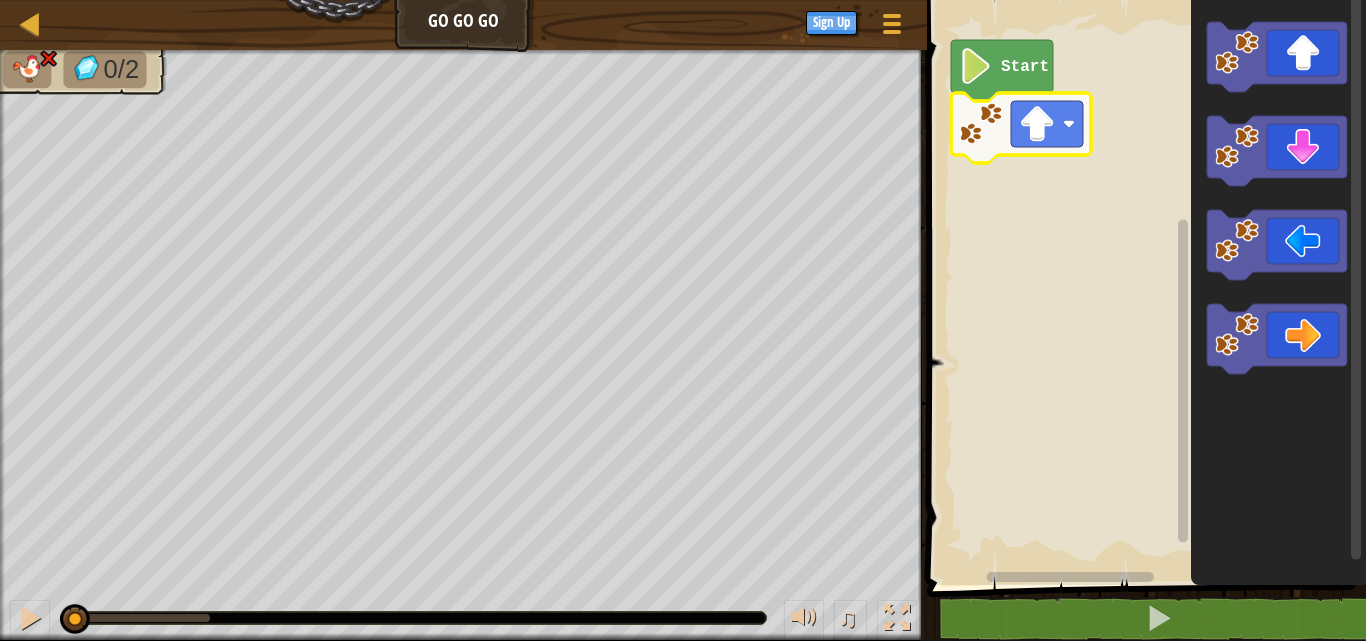 drag, startPoint x: 189, startPoint y: 616, endPoint x: 73, endPoint y: 591, distance: 118.66339 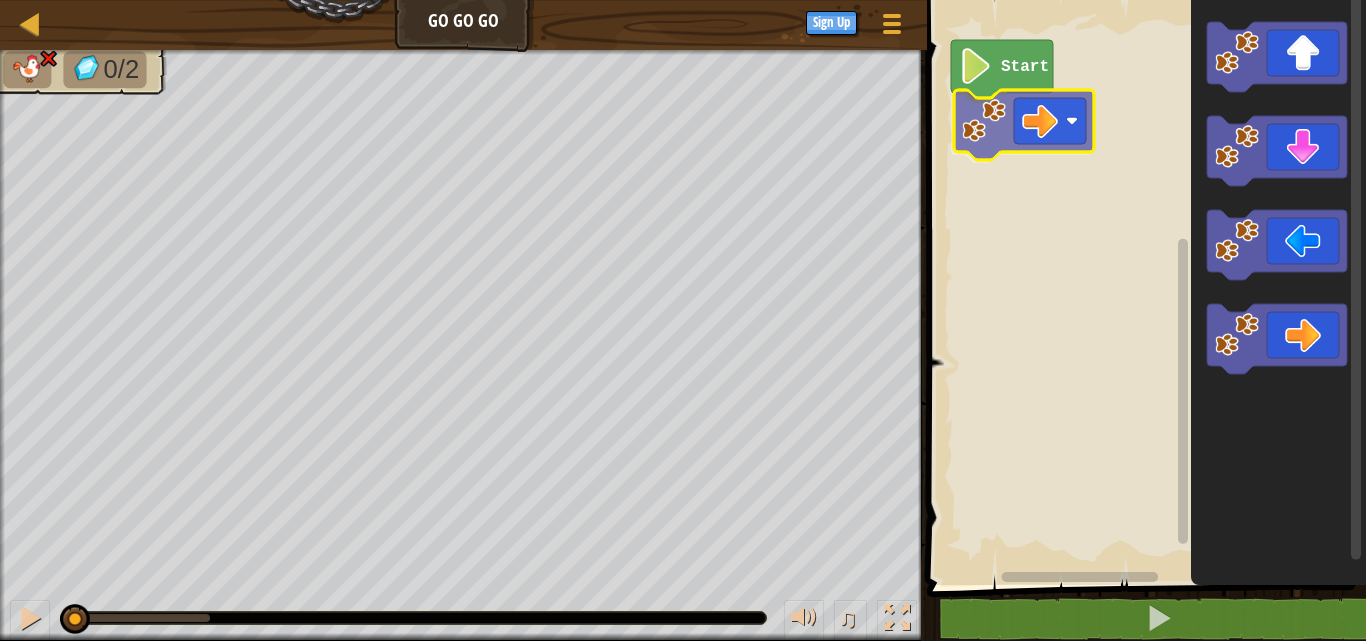 click on "Start" at bounding box center (1143, 287) 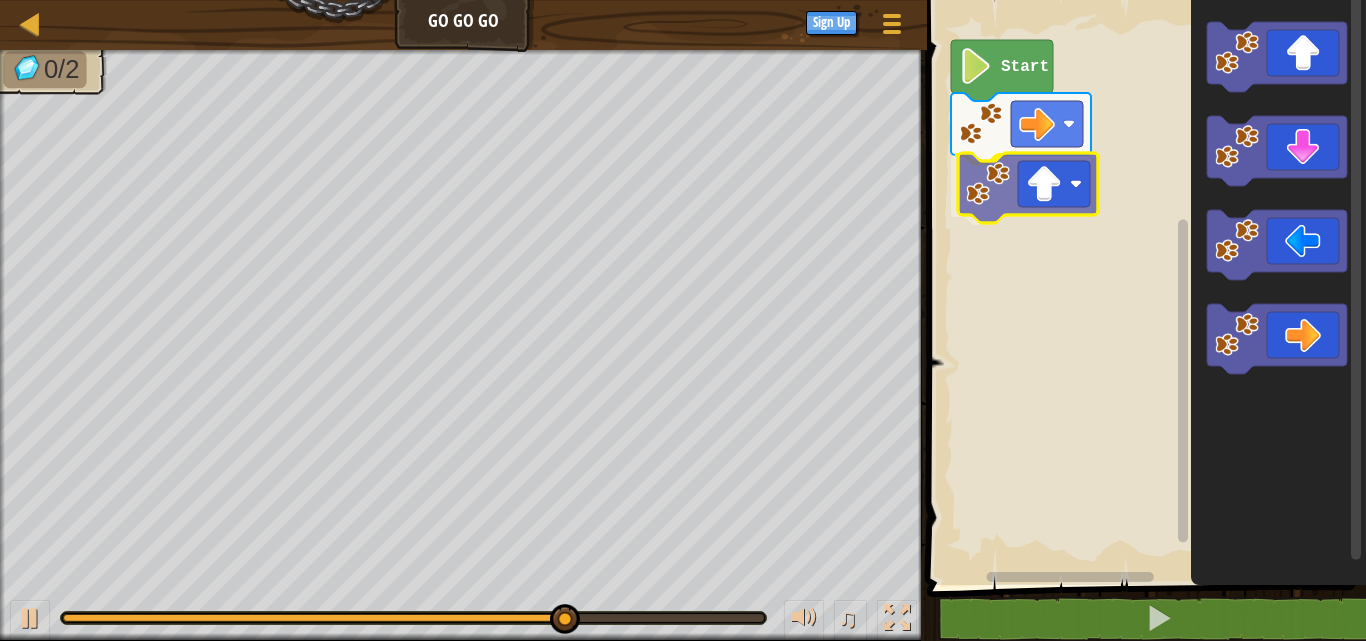 click on "Start" at bounding box center [1143, 287] 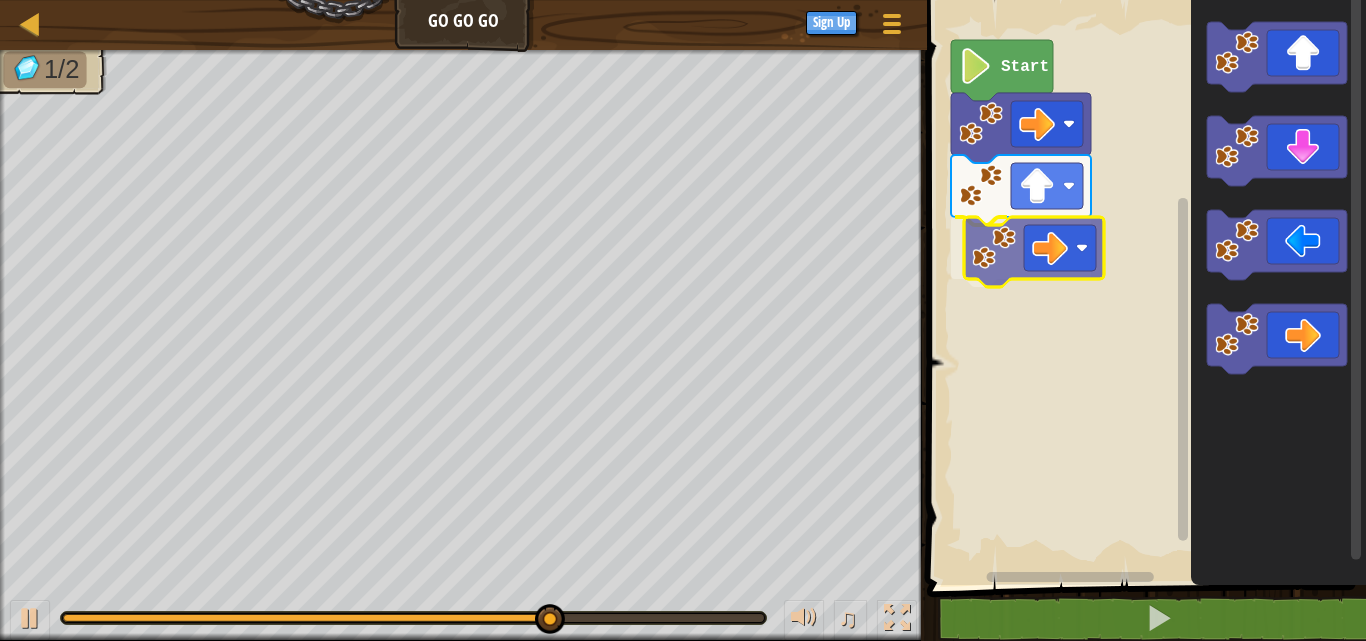 click on "Start" at bounding box center [1143, 287] 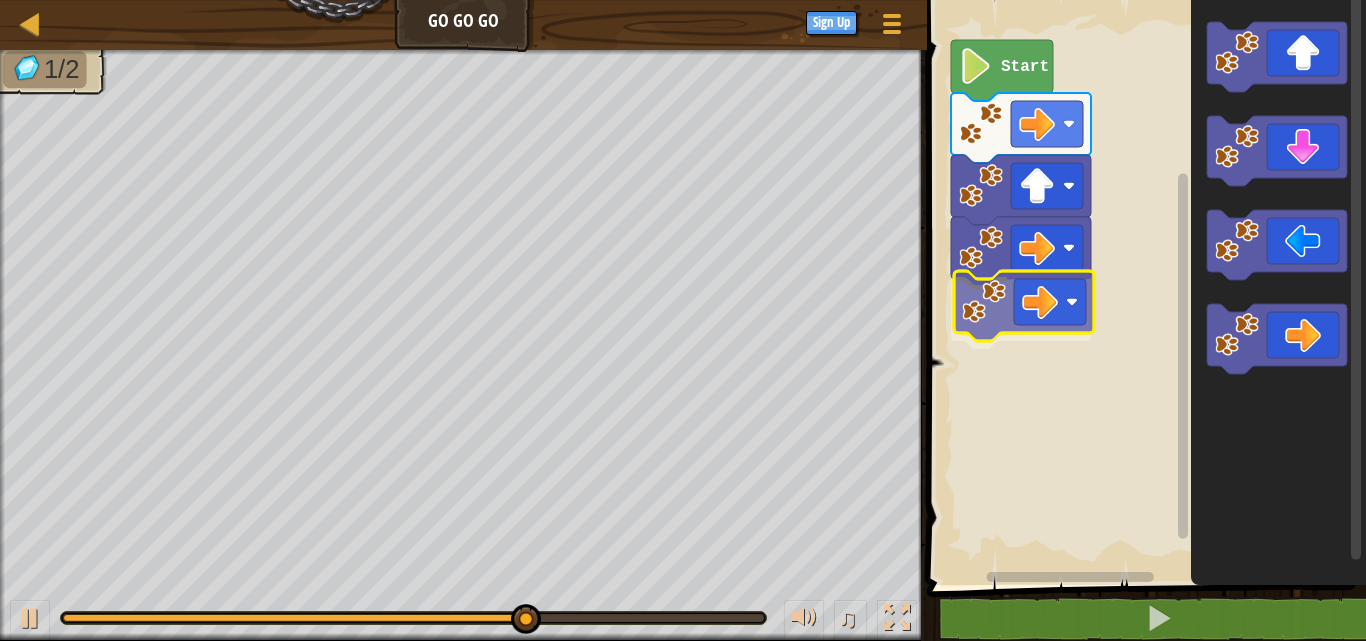 click on "Start" at bounding box center [1143, 287] 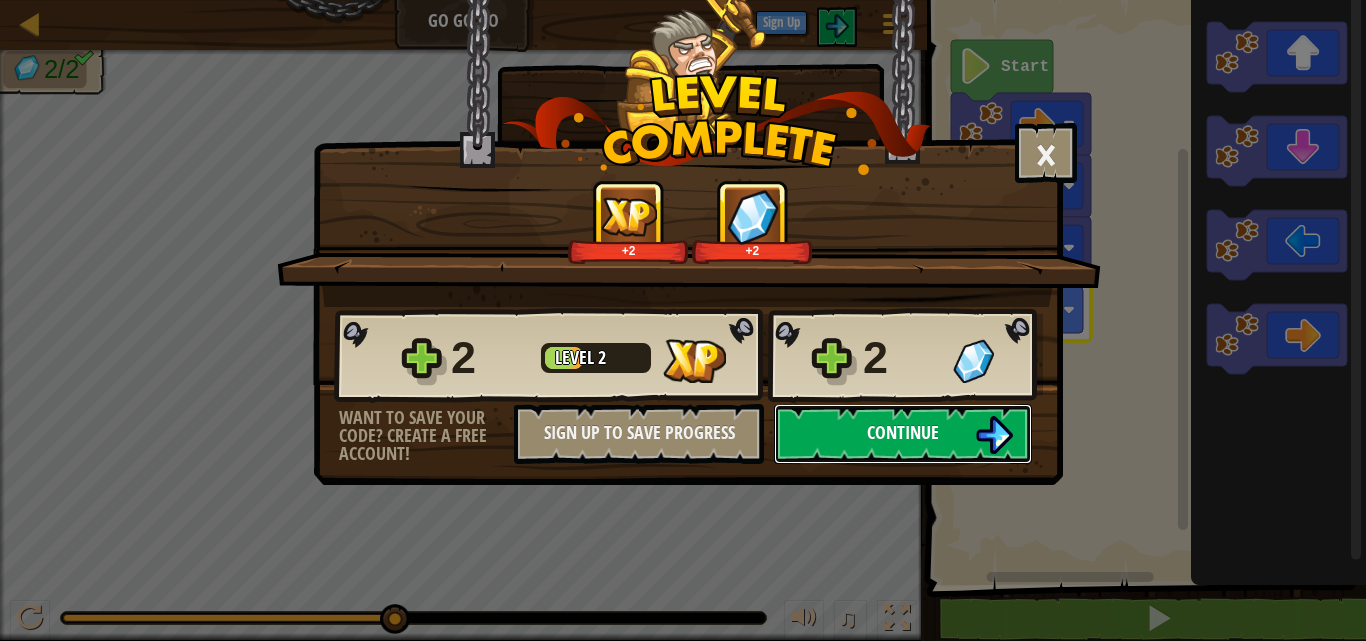 click on "Continue" at bounding box center [903, 434] 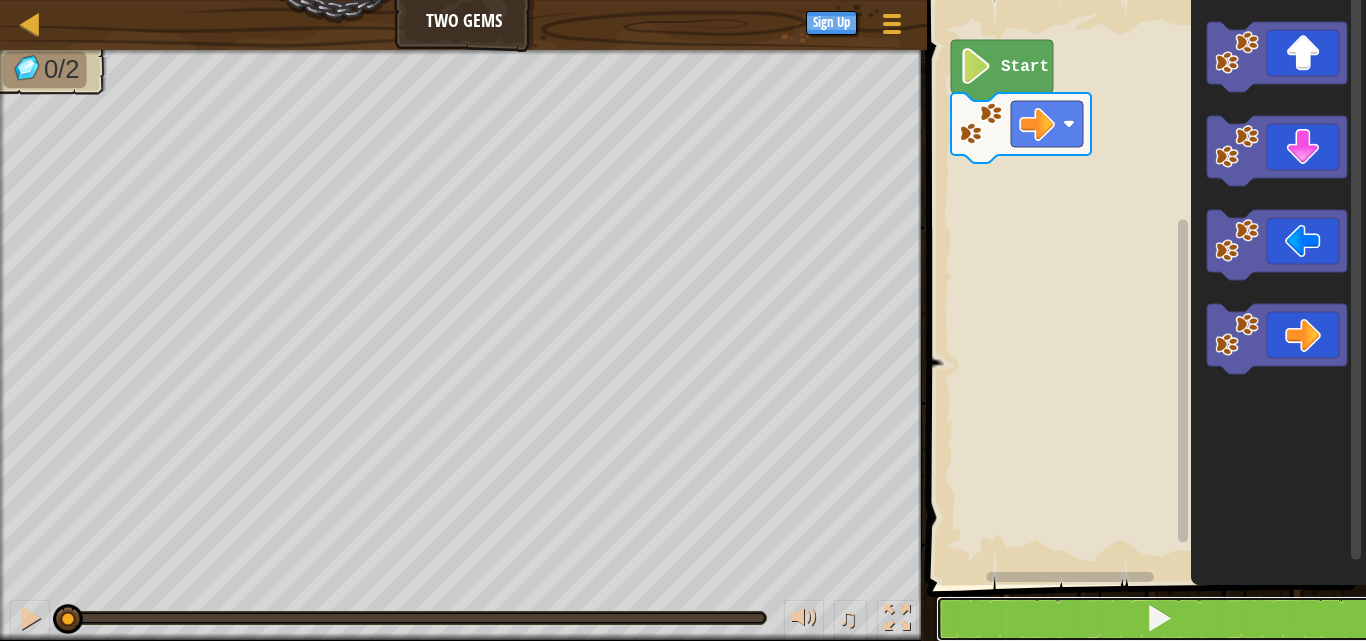 click at bounding box center (1158, 619) 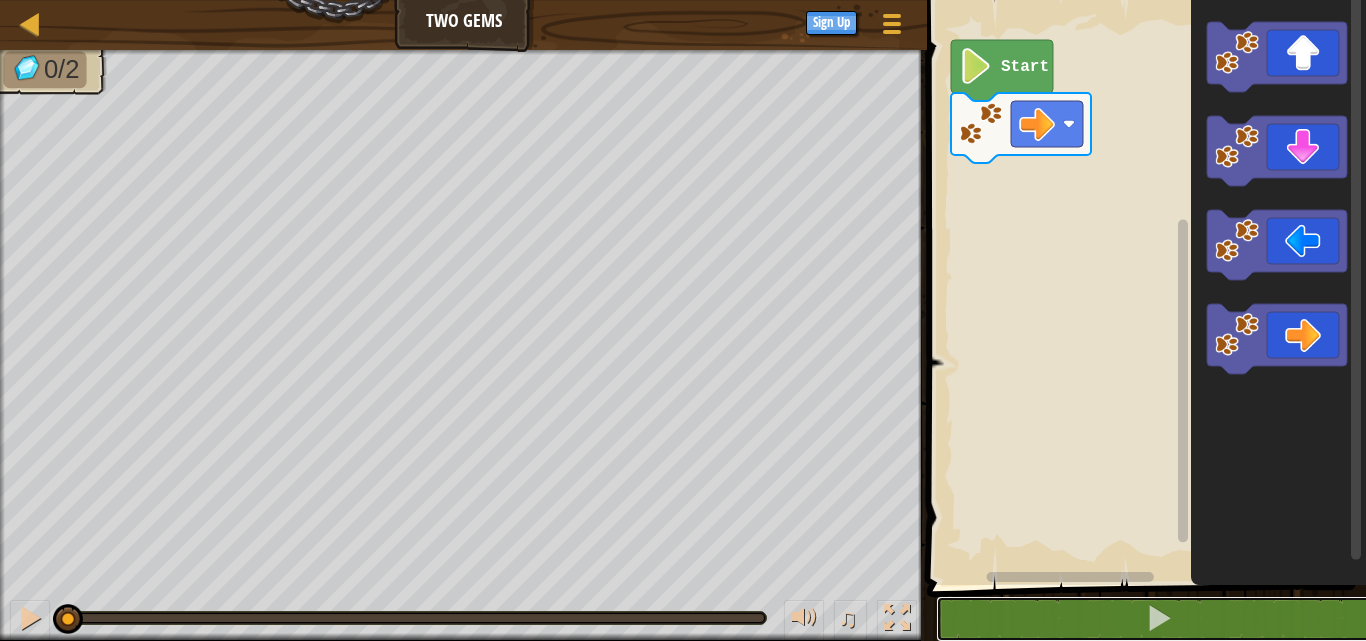 drag, startPoint x: 752, startPoint y: 612, endPoint x: 0, endPoint y: 447, distance: 769.889 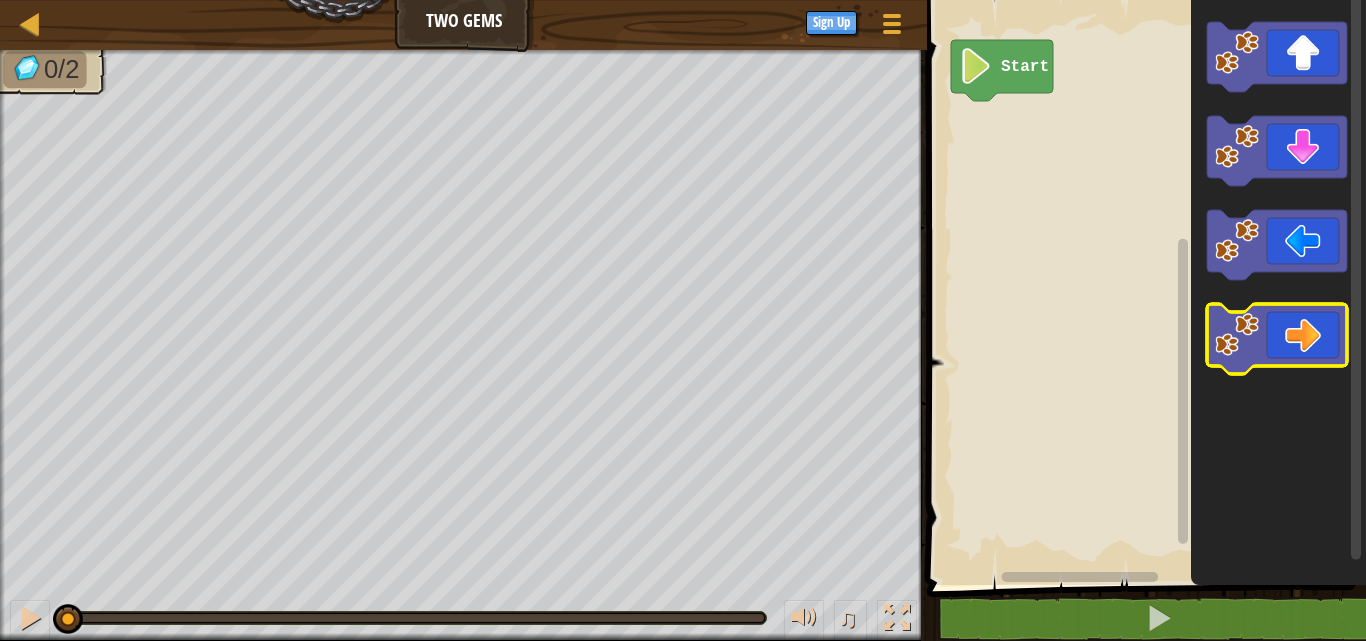 click on "Start" at bounding box center (1143, 287) 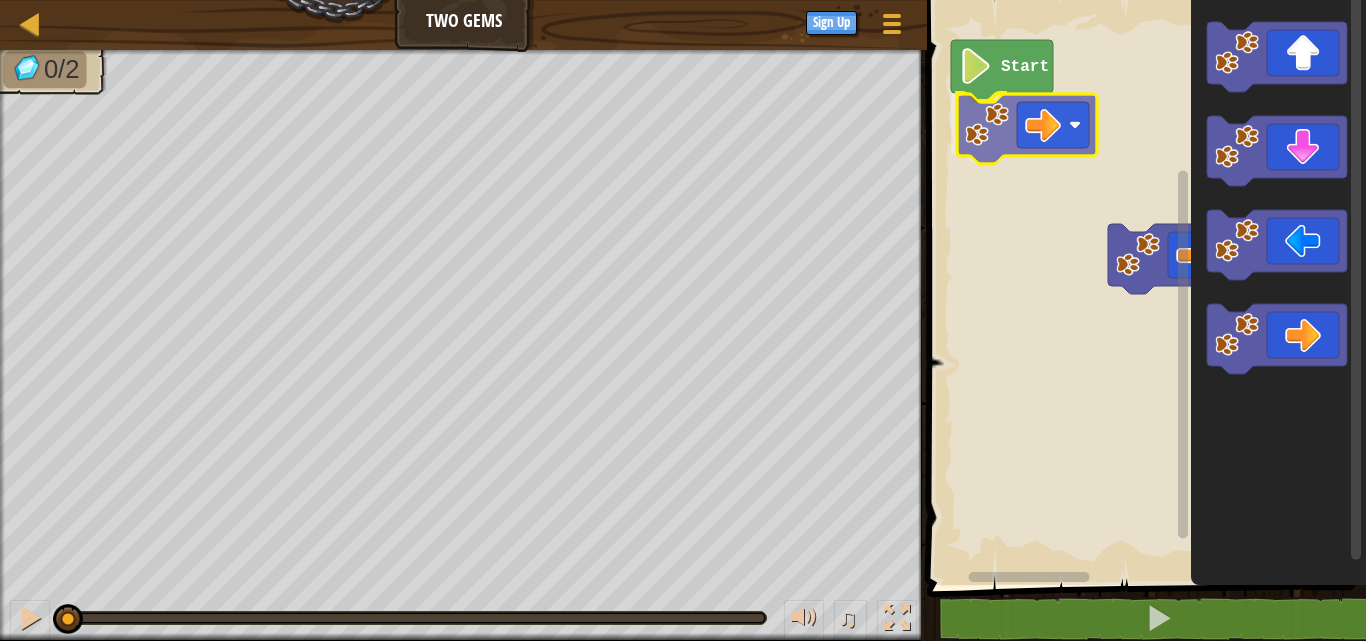 click on "Start" at bounding box center (1143, 287) 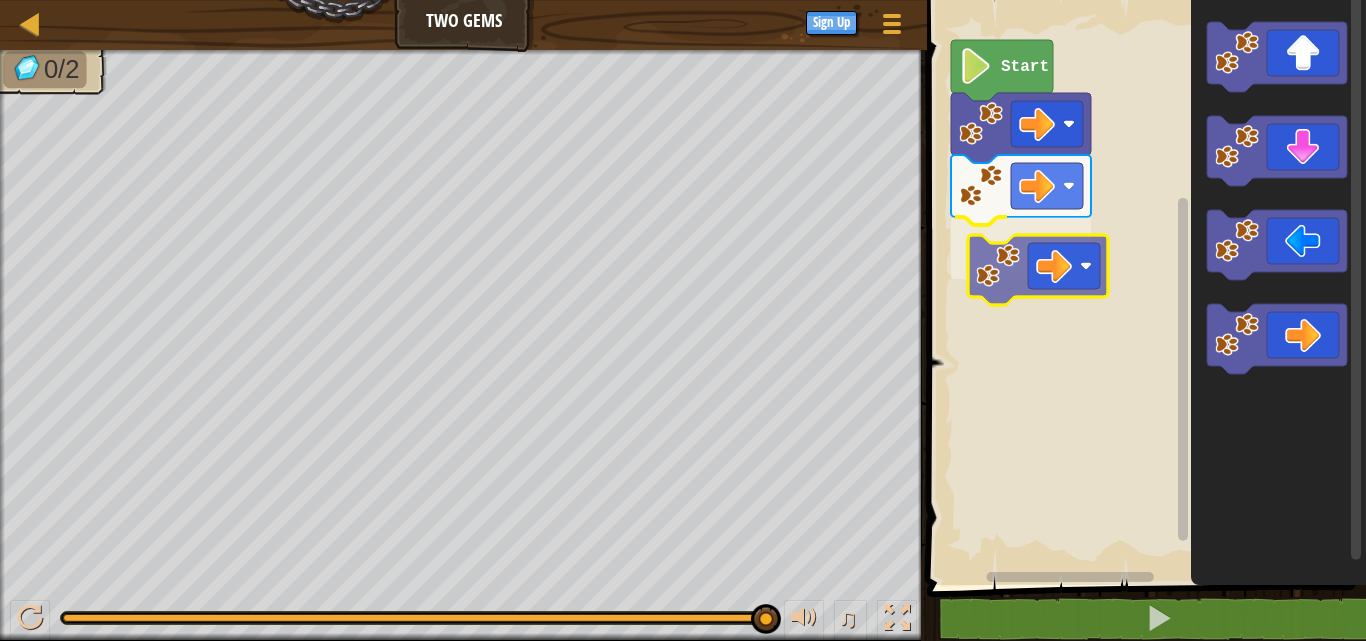 click on "Start" at bounding box center [1143, 287] 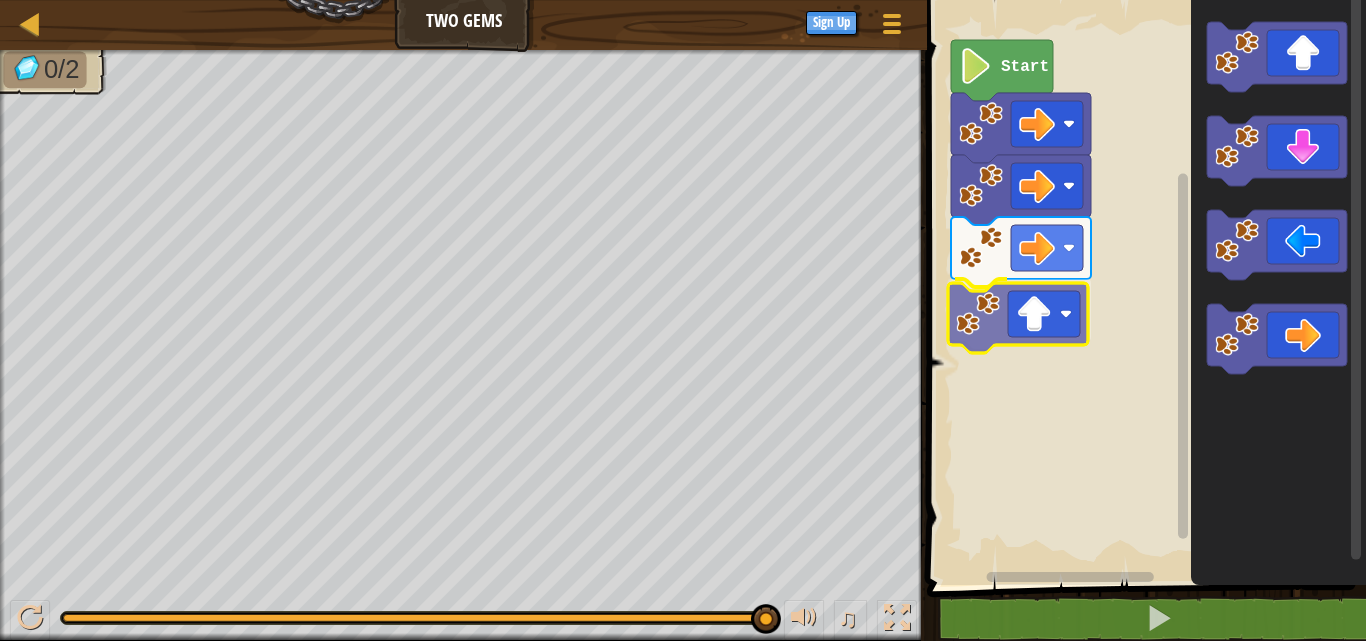 click on "Start" at bounding box center (1143, 287) 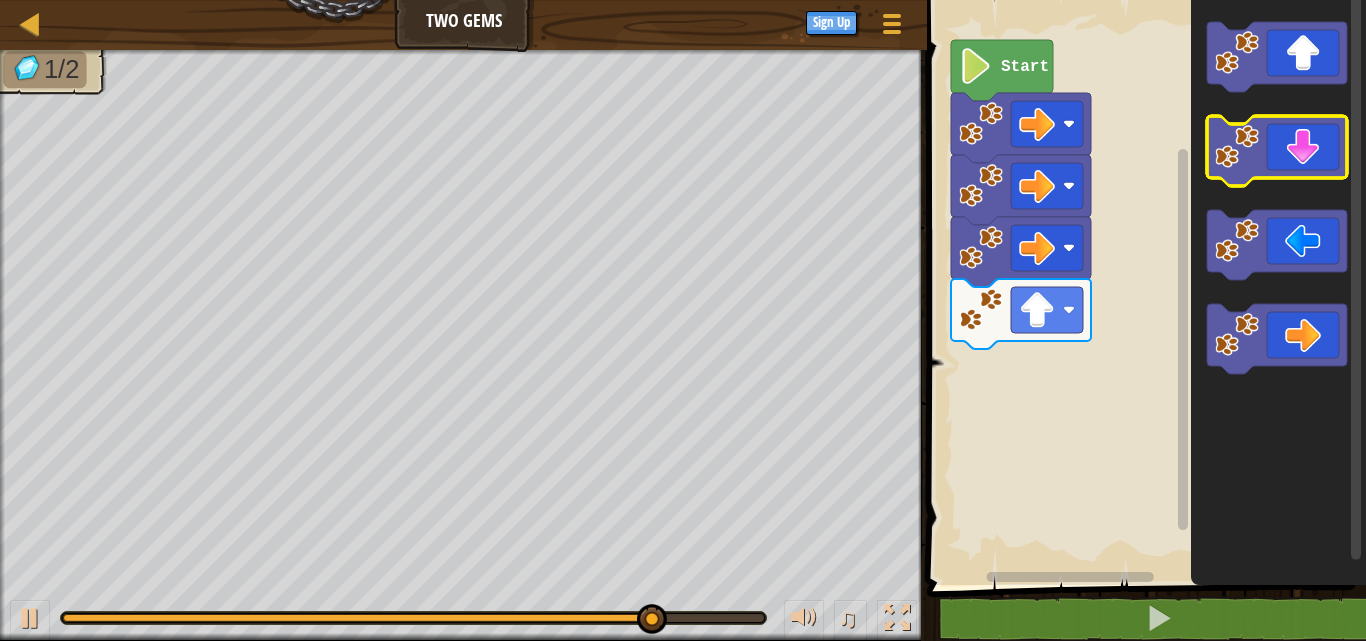 click 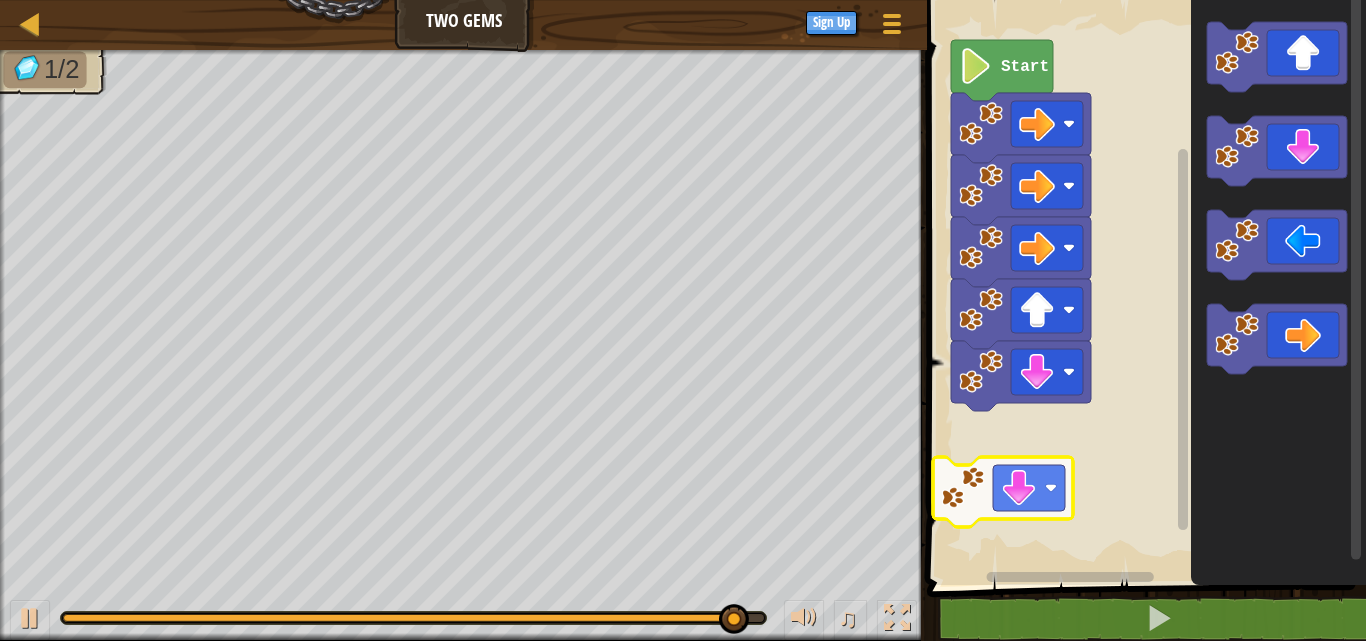 click on "Start" at bounding box center [1143, 287] 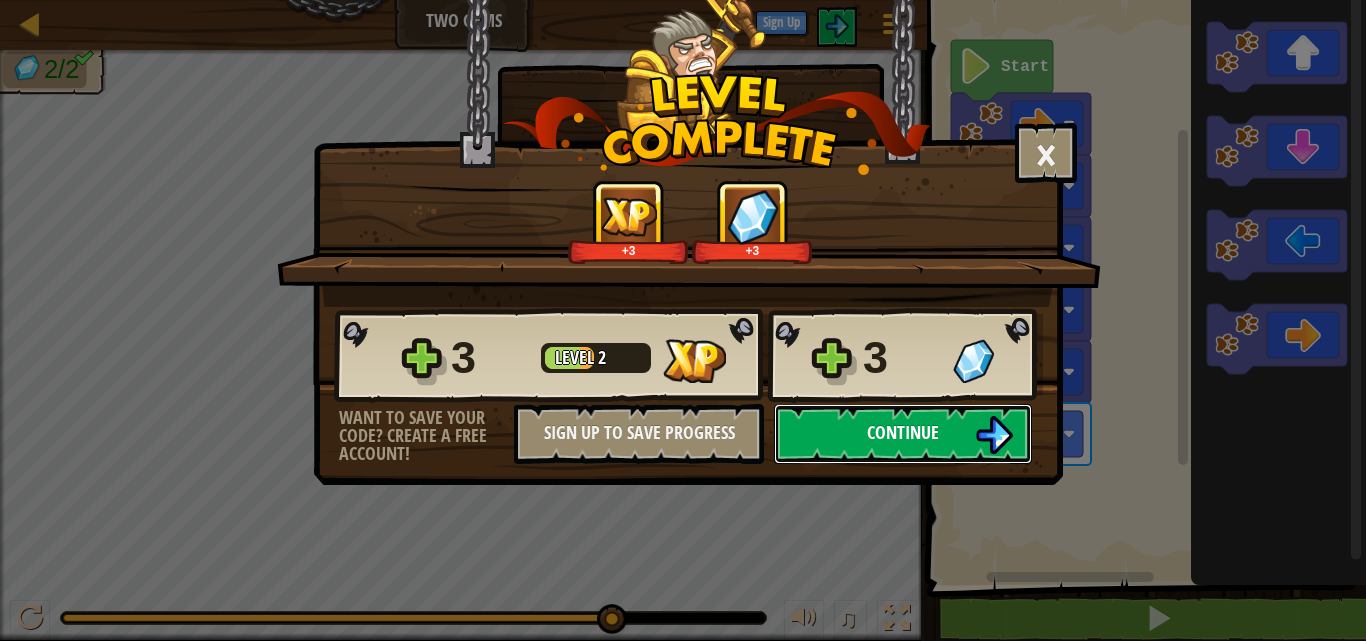 click at bounding box center [994, 435] 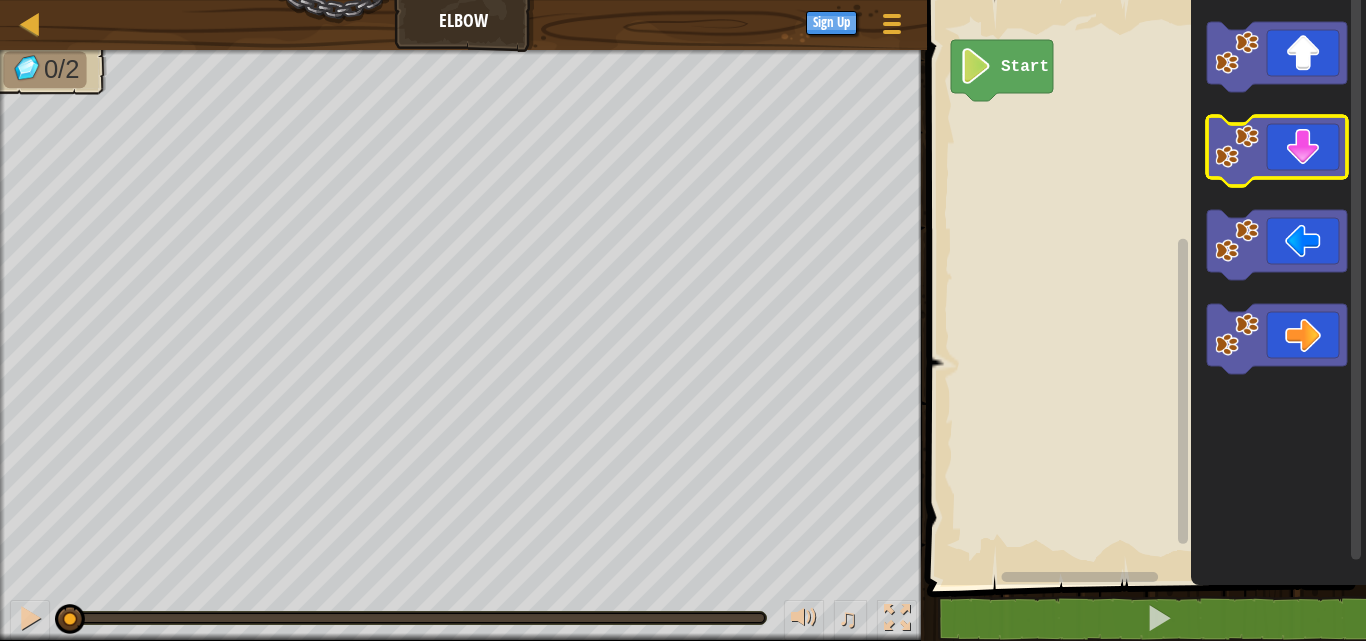 click 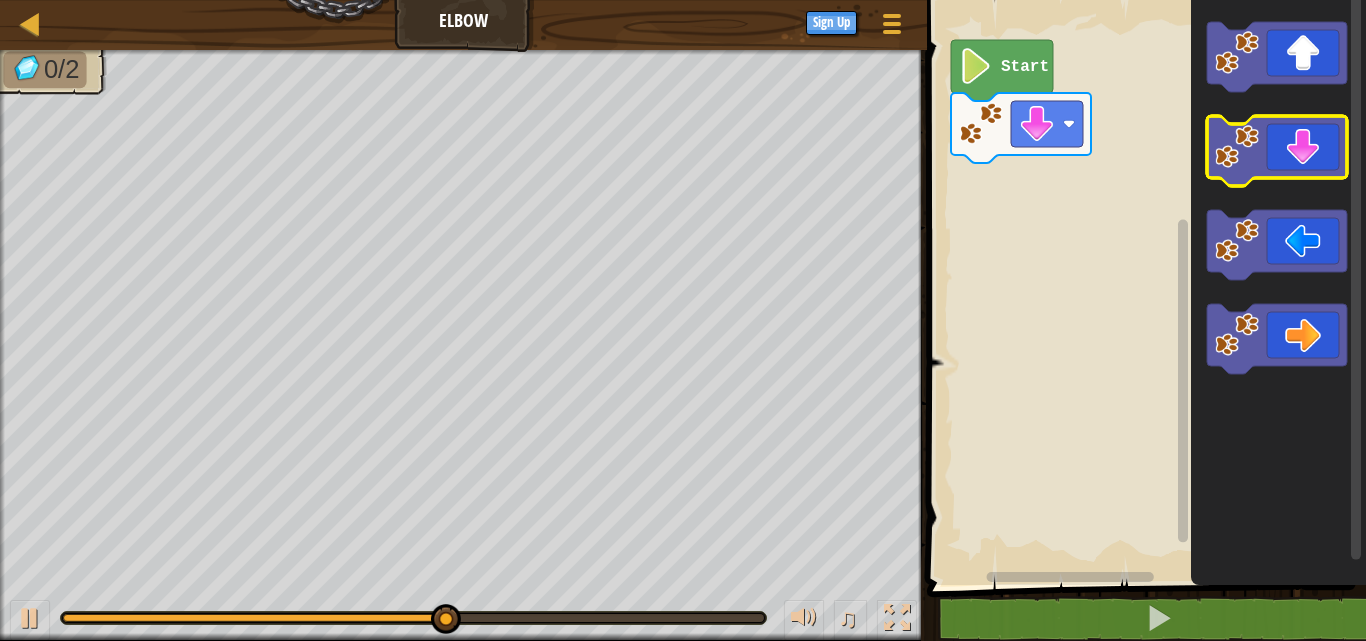 click 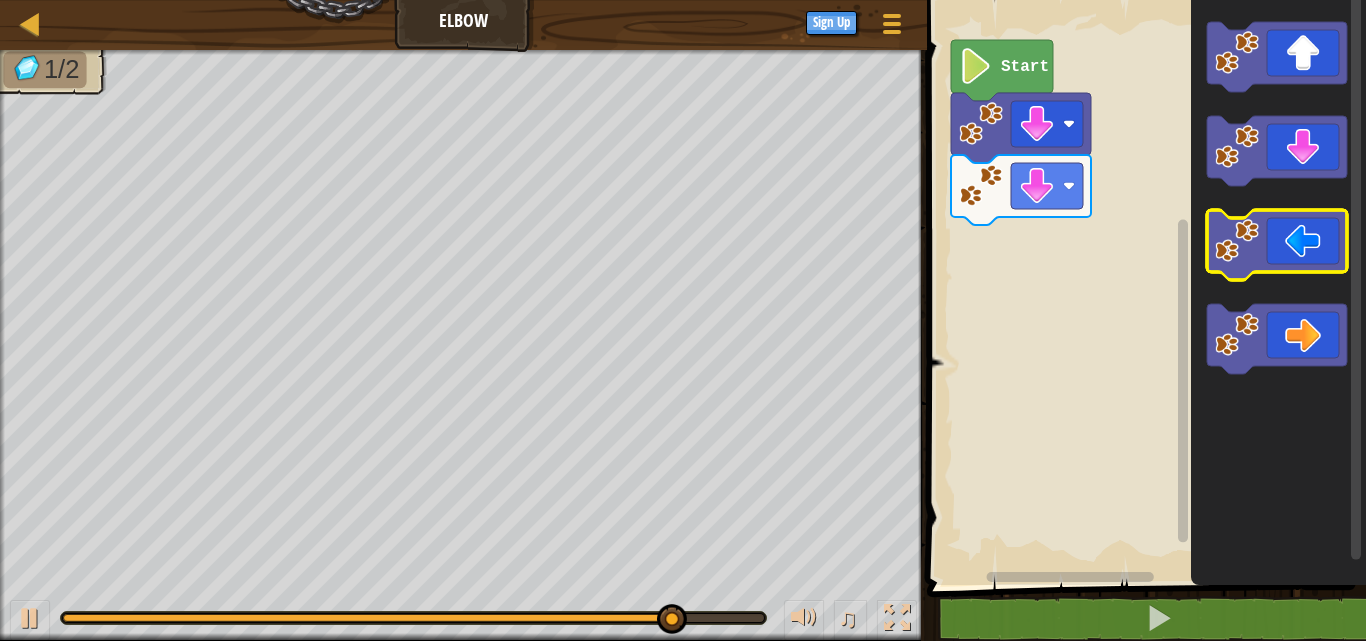 click 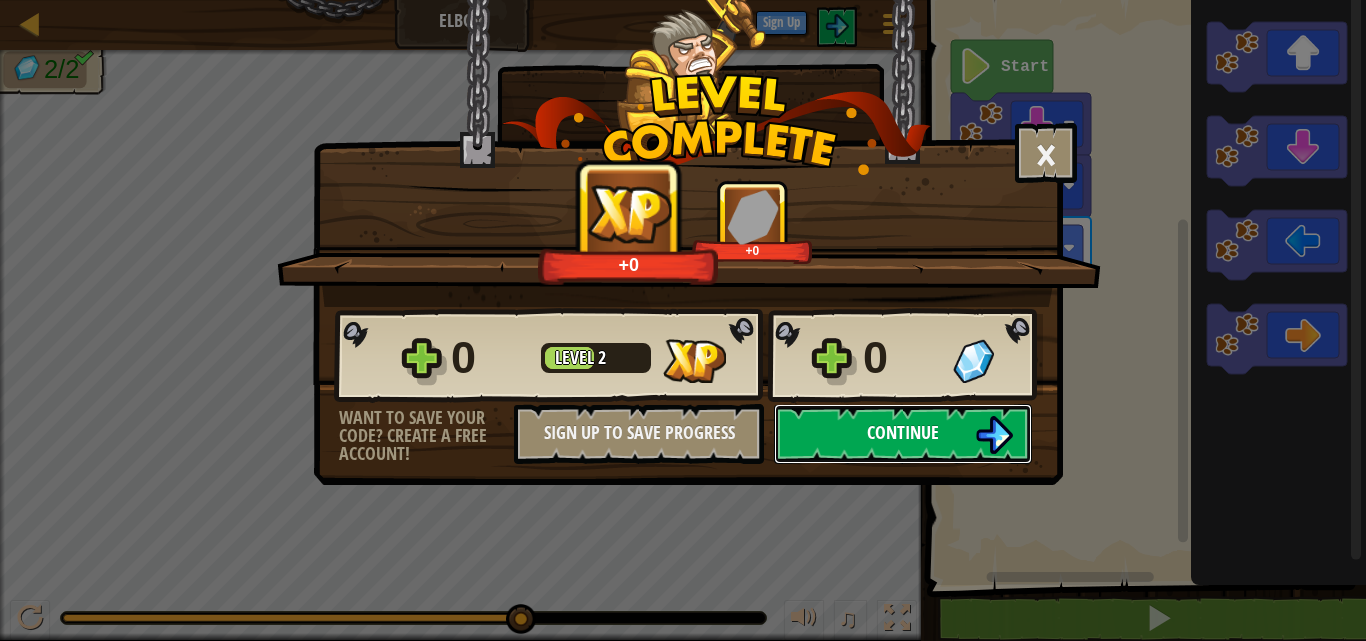 click on "Continue" at bounding box center (903, 434) 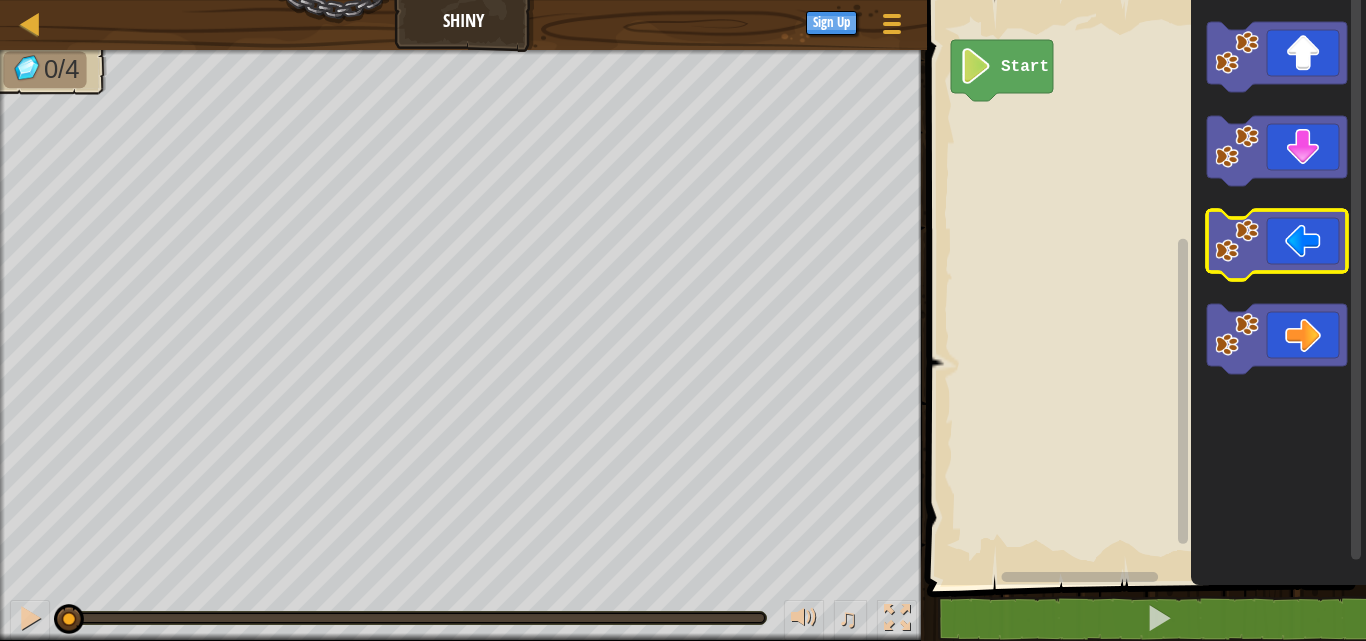 click 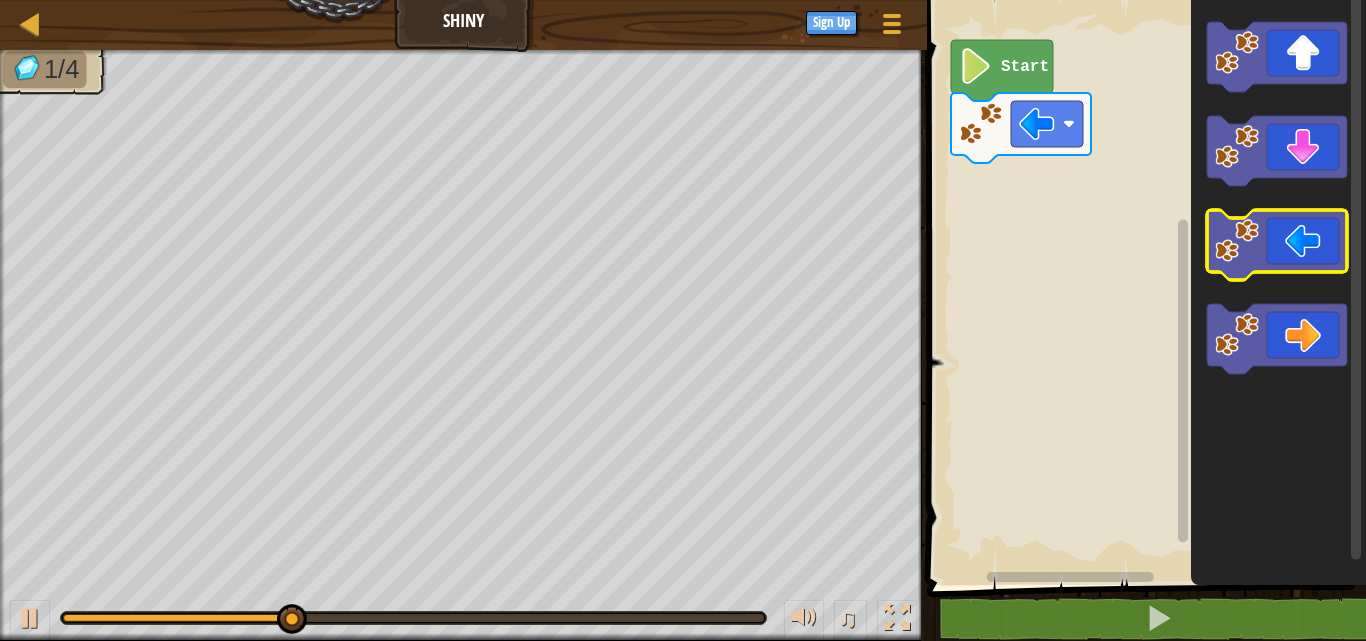 click 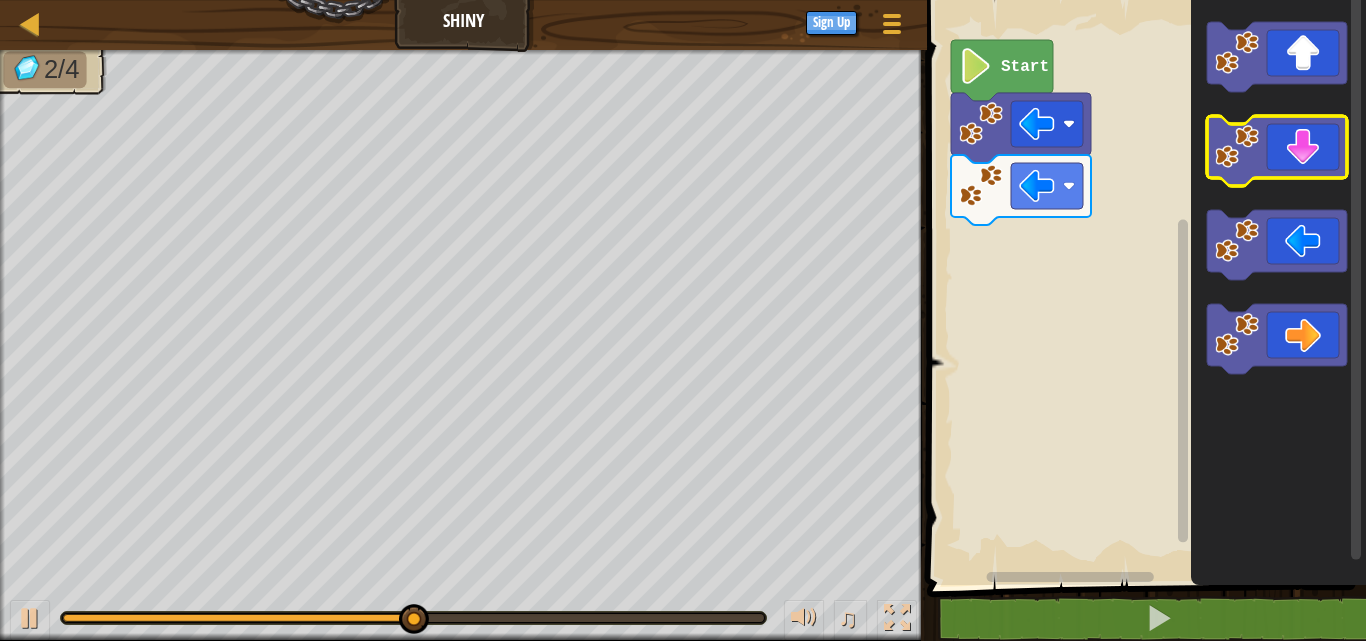 click 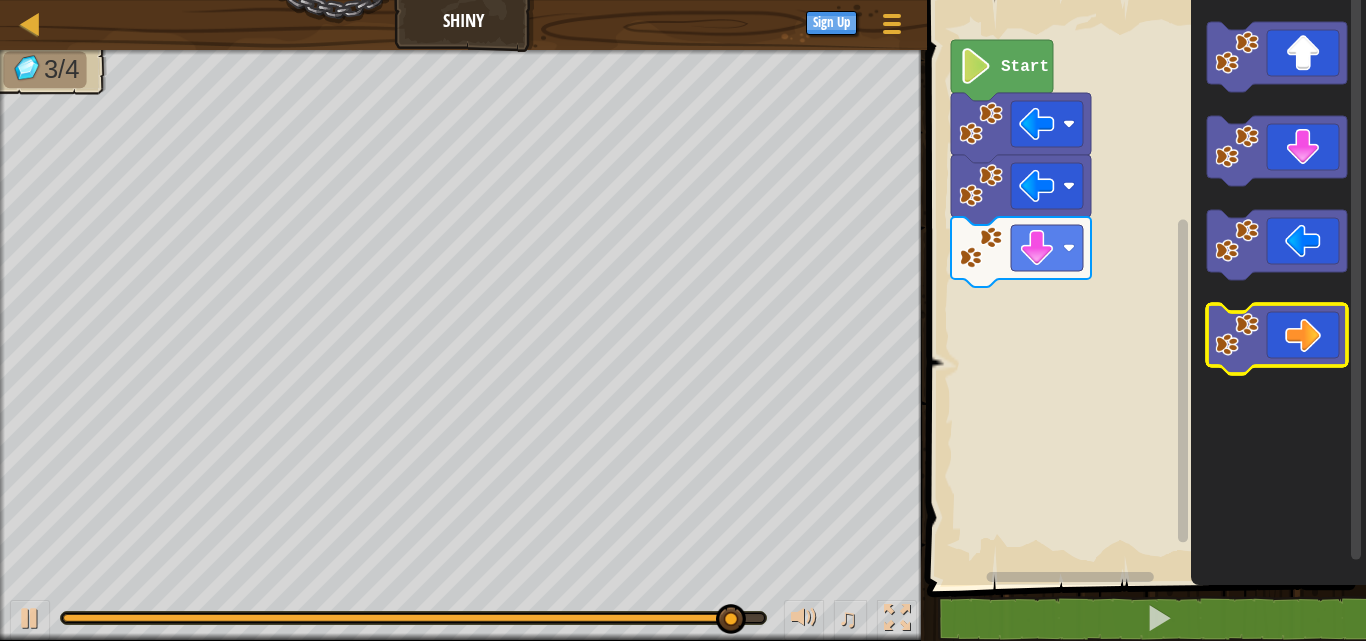 click 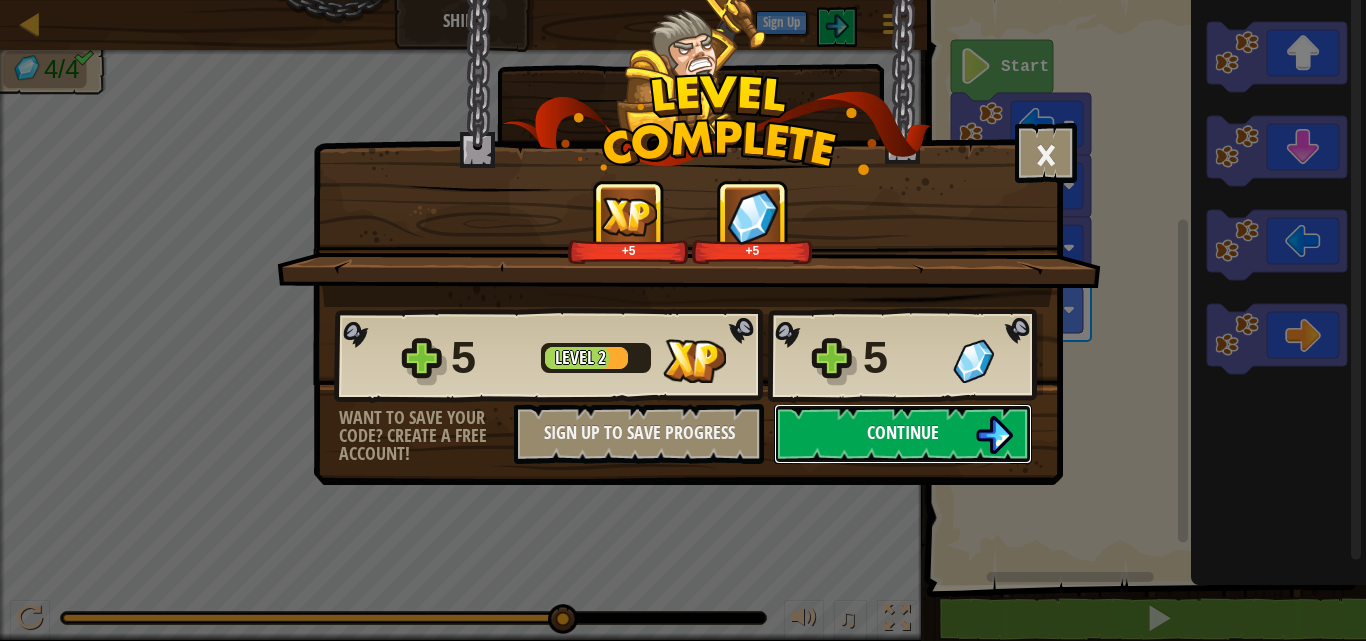 click on "Continue" at bounding box center (903, 434) 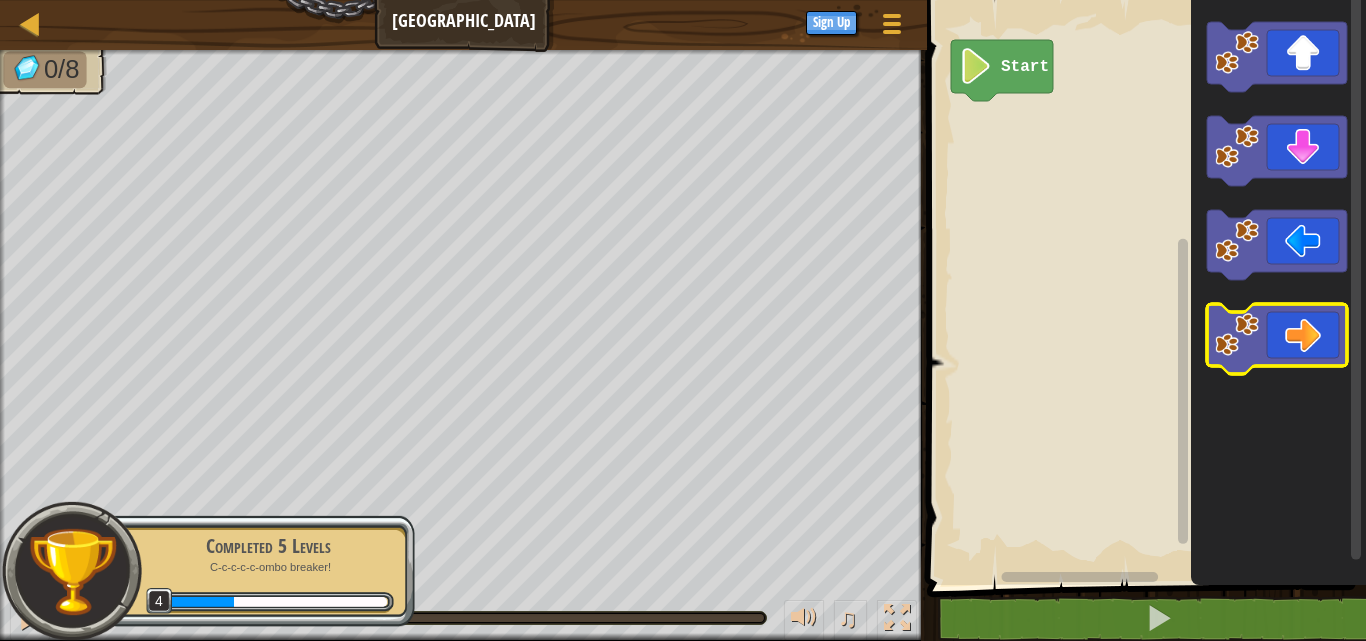 click 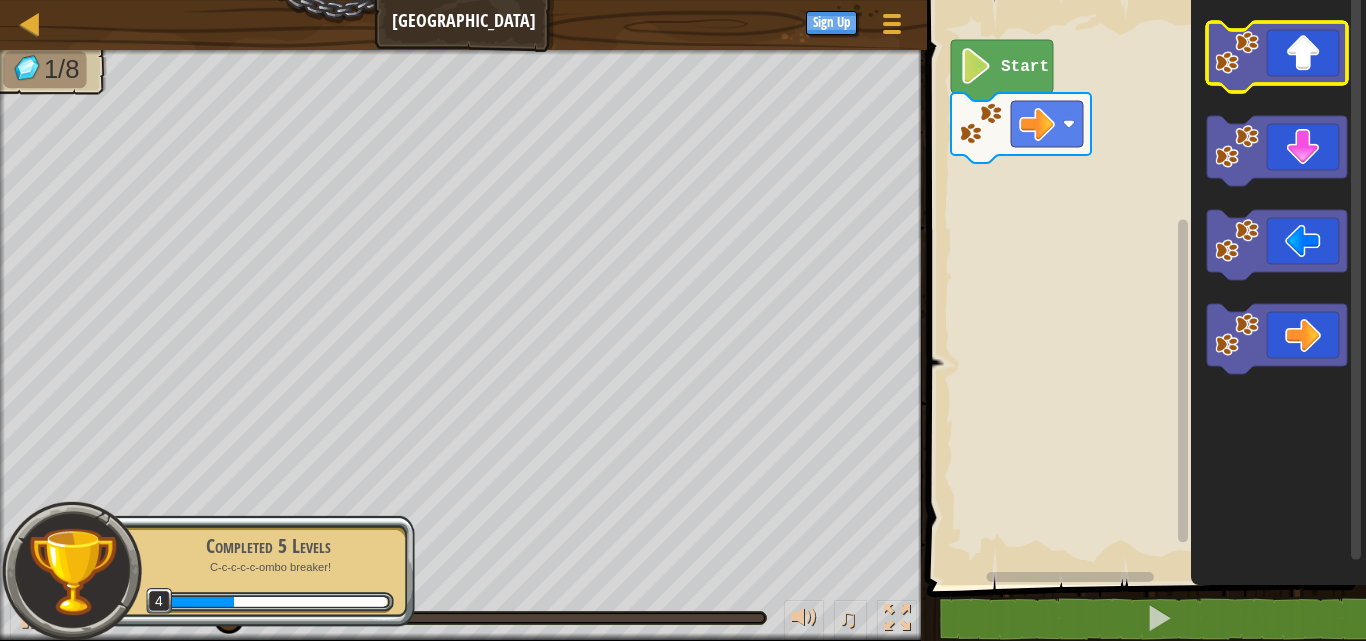click 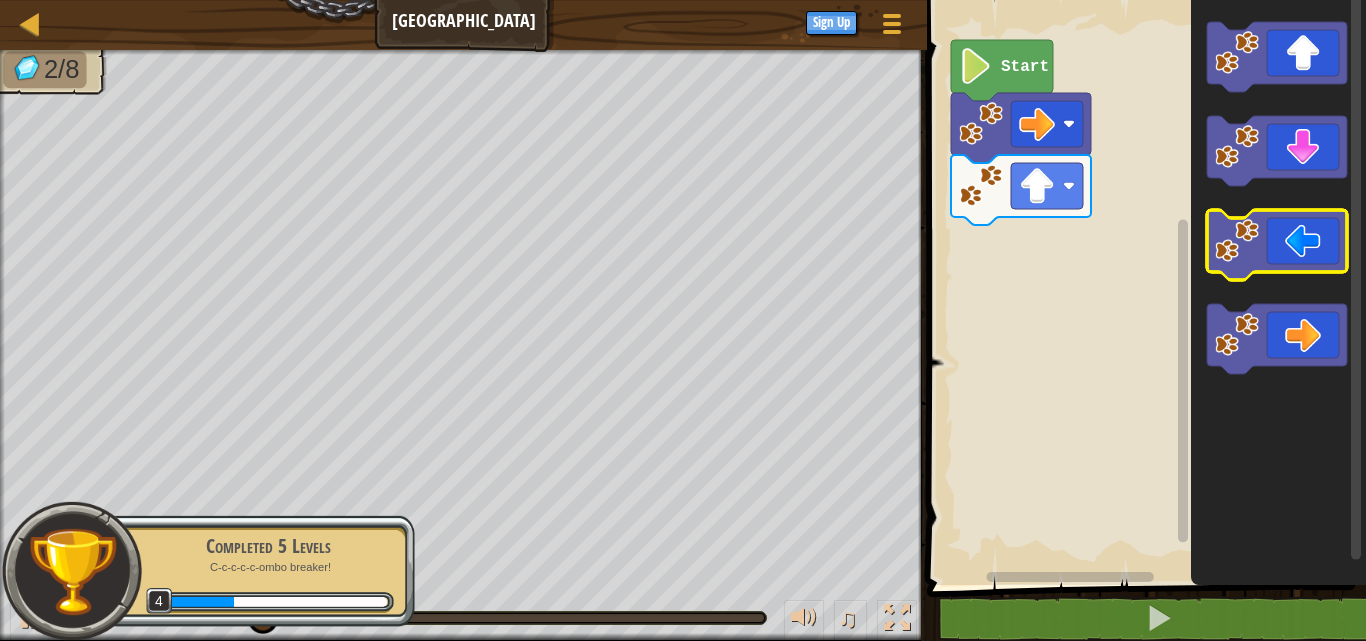 click 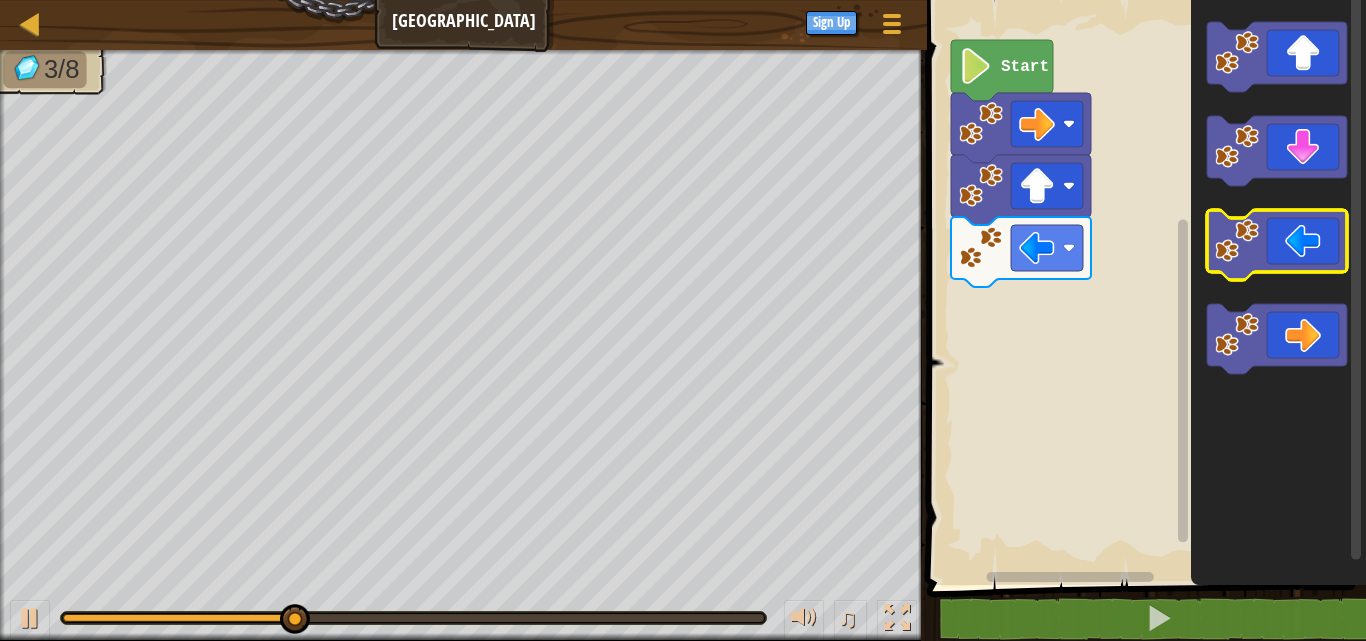 click 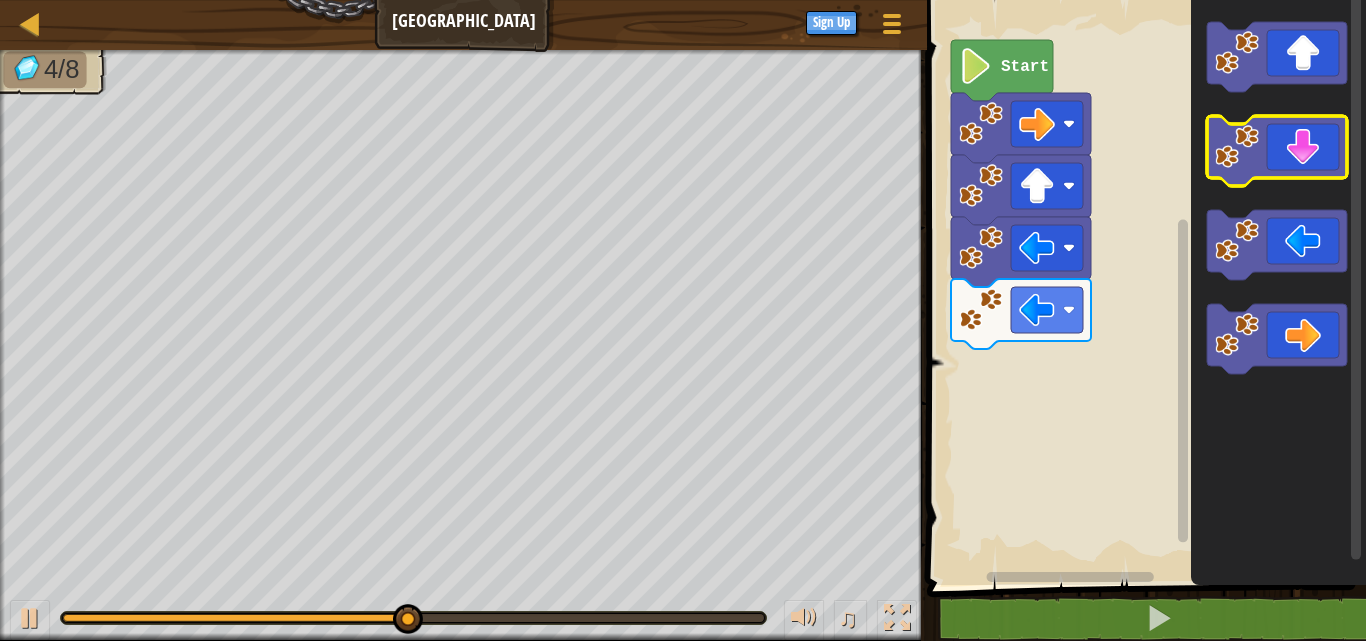 click 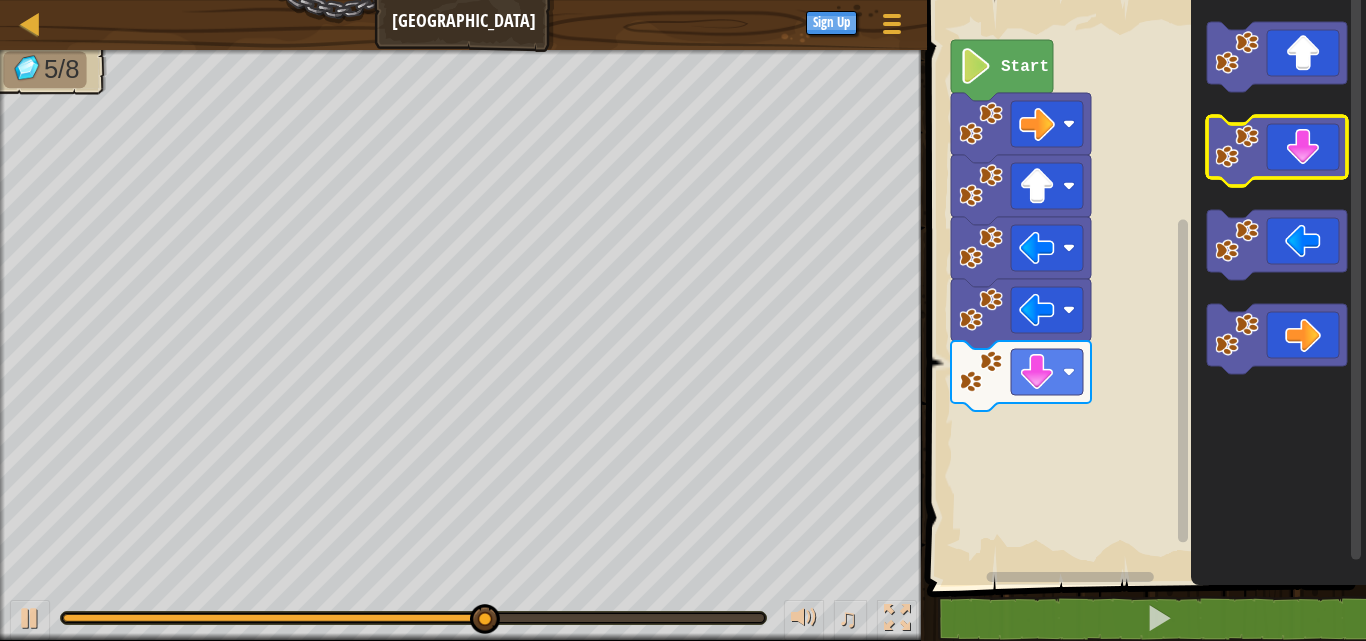click 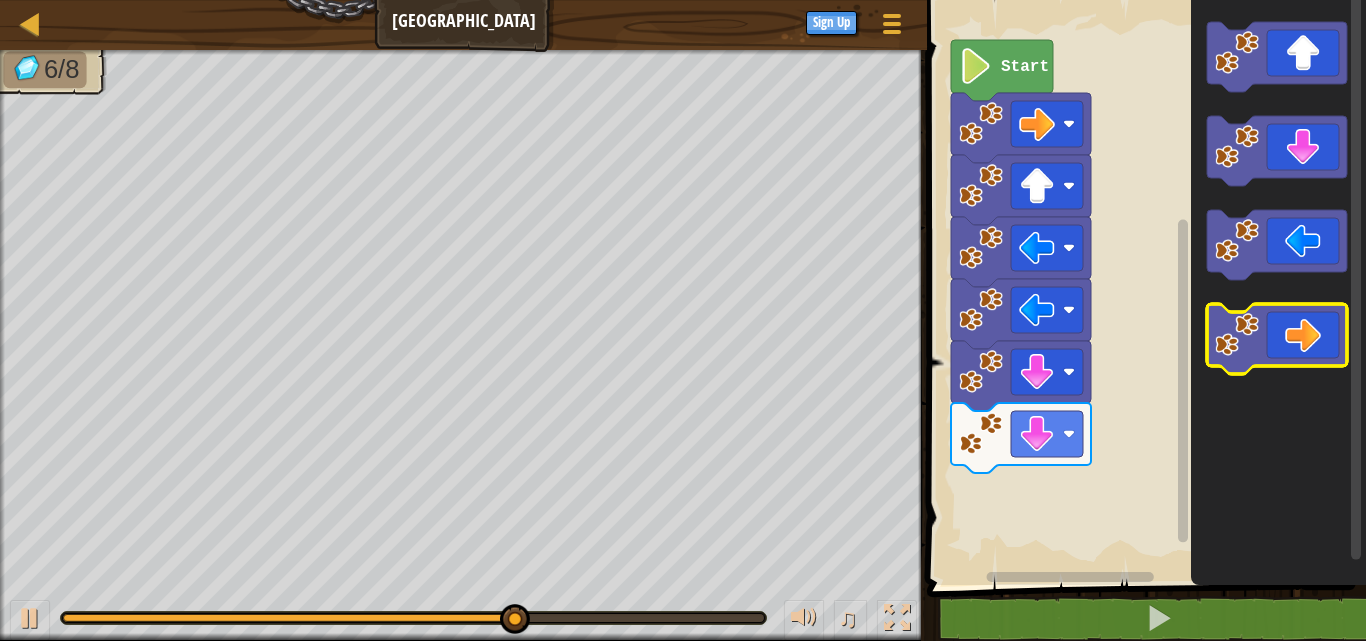 click 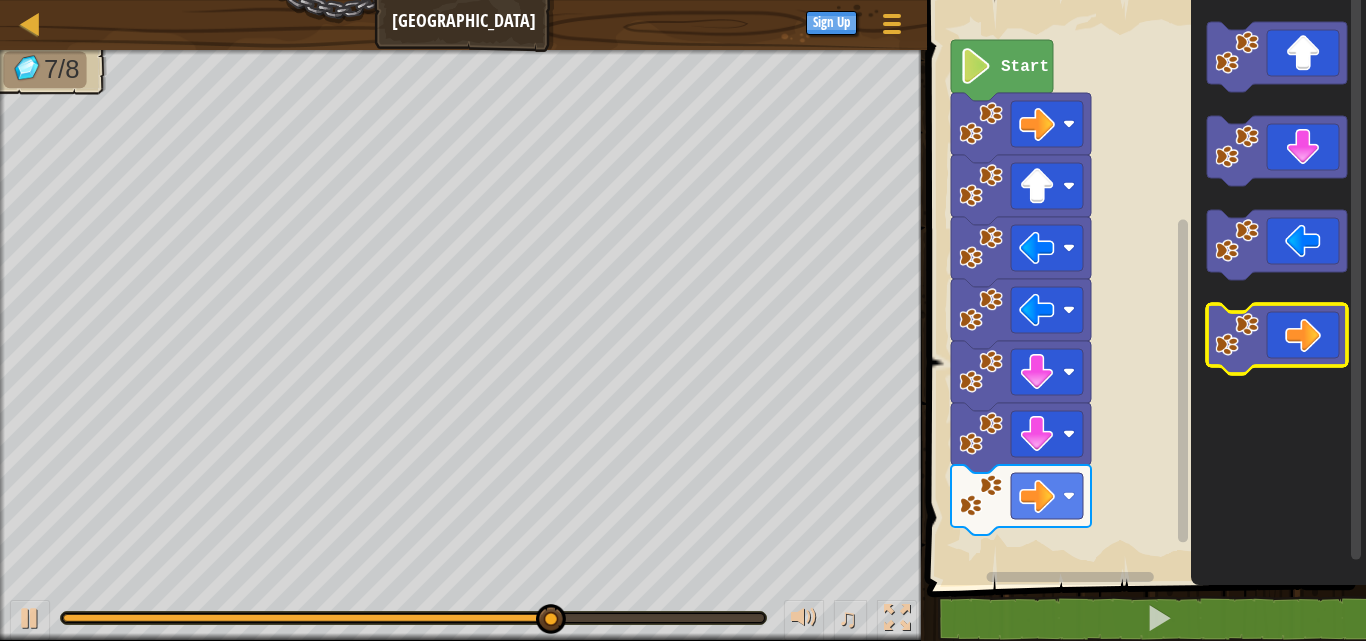 click 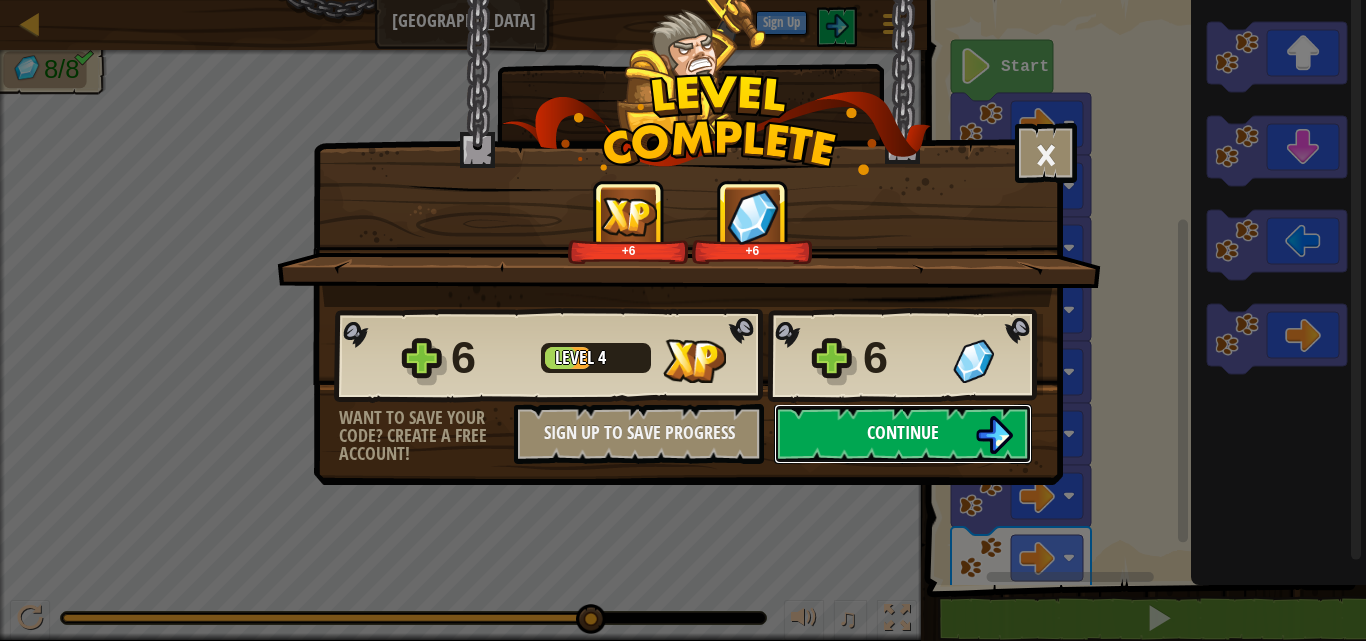 click on "Continue" at bounding box center [903, 434] 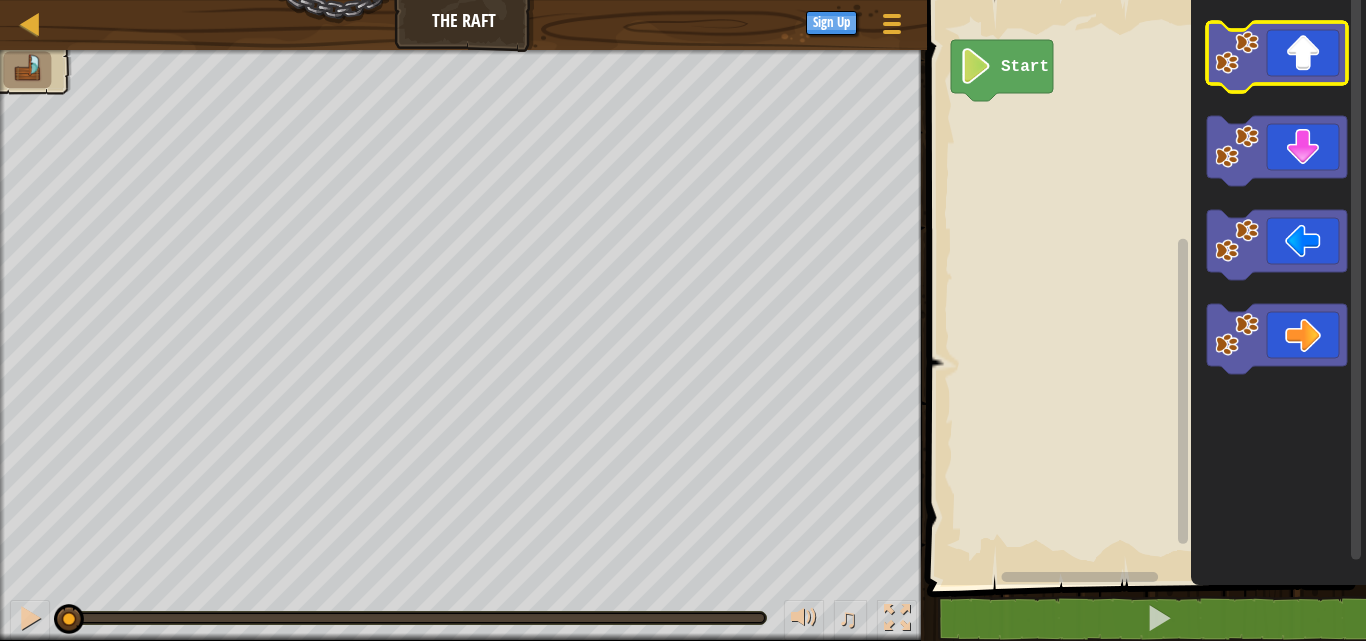 click 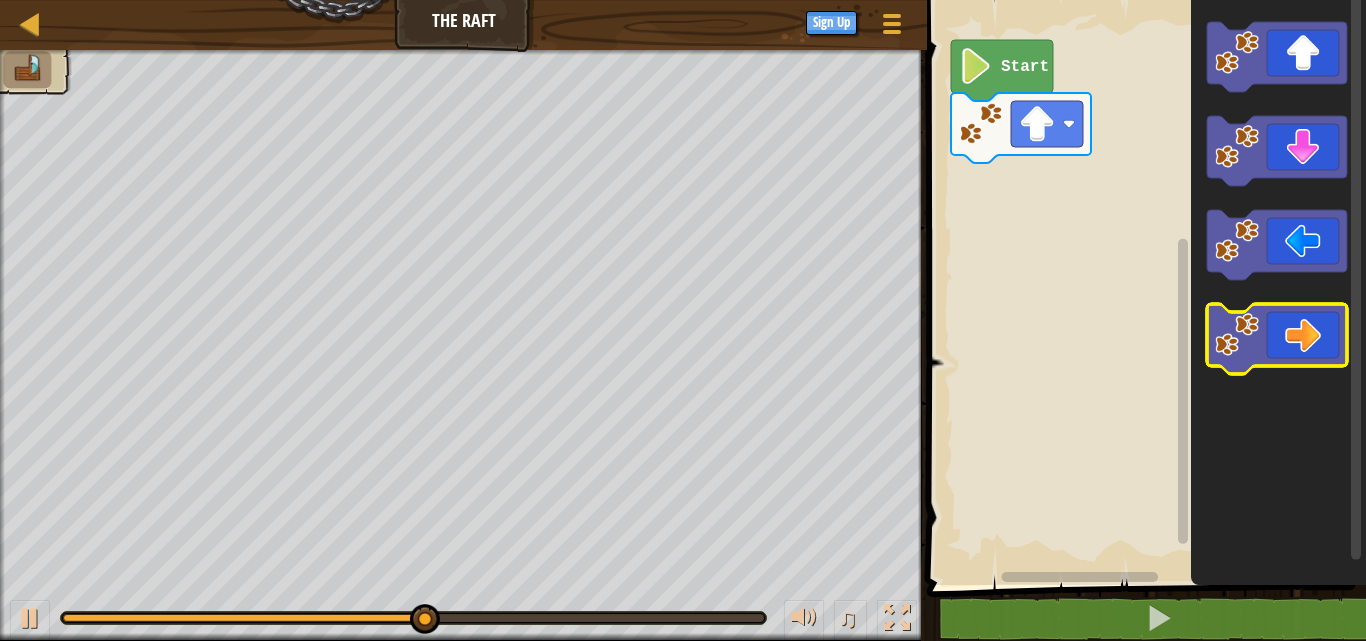 click 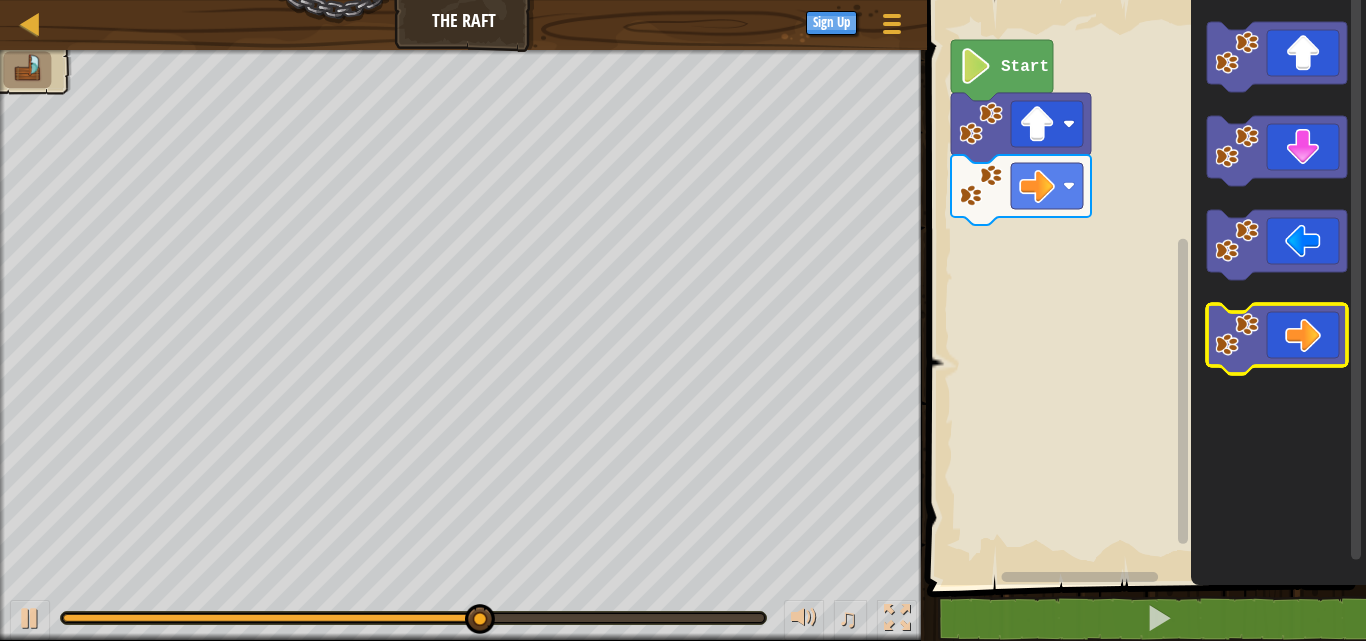 click 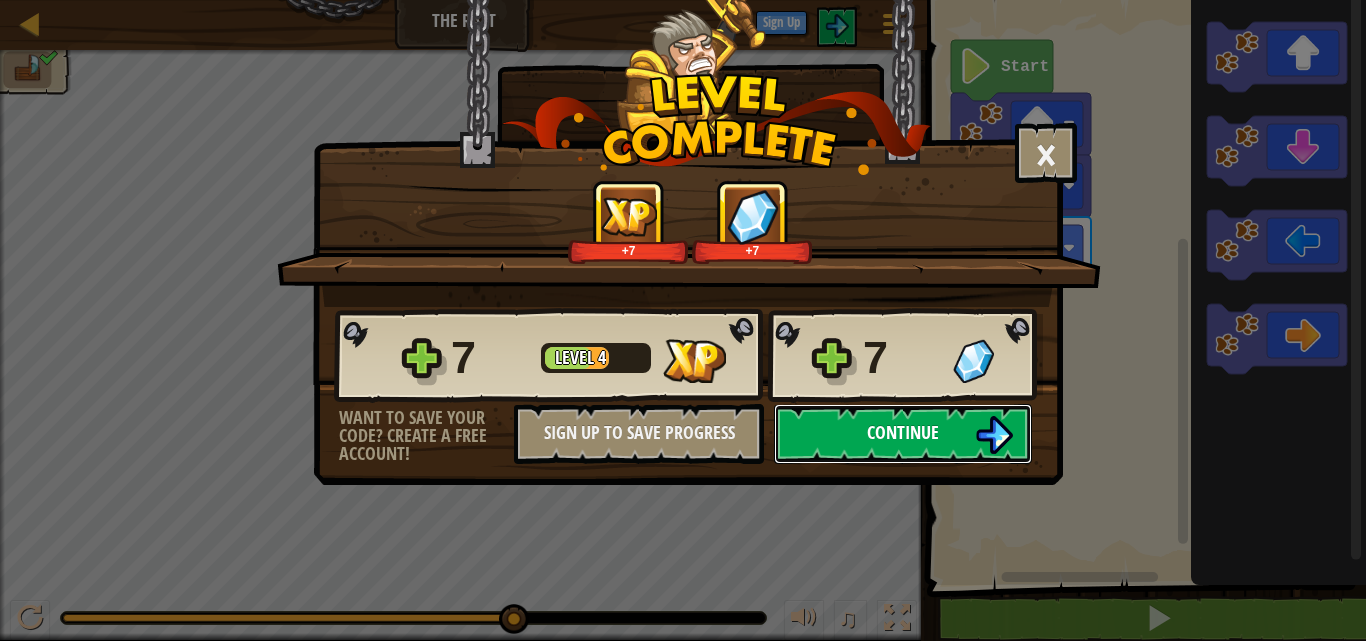 click on "Continue" at bounding box center (903, 432) 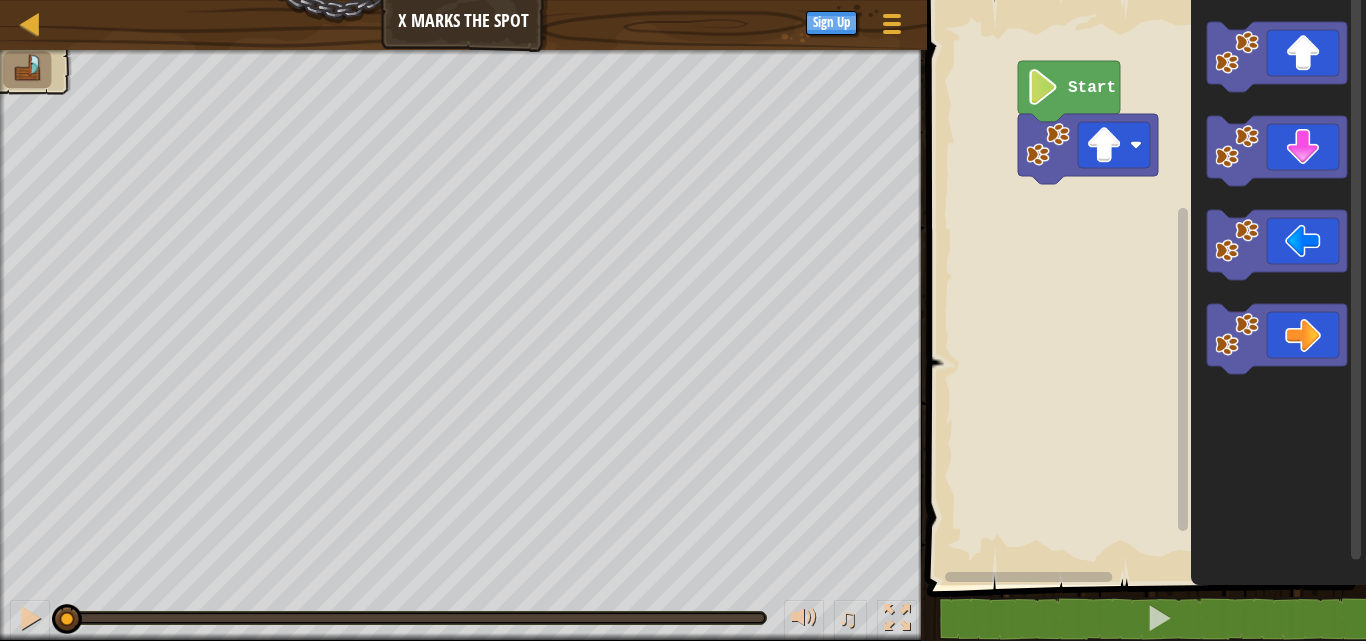 click on "Start" at bounding box center (1143, 287) 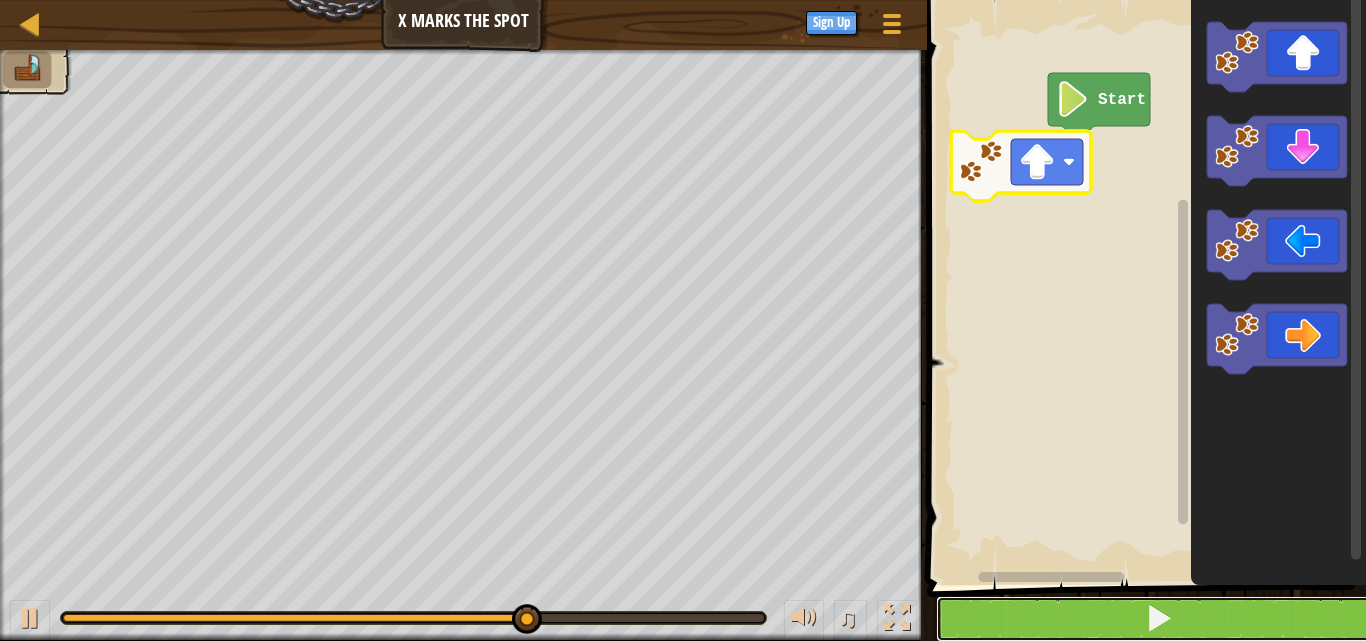 click at bounding box center (1158, 619) 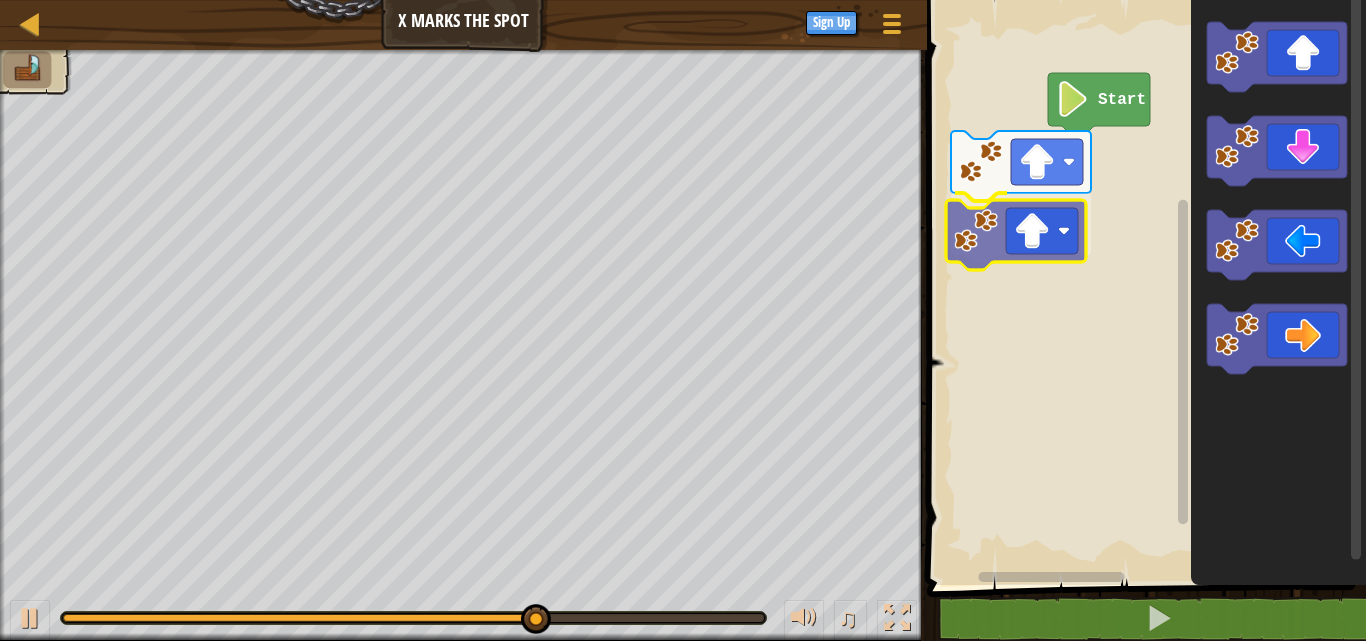 click on "Start" at bounding box center (1143, 287) 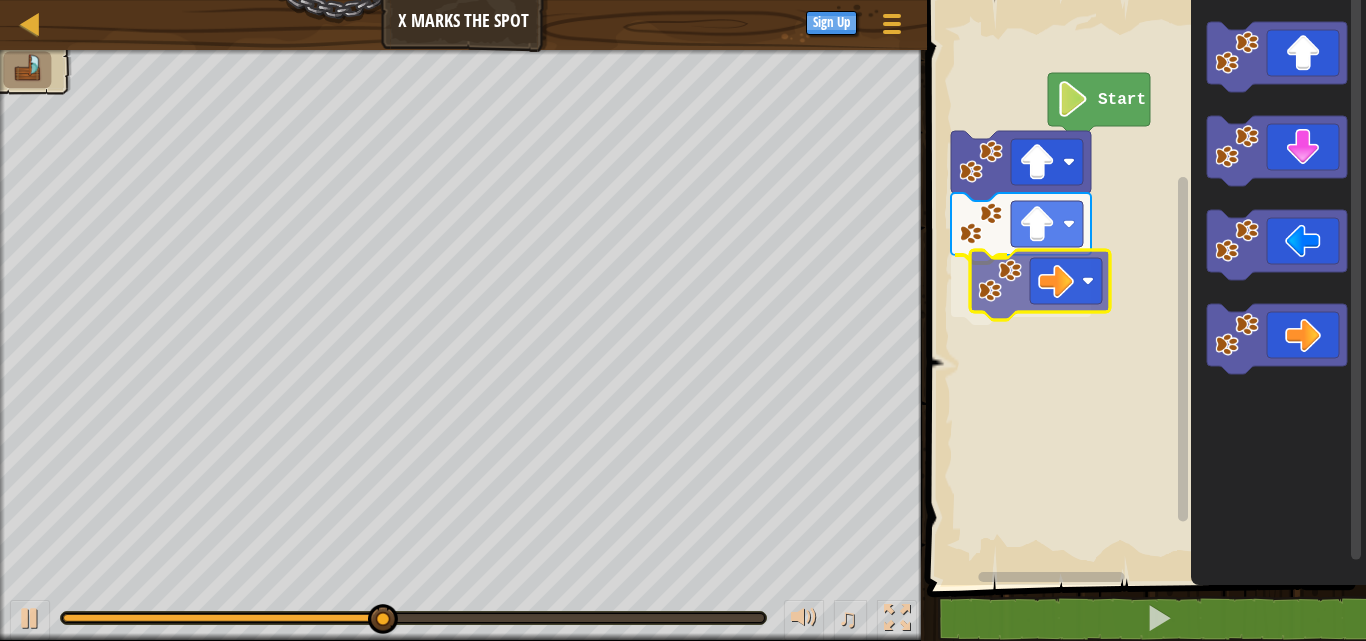 click on "Start" at bounding box center (1143, 287) 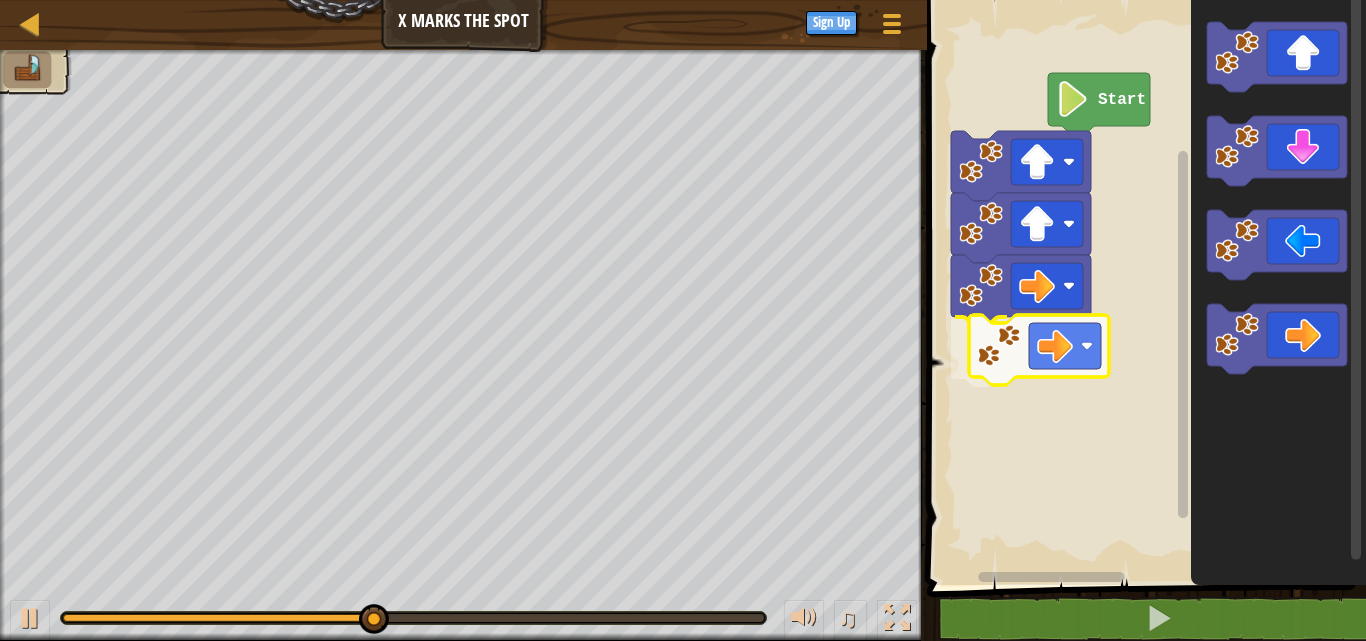 click on "Start" at bounding box center (1143, 287) 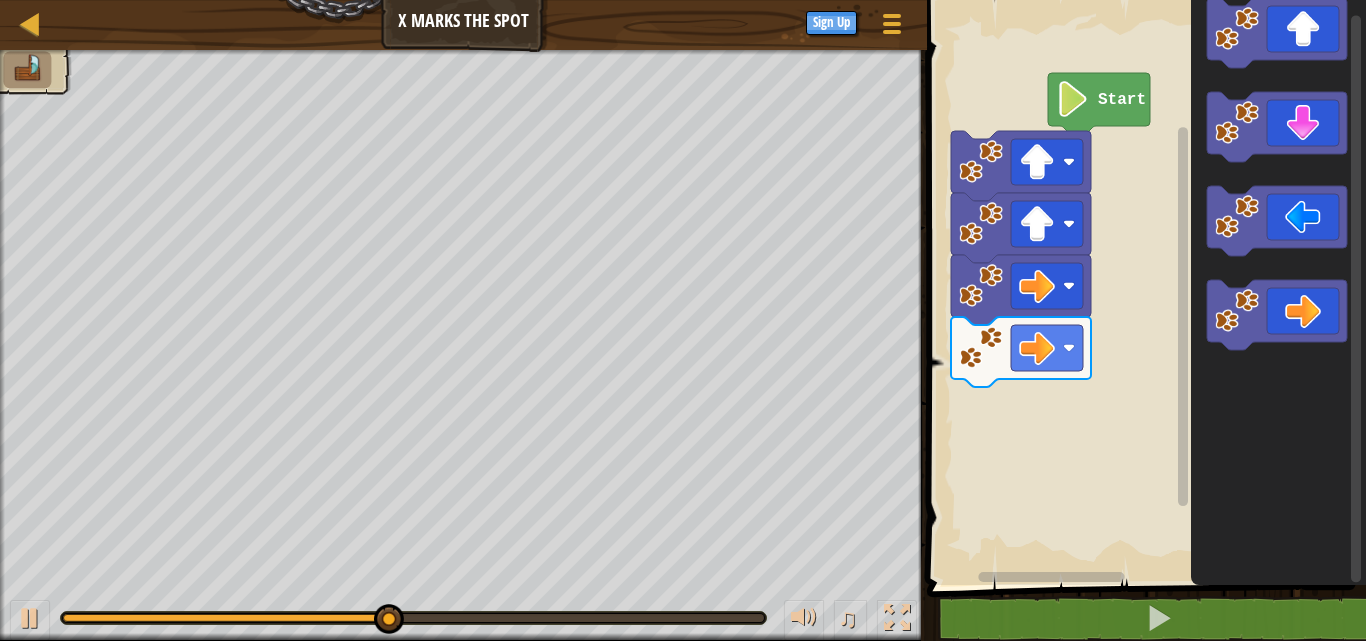click 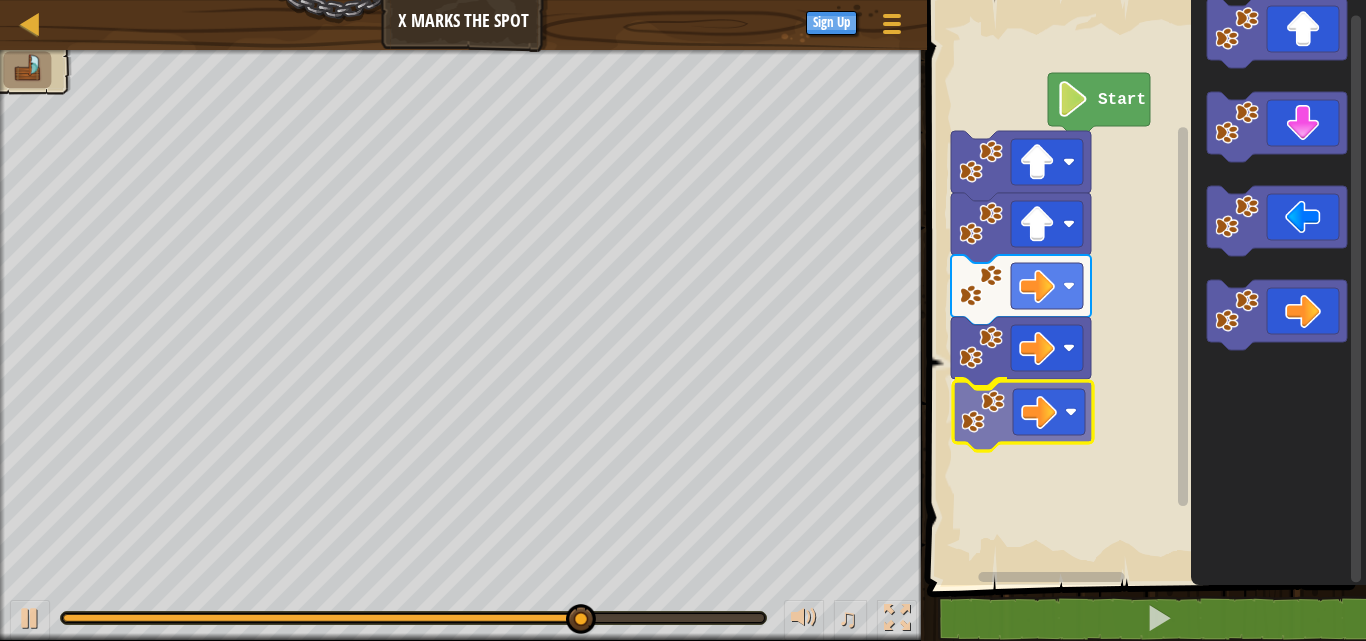 click on "Start" at bounding box center [1143, 287] 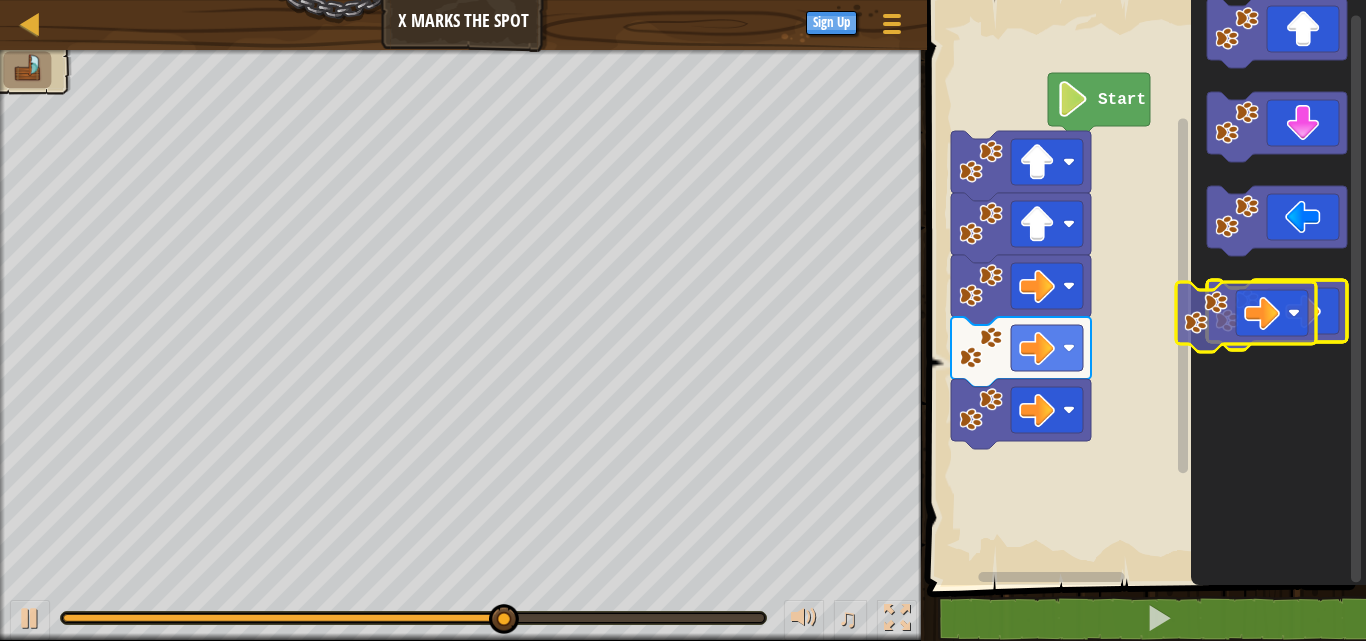 click 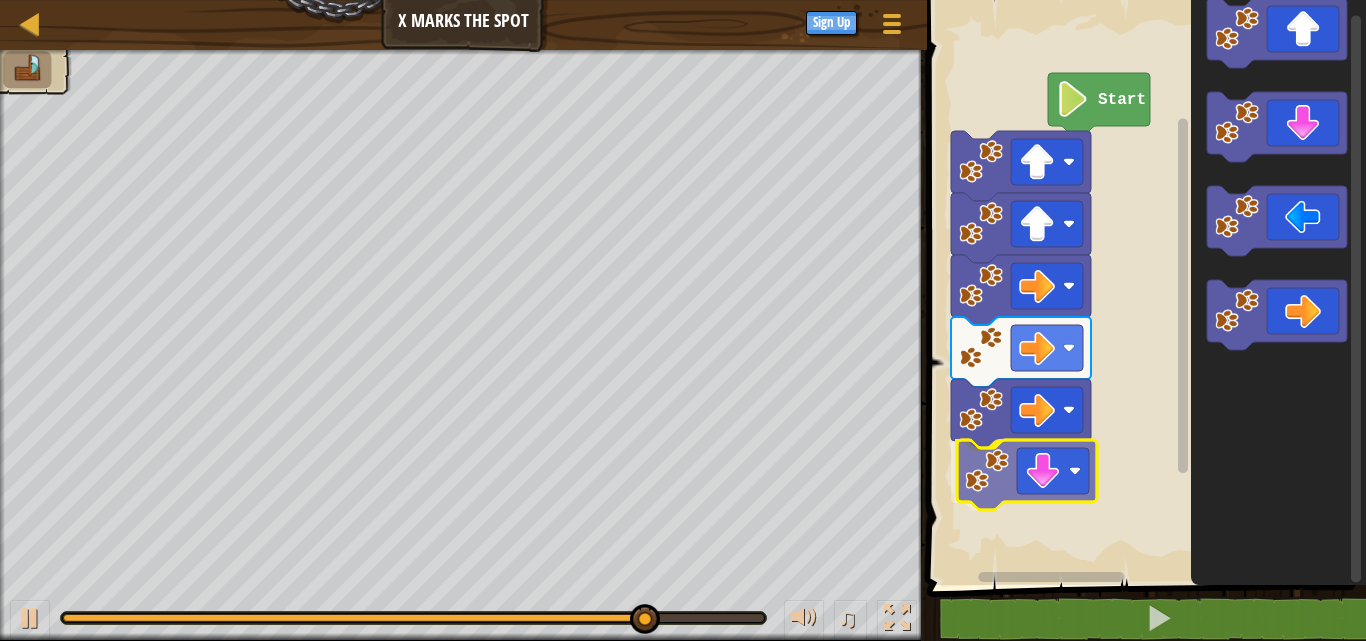 click on "Start" at bounding box center (1143, 287) 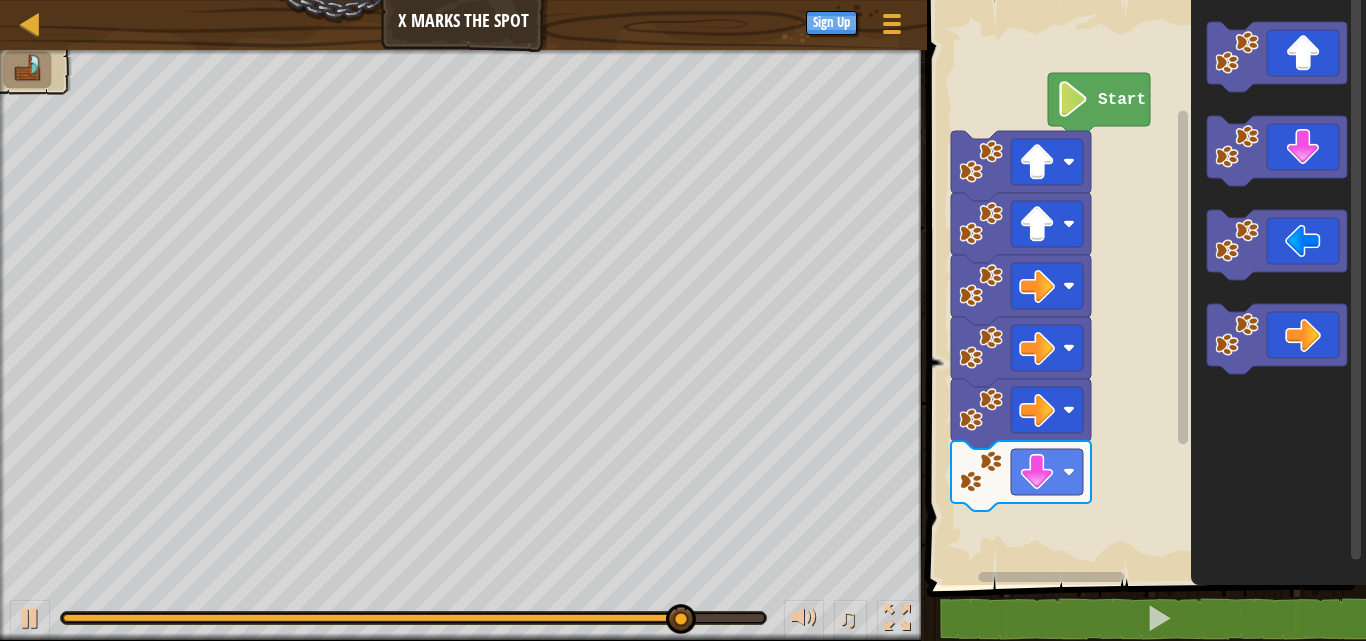 click 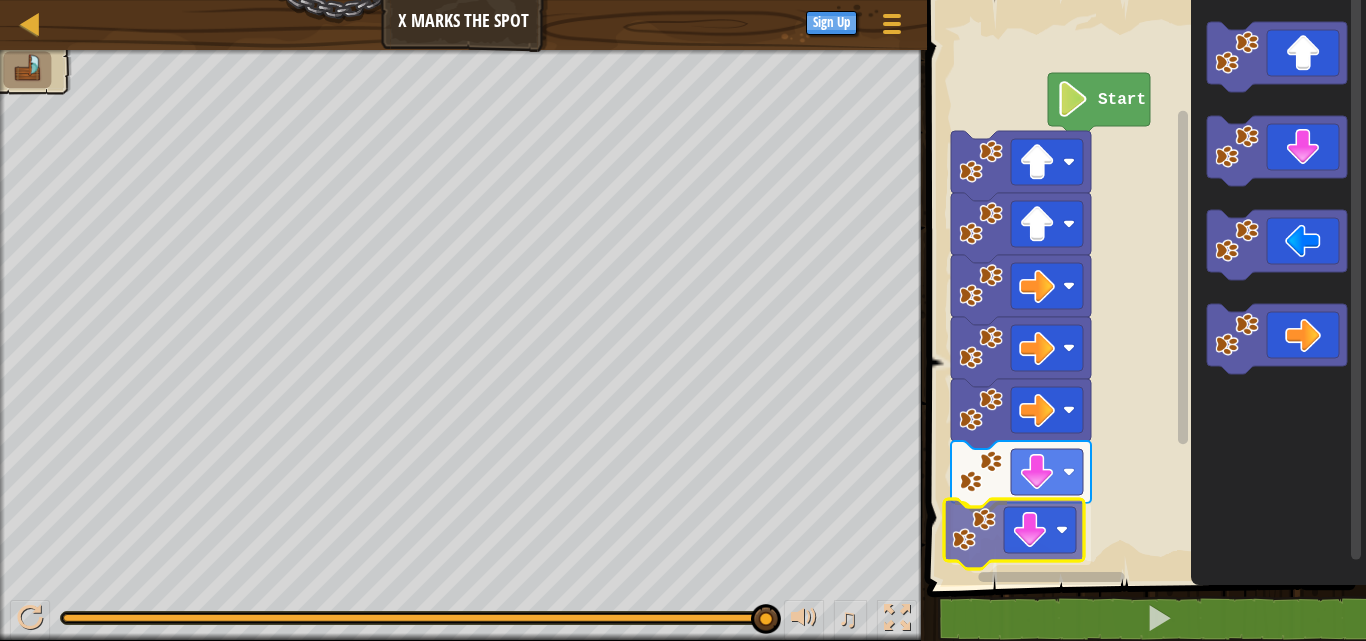 click on "Start" at bounding box center (1143, 287) 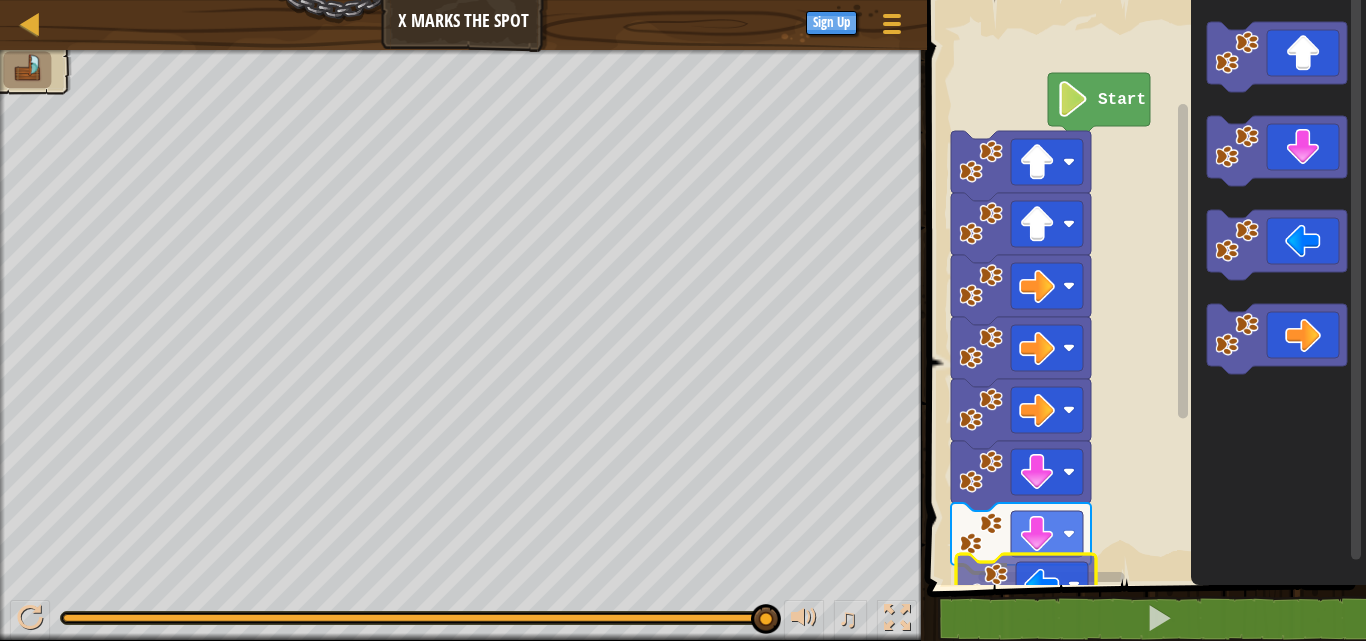 click on "Start" at bounding box center (1143, 287) 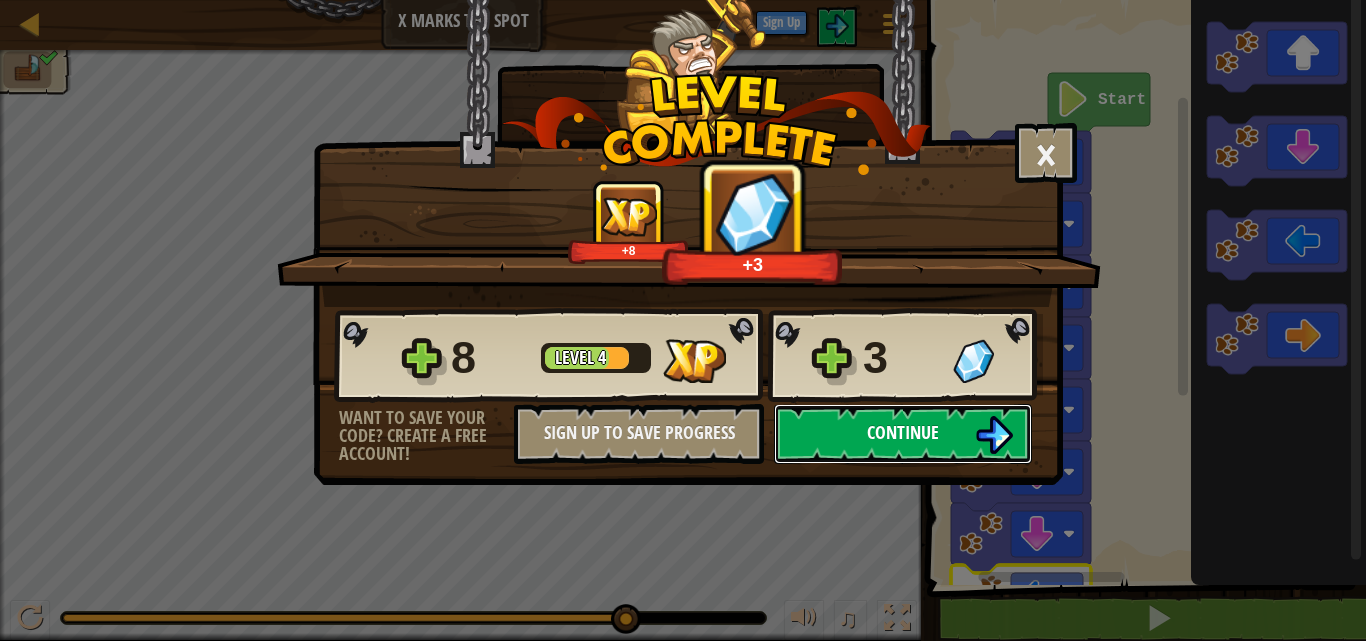 click on "Continue" at bounding box center [903, 434] 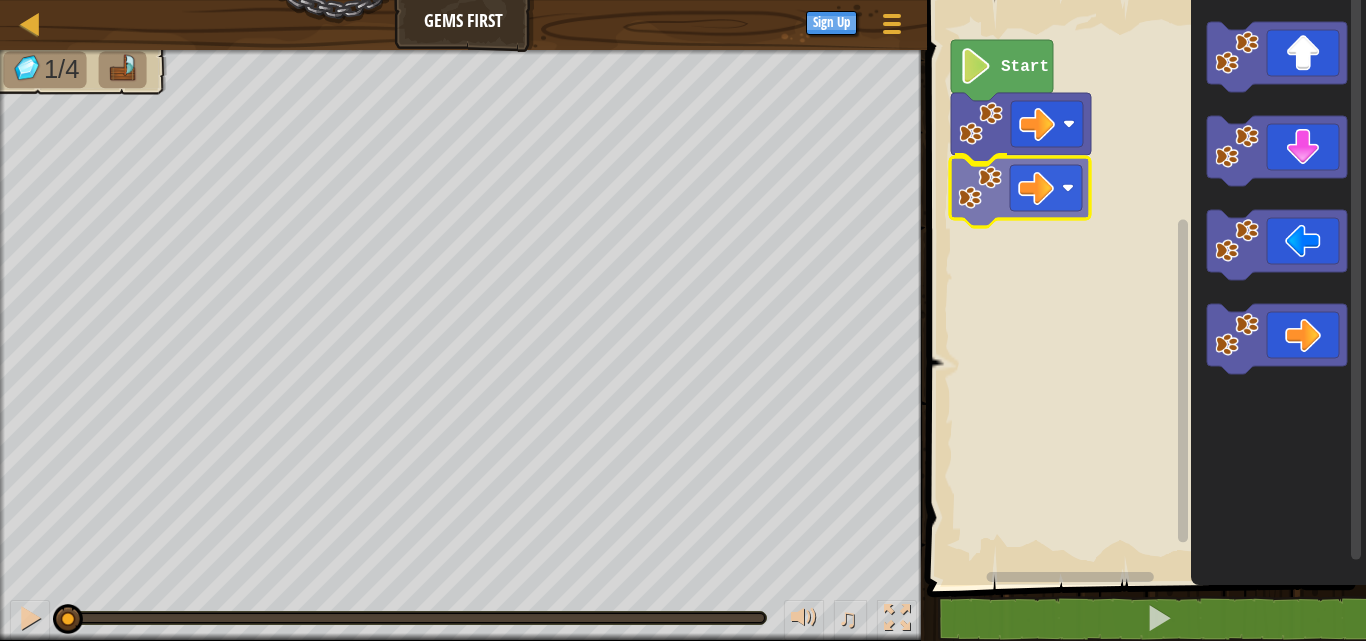 click on "Start" at bounding box center [1143, 287] 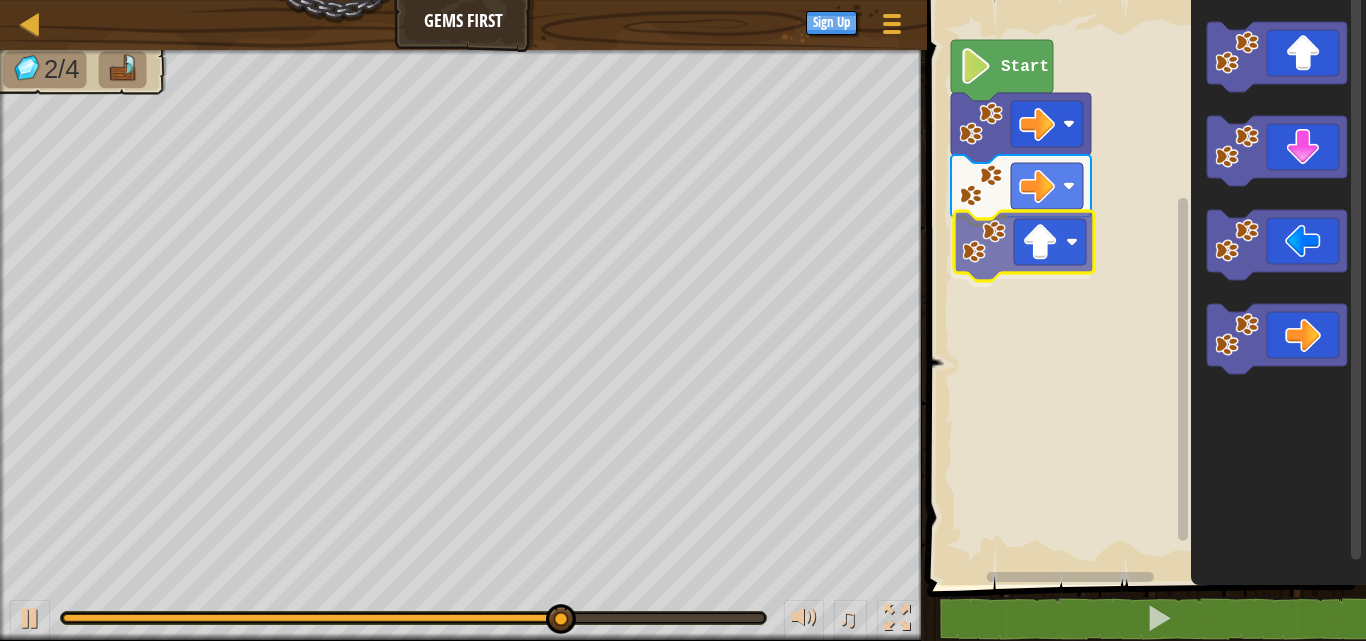 click on "Start" at bounding box center [1143, 287] 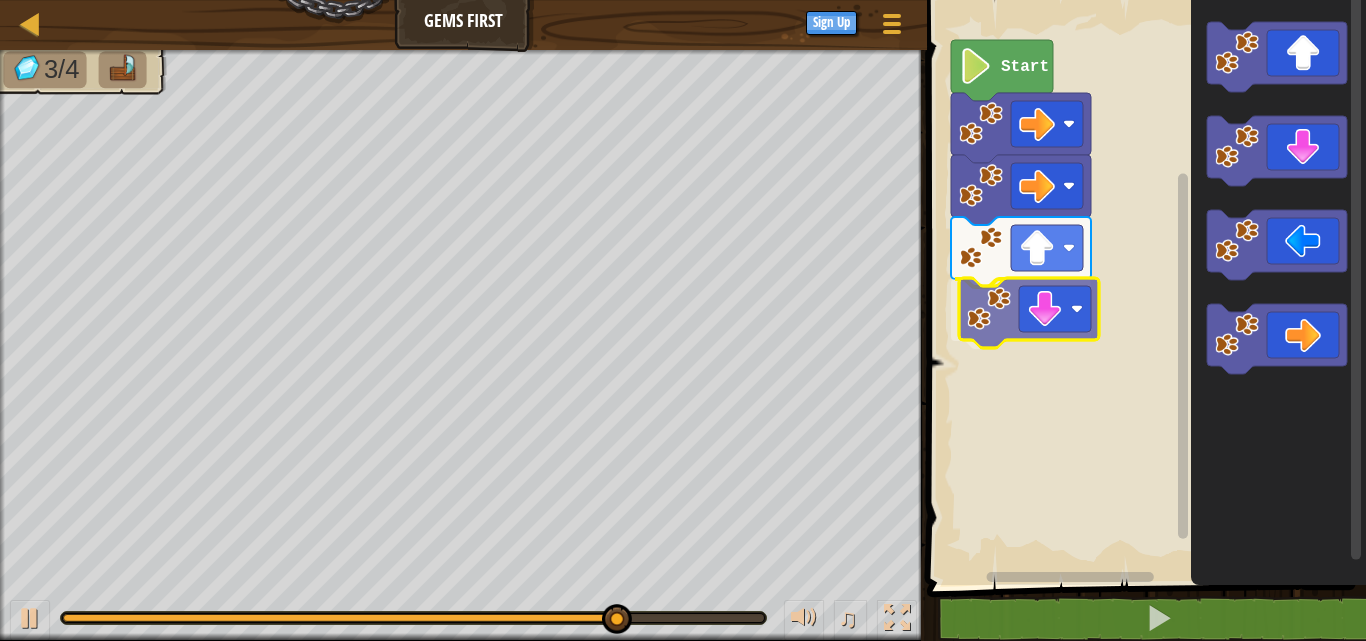 click on "Start" at bounding box center (1143, 287) 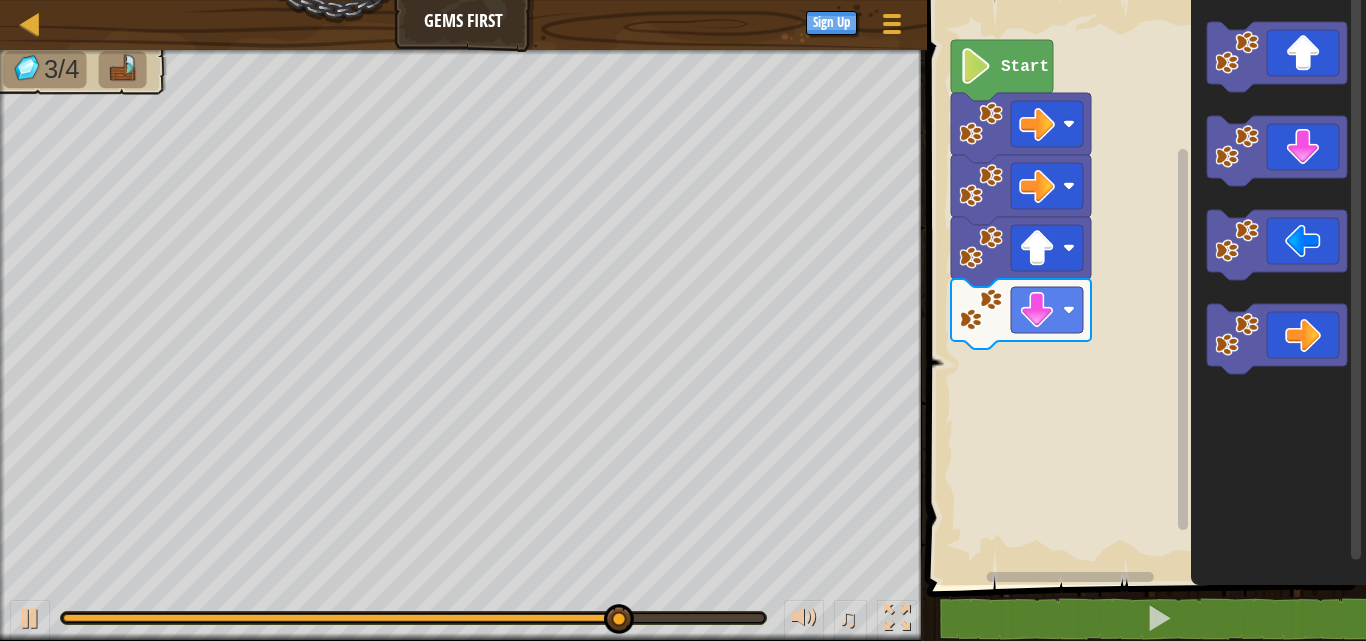 click on "Start" at bounding box center [1143, 287] 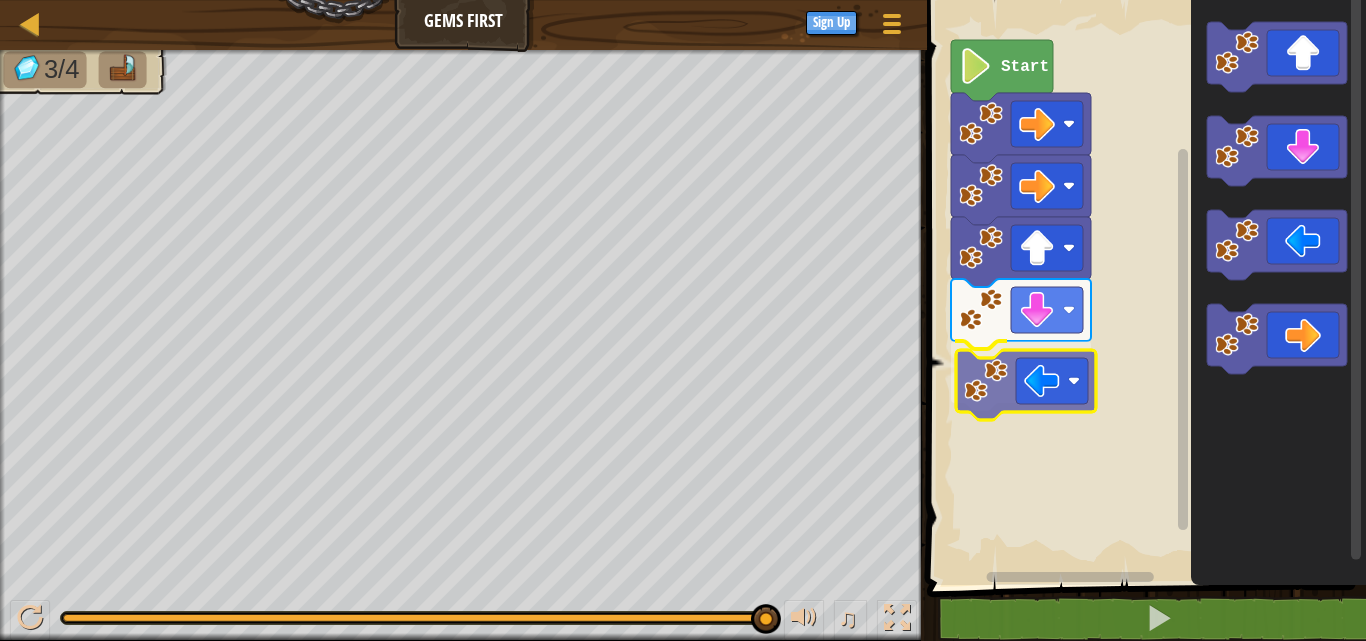 click on "Start" at bounding box center (1143, 287) 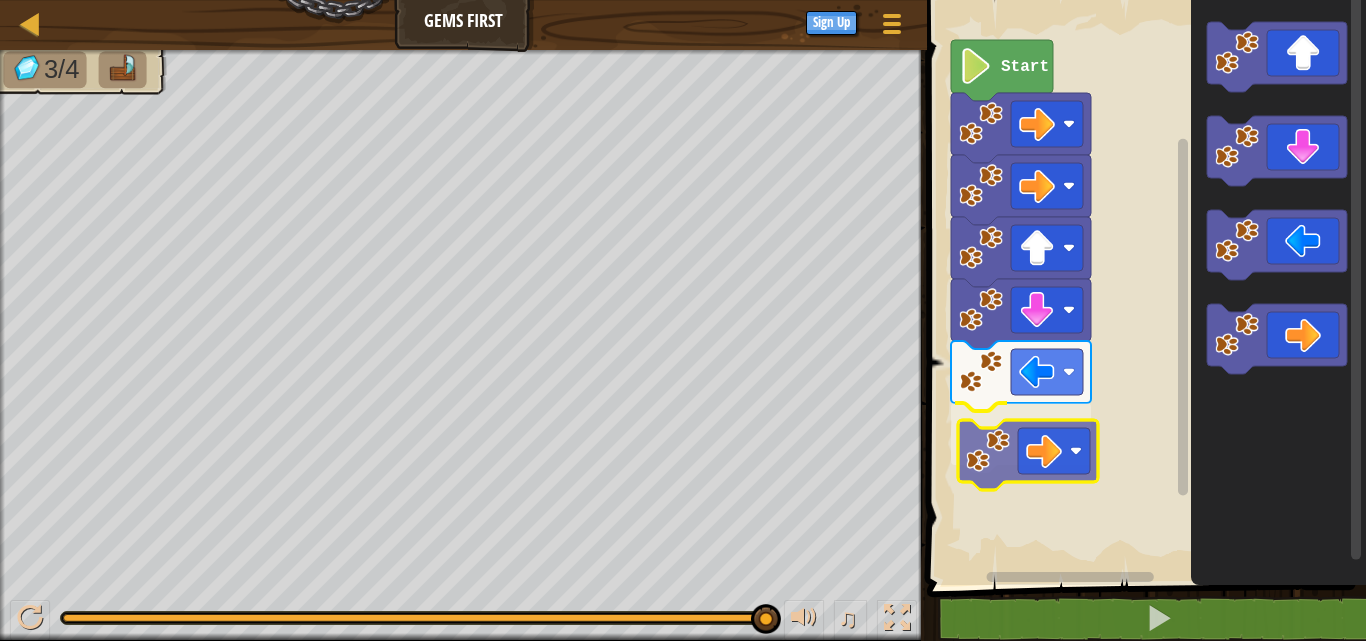 click on "Start" at bounding box center [1143, 287] 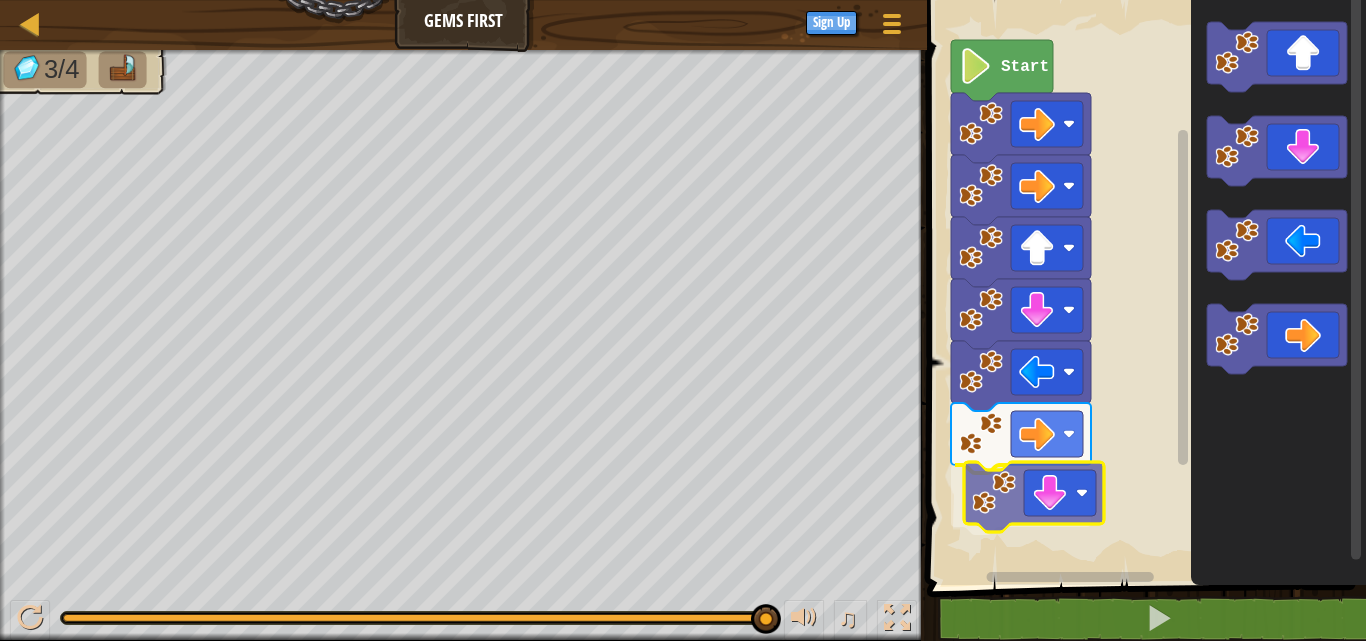 click on "Start" at bounding box center [1143, 287] 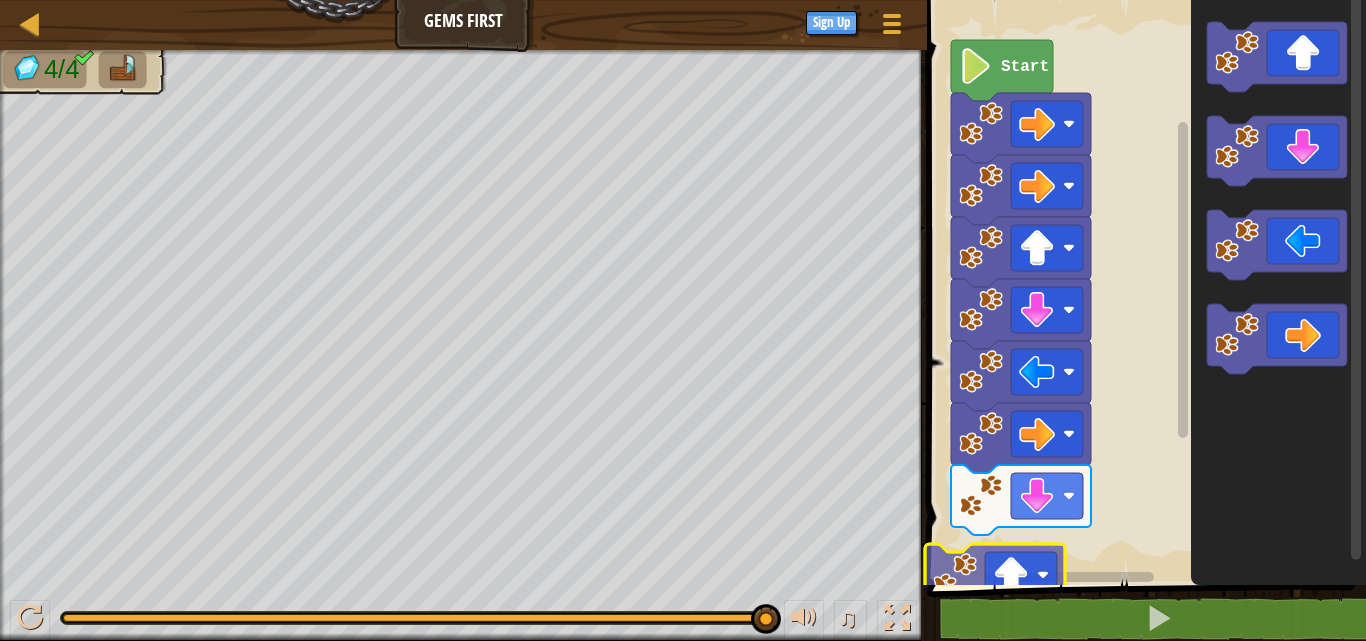 click on "Start" at bounding box center [1143, 287] 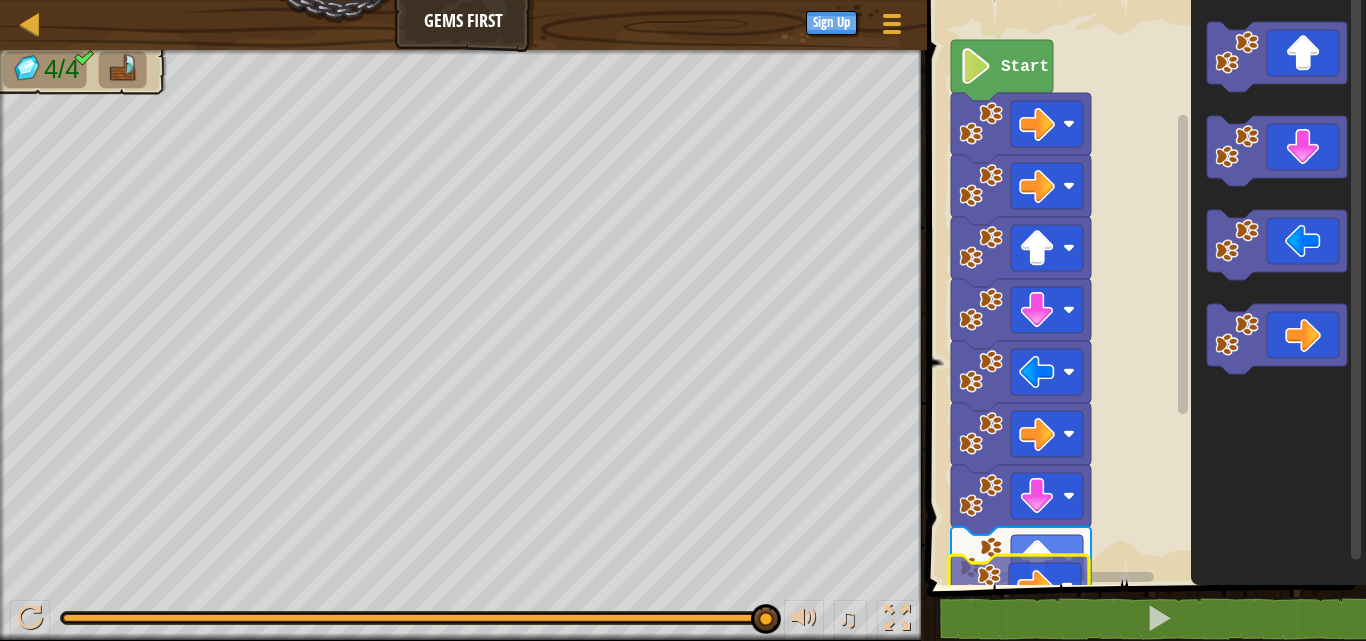 click on "1 2 go ( 'right' )     הההההההההההההההההההההההההההההההההההההההההההההההההההההההההההההההההההההההההההההההההההההההההההההההההההההההההההההההההההההההההההההההההההההההההההההההההההההההההההההההההההההההההההההההההההההההההההההההההההההההההההההההההההההההההההההההההההההההההההההההההההההההההההההההה XXXXXXXXXXXXXXXXXXXXXXXXXXXXXXXXXXXXXXXXXXXXXXXXXXXXXXXXXXXXXXXXXXXXXXXXXXXXXXXXXXXXXXXXXXXXXXXXXXXXXXXXXXXXXXXXXXXXXXXXXXXXXXXXXXXXXXXXXXXXXXXXXXXXXXXXXXXXXXXXXXXXXXXXXXXXXXXXXXXXXXXXXXXXXXXXXXXXXXXXXXXXXXXXXXXXXXXXXXXXXXXXXXXXXXXXXXXXXXXXXXXXXXXXXXXXXXXX Start Code Saved Programming language : Python Statement   /  Call   /" at bounding box center (1143, 340) 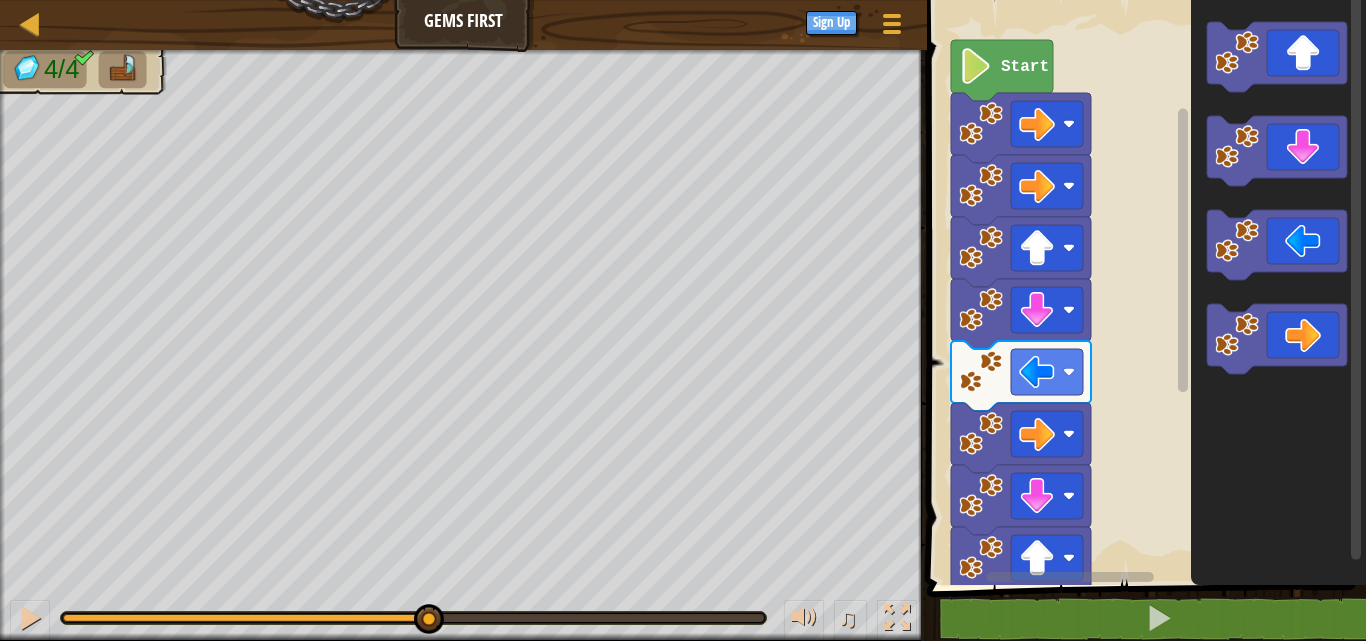 drag, startPoint x: 745, startPoint y: 616, endPoint x: 424, endPoint y: 643, distance: 322.1335 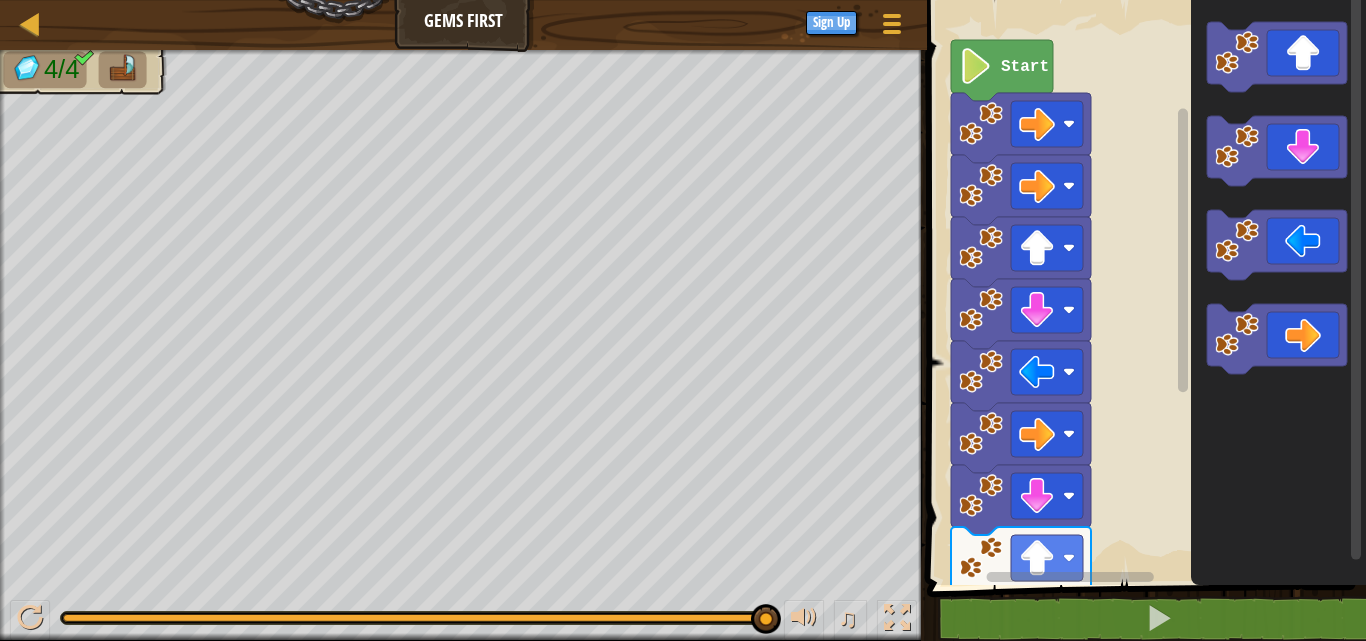 click on "4/4 ♫ Wolf Pup" at bounding box center (683, 345) 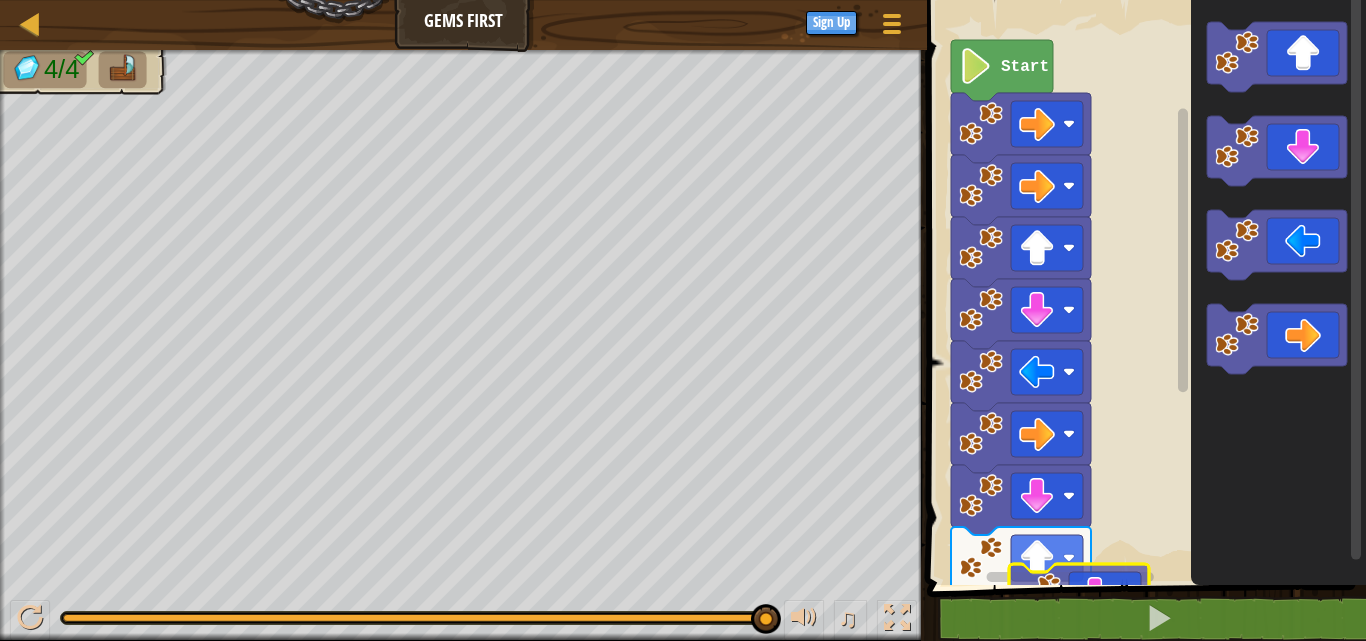 click on "1 2 go ( 'right' )     הההההההההההההההההההההההההההההההההההההההההההההההההההההההההההההההההההההההההההההההההההההההההההההההההההההההההההההההההההההההההההההההההההההההההההההההההההההההההההההההההההההההההההההההההההההההההההההההההההההההההההההההההההההההההההההההההההההההההההההההההההההההההההההההה XXXXXXXXXXXXXXXXXXXXXXXXXXXXXXXXXXXXXXXXXXXXXXXXXXXXXXXXXXXXXXXXXXXXXXXXXXXXXXXXXXXXXXXXXXXXXXXXXXXXXXXXXXXXXXXXXXXXXXXXXXXXXXXXXXXXXXXXXXXXXXXXXXXXXXXXXXXXXXXXXXXXXXXXXXXXXXXXXXXXXXXXXXXXXXXXXXXXXXXXXXXXXXXXXXXXXXXXXXXXXXXXXXXXXXXXXXXXXXXXXXXXXXXXXXXXXXXX Start Code Saved Programming language : Python Statement   /  Call   /" at bounding box center [1143, 340] 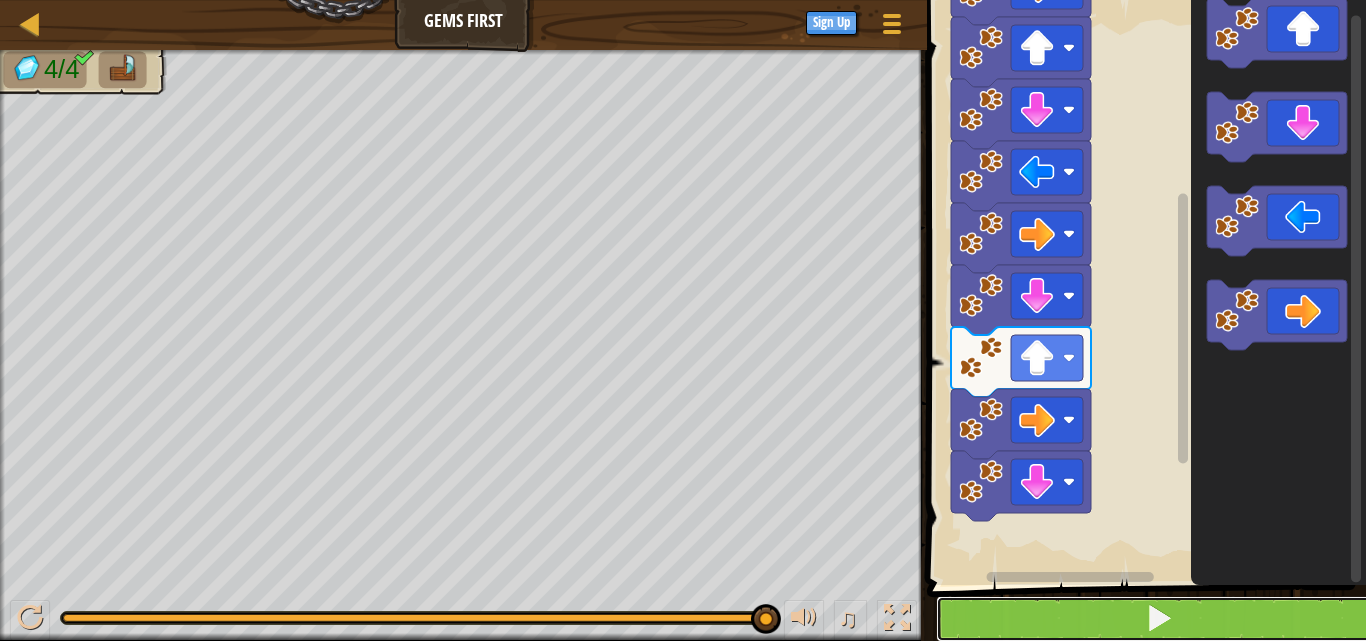 click at bounding box center (1158, 619) 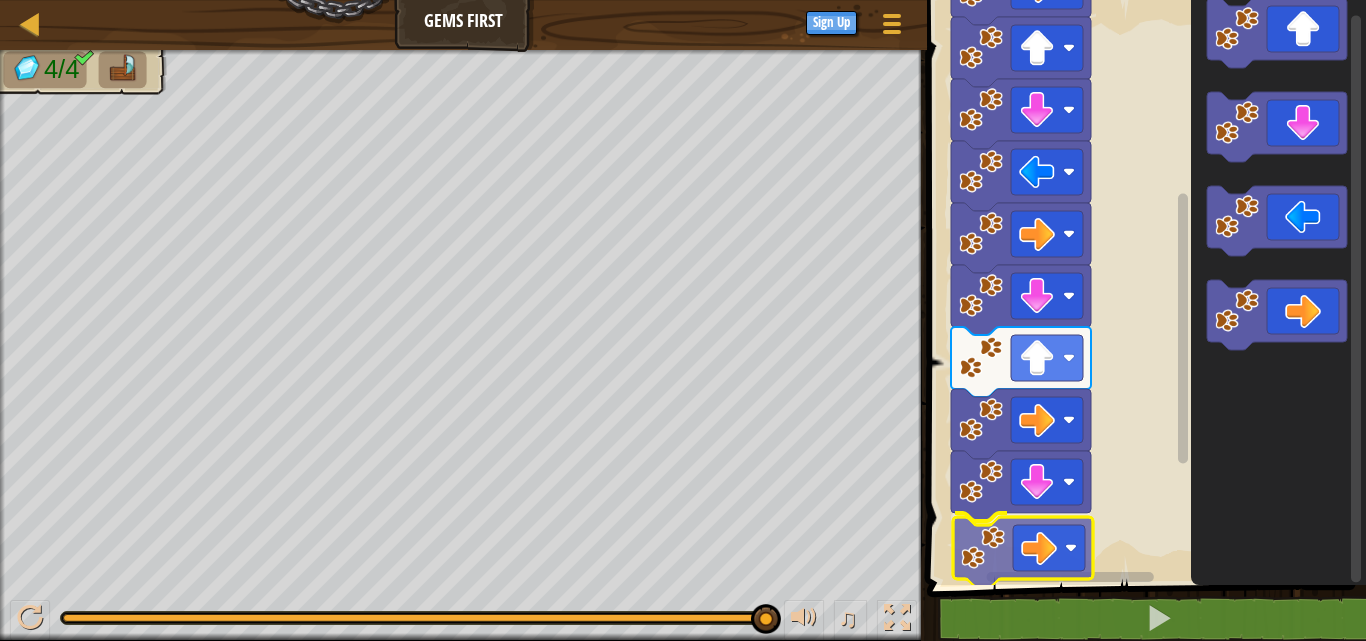 click on "Start" at bounding box center [1143, 287] 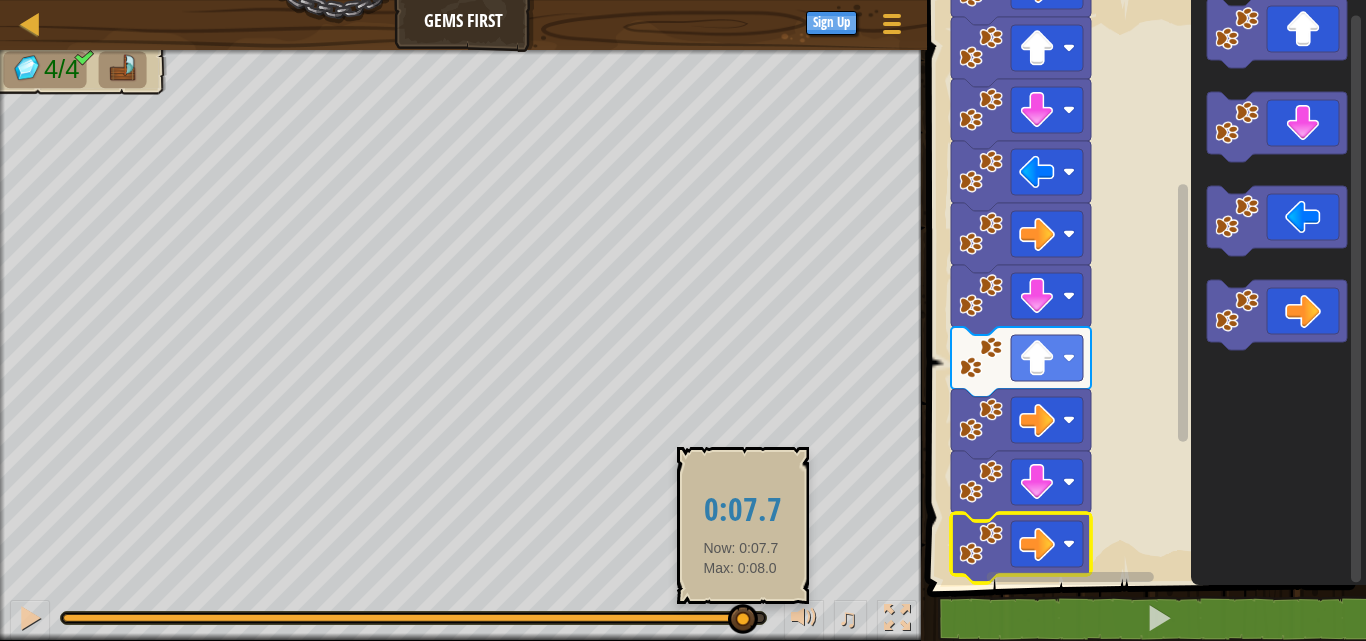 drag, startPoint x: 770, startPoint y: 617, endPoint x: 739, endPoint y: 625, distance: 32.01562 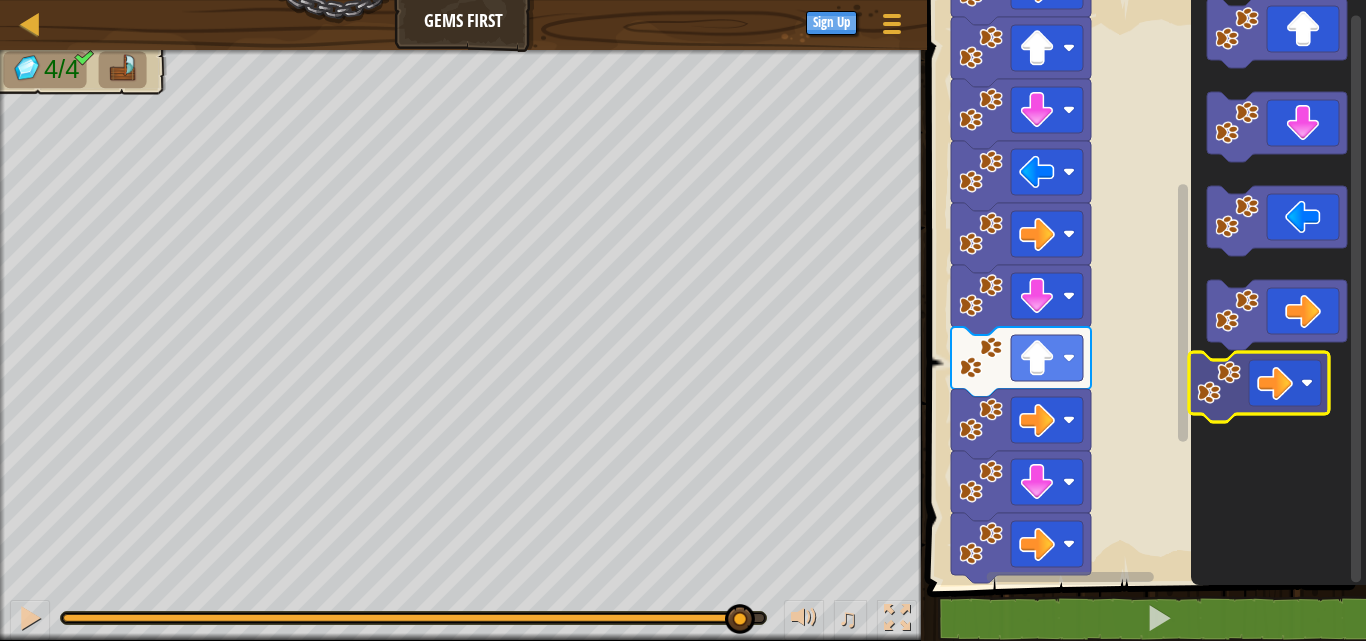 click 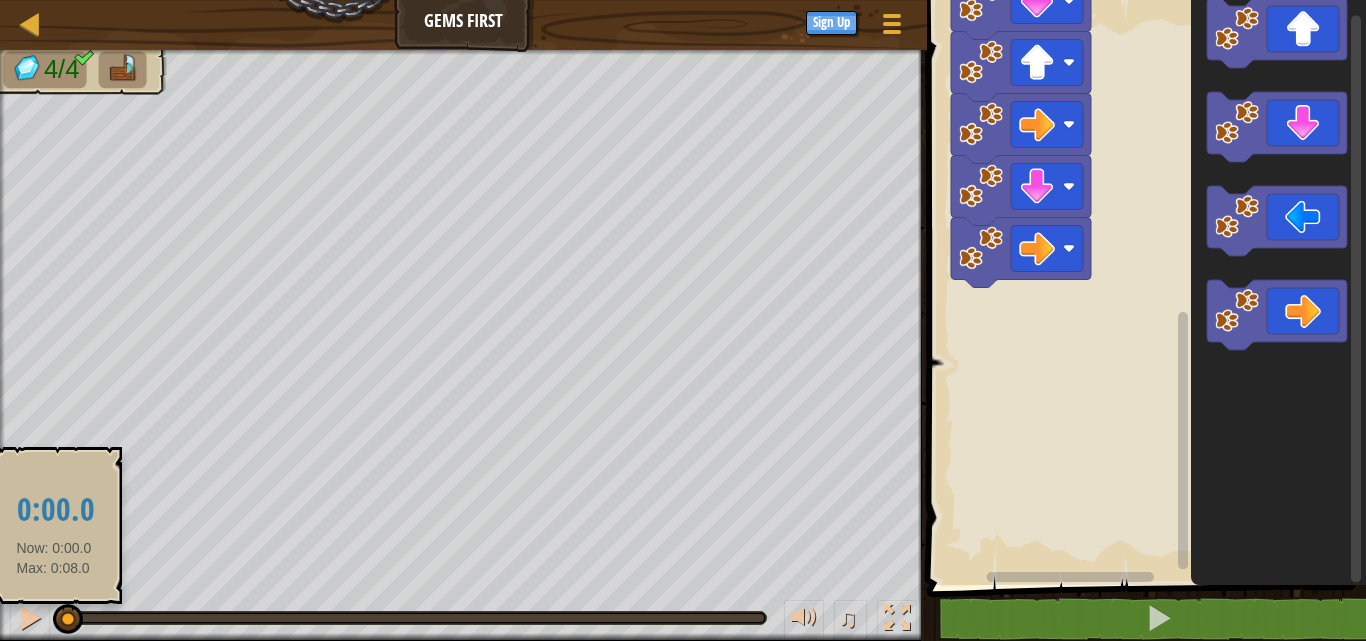 drag, startPoint x: 748, startPoint y: 619, endPoint x: 54, endPoint y: 623, distance: 694.01154 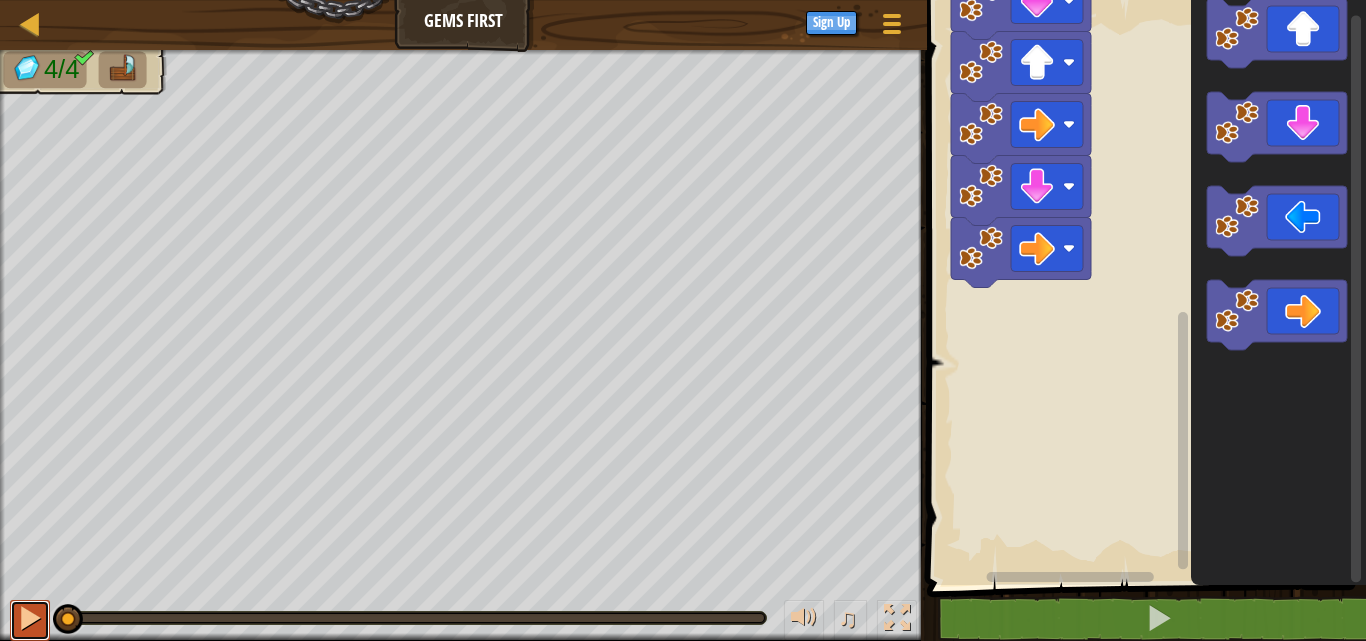 click at bounding box center (30, 618) 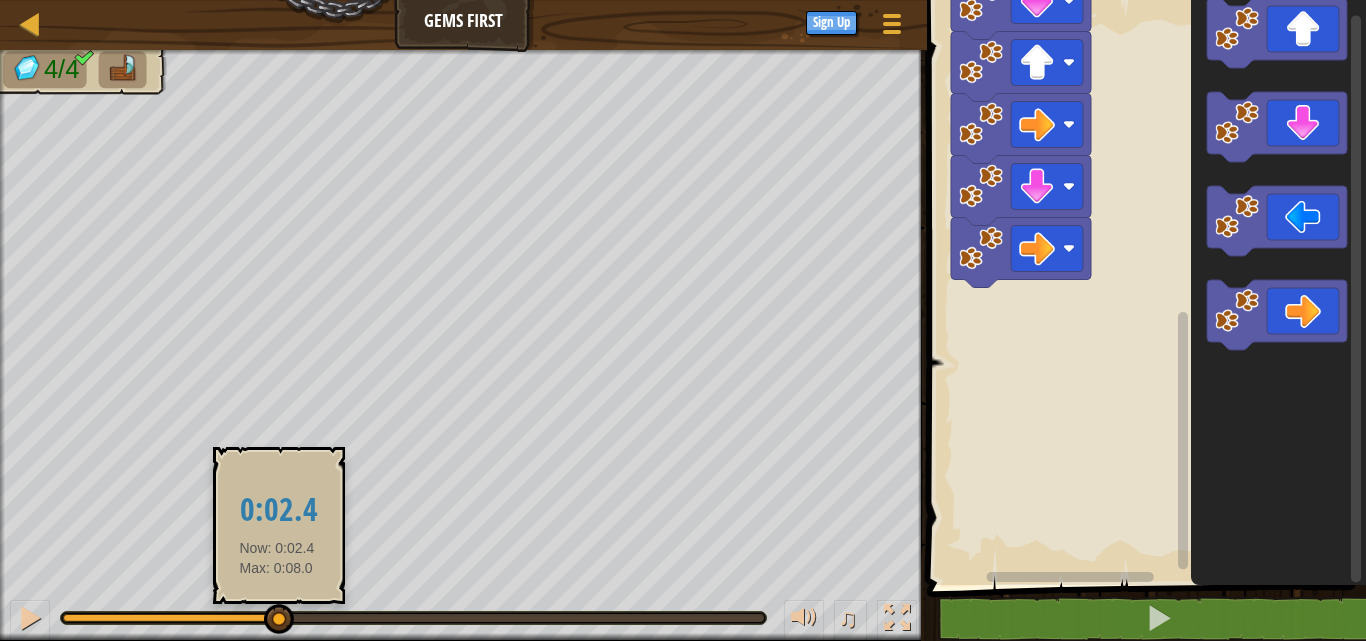 click at bounding box center [170, 618] 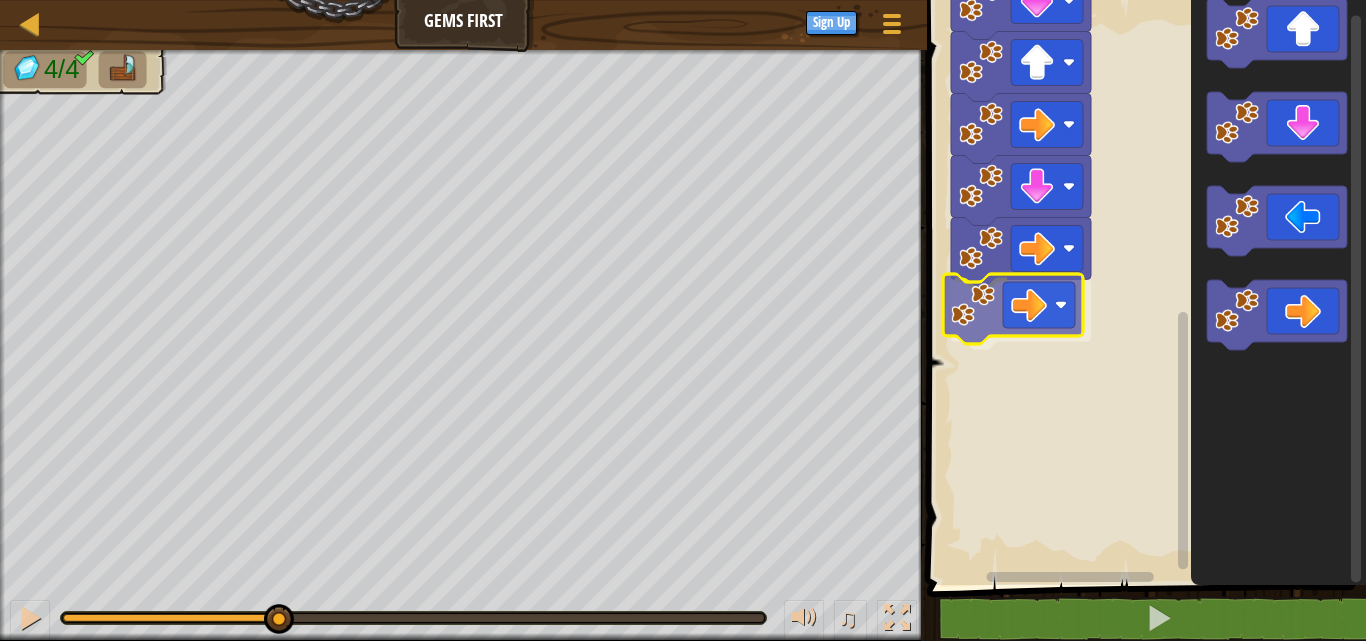 click on "Start" at bounding box center (1143, 287) 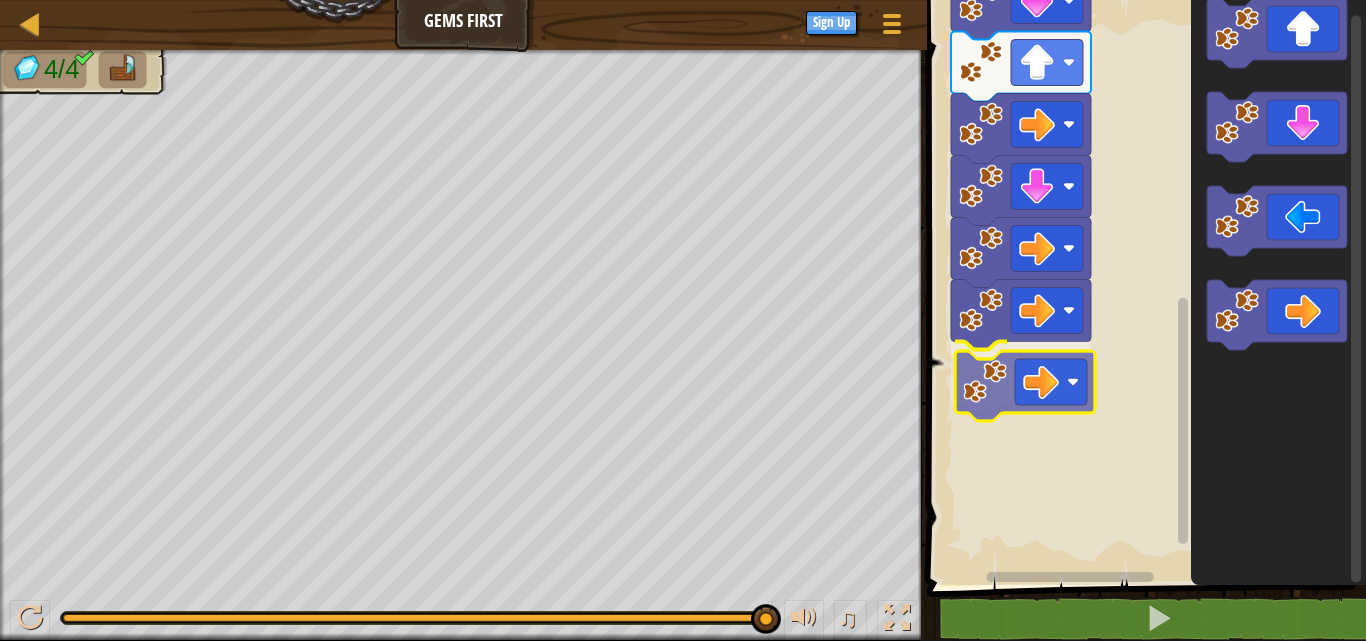 click on "Start" at bounding box center [1143, 287] 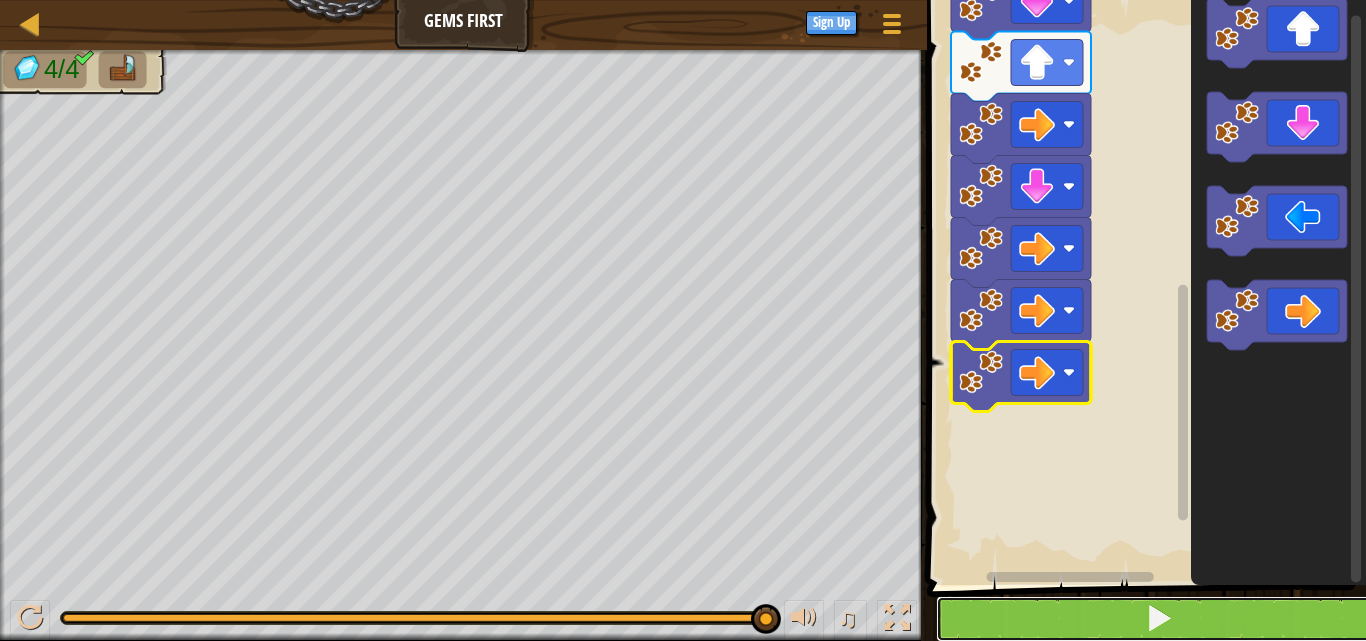 click at bounding box center [1158, 619] 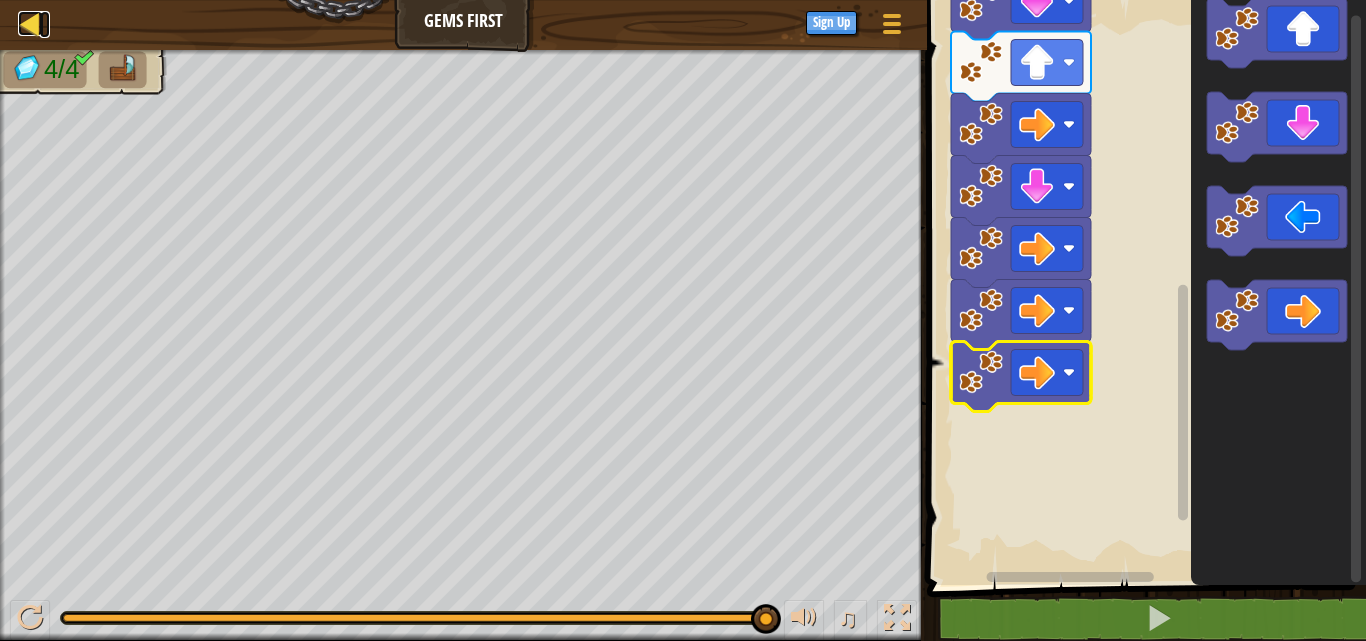 click at bounding box center (30, 23) 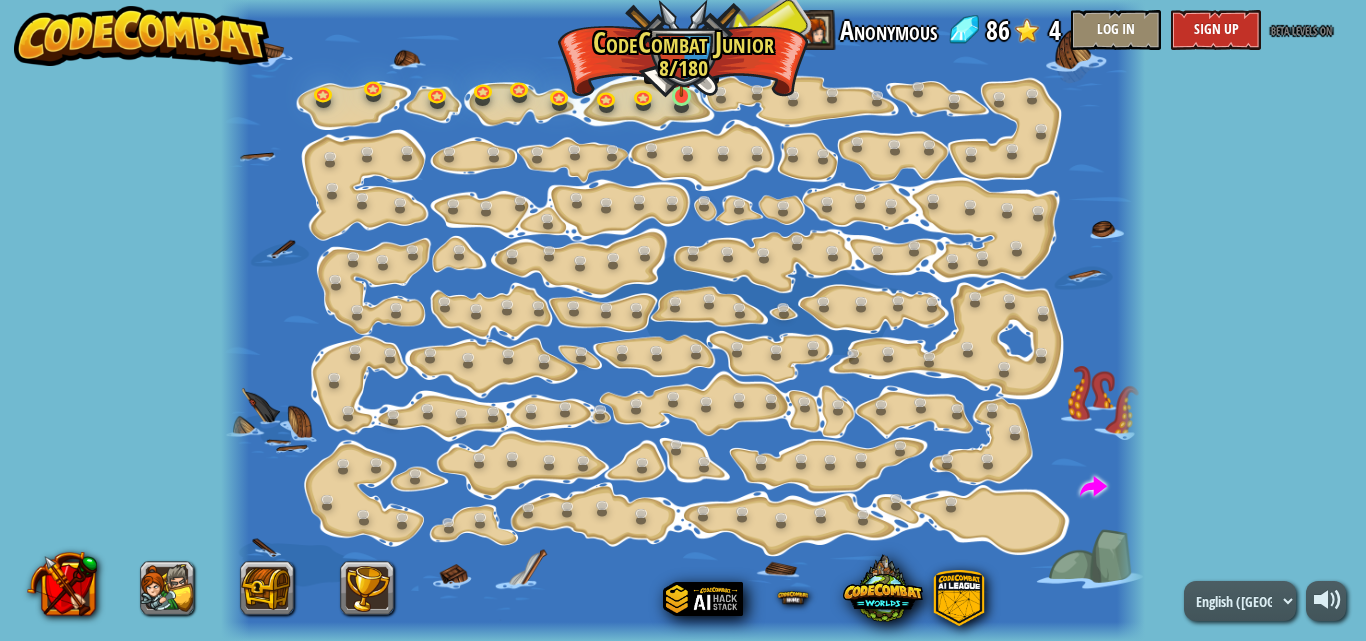 click at bounding box center [681, 73] 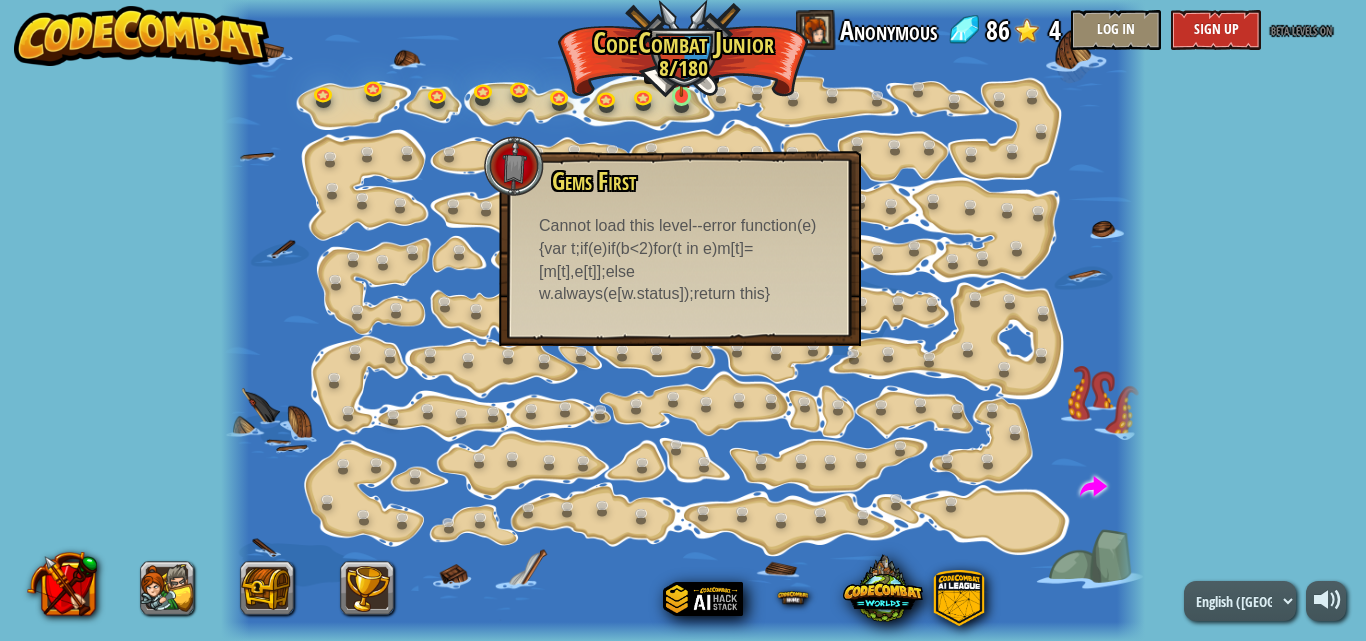 click at bounding box center [681, 73] 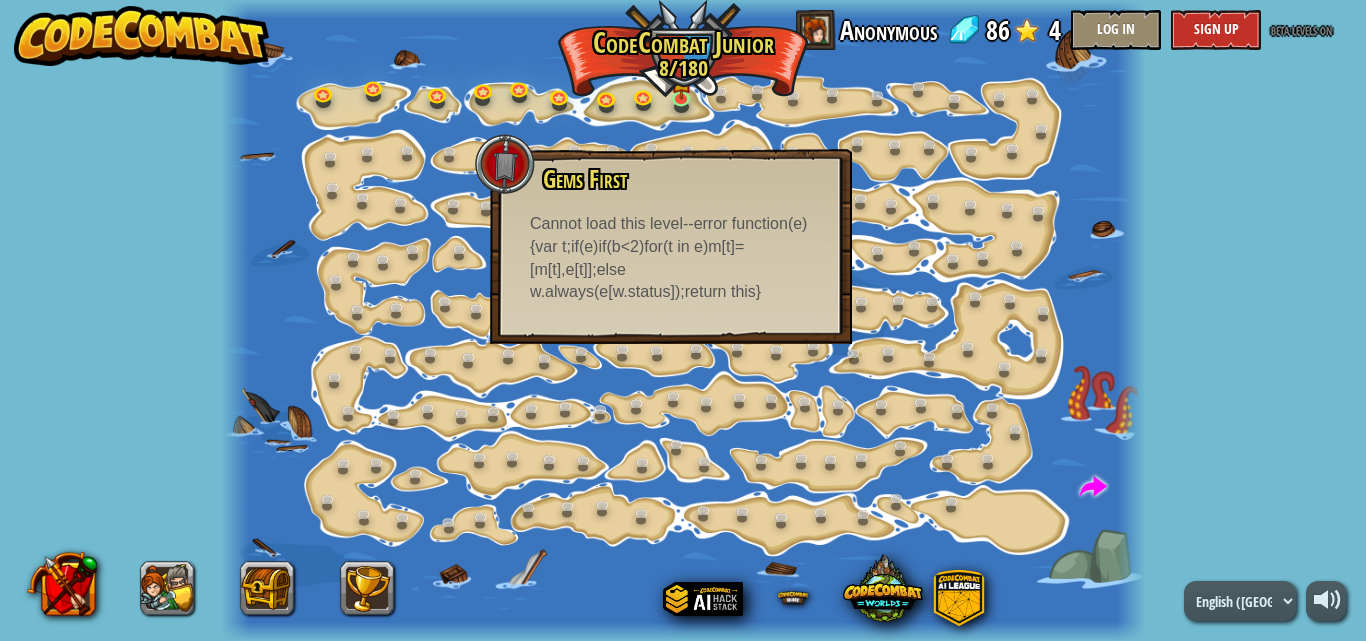 click on "powered by Step Change (Locked) Change step arguments.
Go Smart (Locked) Now we're really walking!
Go Go Go Go get more gems.
2a. Go Go Go A (practice) Shiny Look at all these gems!
5a. Shiny A (practice) Walk It Off (Locked) A long walk; can we speed this up?
Hiker (Locked) Practice those steps.
Elbow Two steps at a time.
4a. Elbow A (practice) Turns (Locked) Just follow the shore and you'll be ok.
Steps (Locked) Go more than one step at a time.
The Gem Learn how to code your hero!
1a. The Gem A (practice) Long Hall (Locked) Coding smart beats coding long.
Two Gems Move a little further to grab two gems!
3a. Two Gems A (practice) Big Gem Square (Locked) Go more than one step at a time.
X Marks the Spot Get to the raft!
8a. X Marks the Spot A (practice) Gem Square Surrounded by gems!
6a. Gem Square A (practice) Go Around (Locked) Can't go through it? Go around it.
Gems First Gems first, then the raft.
Play The Raft Get to the raft.
7a. The Raft A (practice)
go" at bounding box center [683, 320] 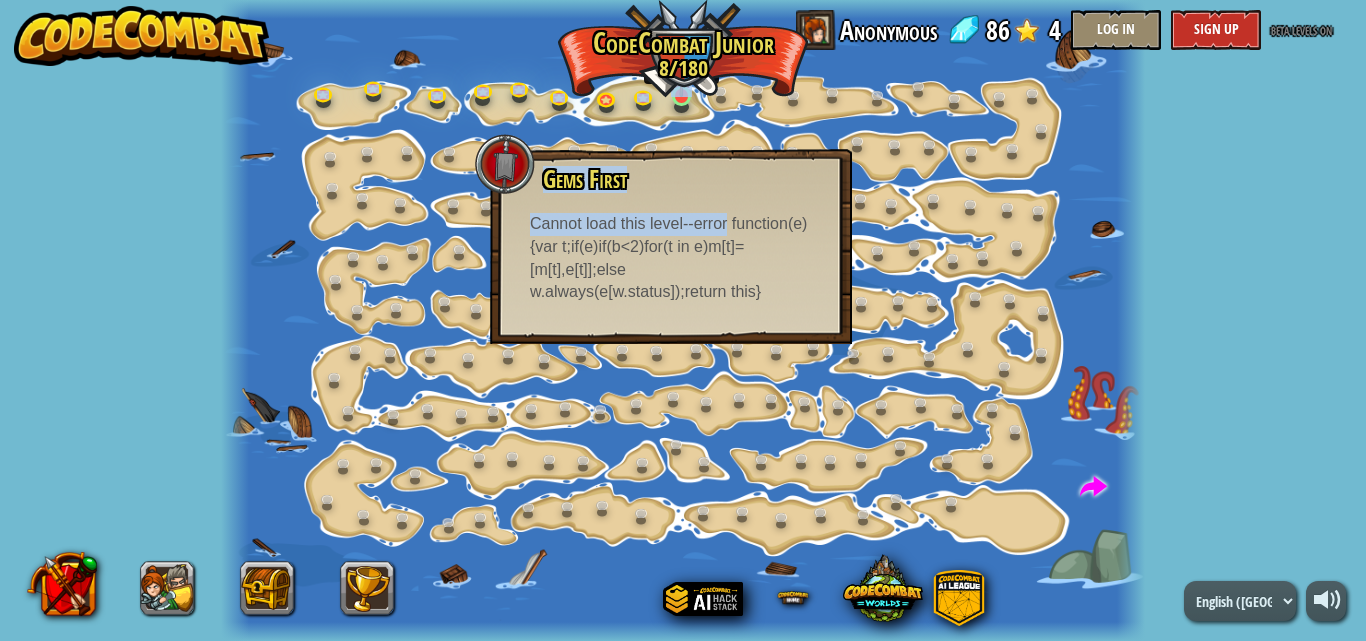 click at bounding box center [681, 73] 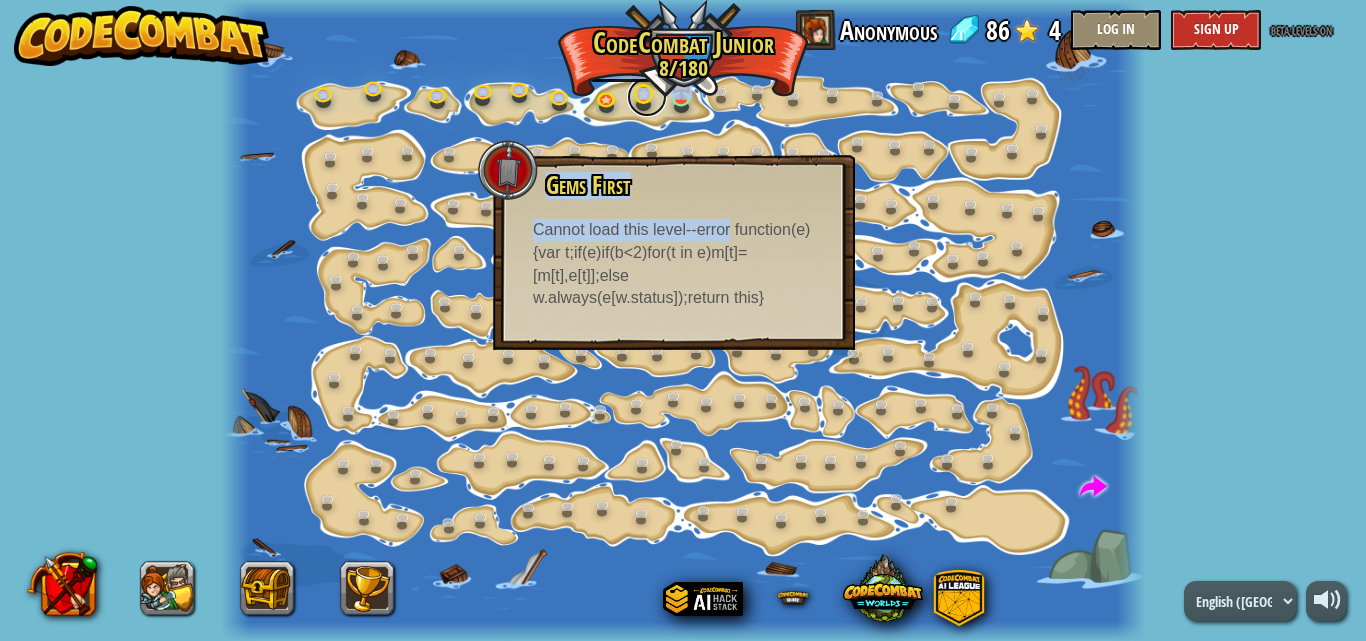 click at bounding box center (647, 97) 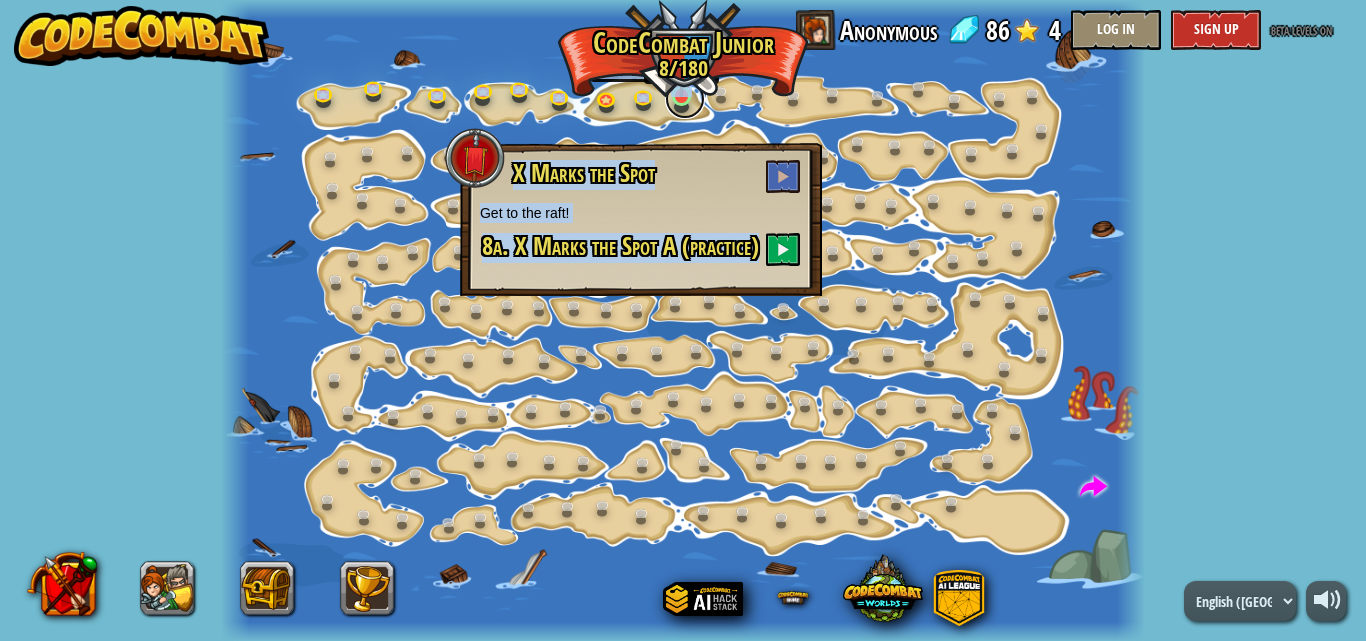 click at bounding box center (685, 99) 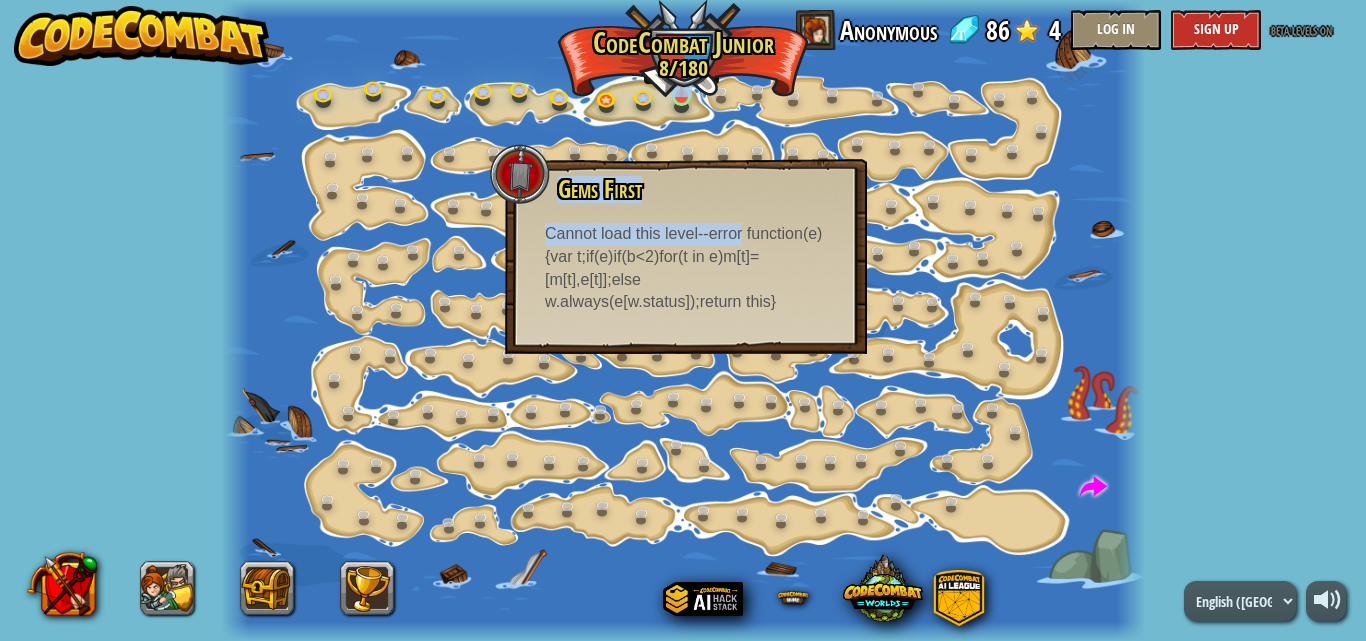 click at bounding box center (681, 73) 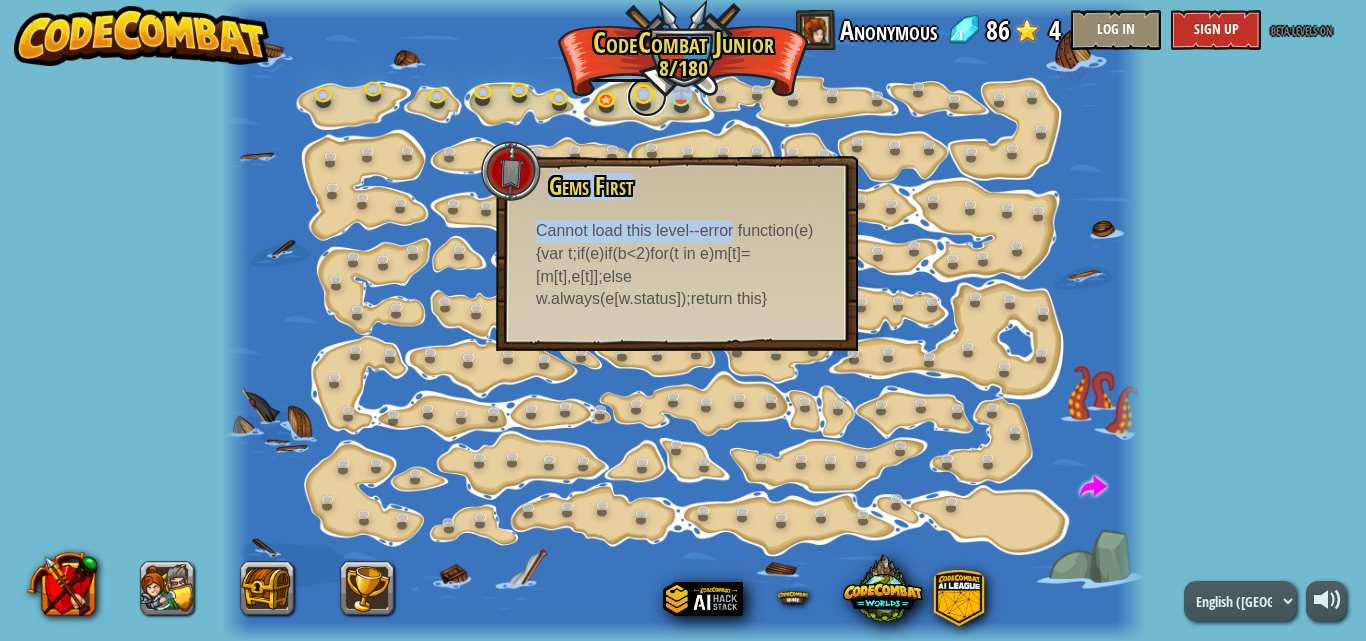 click at bounding box center (647, 97) 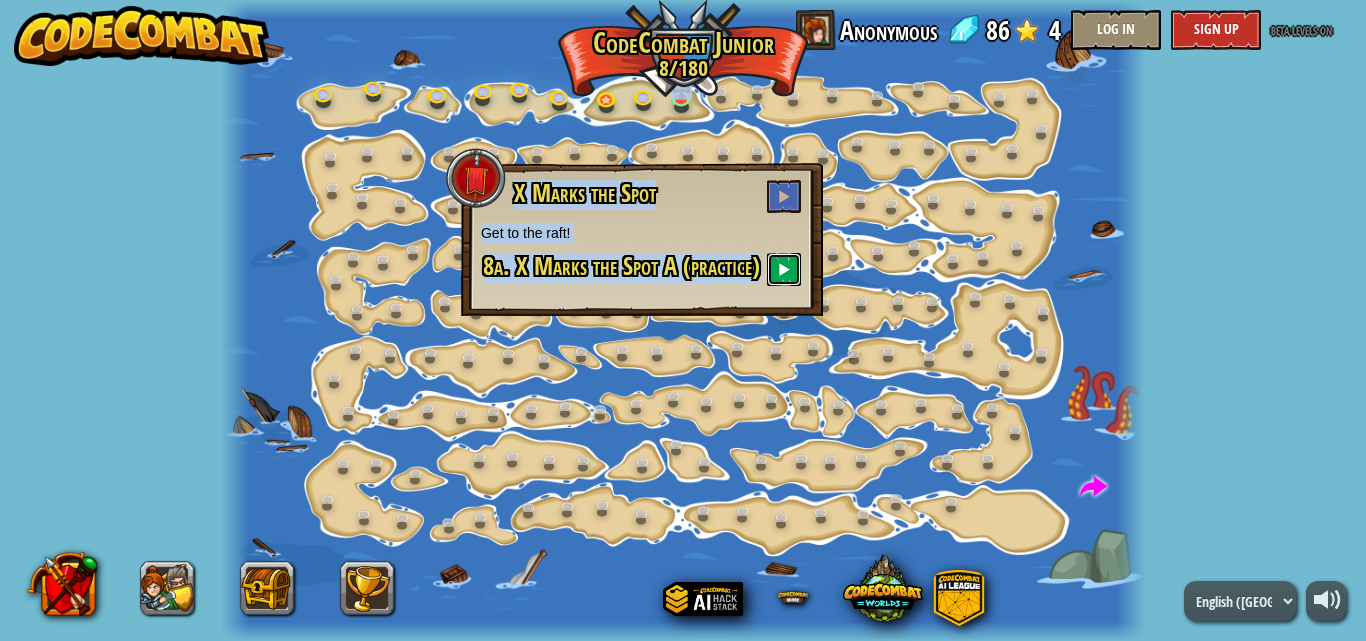 click at bounding box center [784, 269] 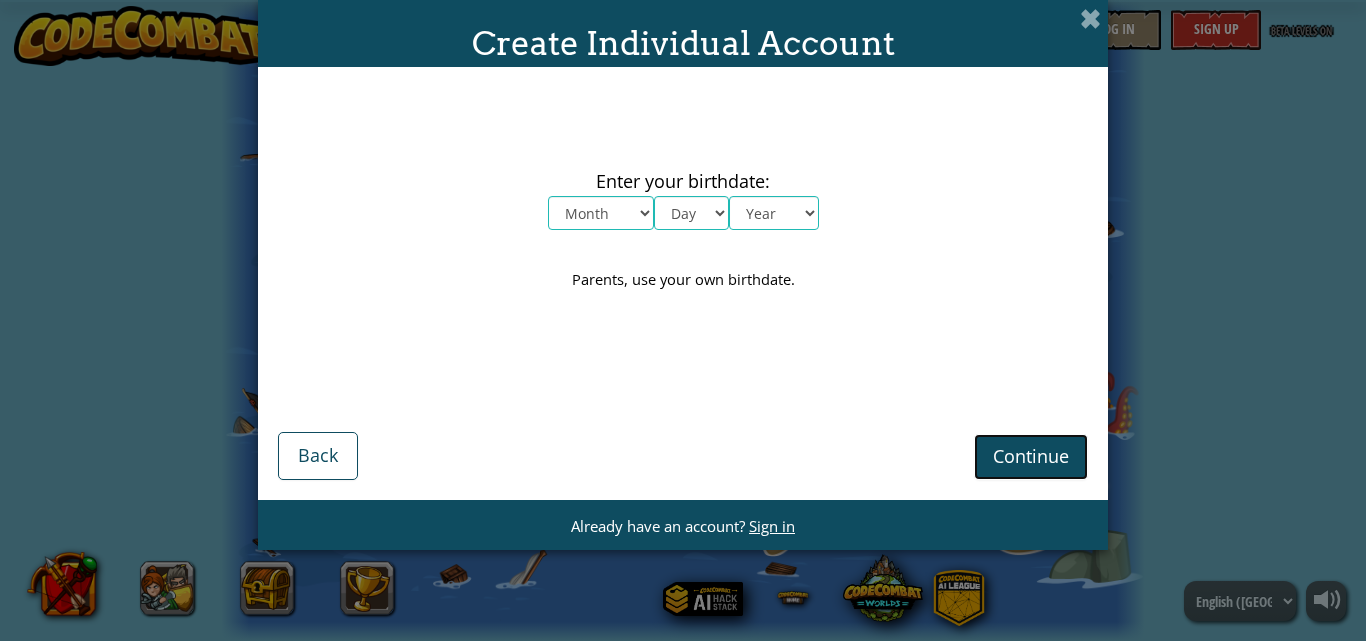 click on "Continue" at bounding box center [1031, 456] 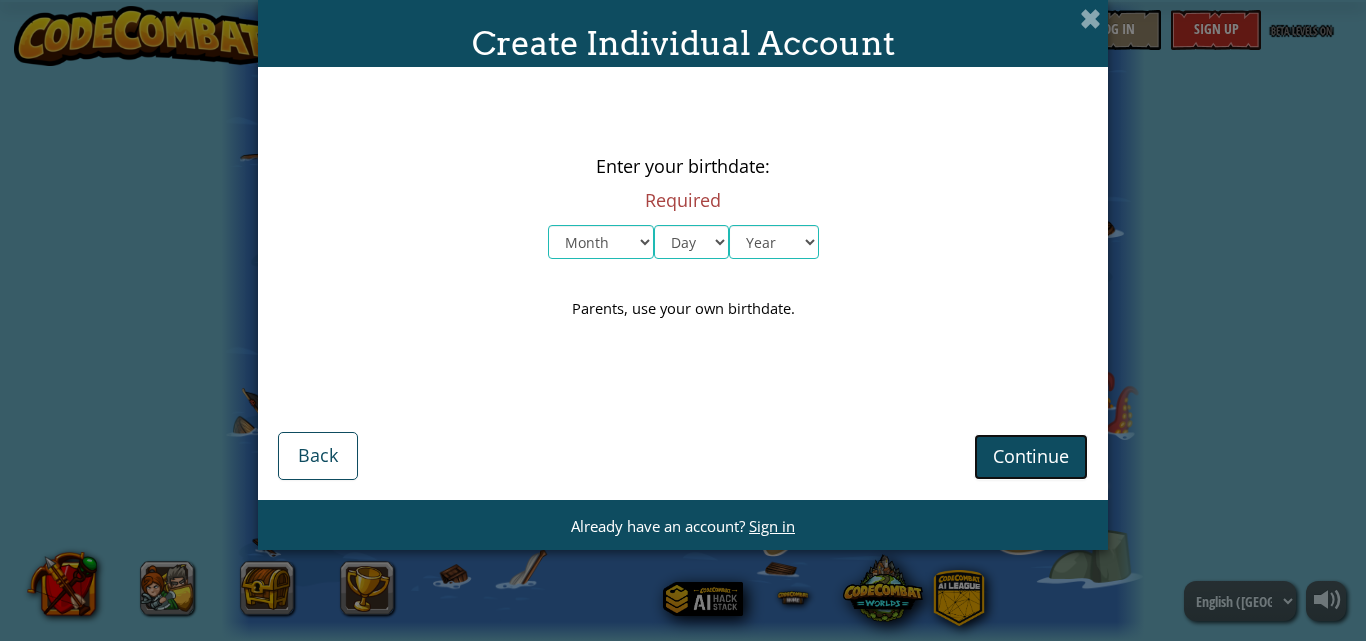 click on "Continue" at bounding box center (1031, 456) 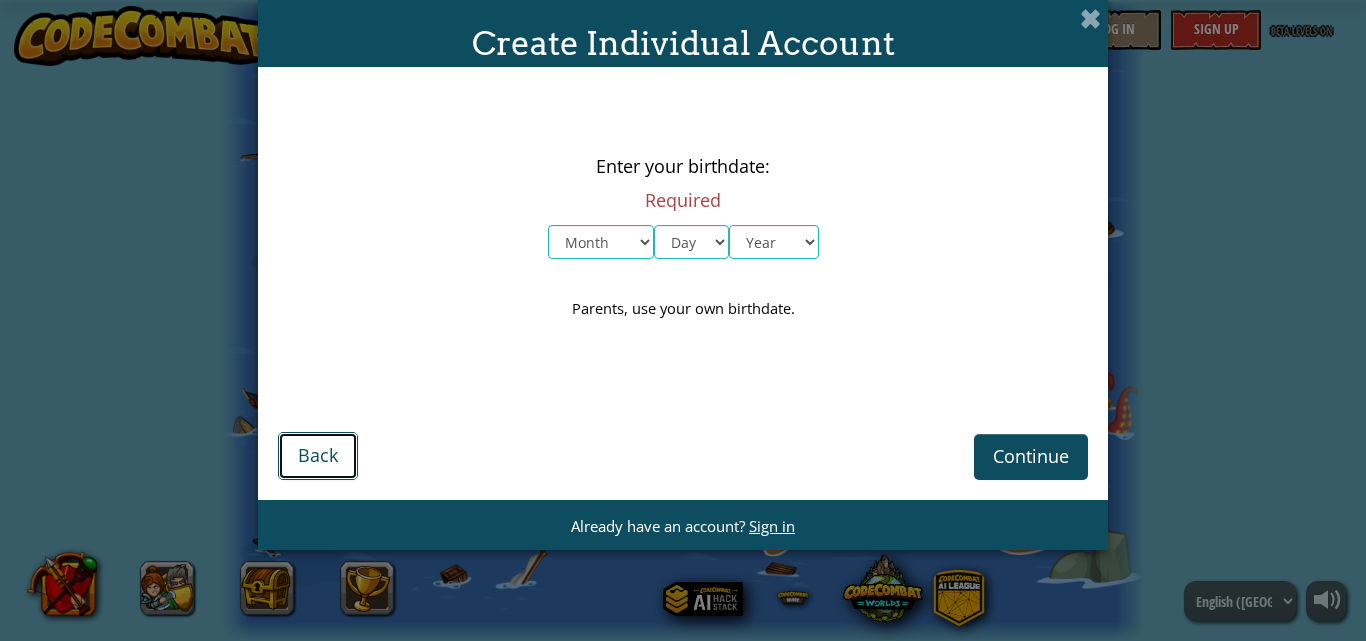 click on "Back" at bounding box center [318, 455] 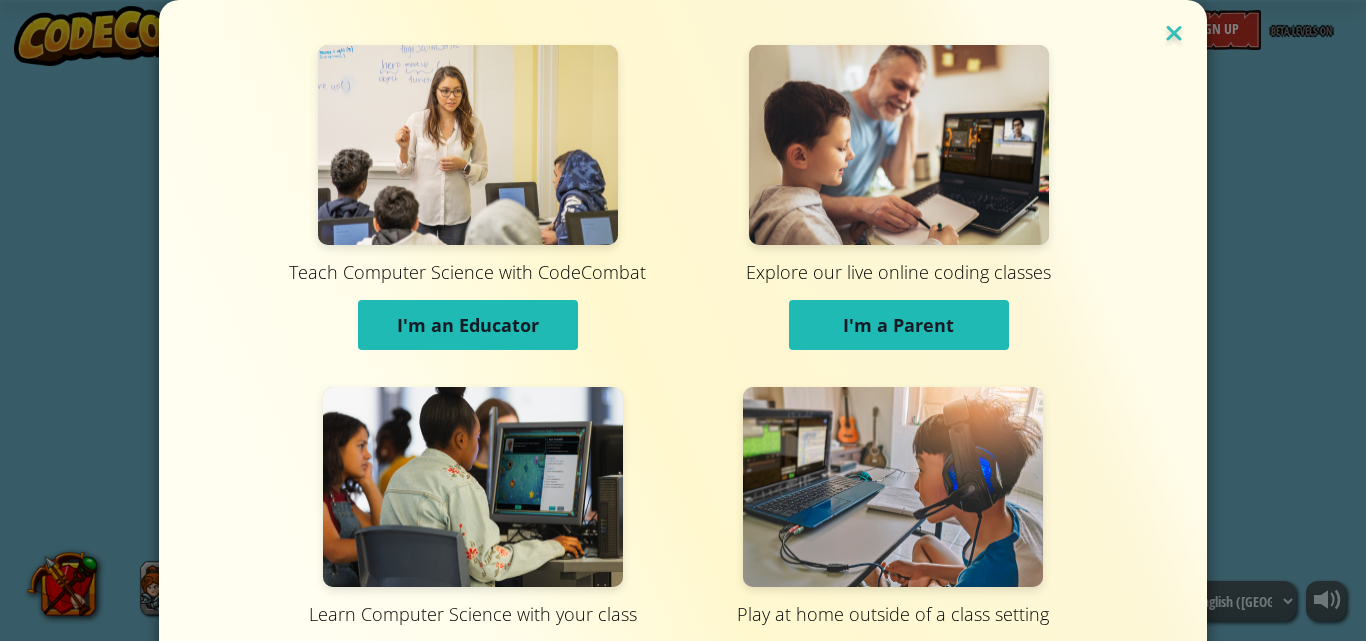 click at bounding box center [1174, 35] 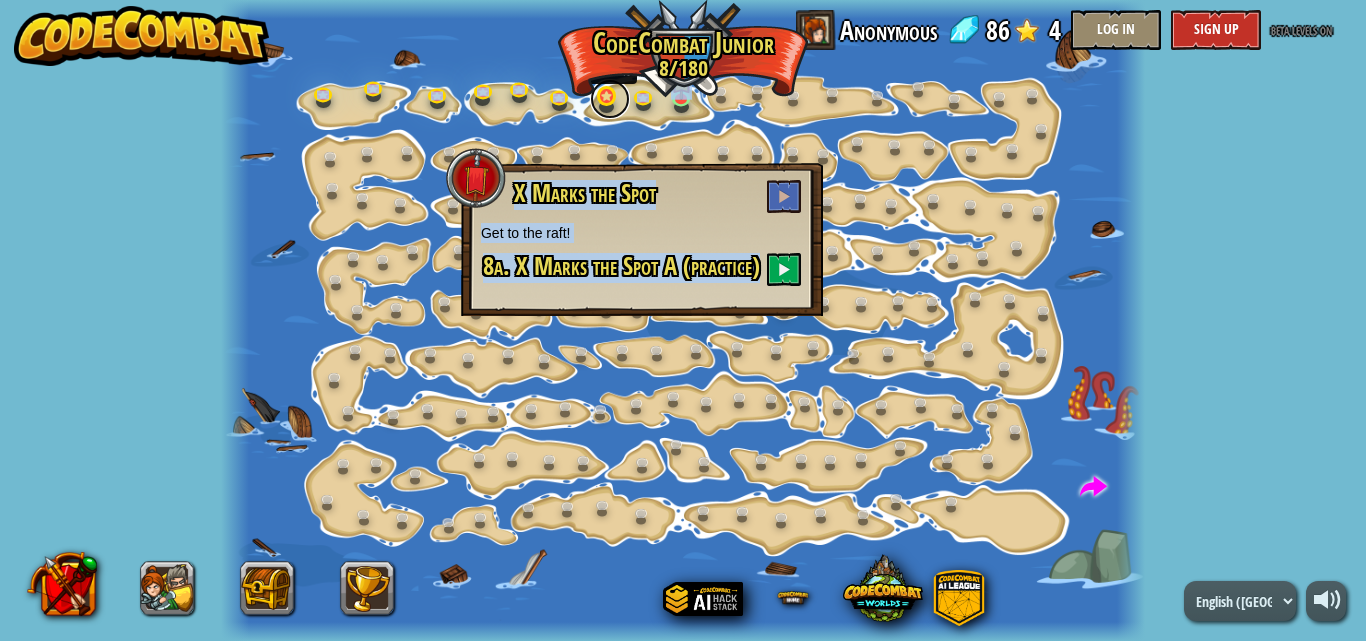 click at bounding box center (610, 99) 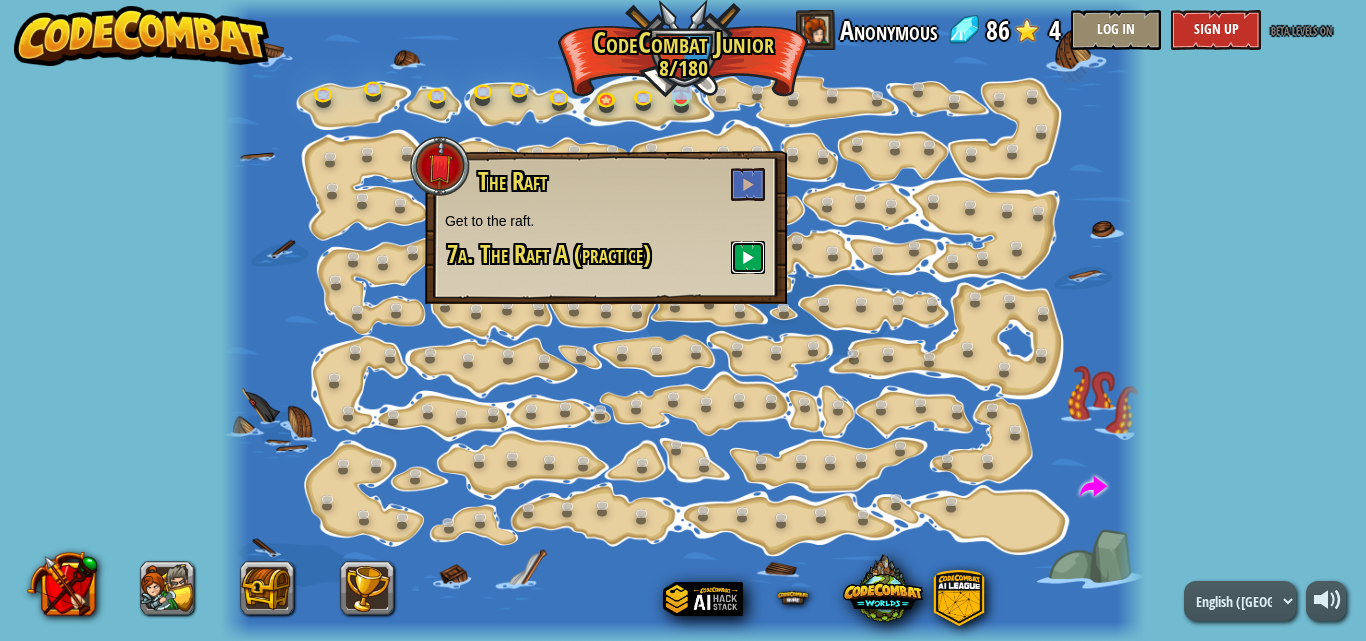 click at bounding box center (748, 257) 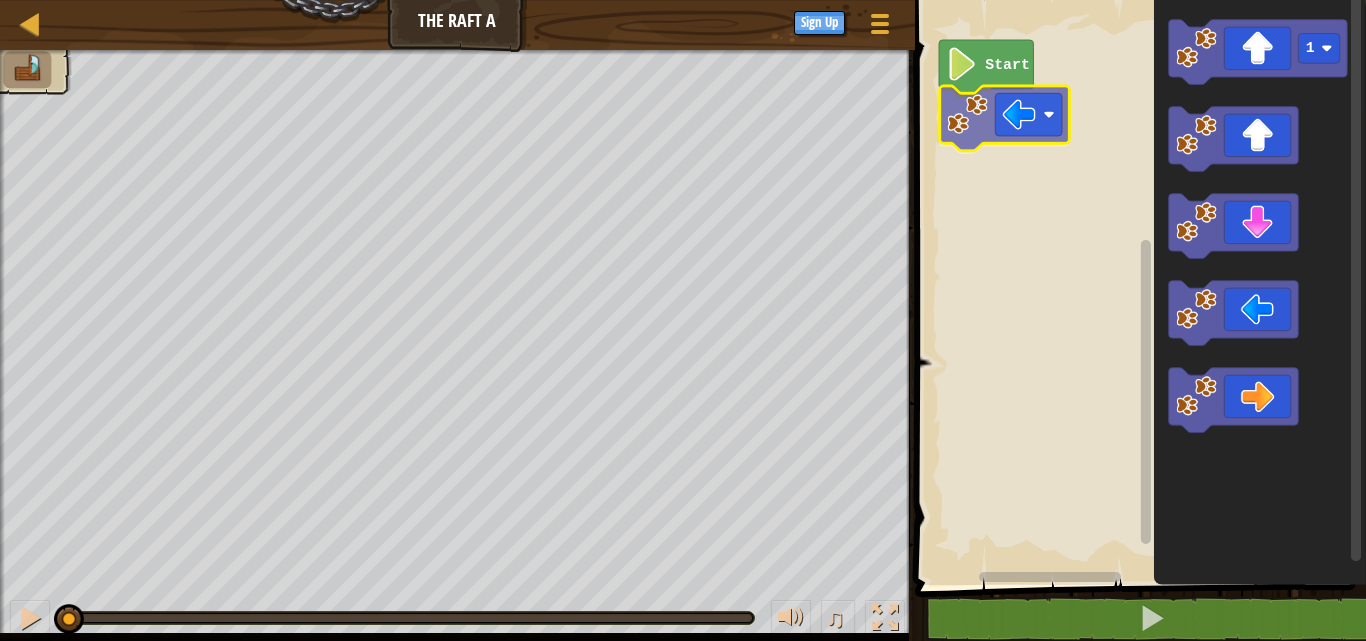 click on "Start 1" at bounding box center [1137, 287] 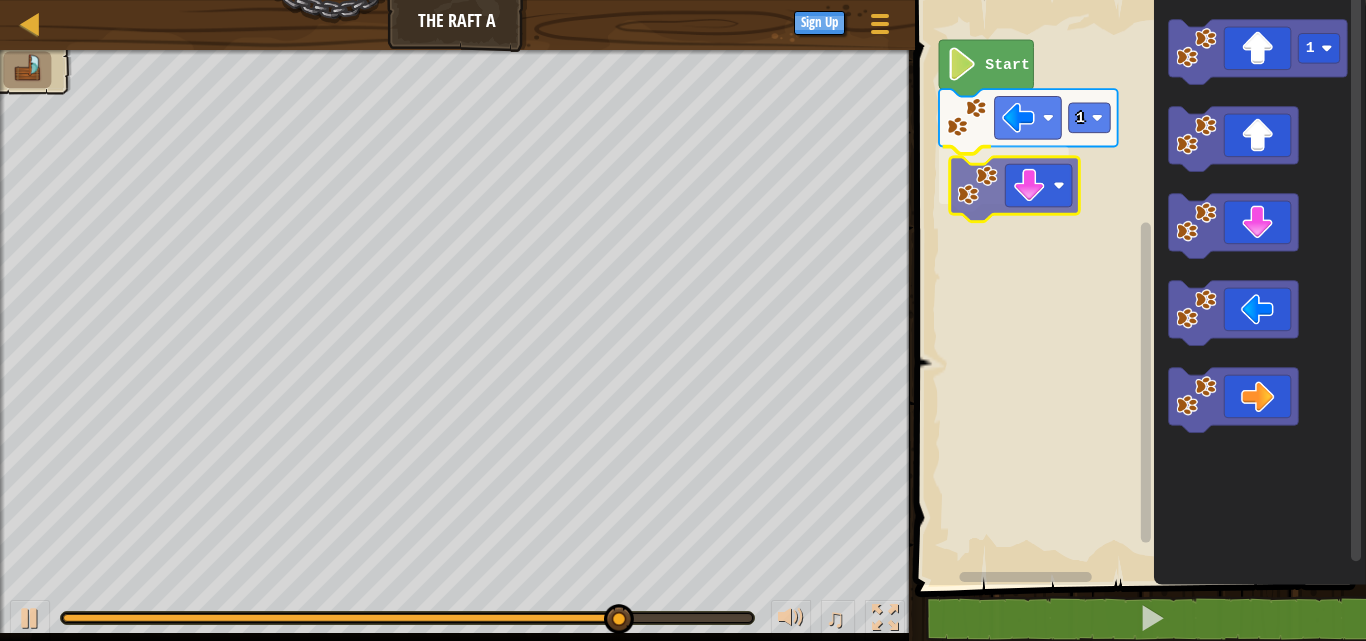 click on "1 Start 1" at bounding box center (1137, 287) 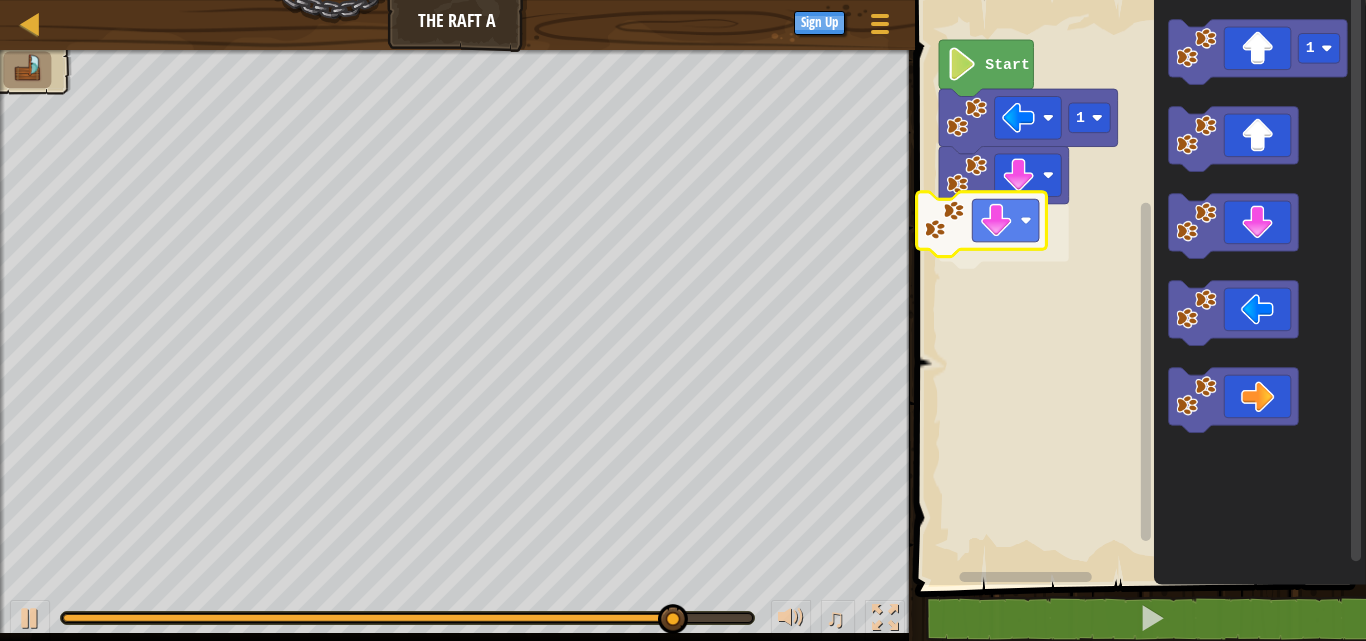 click on "1 Start 1" at bounding box center [1137, 287] 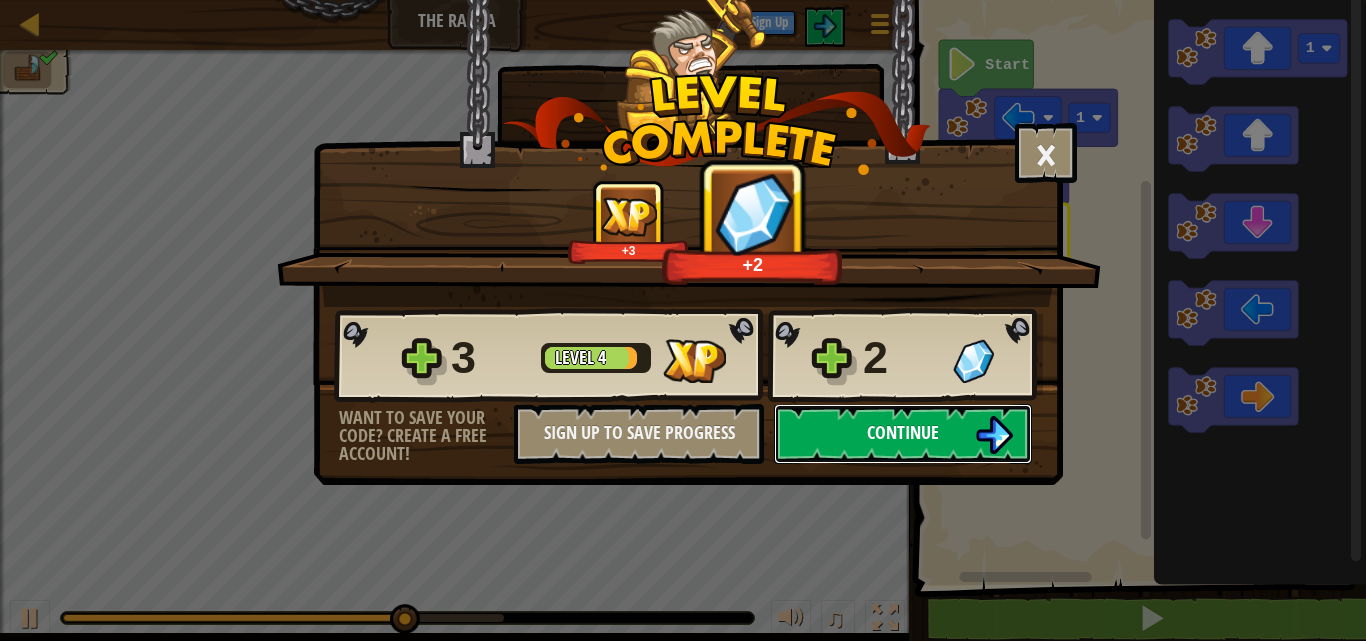 click on "Continue" at bounding box center [903, 432] 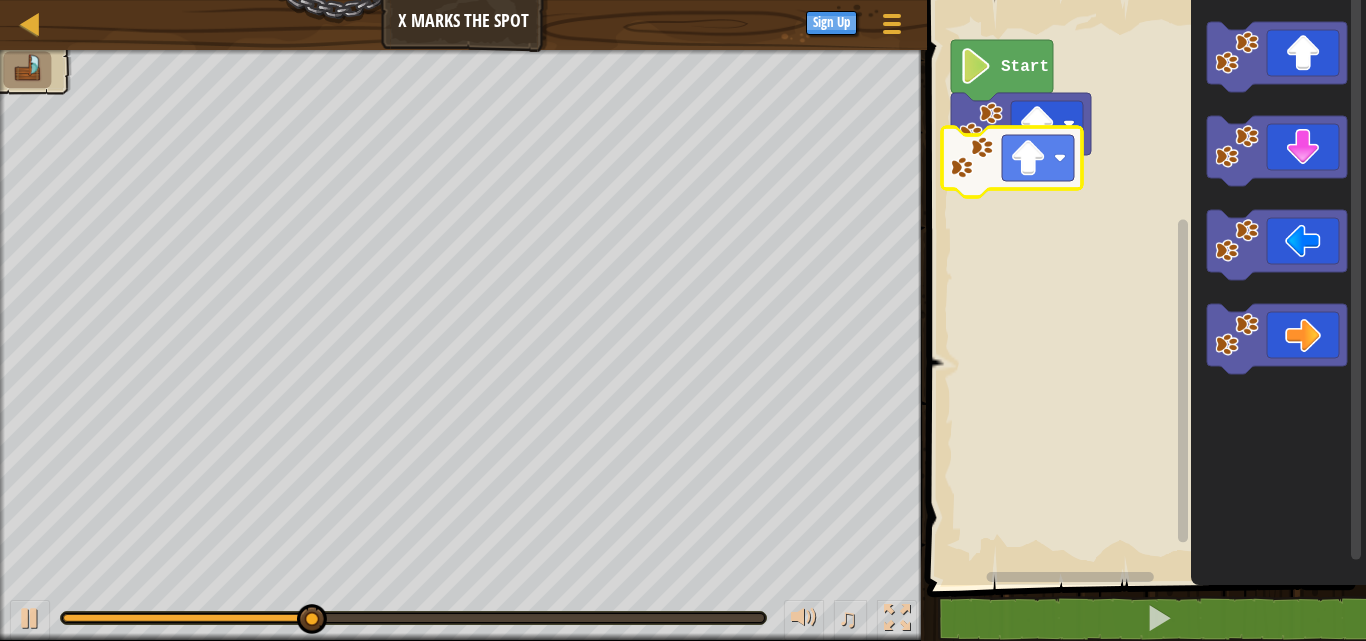 click on "Start" at bounding box center (1143, 287) 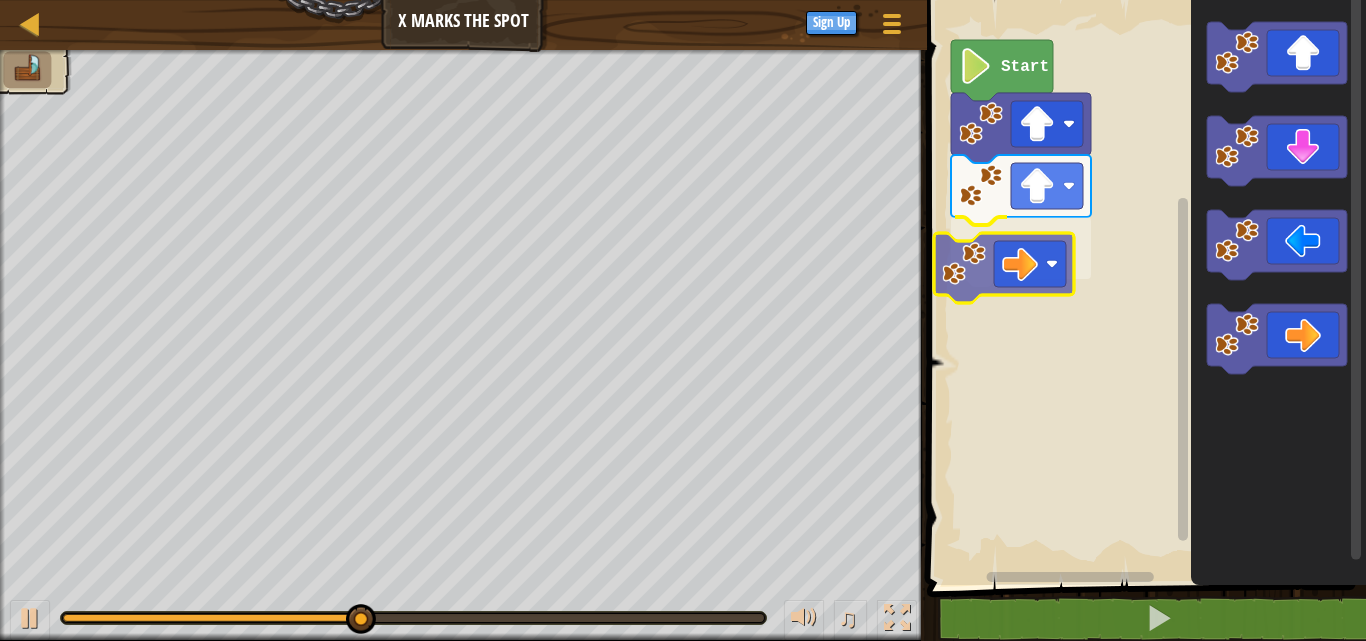 click on "Start" at bounding box center (1143, 287) 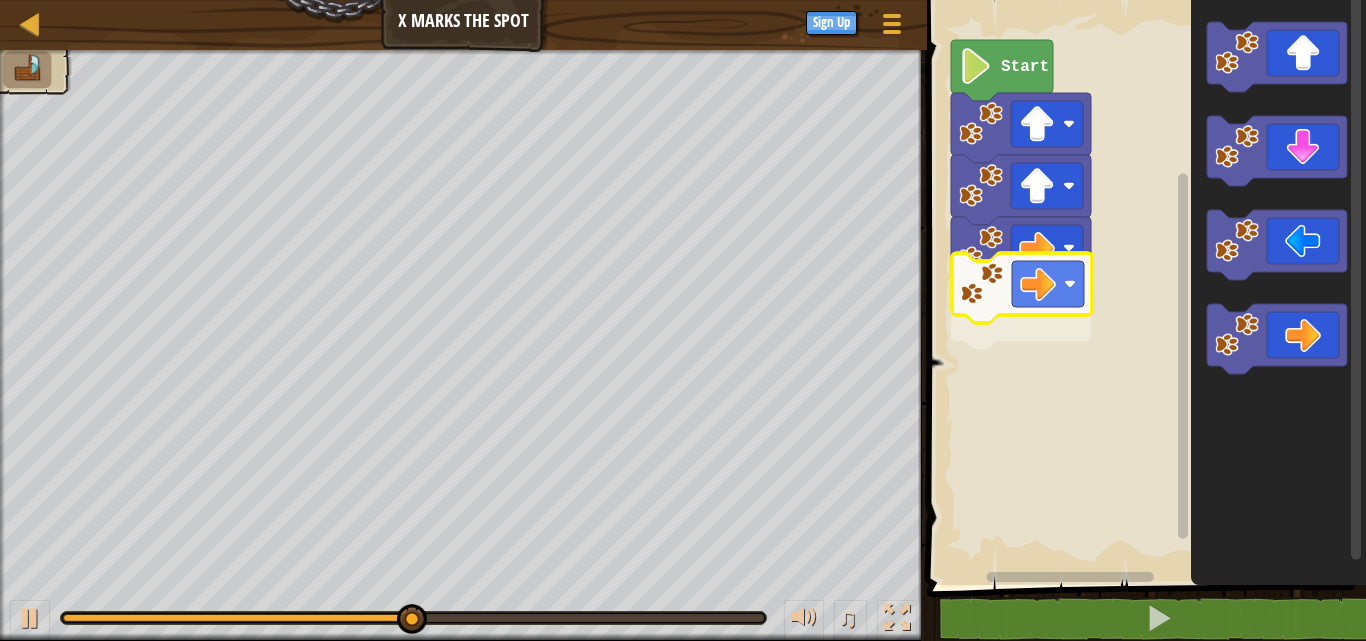 click on "Start" at bounding box center (1143, 287) 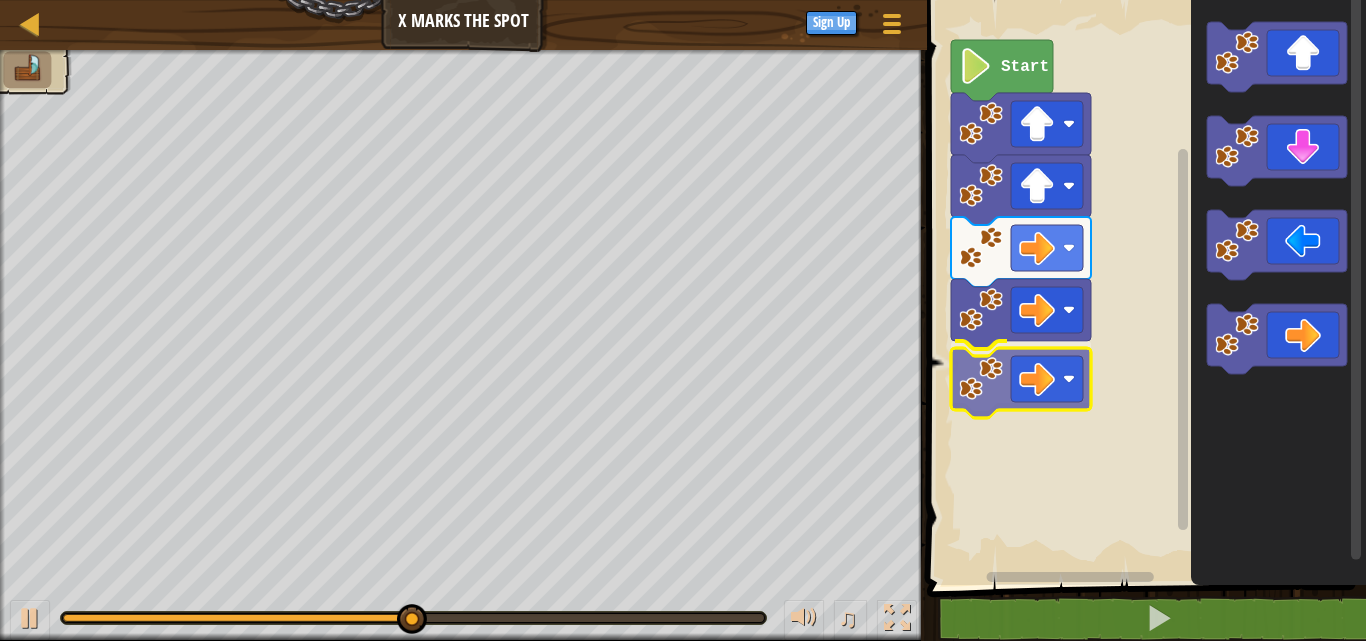 click on "Start" at bounding box center [1143, 287] 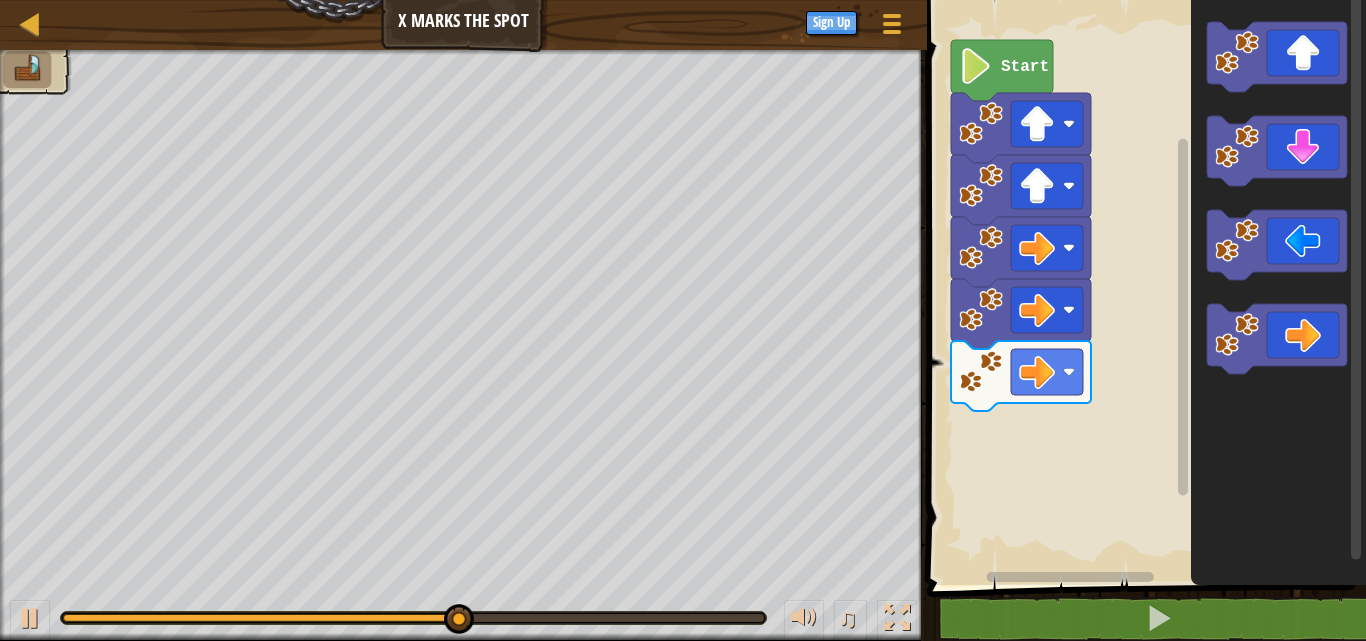 click 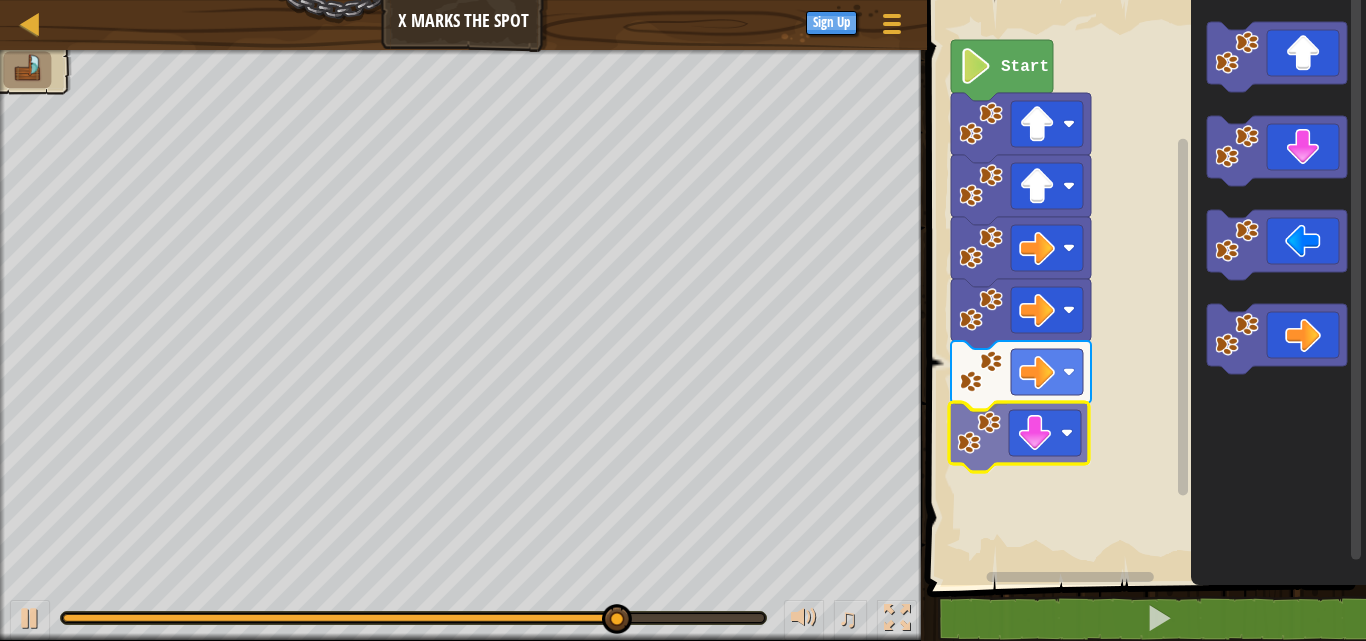 click on "Start" at bounding box center (1143, 287) 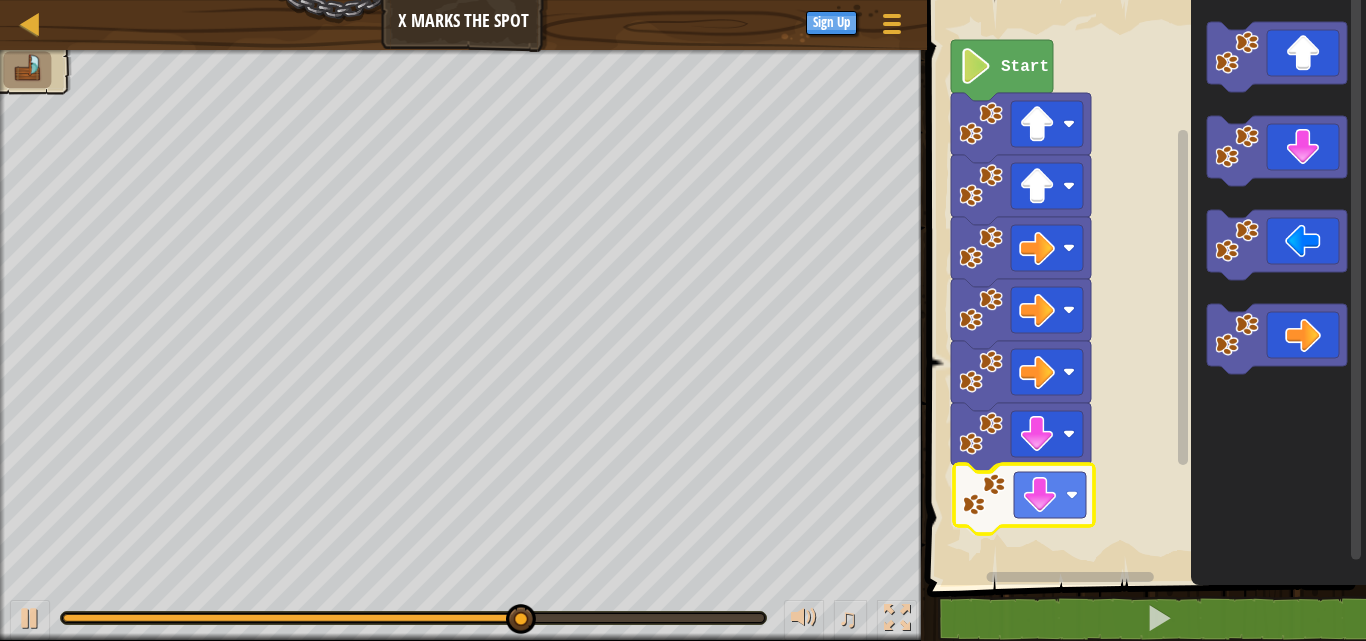 click on "Start" at bounding box center (1143, 287) 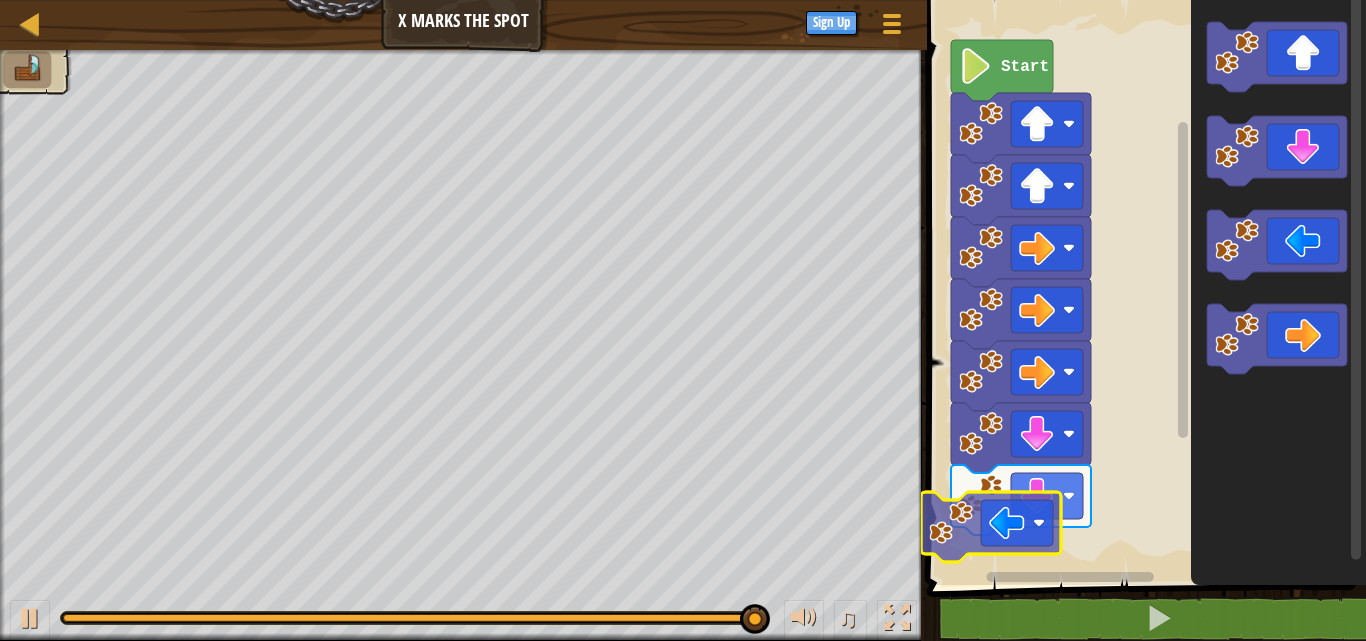 click on "Start" at bounding box center [1143, 287] 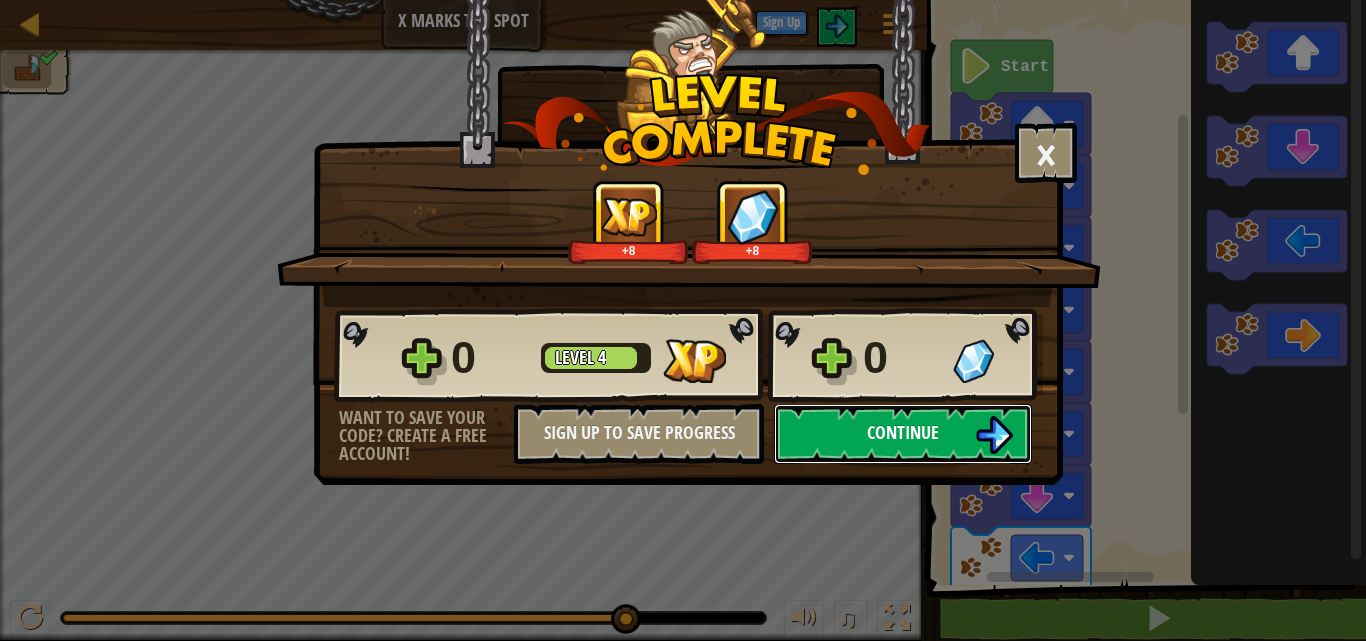 click on "Continue" at bounding box center (903, 434) 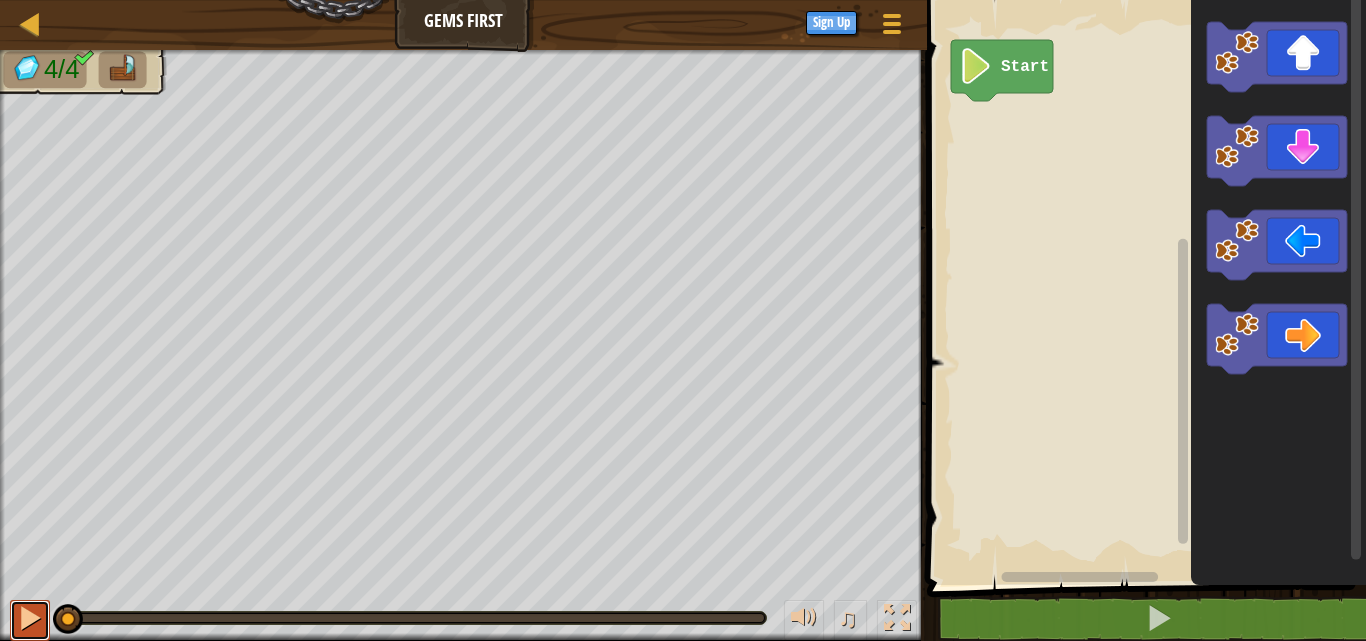 click at bounding box center [30, 620] 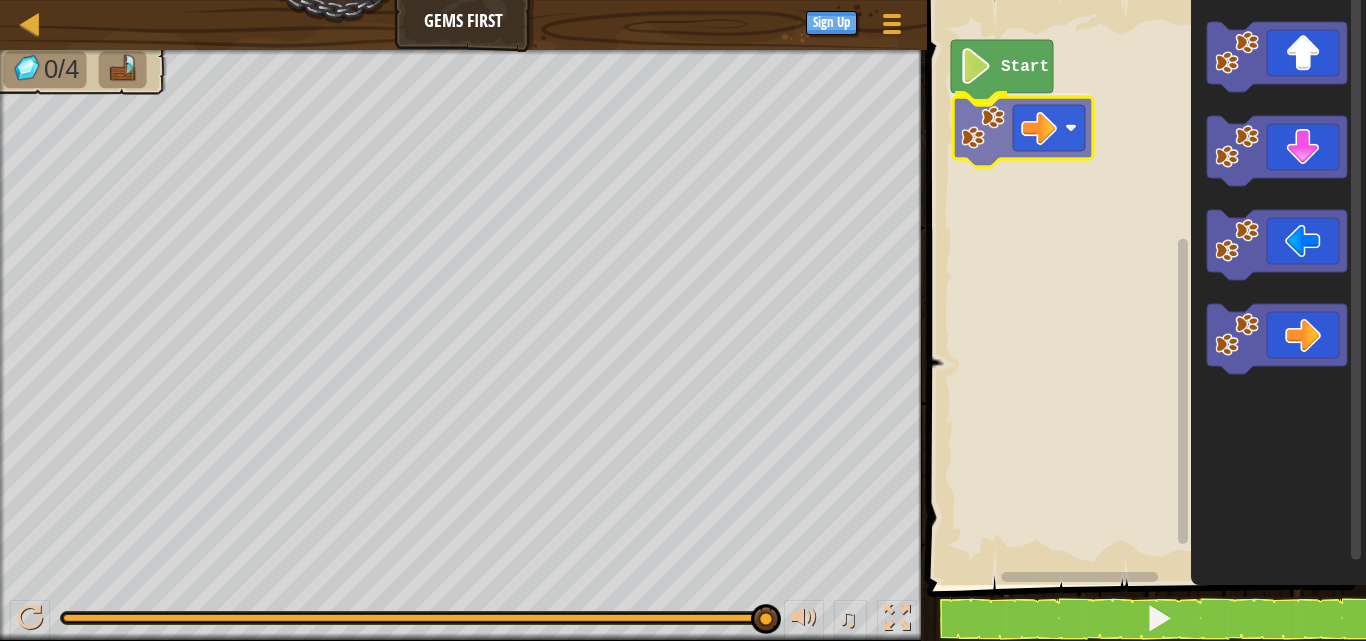 click on "Start" at bounding box center [1143, 287] 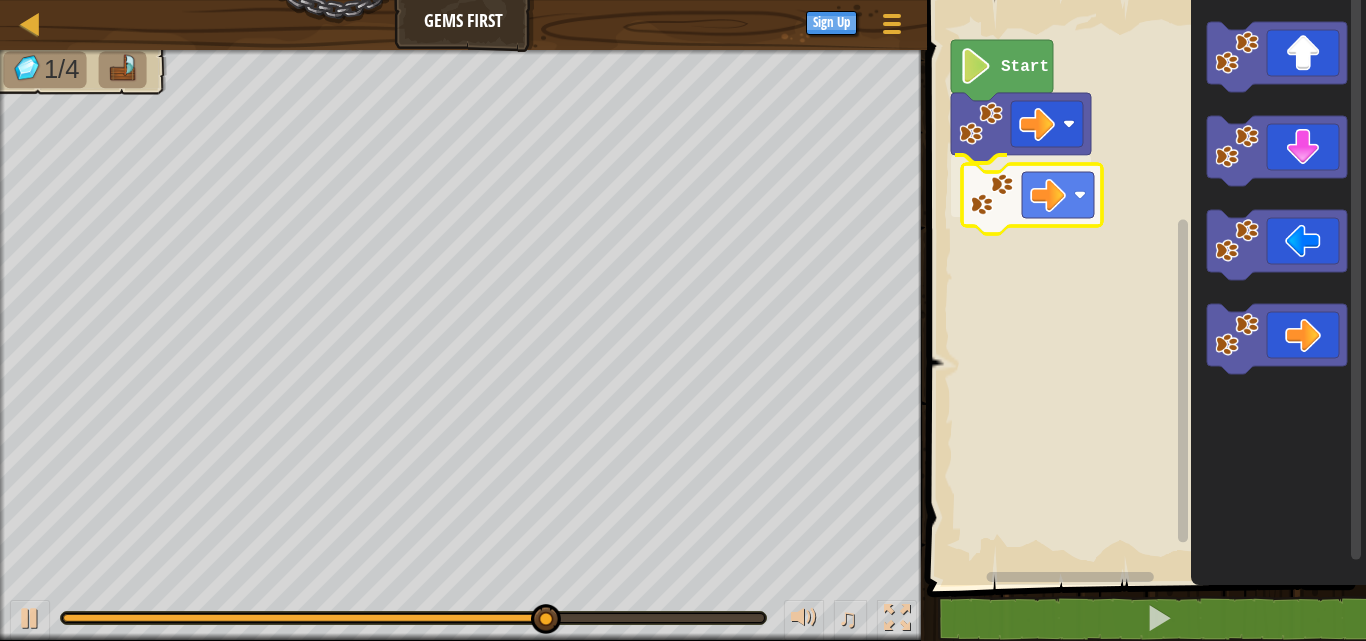 click on "Start" at bounding box center (1143, 287) 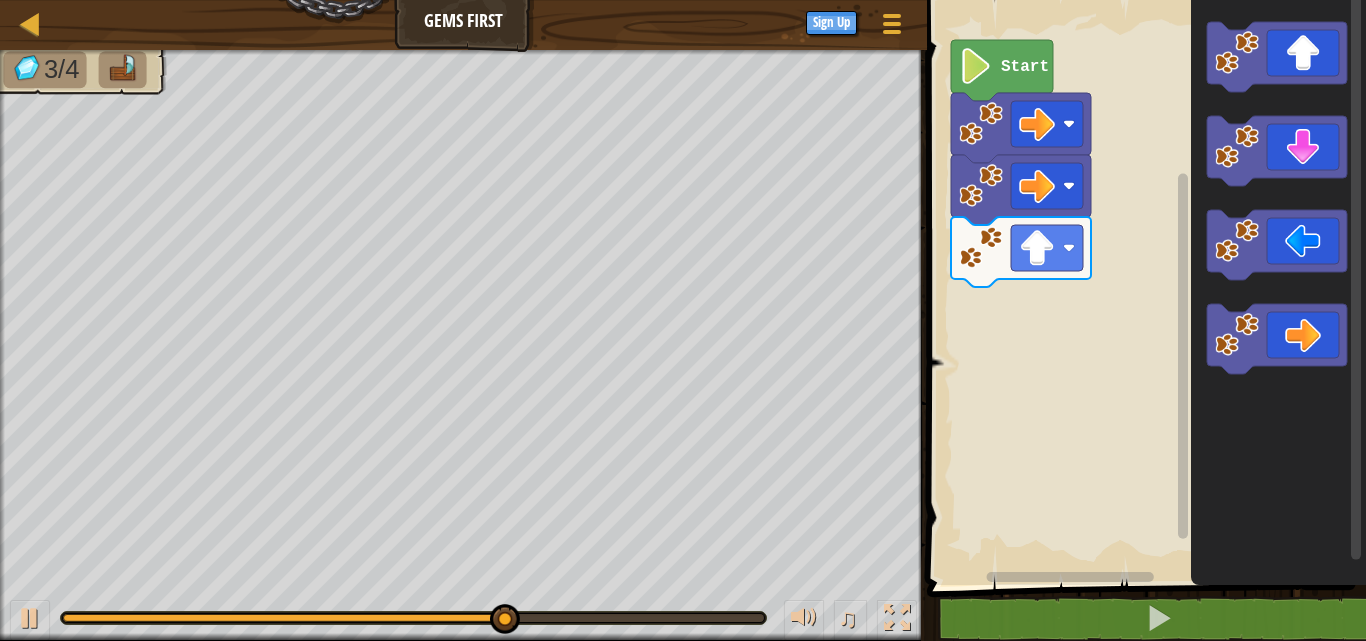 click on "Start" at bounding box center (1143, 287) 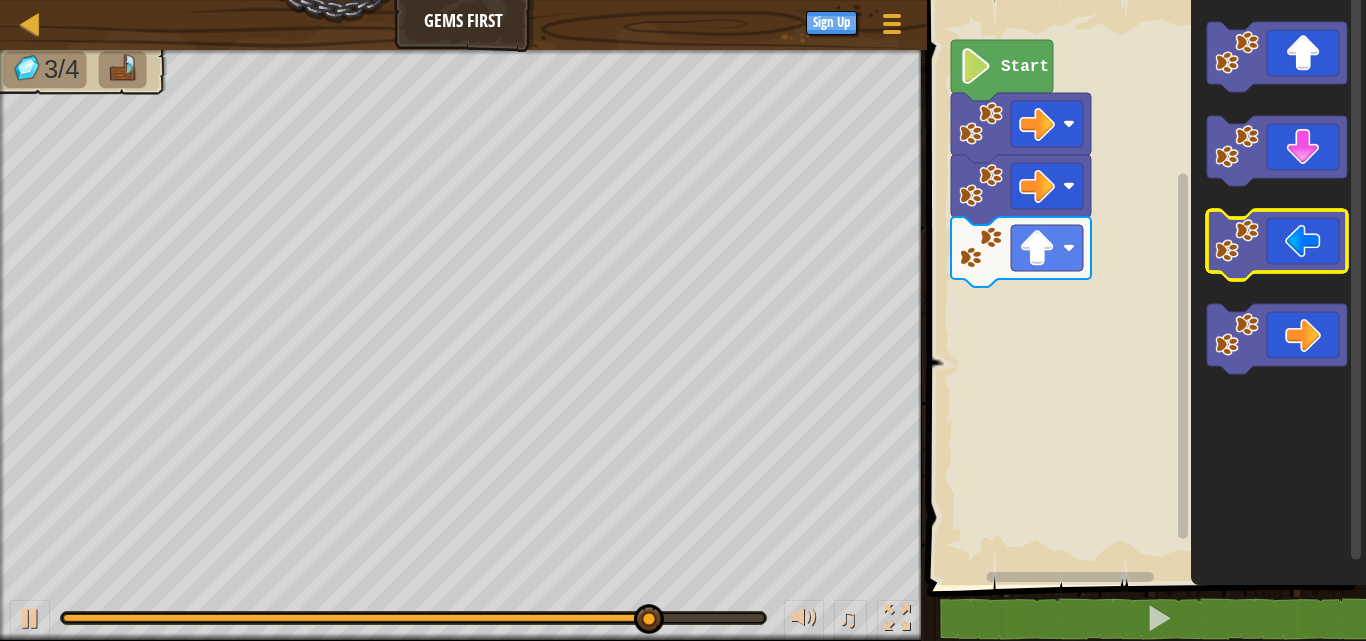 click on "Start" at bounding box center (1143, 287) 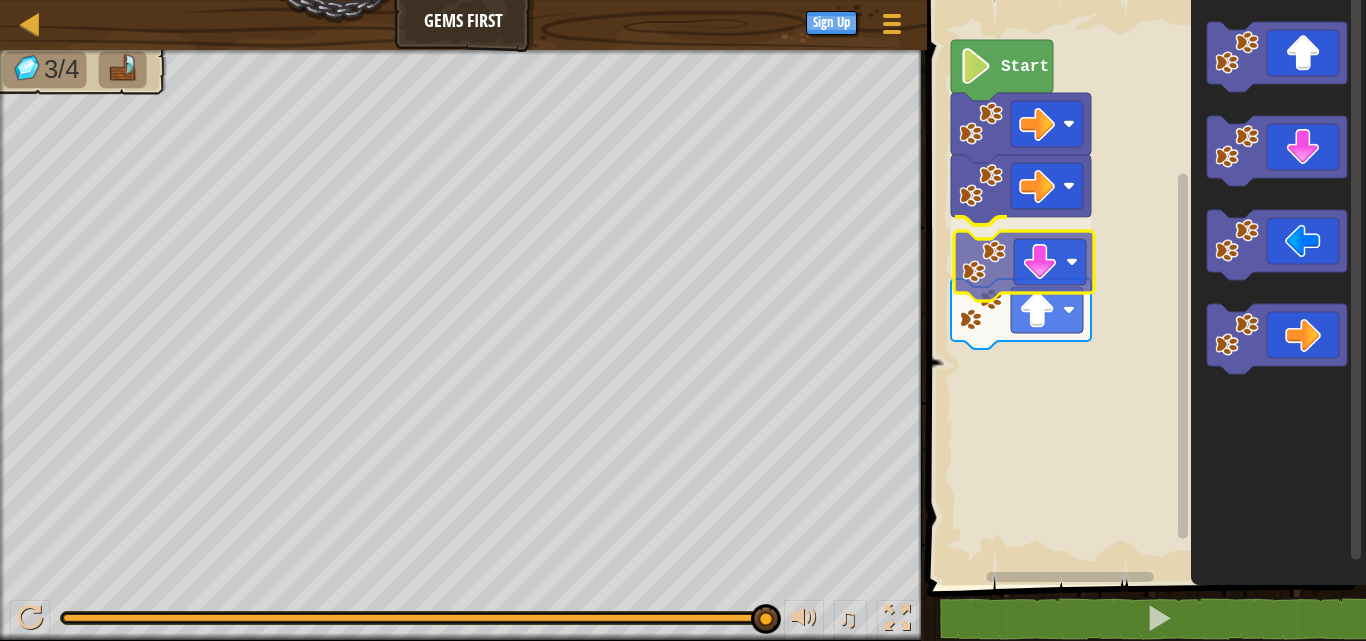 click on "Start" at bounding box center (1143, 287) 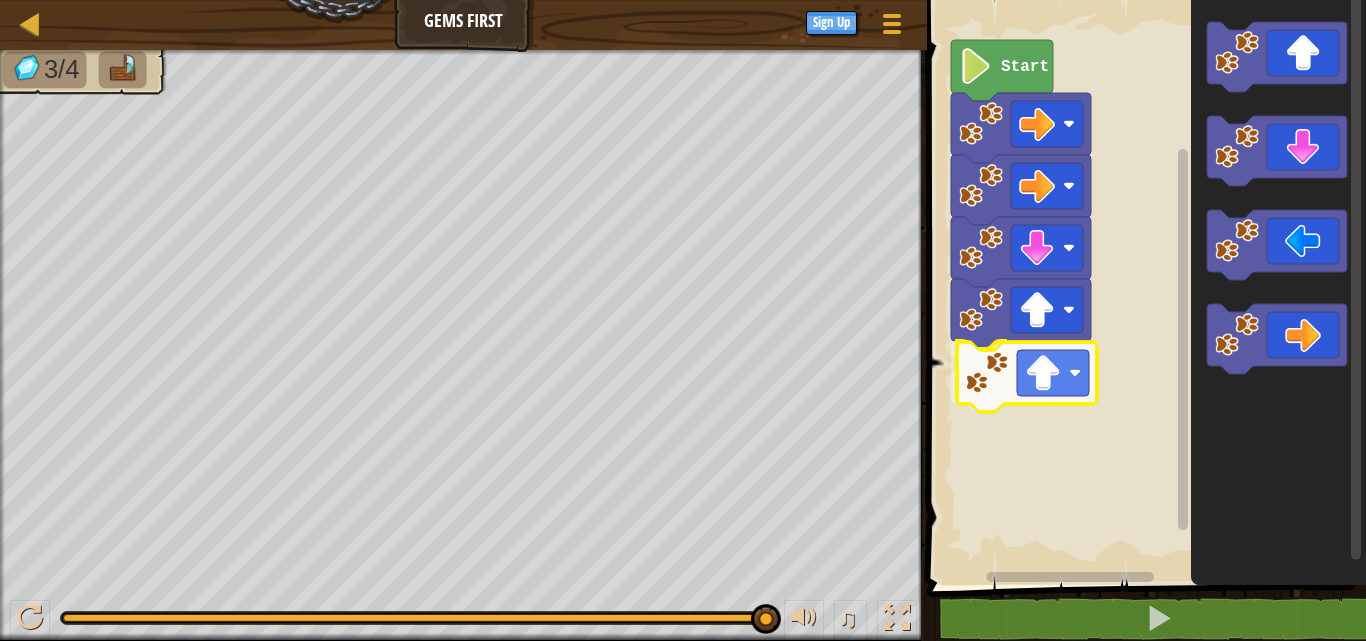 click on "Start" at bounding box center [1143, 287] 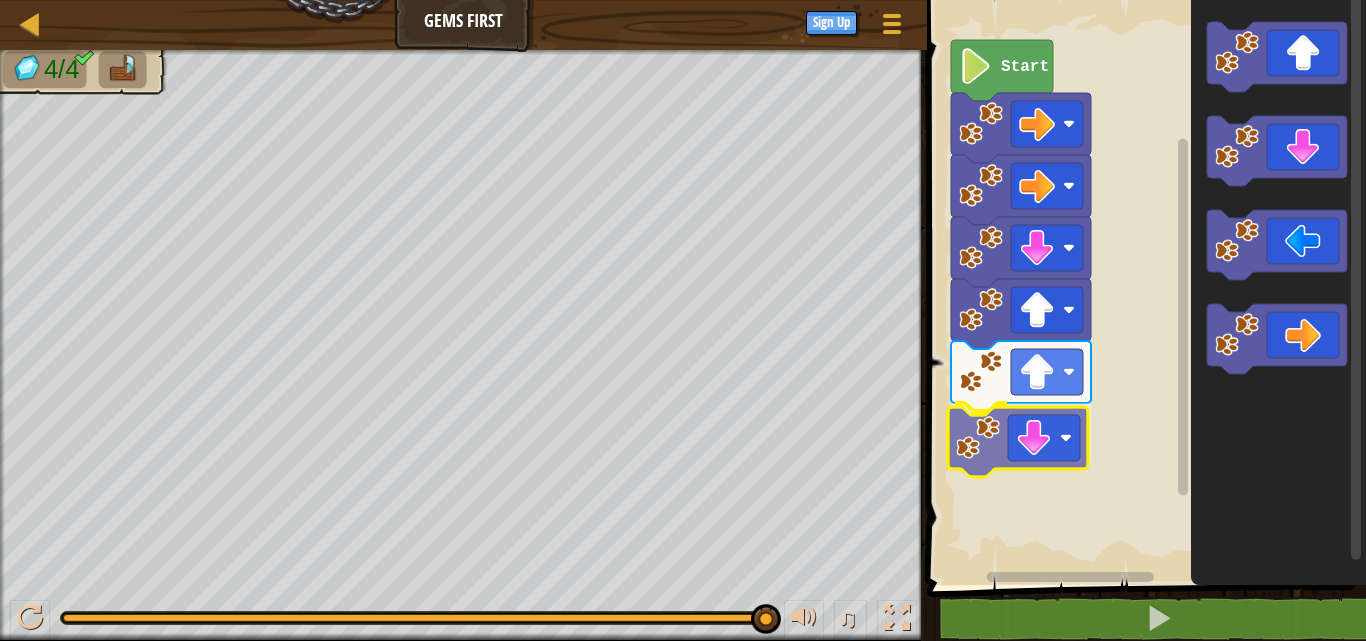 click on "Start" at bounding box center (1143, 287) 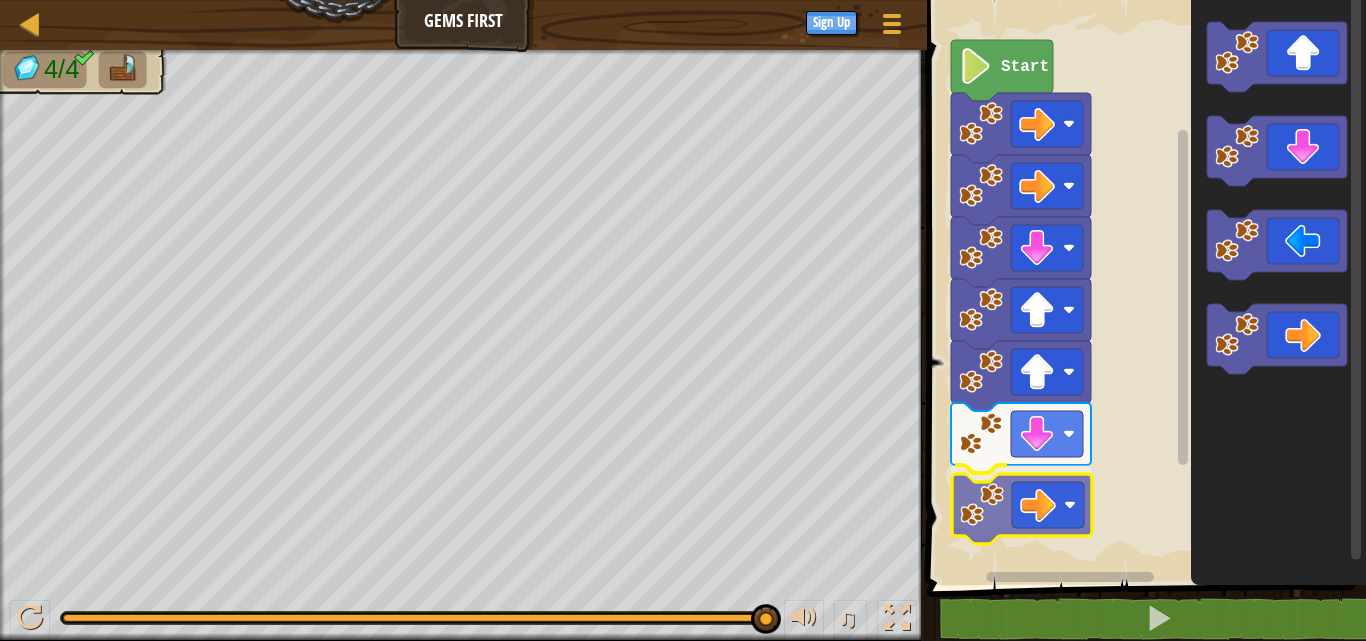 click on "Start" at bounding box center (1143, 287) 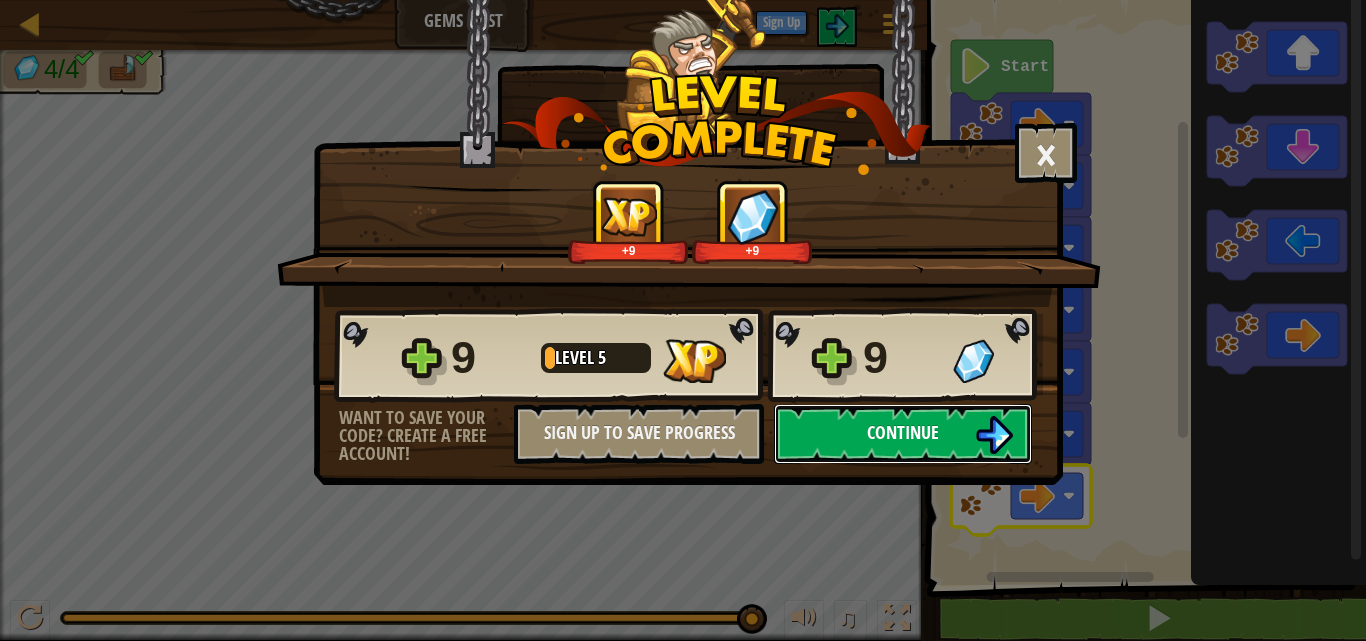 click at bounding box center [994, 435] 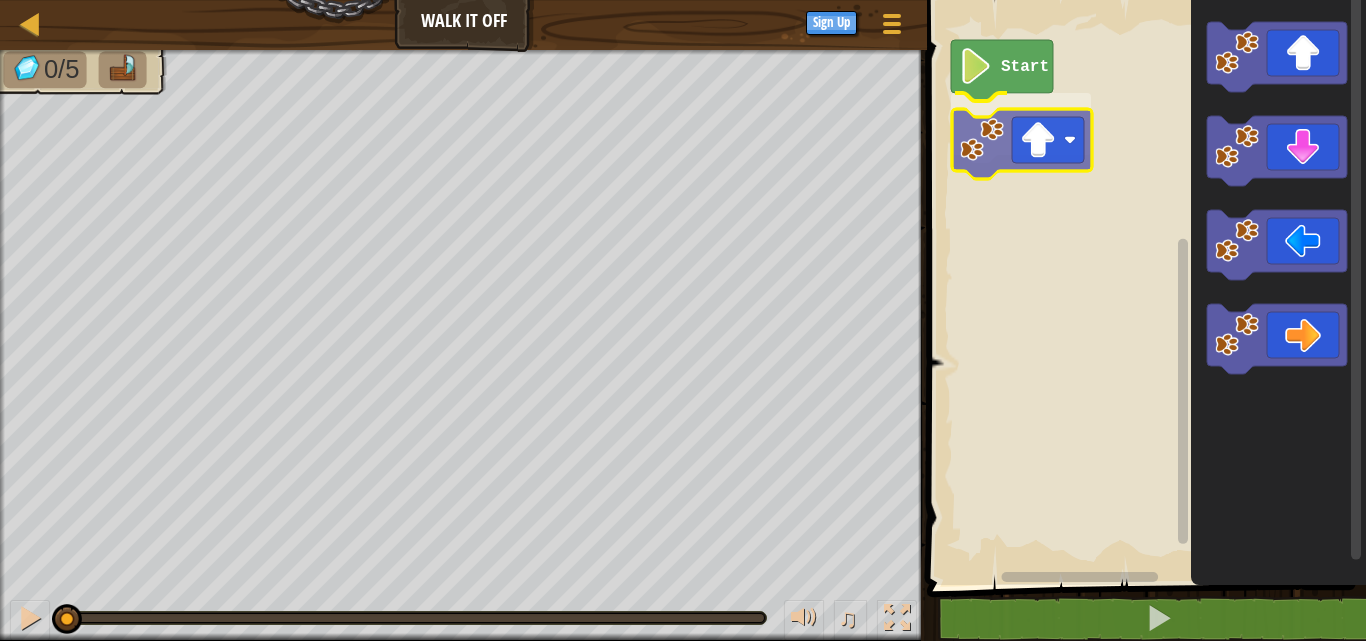 click on "Start" at bounding box center [1143, 287] 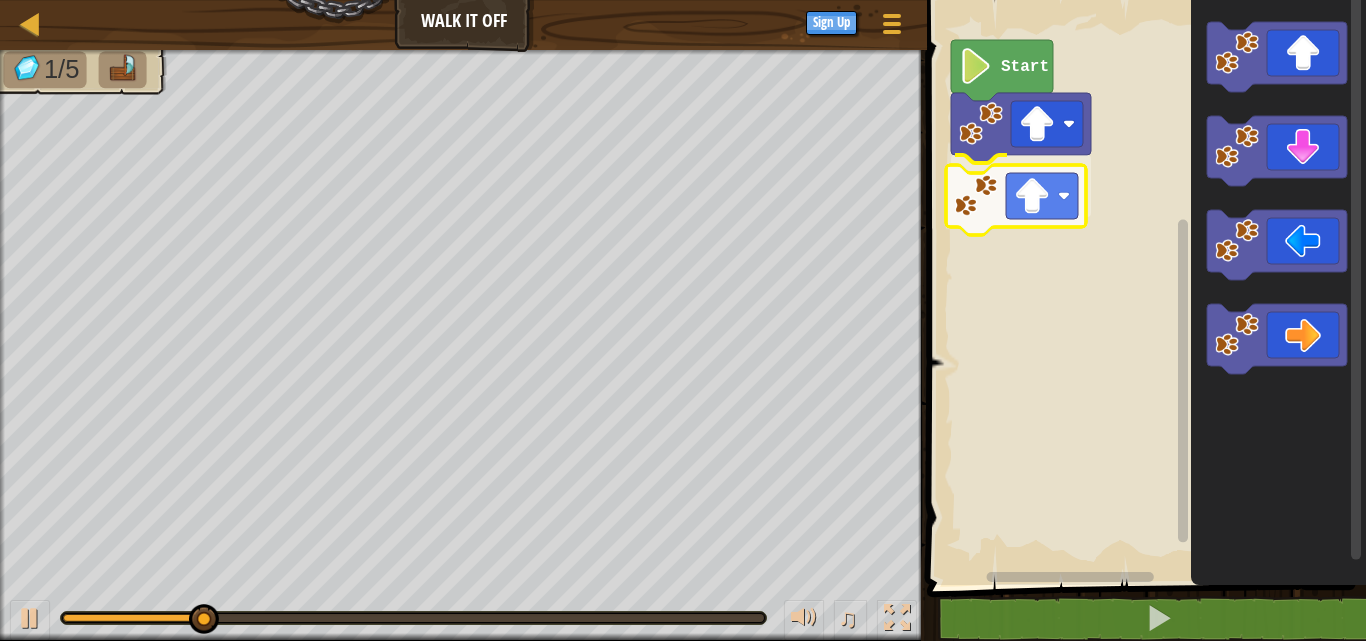 click on "Start" at bounding box center (1143, 287) 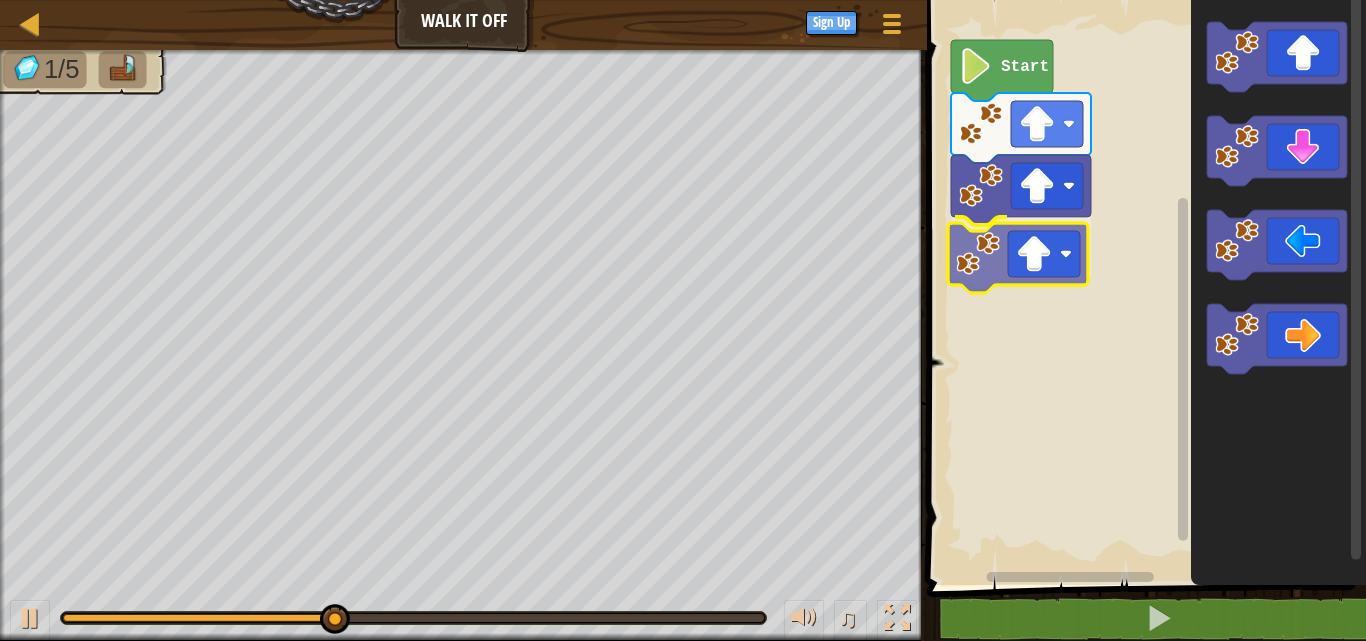 click on "Start" at bounding box center [1143, 287] 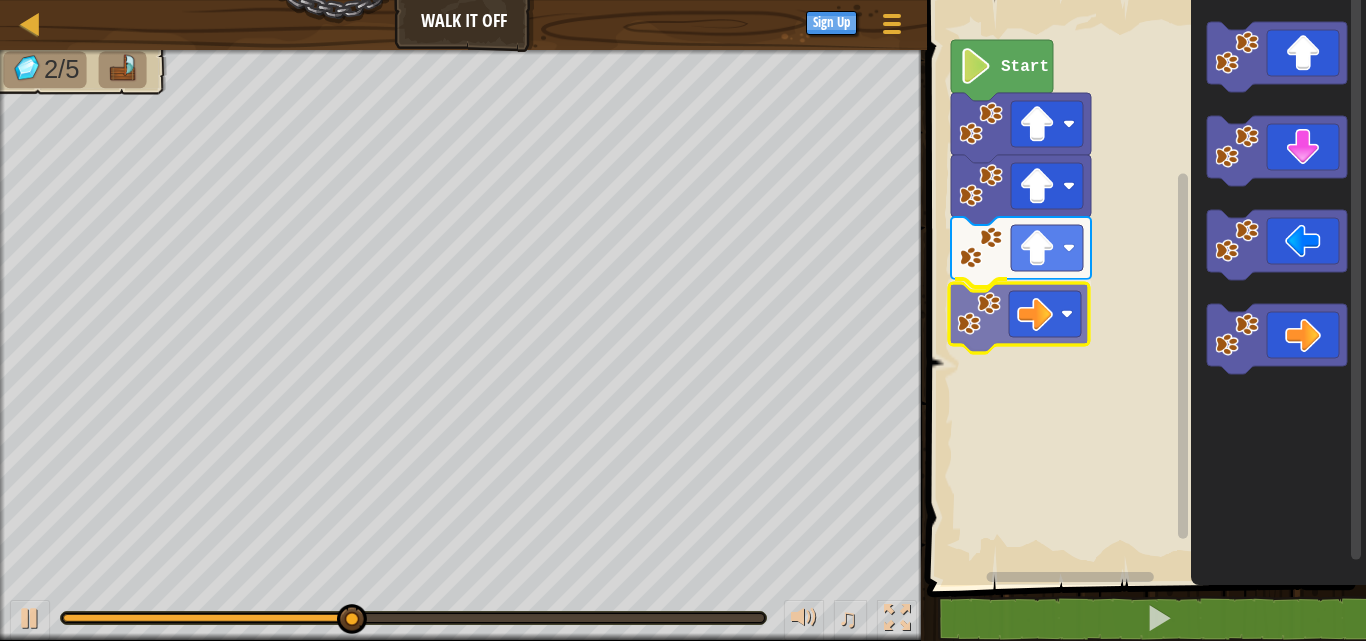 click on "Start" at bounding box center (1143, 287) 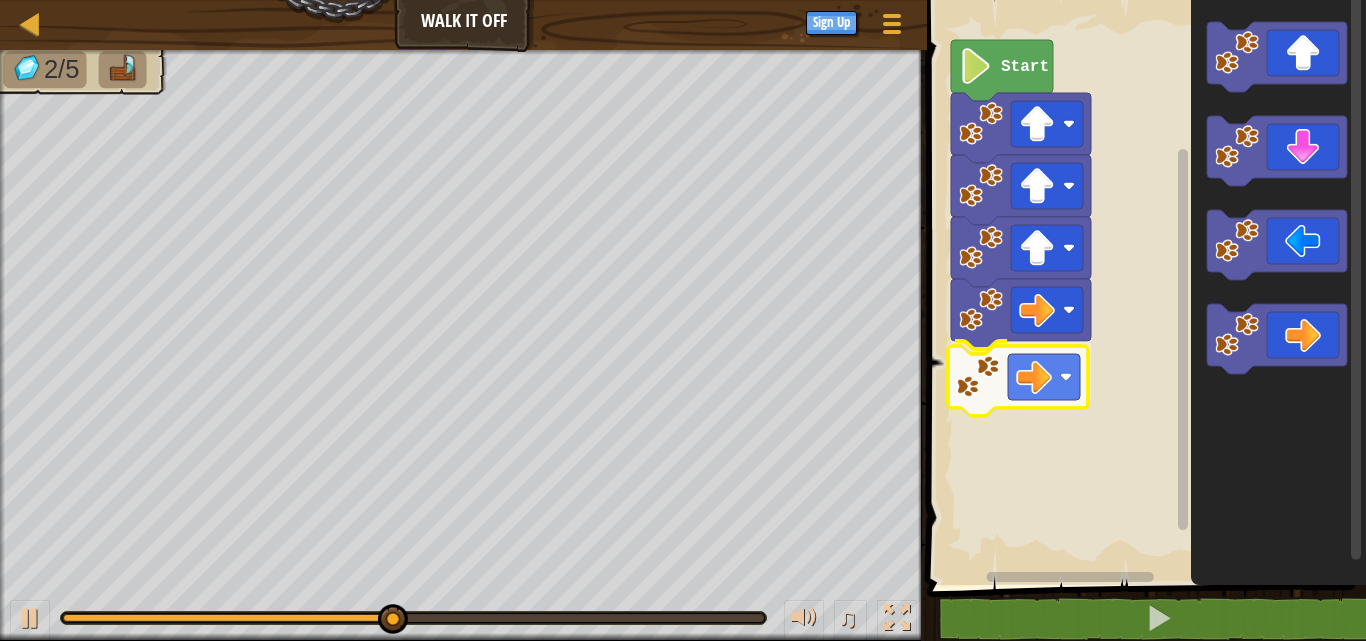 click on "Start" at bounding box center (1143, 287) 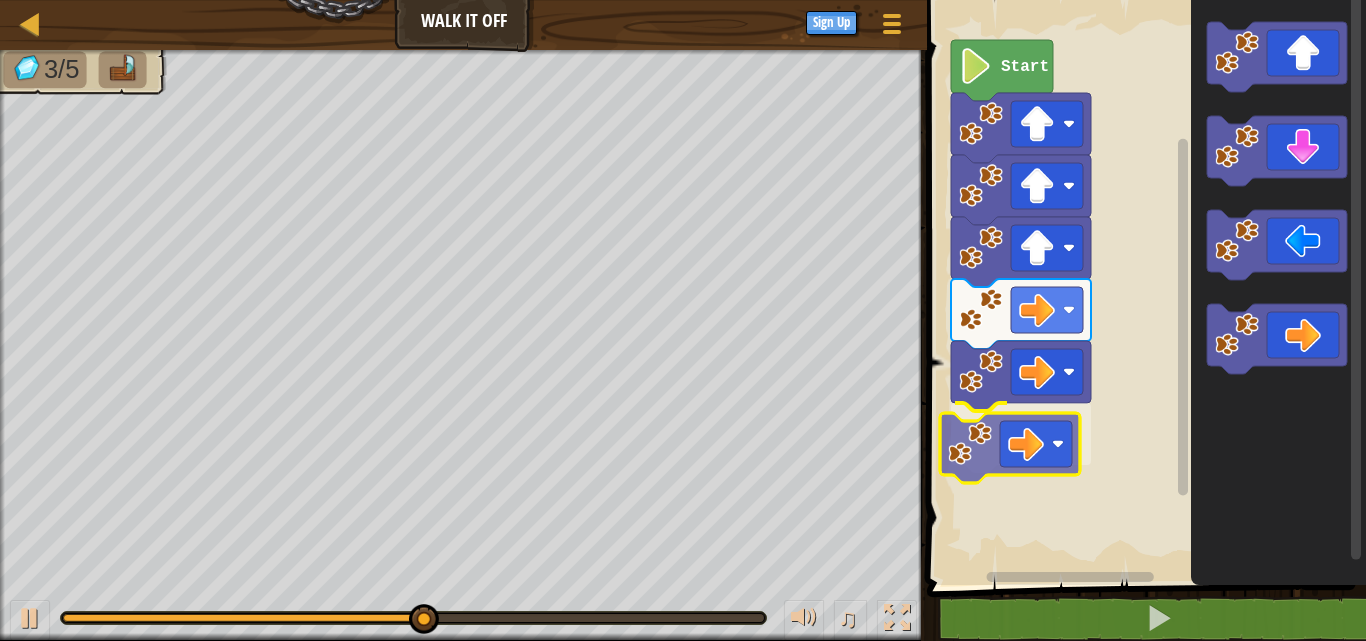click on "Start" at bounding box center (1143, 287) 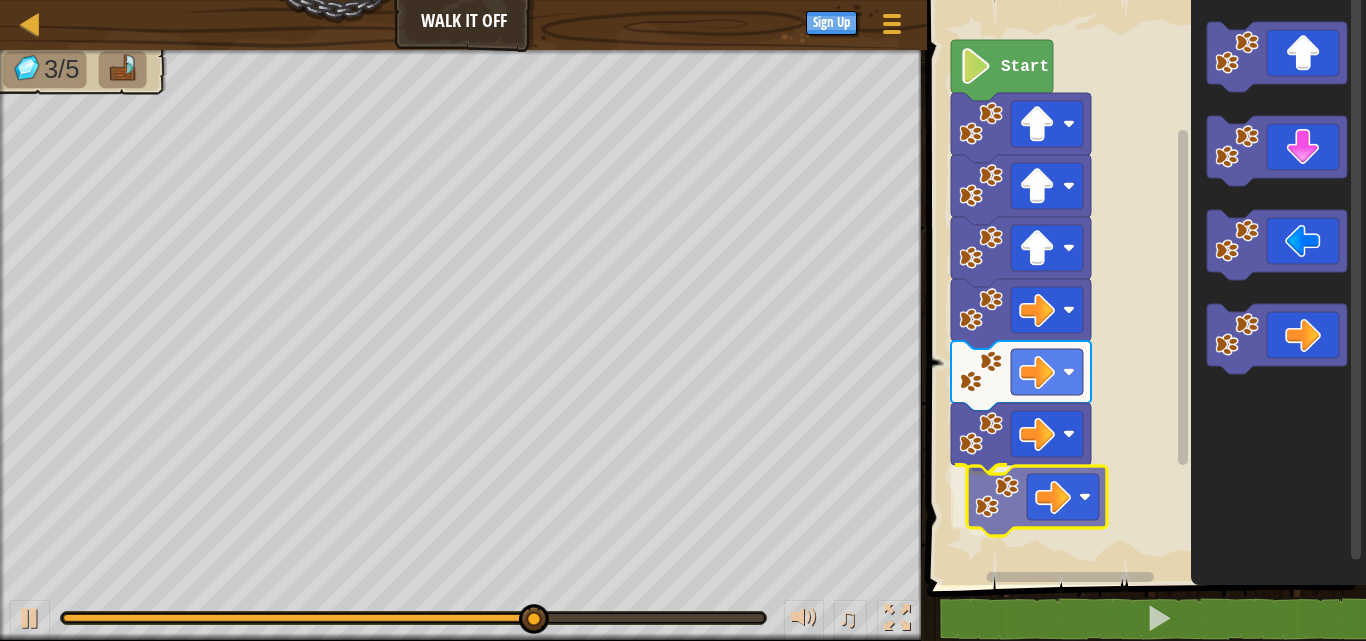 click on "Start" at bounding box center [1143, 287] 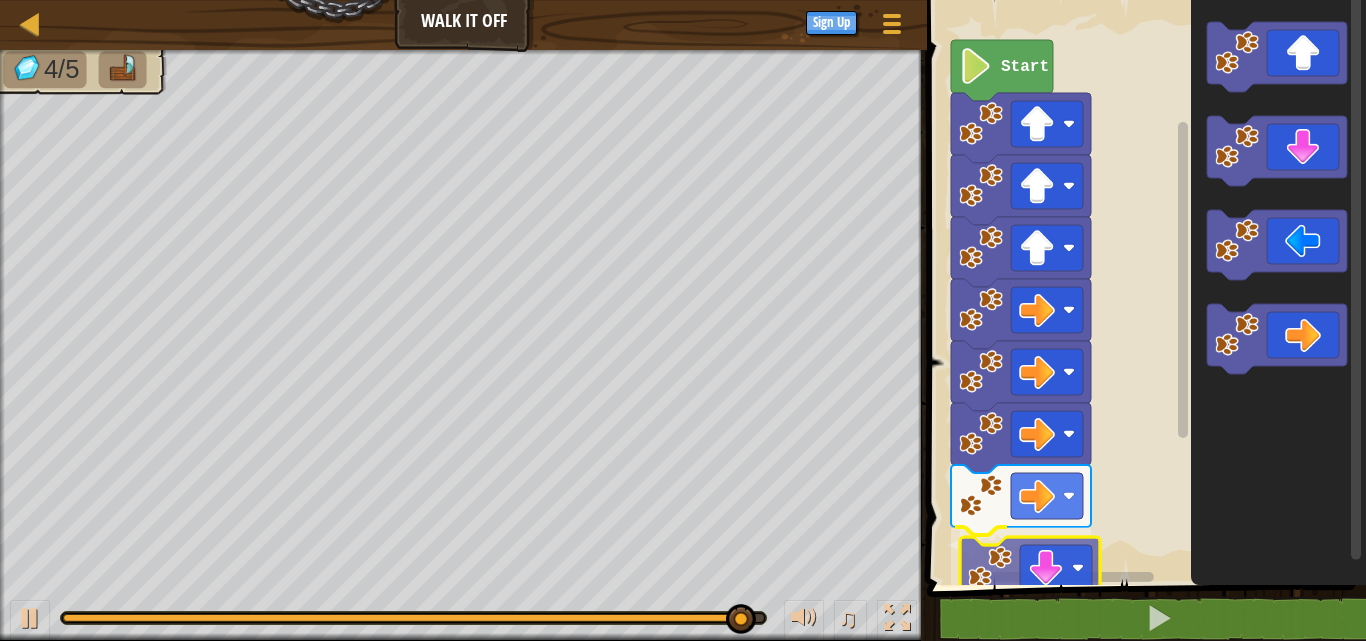 click on "Start" at bounding box center [1143, 287] 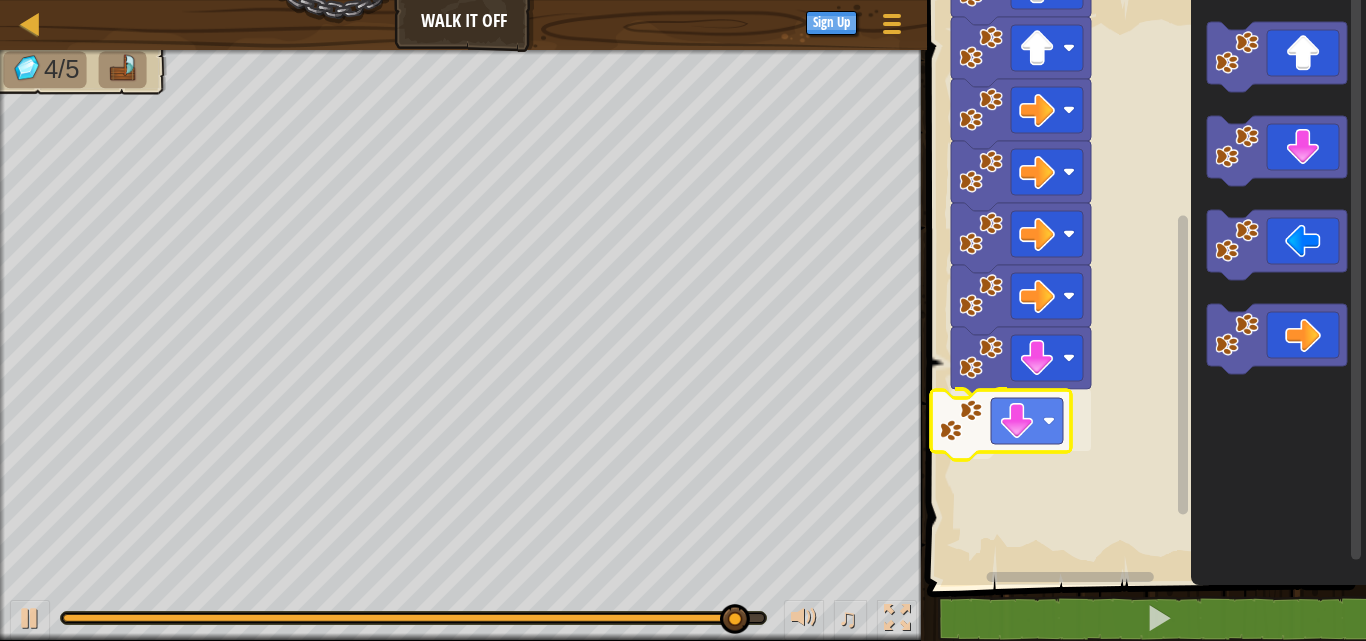 click on "Start" at bounding box center [1143, 287] 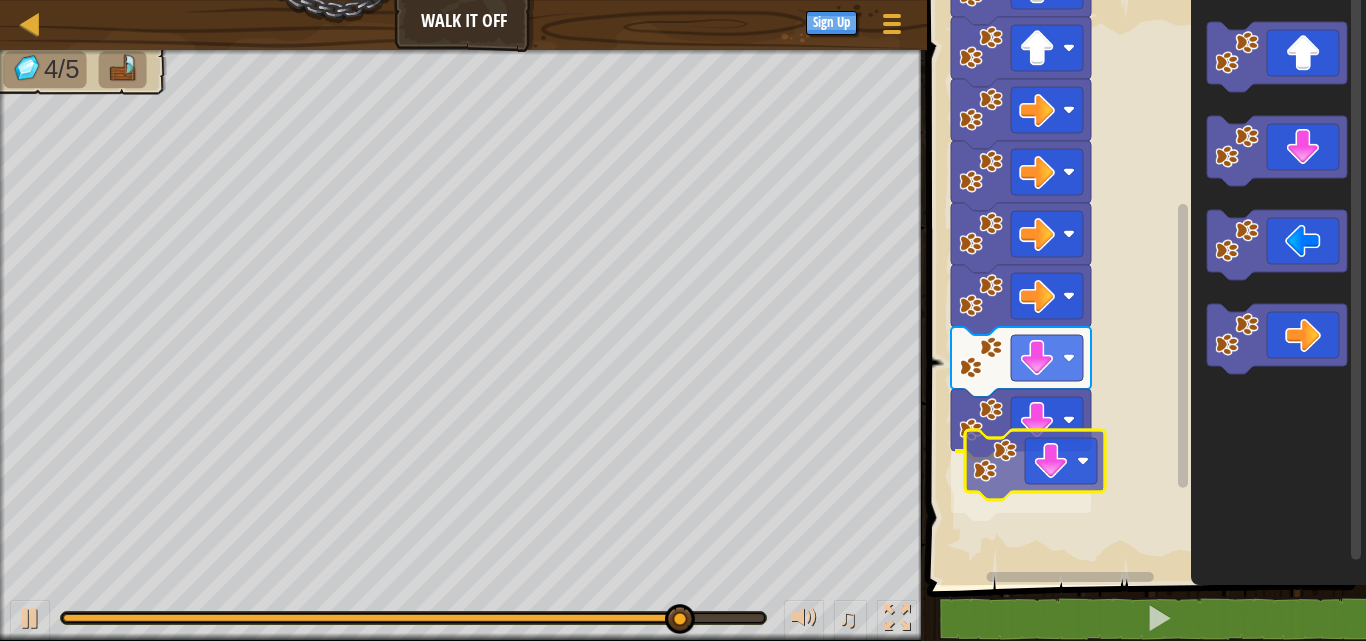 click on "Start" at bounding box center [1143, 287] 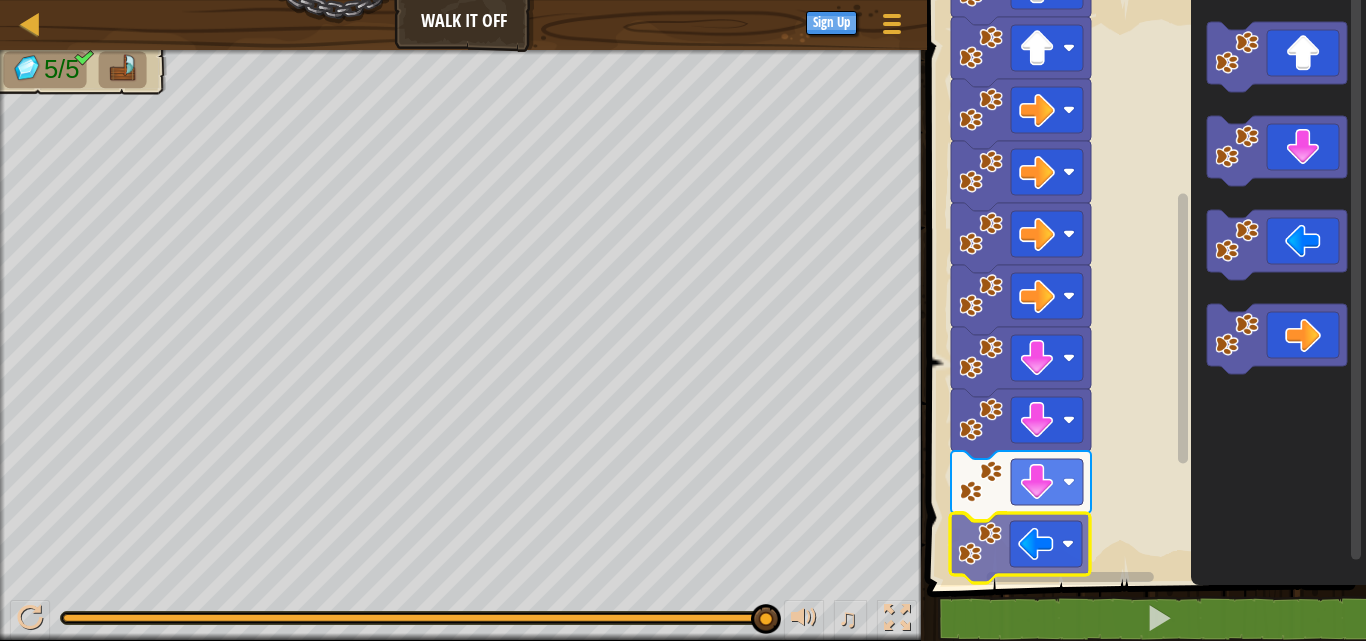 click on "Start" at bounding box center [1143, 287] 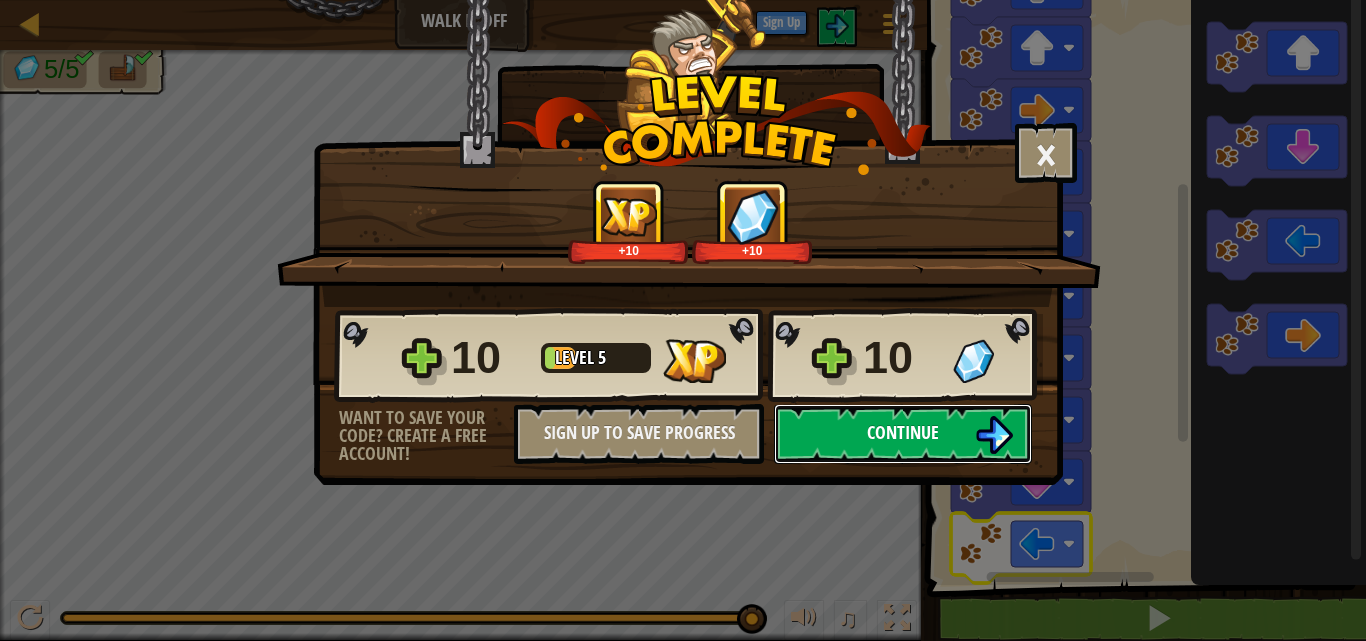 click on "Continue" at bounding box center (903, 432) 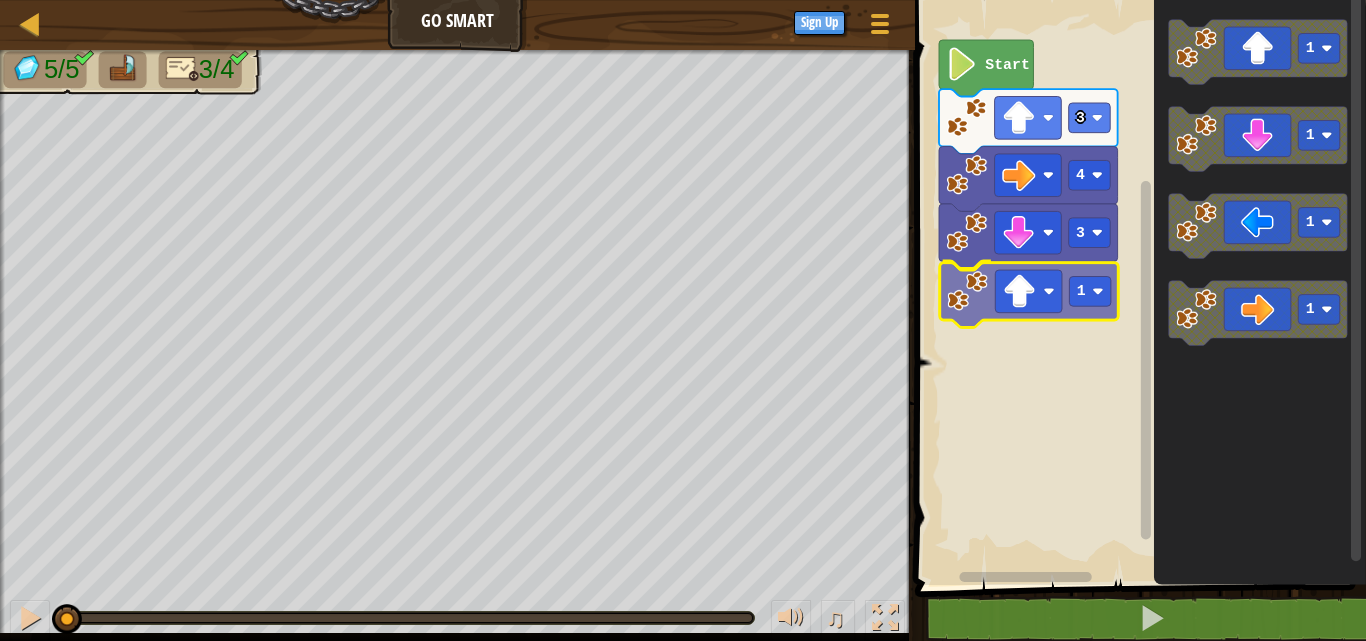 click on "3 1 4 3 Start 1 1 1 1 1" at bounding box center [1137, 287] 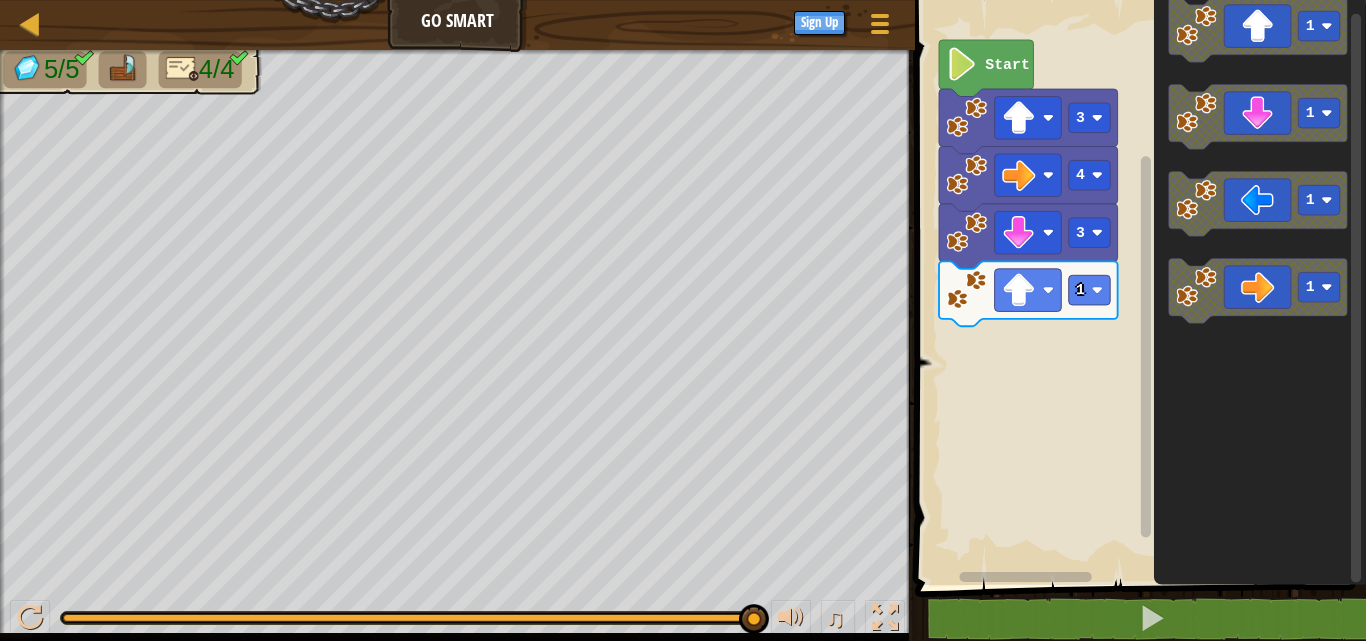 click on "3 1 4 3 Start 1 1 1 1" at bounding box center (1137, 287) 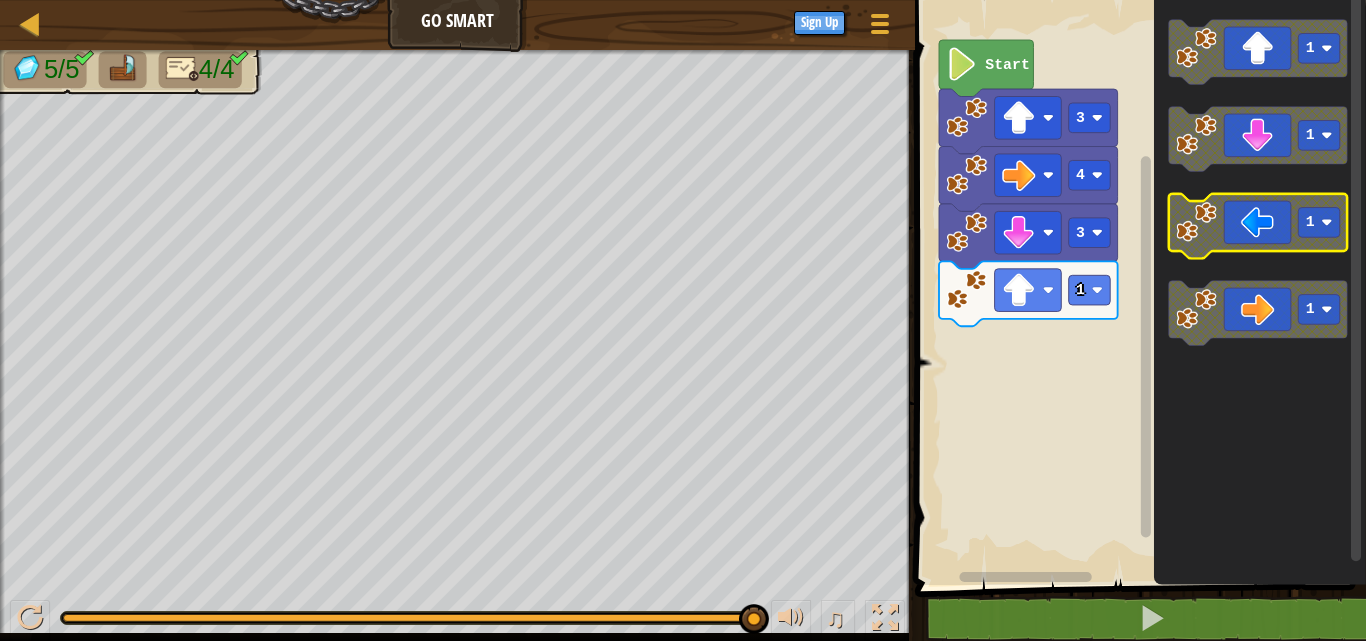 click 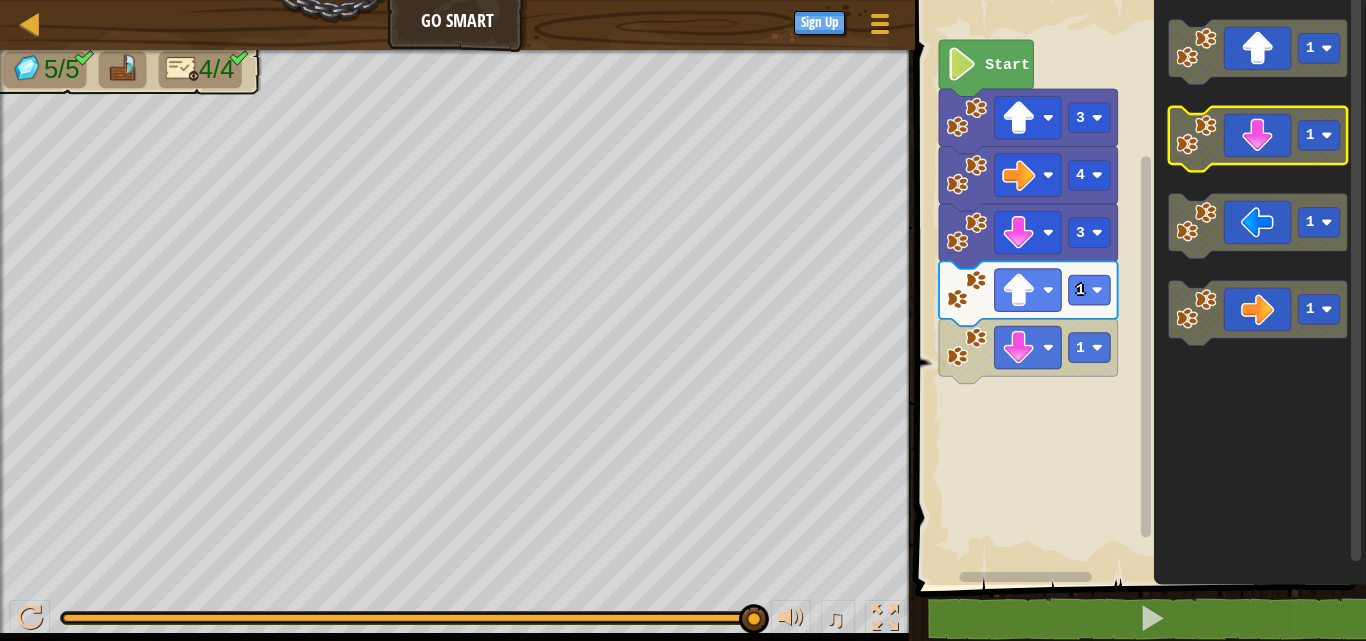 click 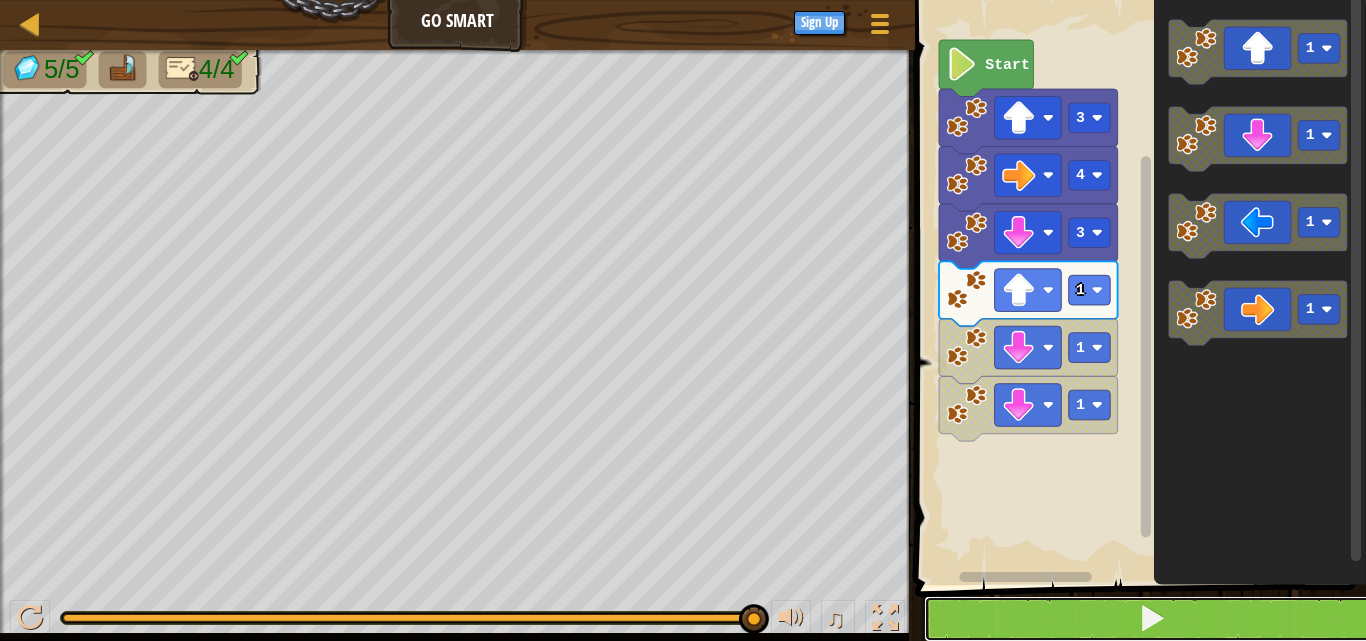 click at bounding box center [1152, 619] 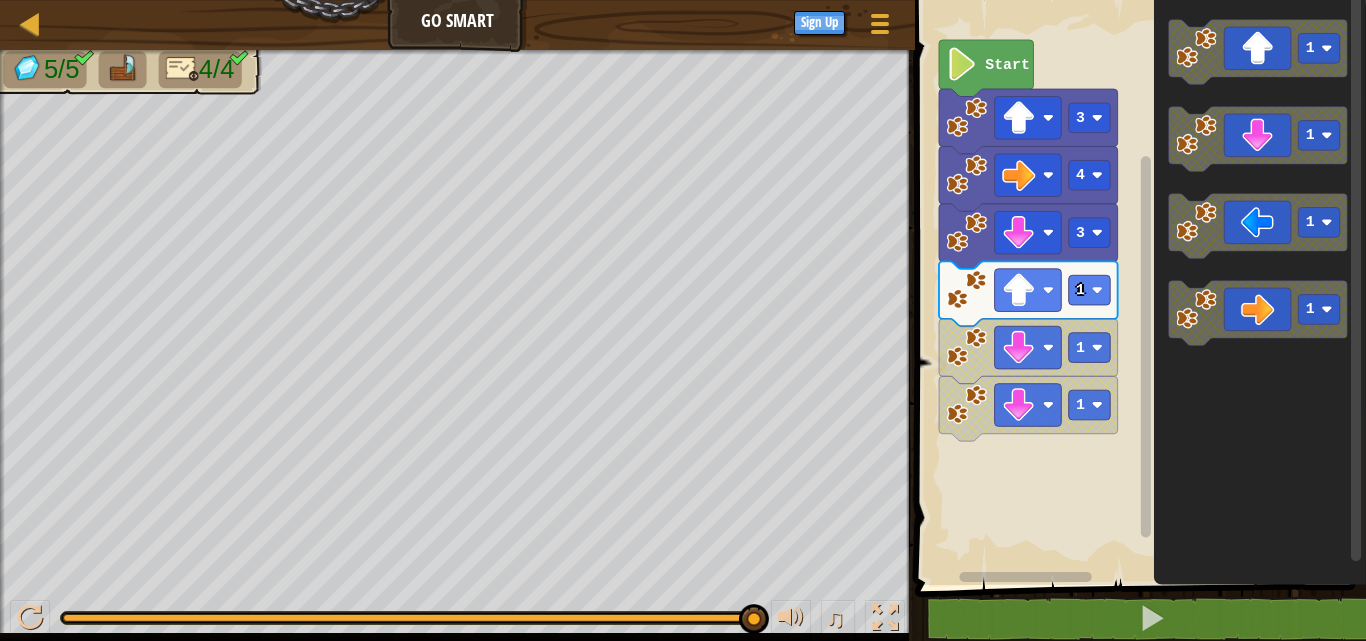 click on "1 1 1 1" 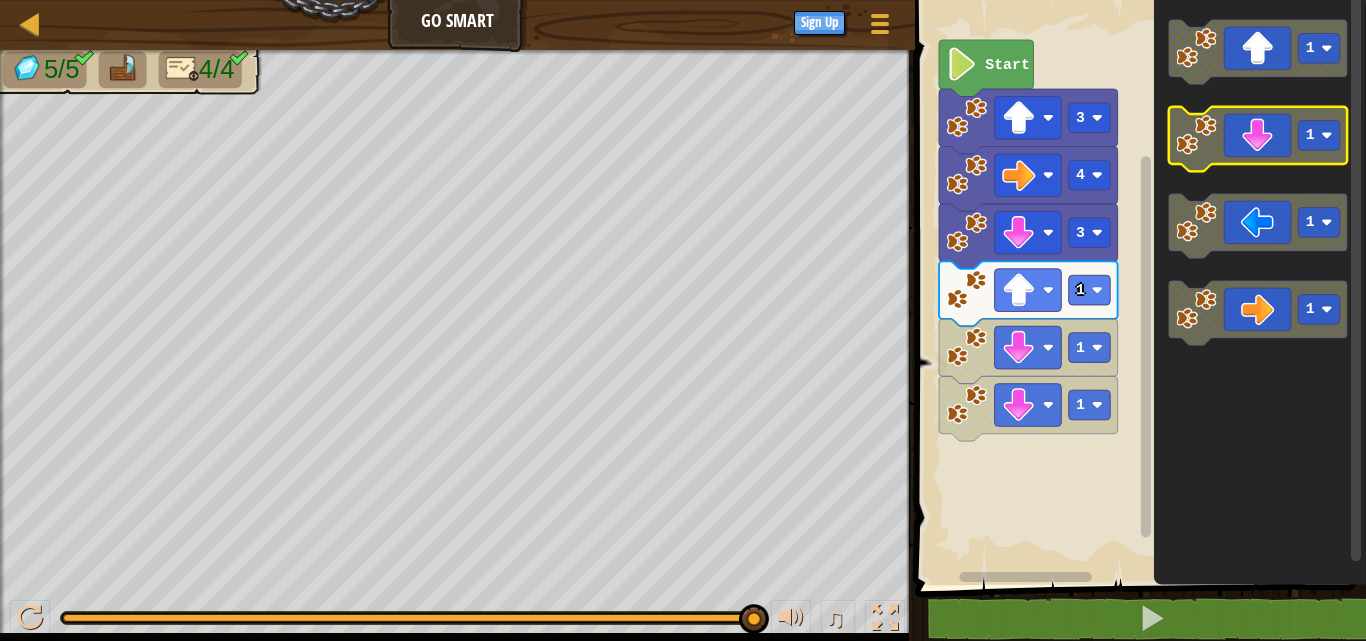 click 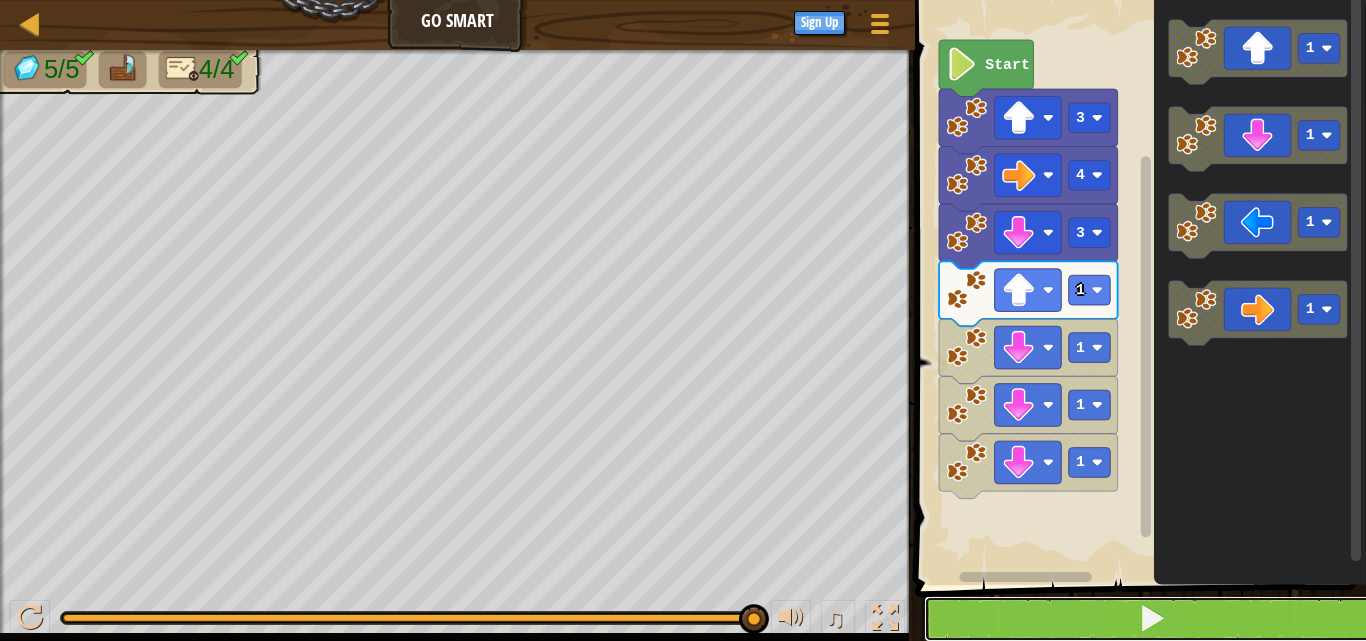 click at bounding box center [1152, 619] 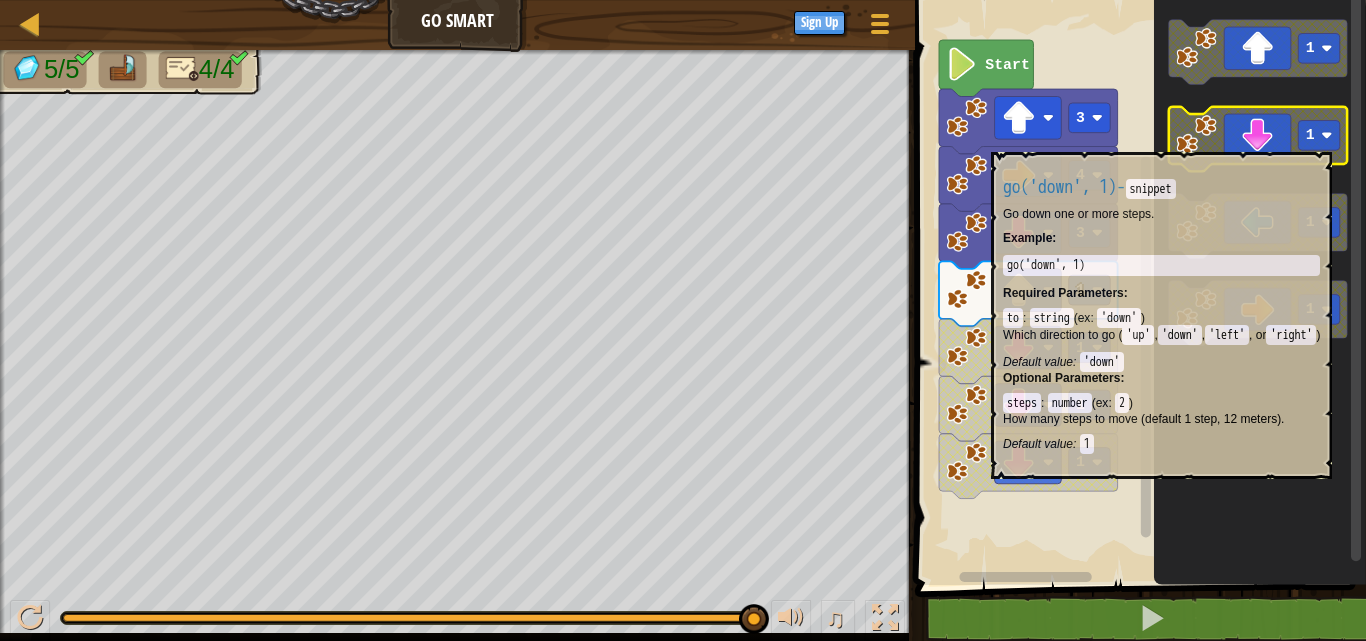 click 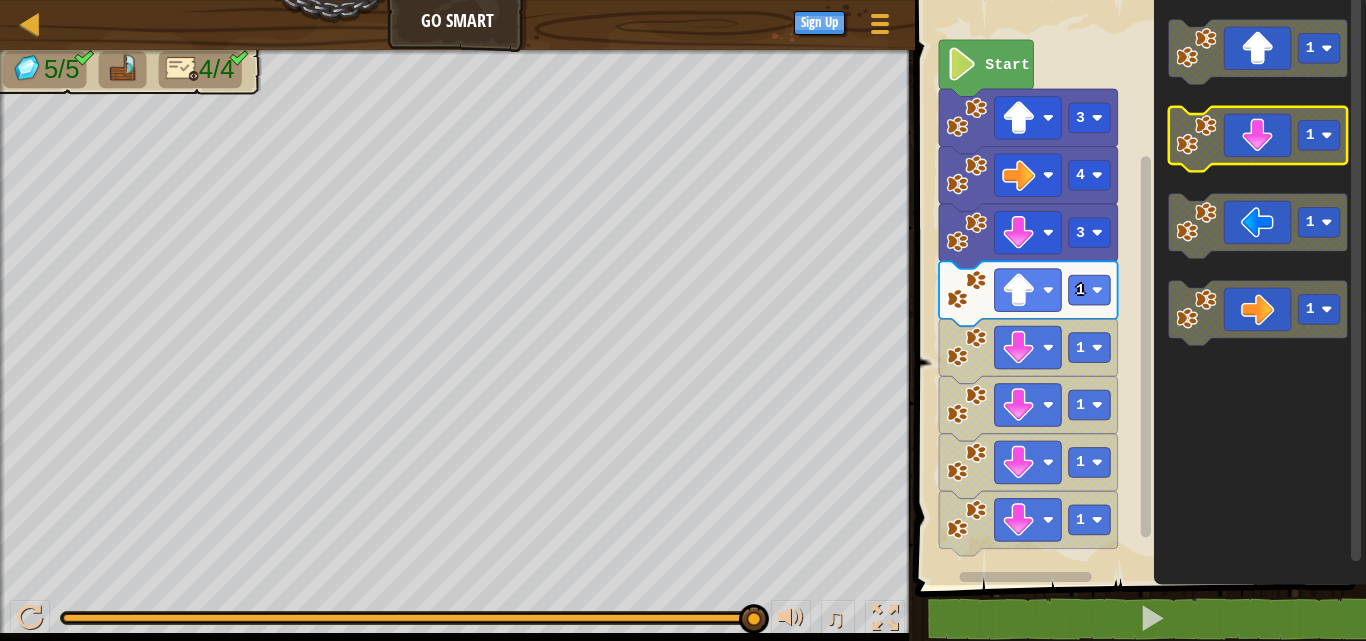 click on "1" 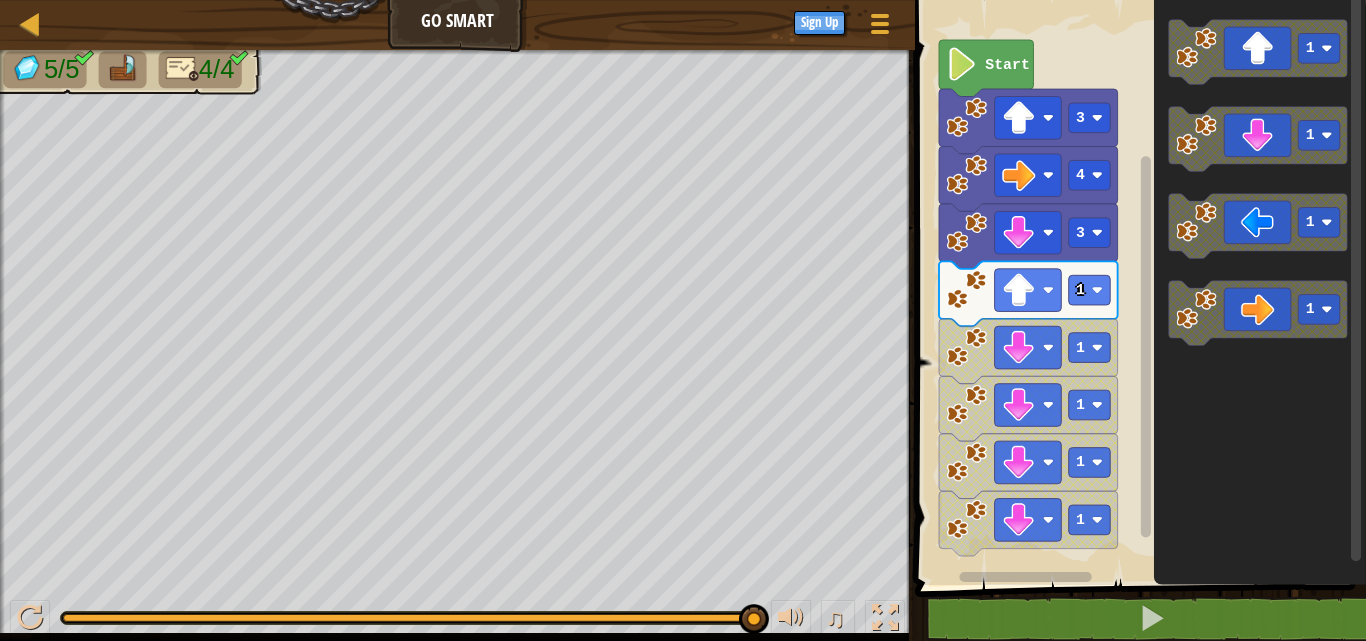 click on "Start 3 4 3 1 1 1 1 1 1 1 1 1" at bounding box center [1137, 287] 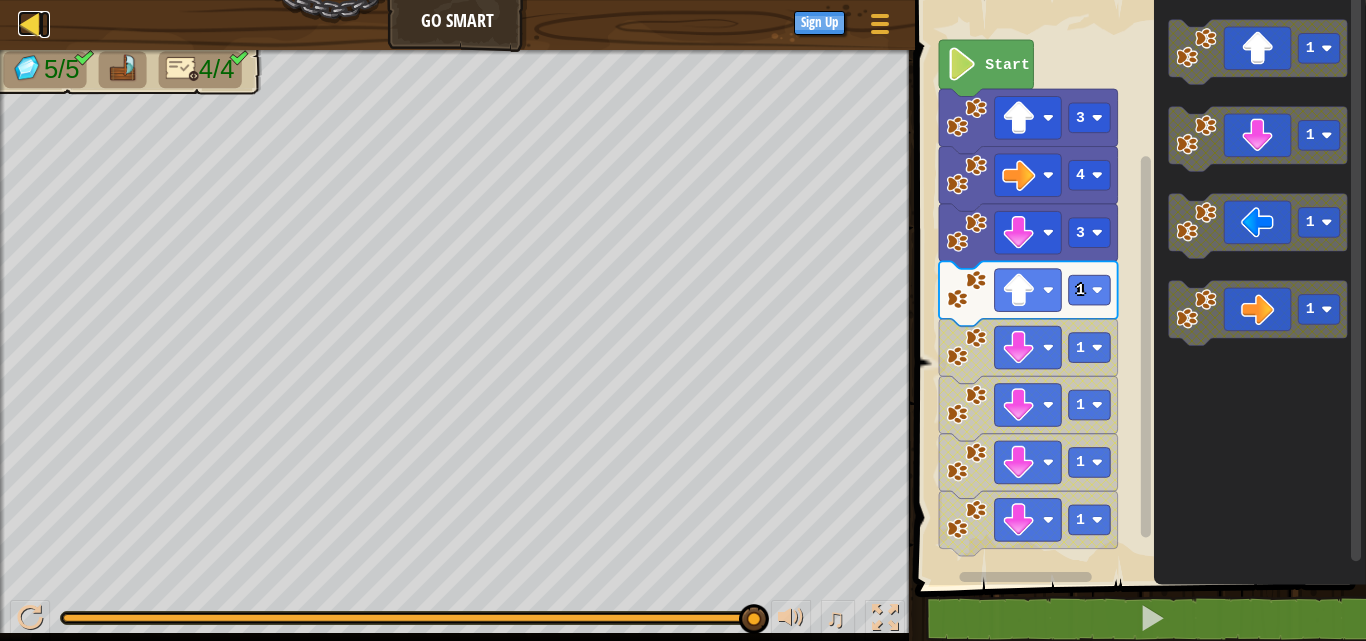 click at bounding box center (30, 23) 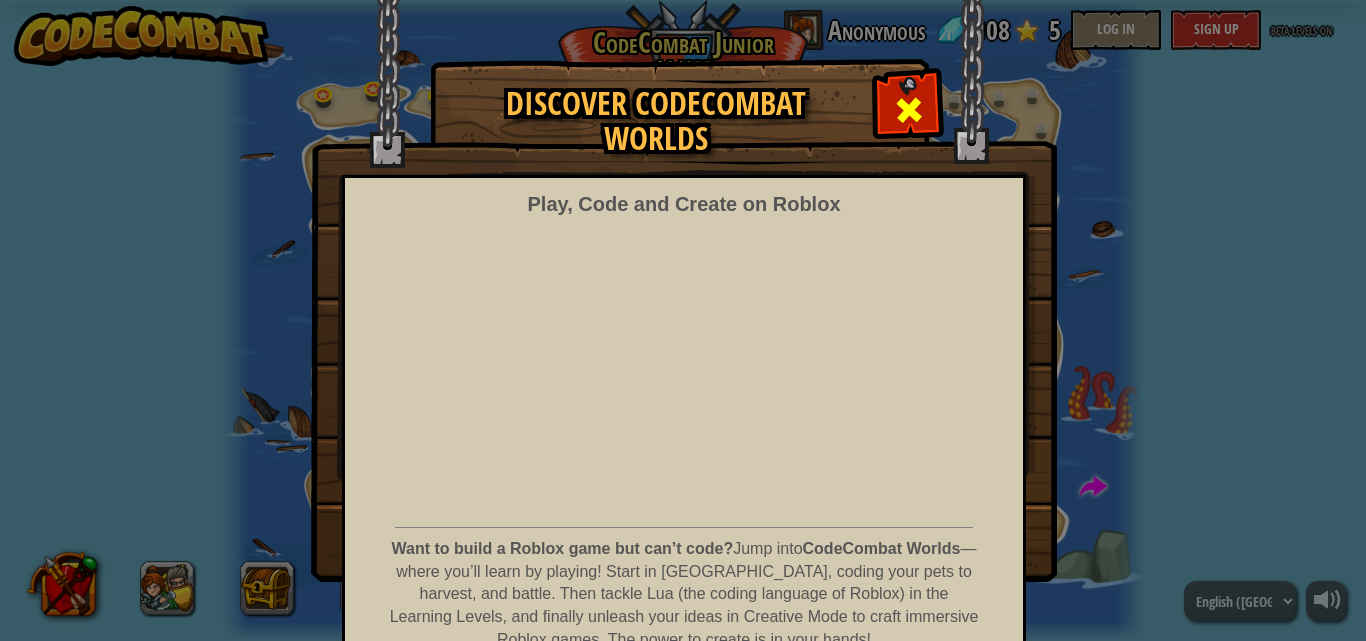 click at bounding box center (908, 107) 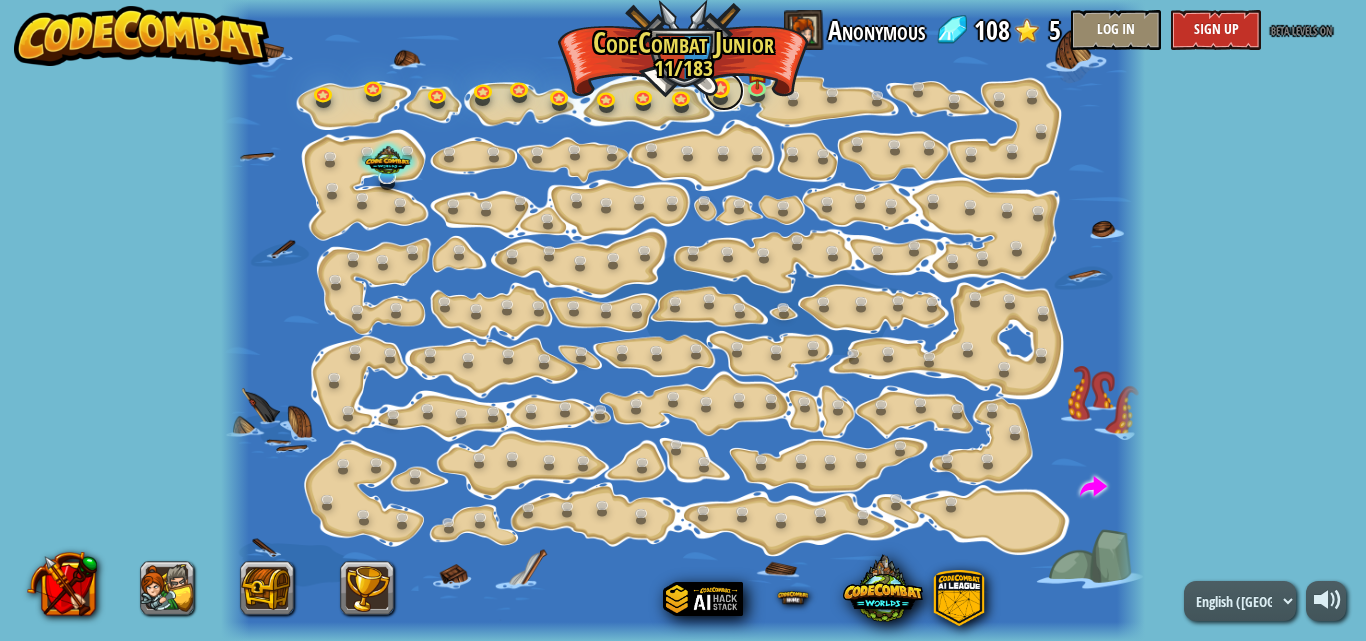 click at bounding box center [724, 91] 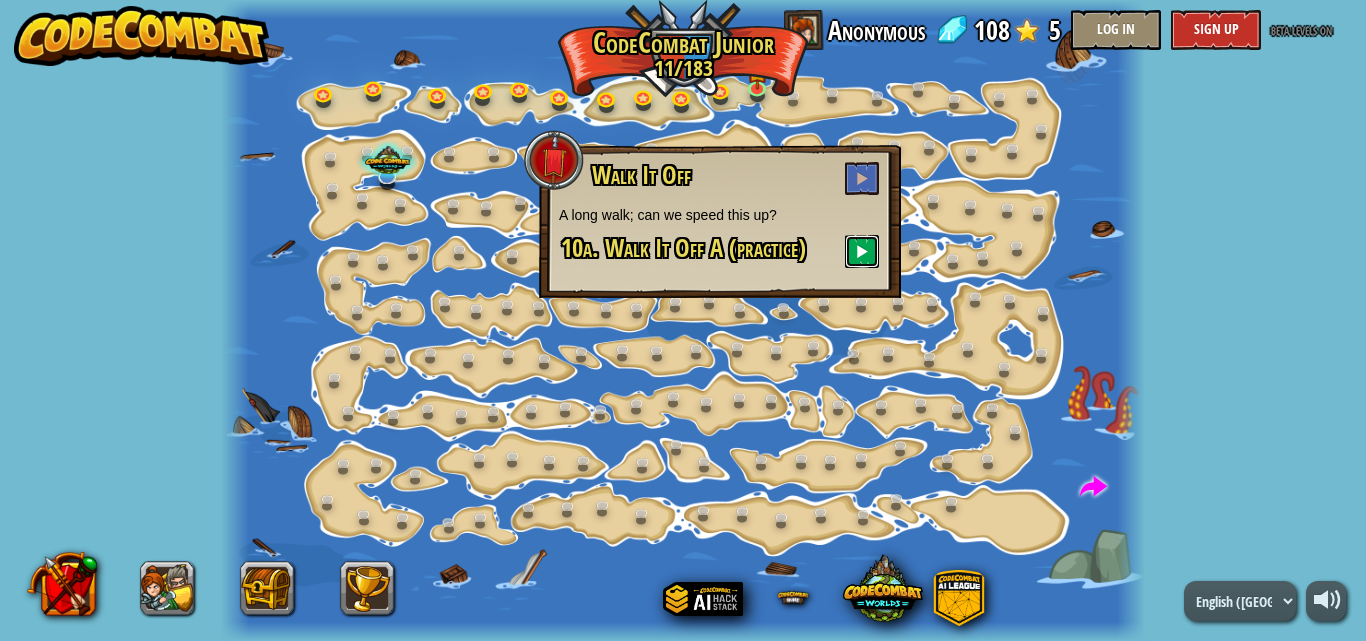 click at bounding box center (862, 251) 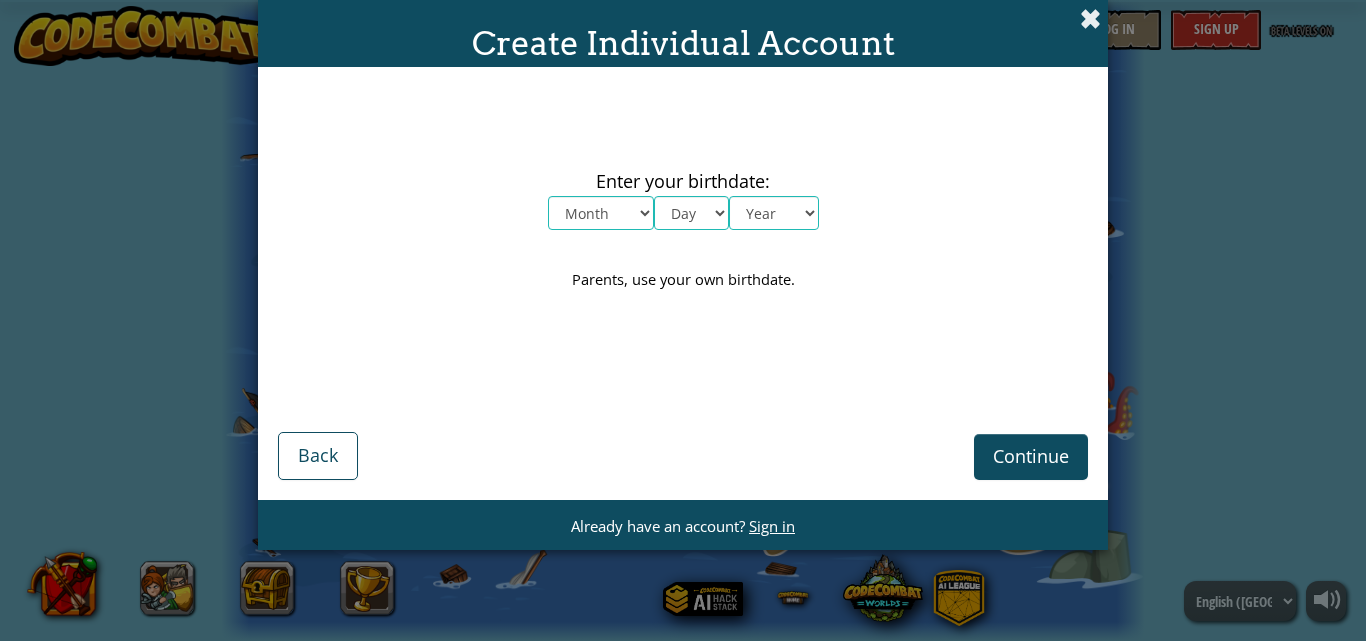 click at bounding box center (1090, 18) 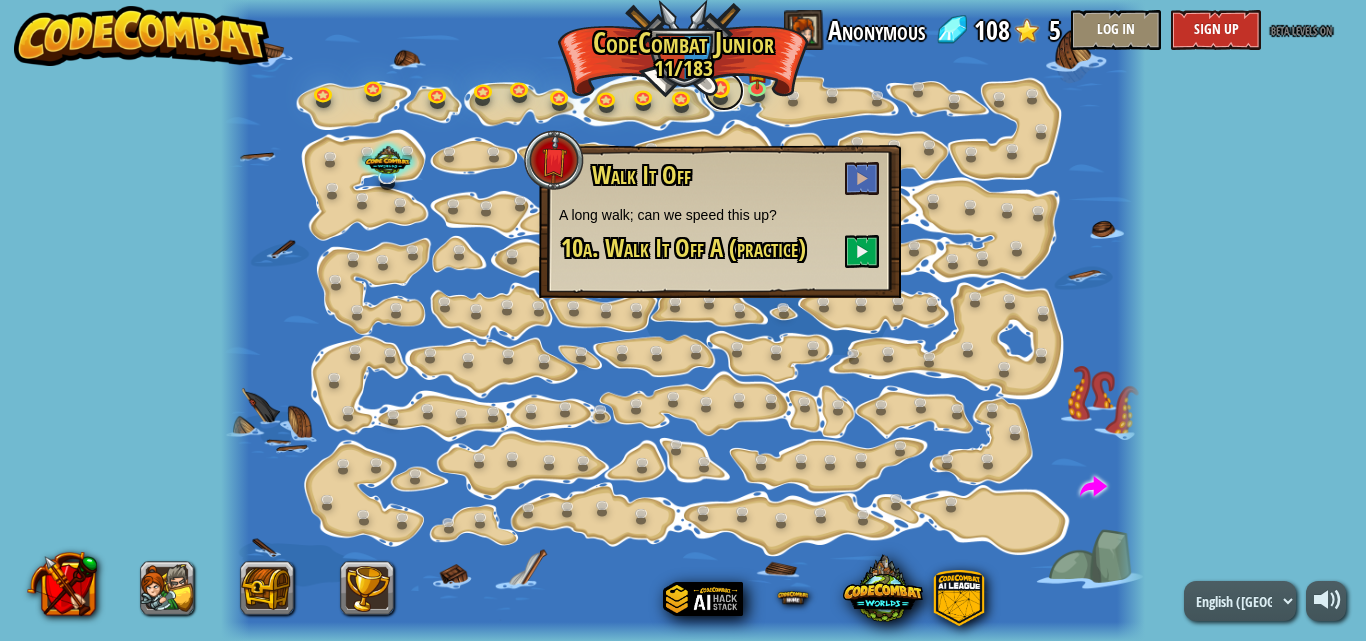 click at bounding box center (724, 91) 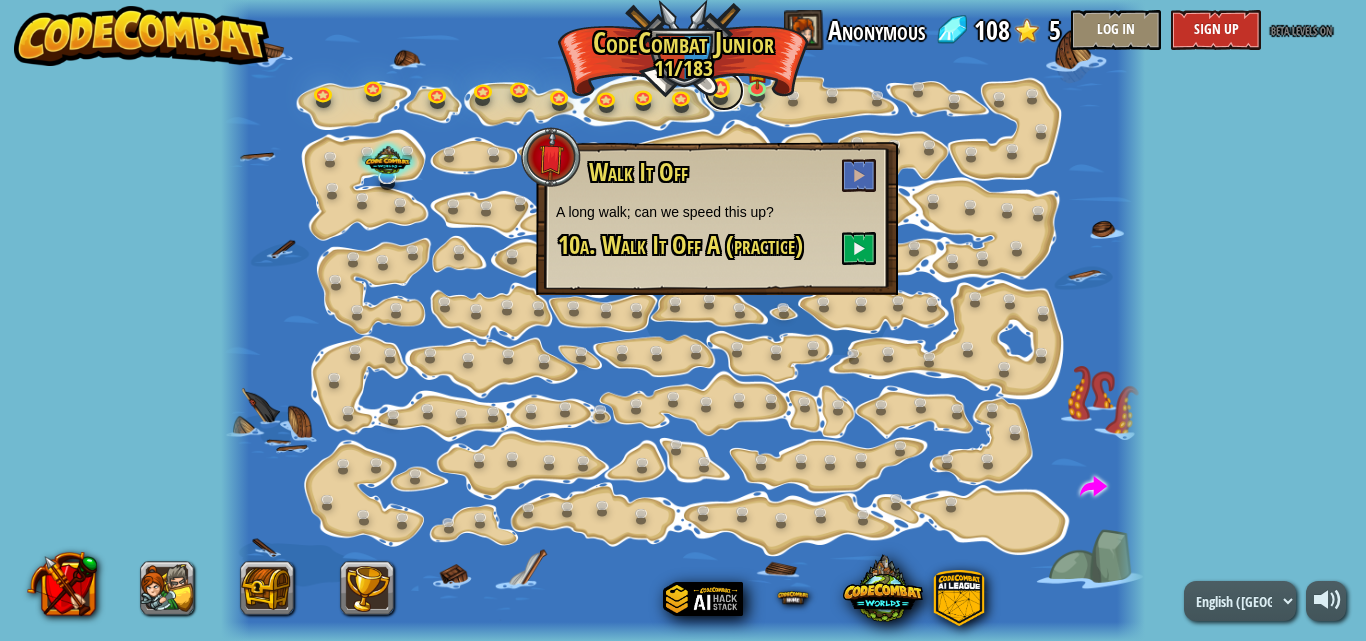 click at bounding box center (724, 91) 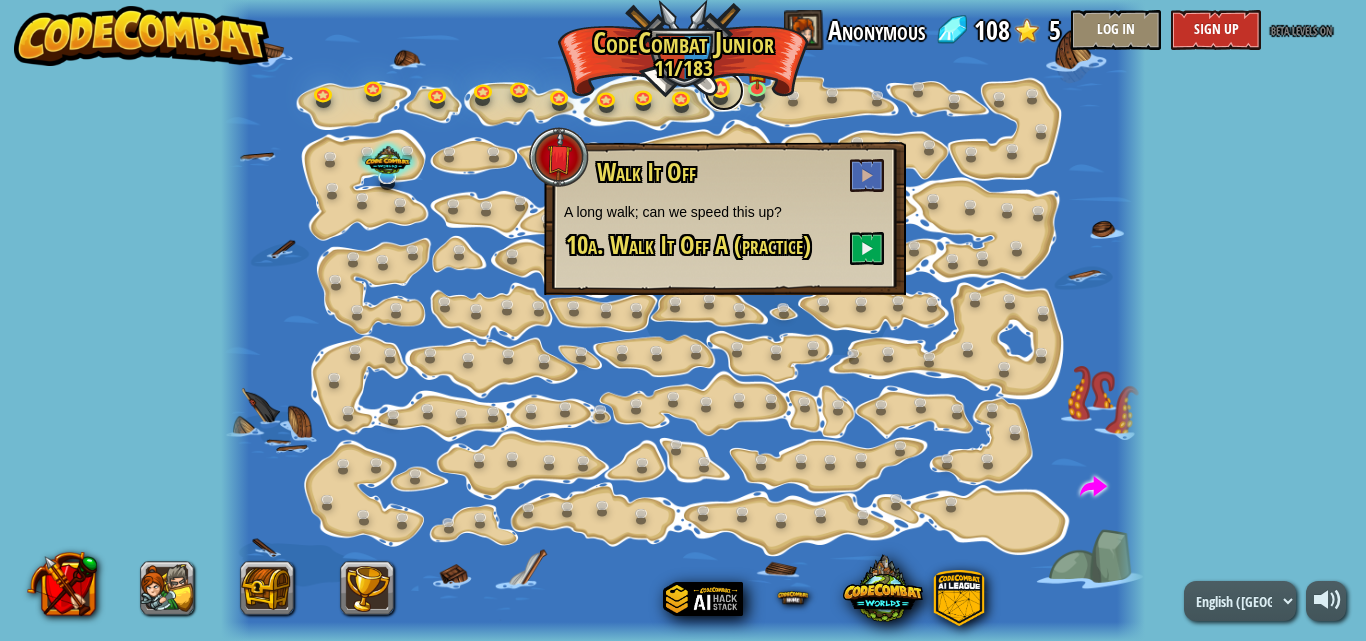 click at bounding box center [724, 91] 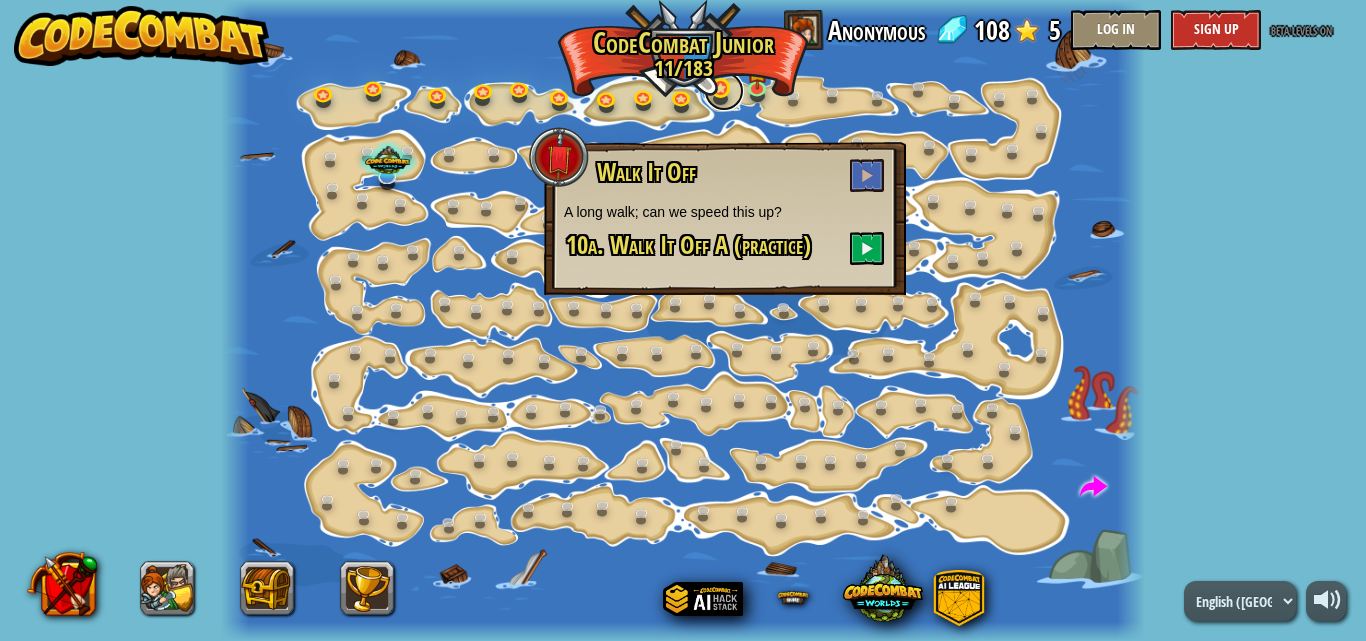 click at bounding box center (724, 91) 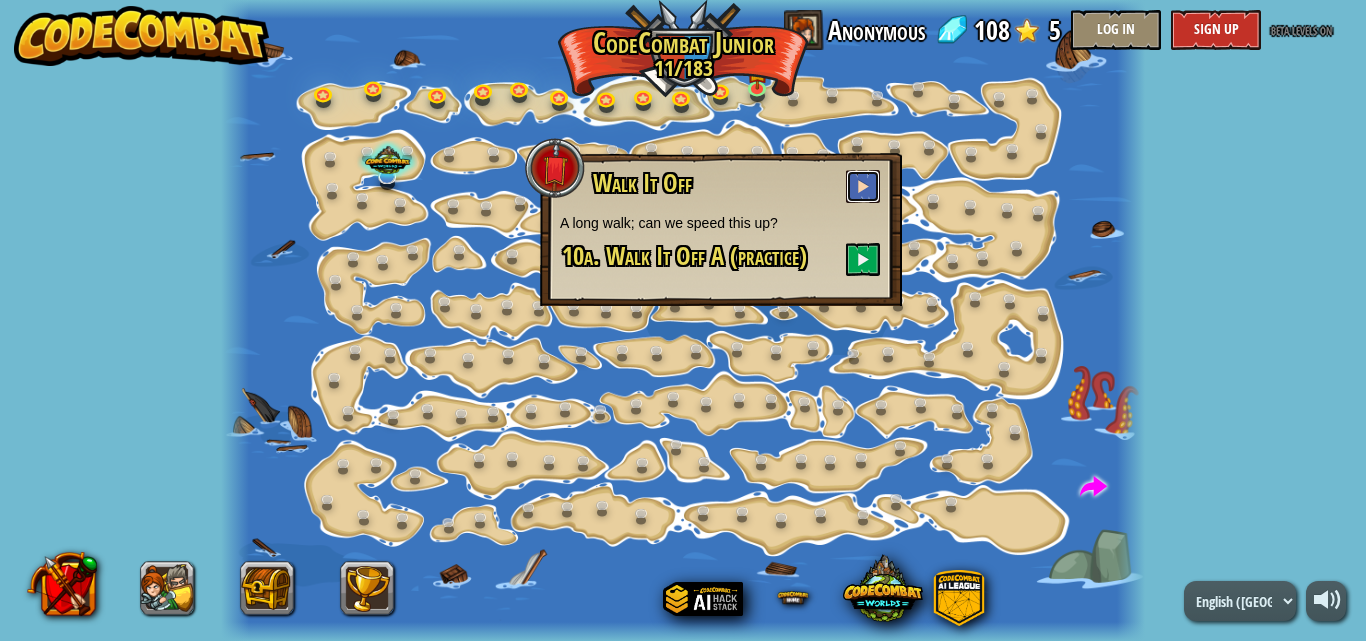 click at bounding box center (863, 186) 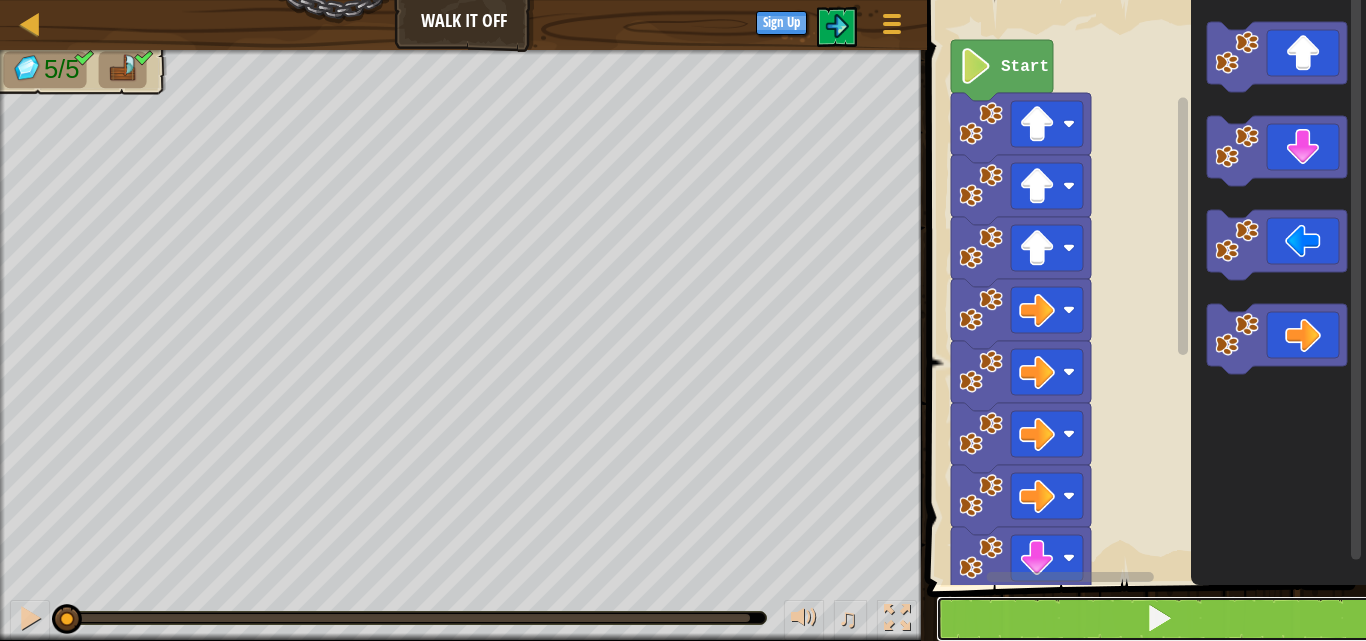 click at bounding box center (1158, 619) 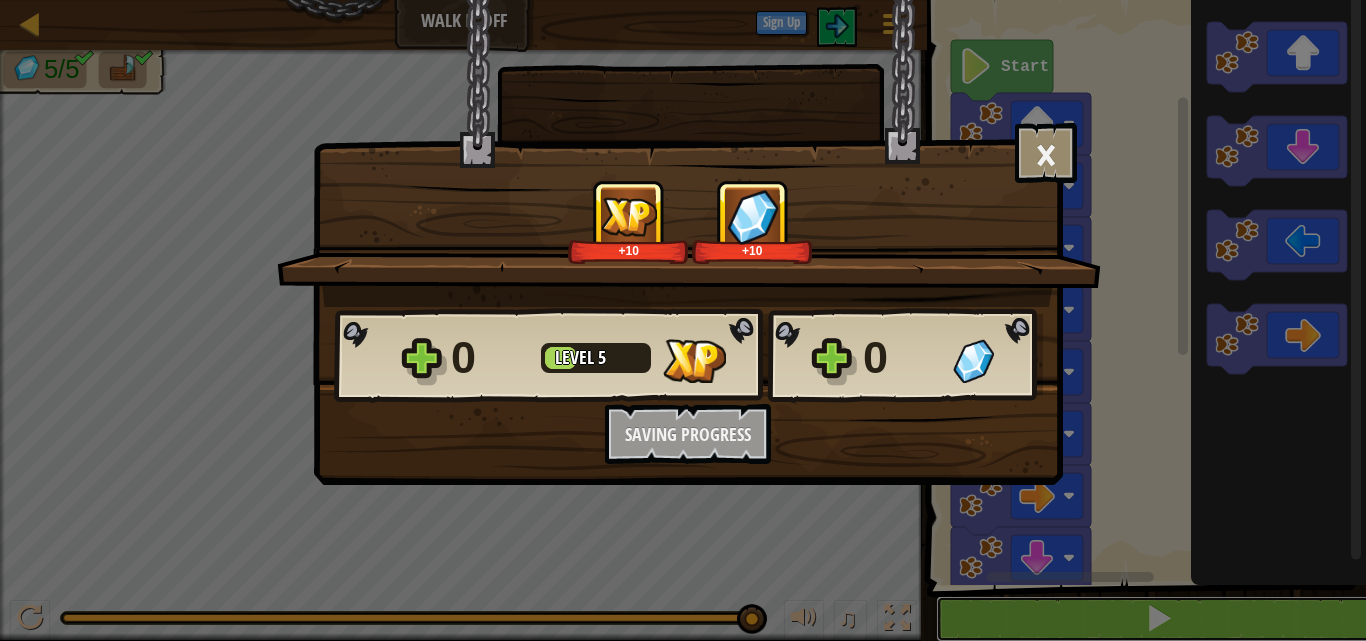 scroll, scrollTop: 1, scrollLeft: 0, axis: vertical 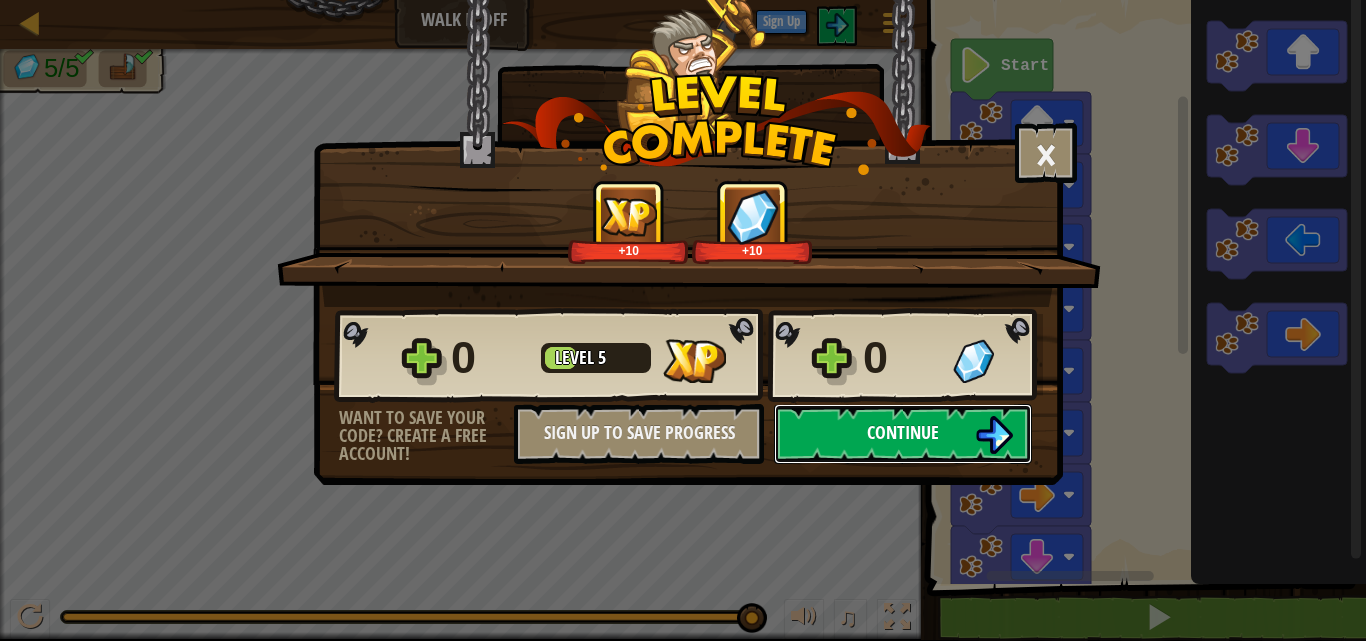 click at bounding box center (994, 435) 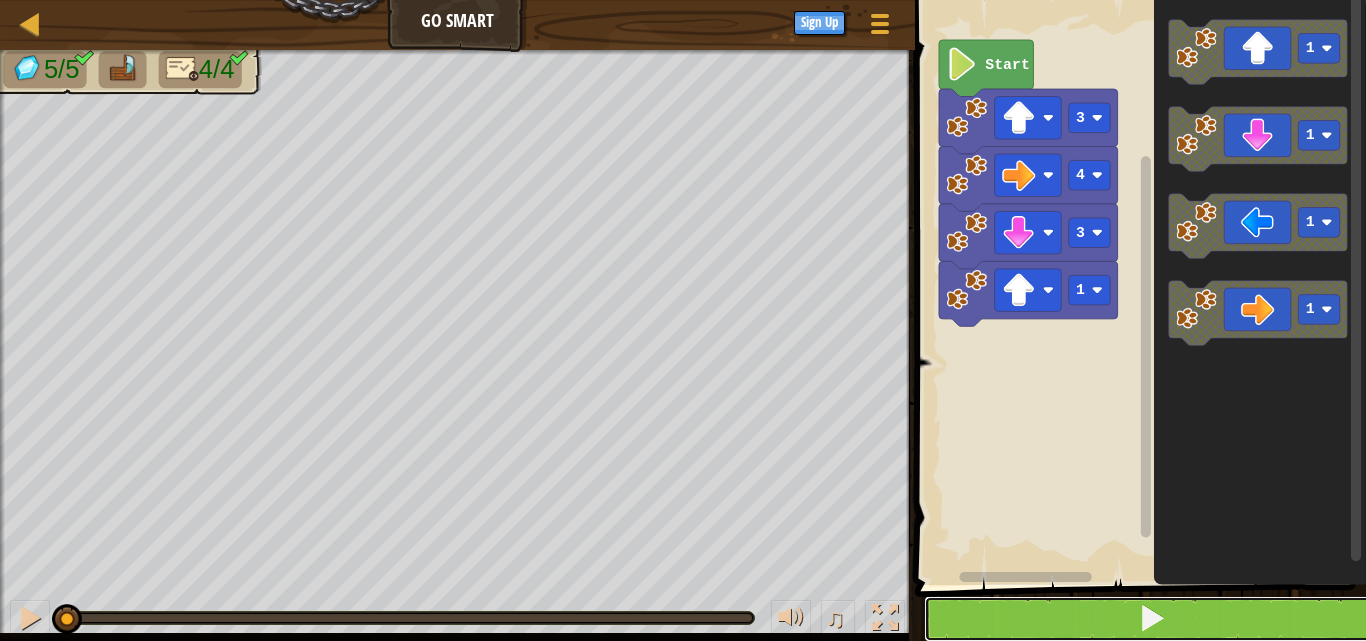 click at bounding box center (1152, 619) 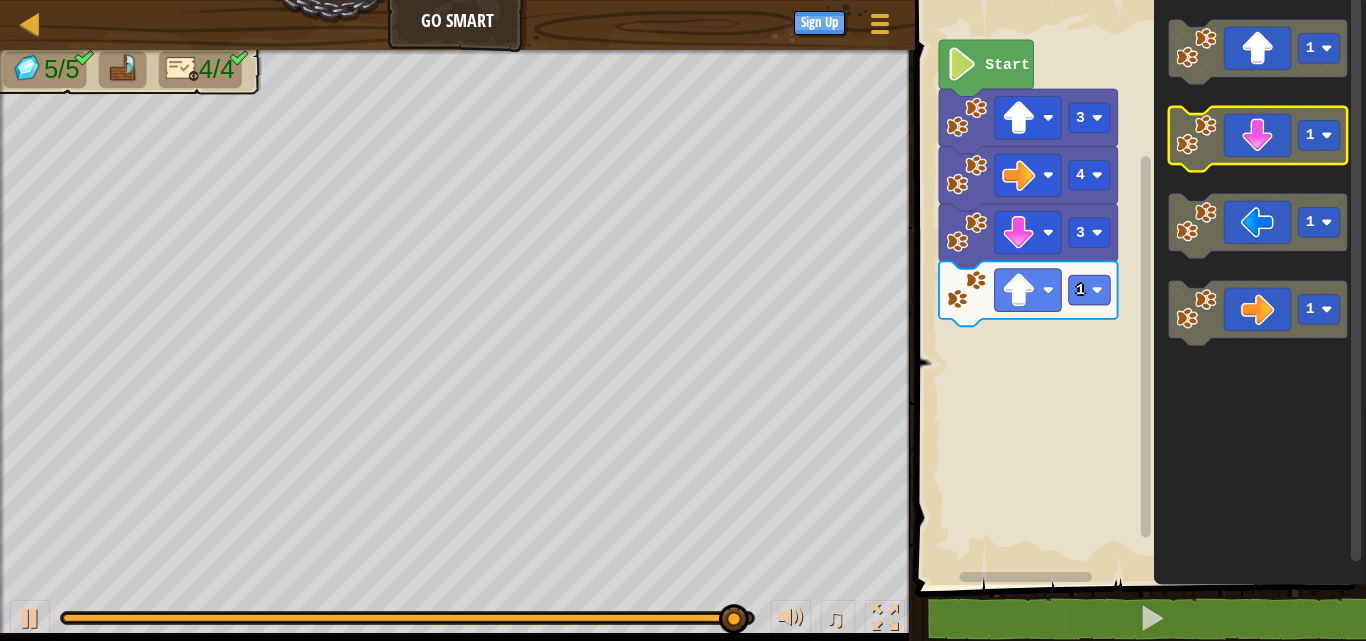 click 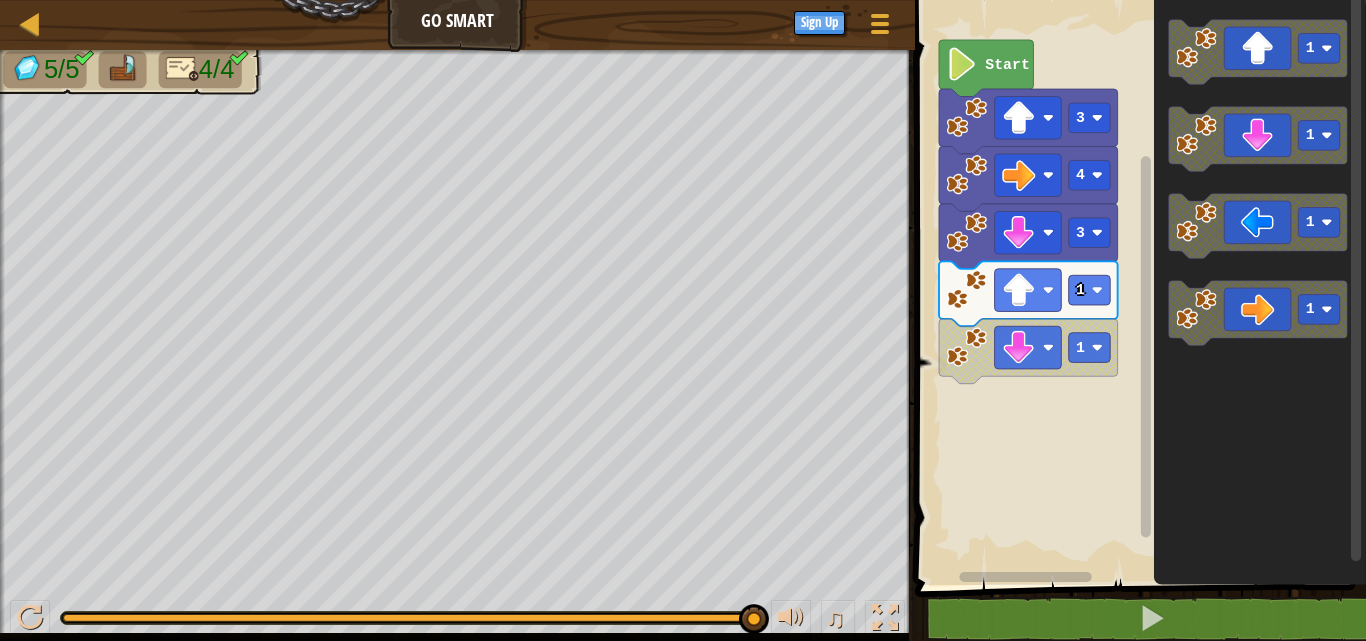 click on "1 1 1 1" 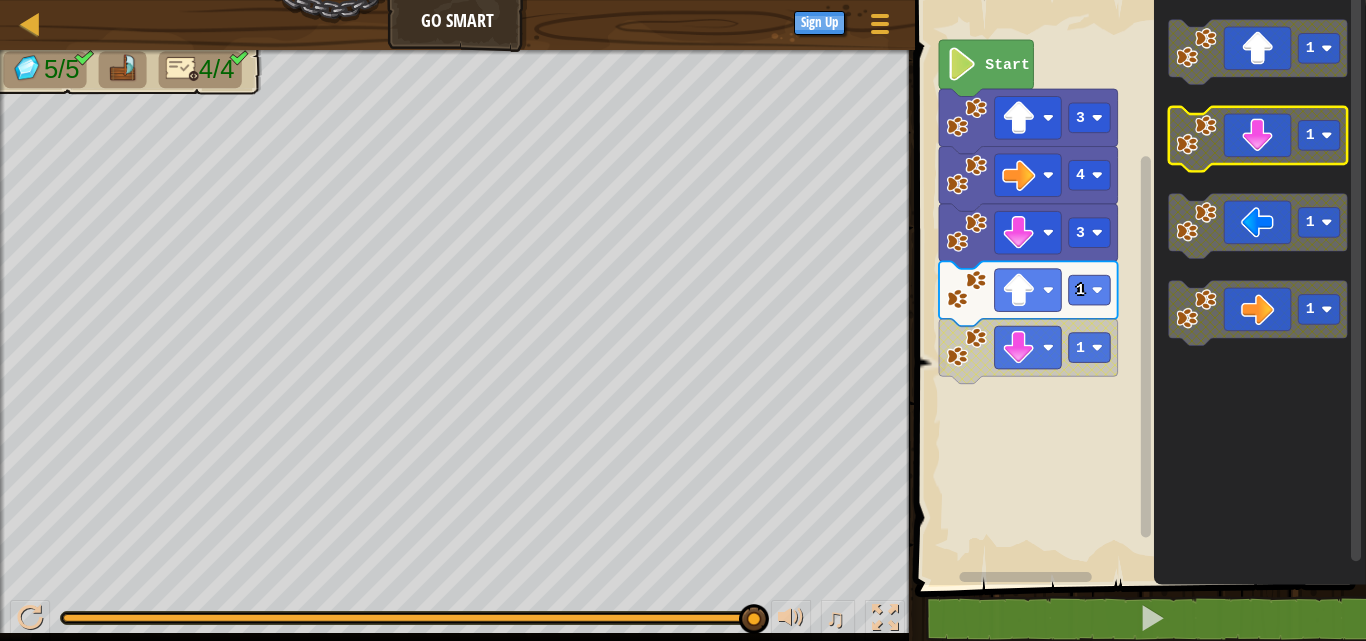 click 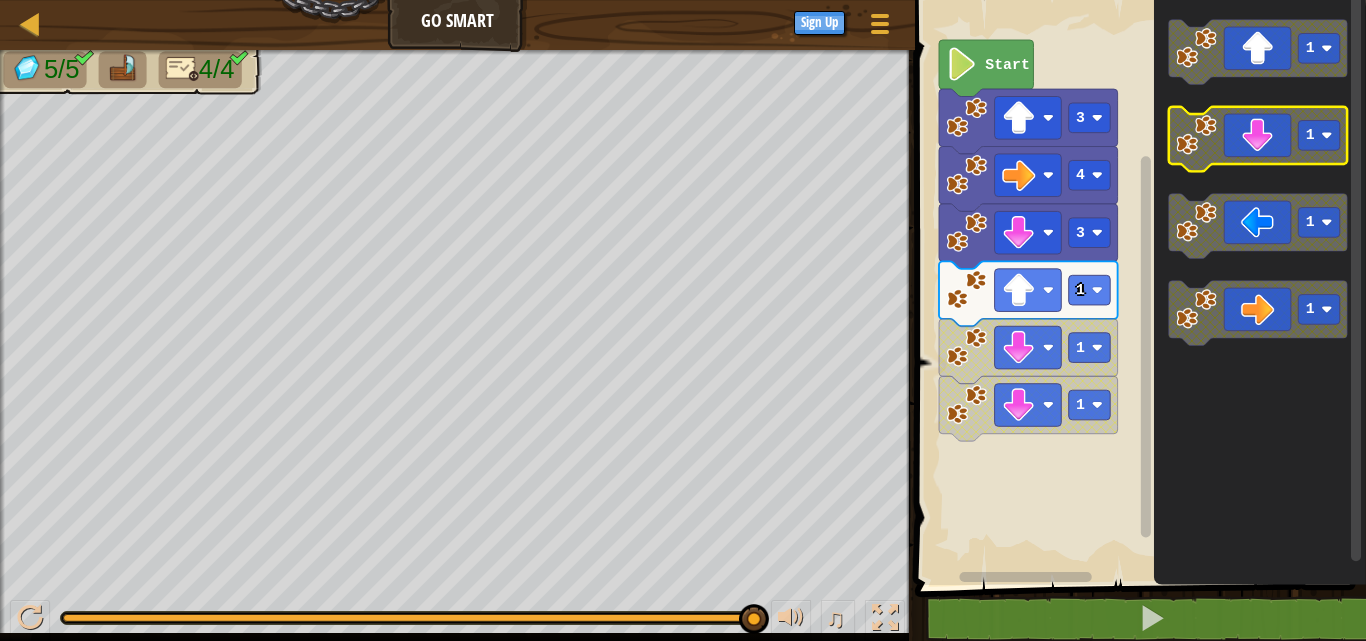 click 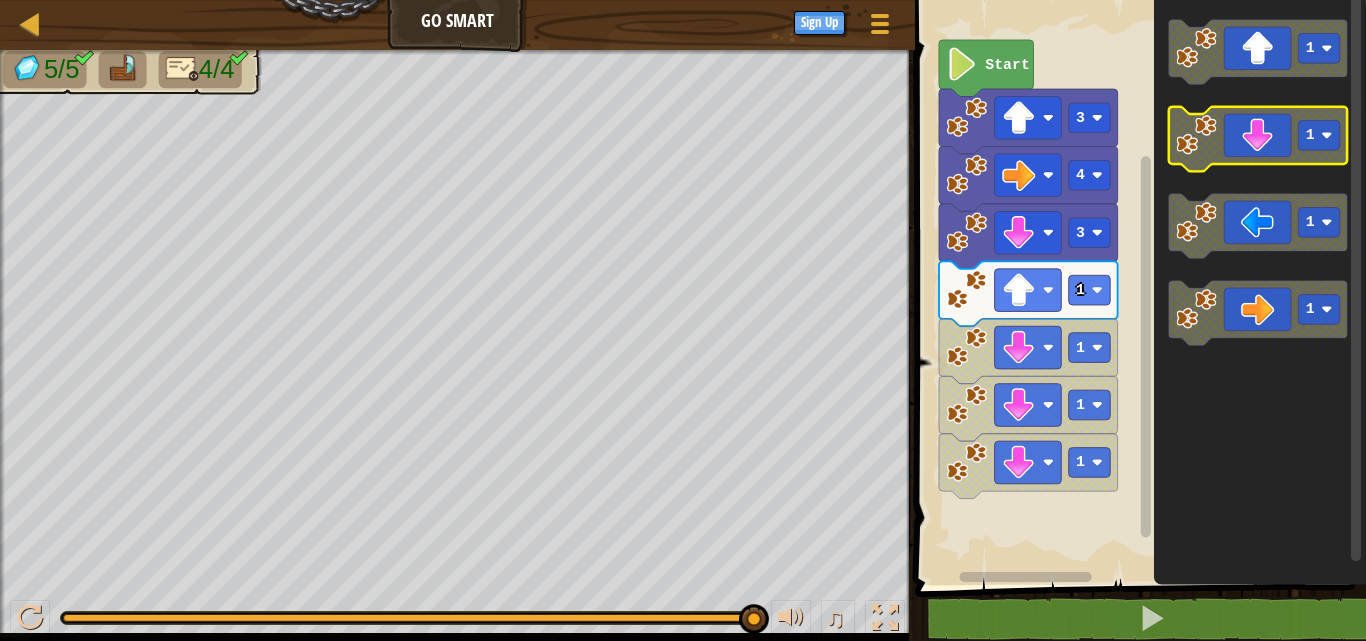 click 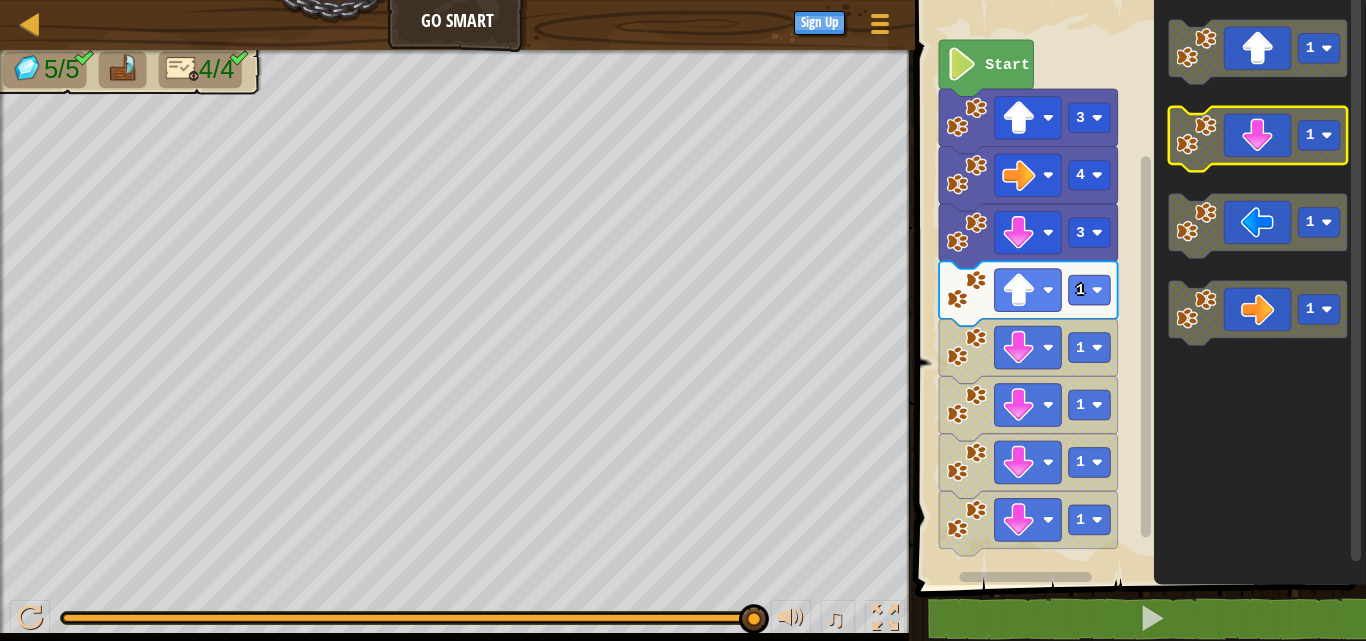 click 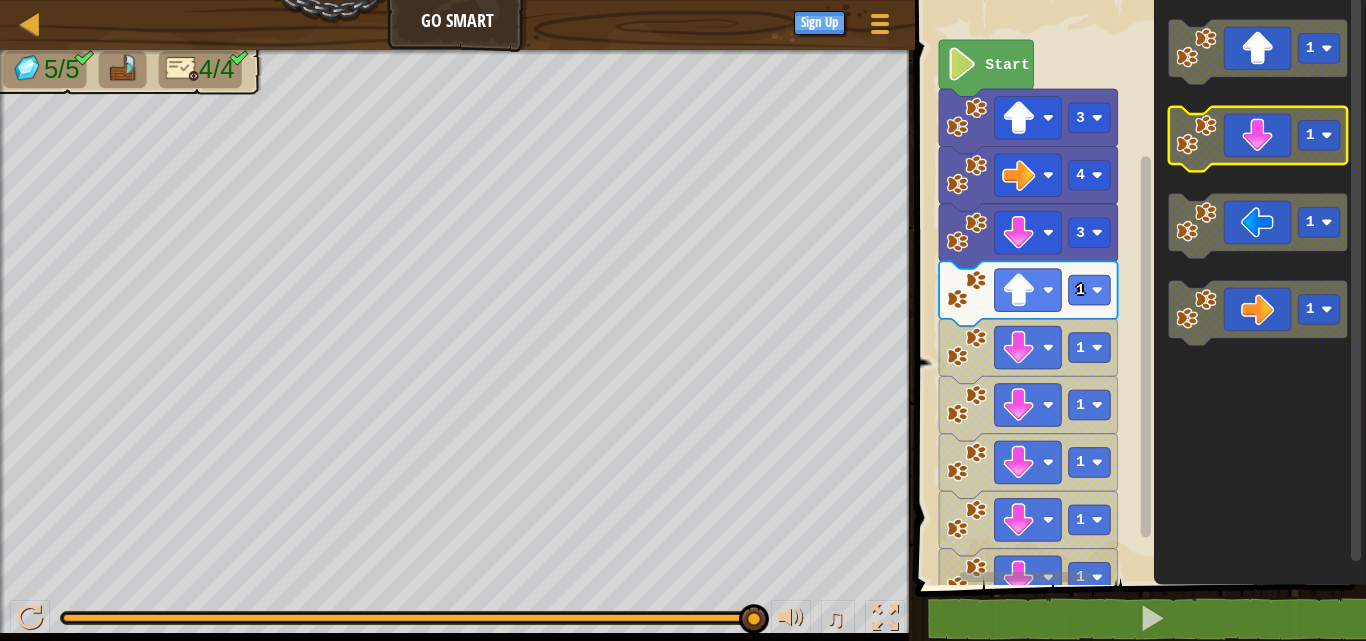 click 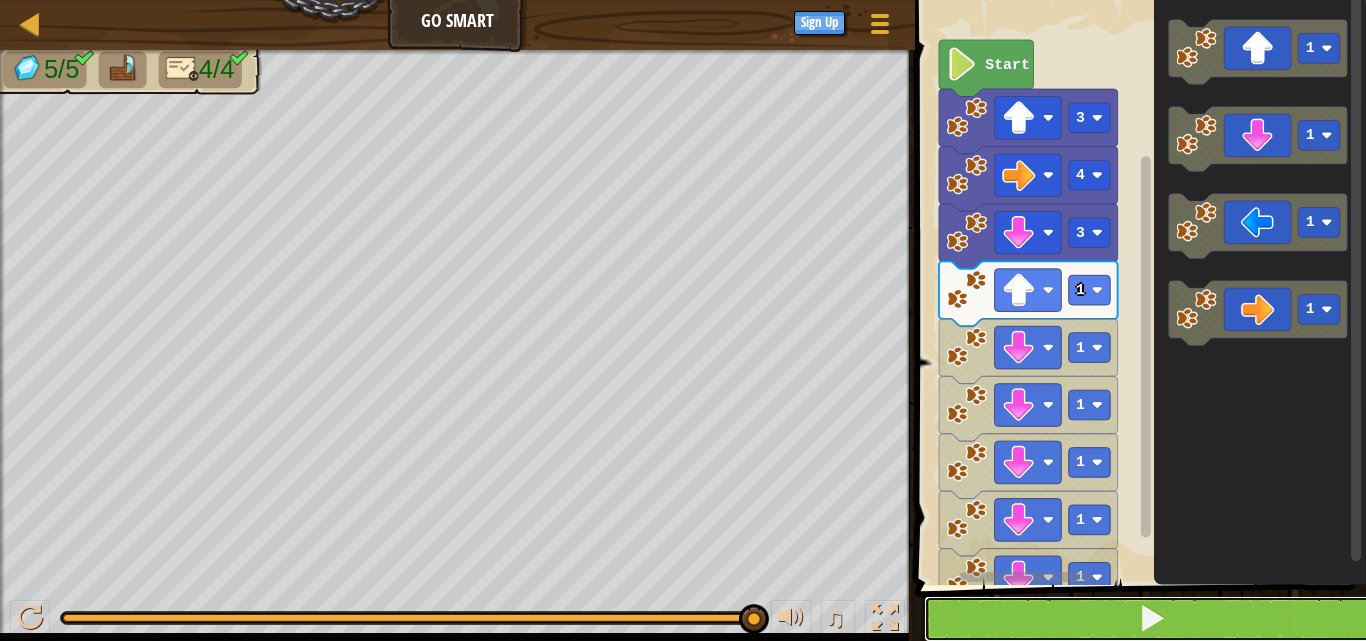 click at bounding box center [1152, 619] 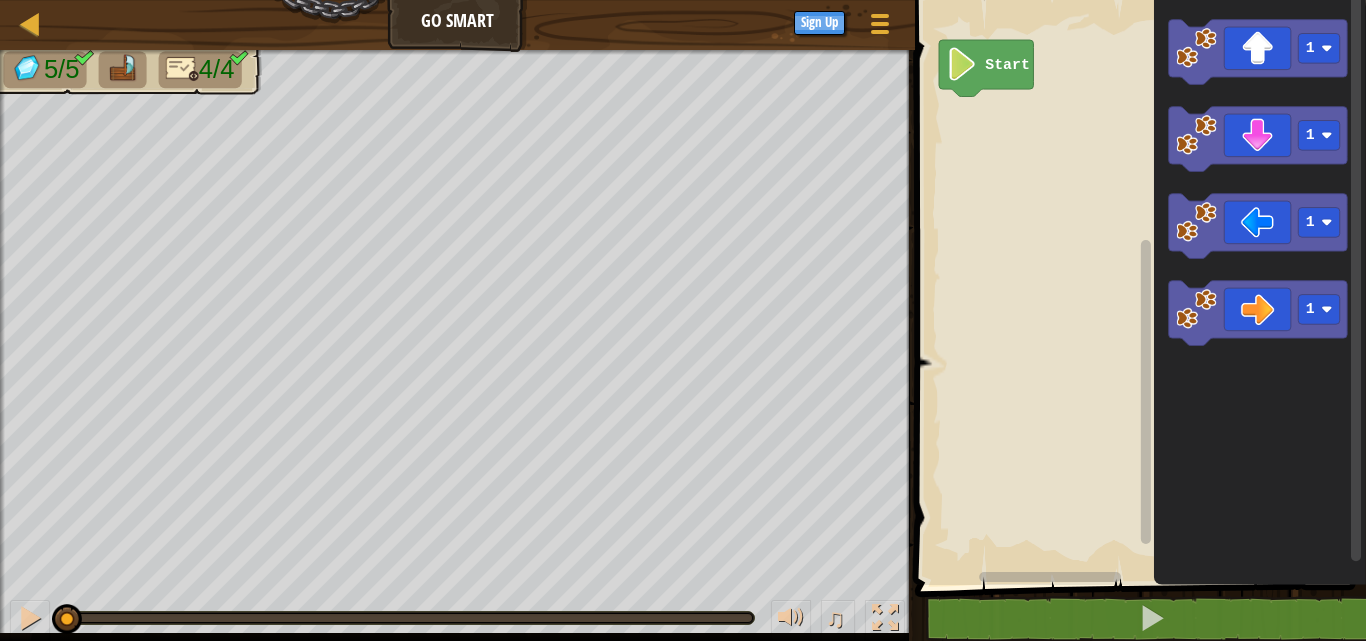 drag, startPoint x: 721, startPoint y: 620, endPoint x: 0, endPoint y: 603, distance: 721.2004 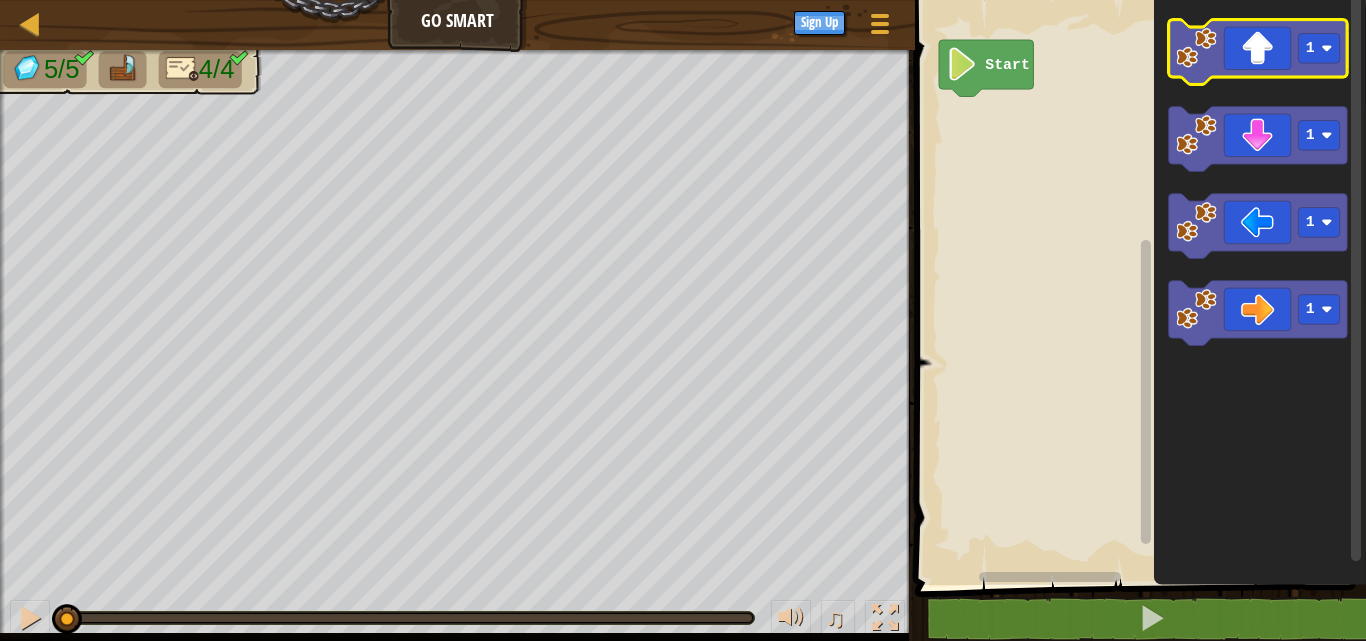 click 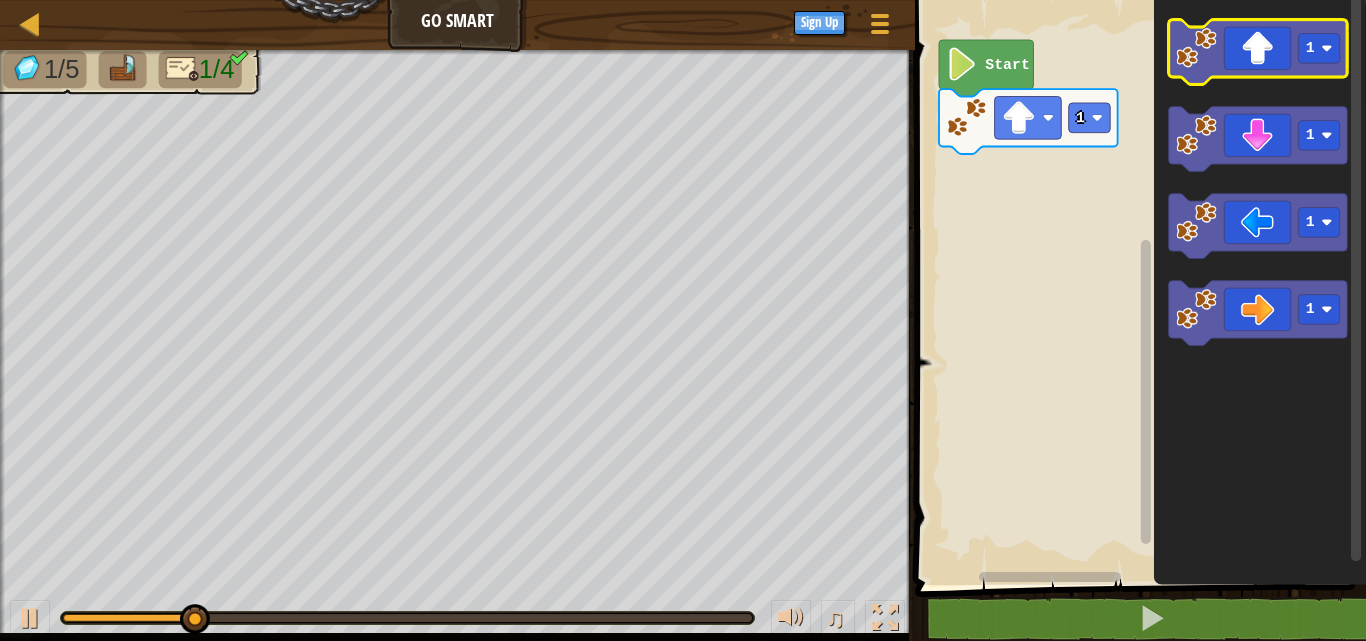 click 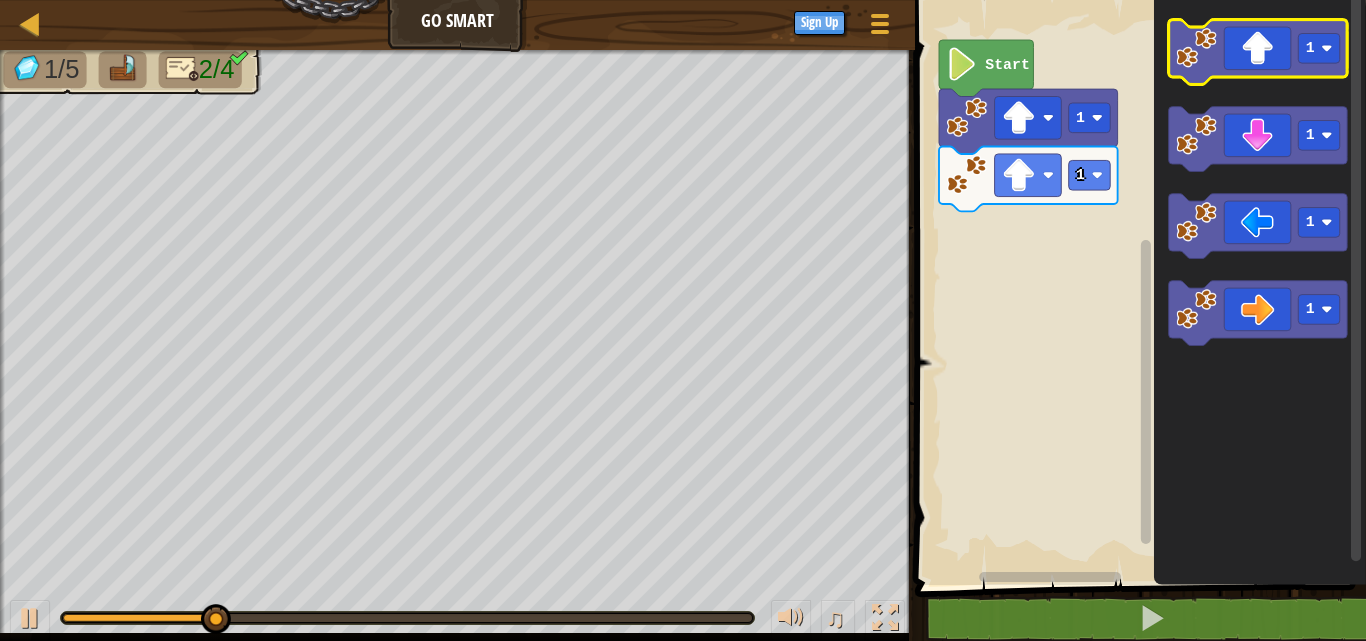 click 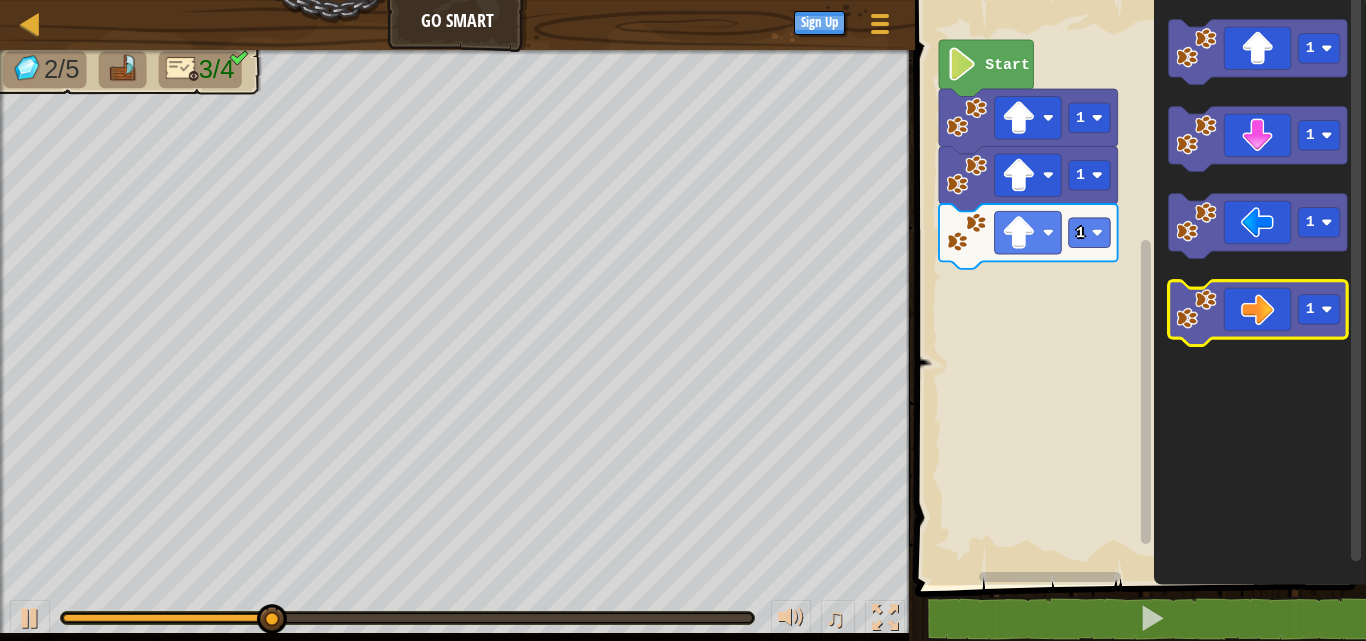 click 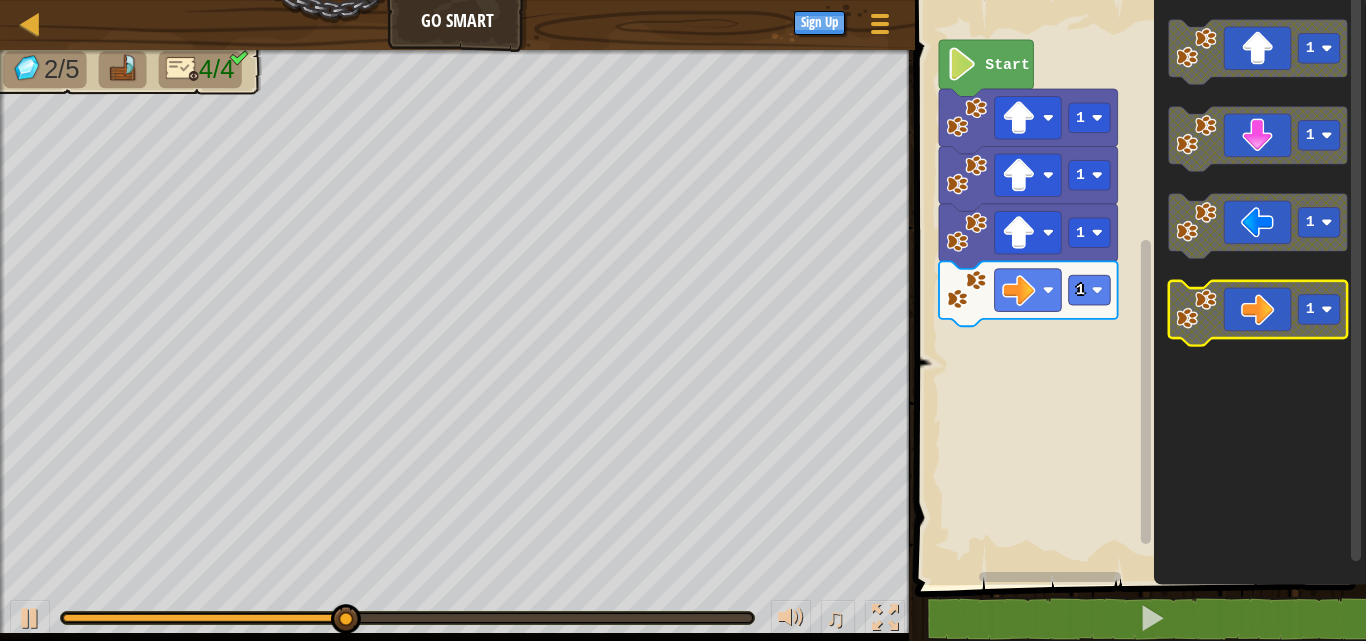 click 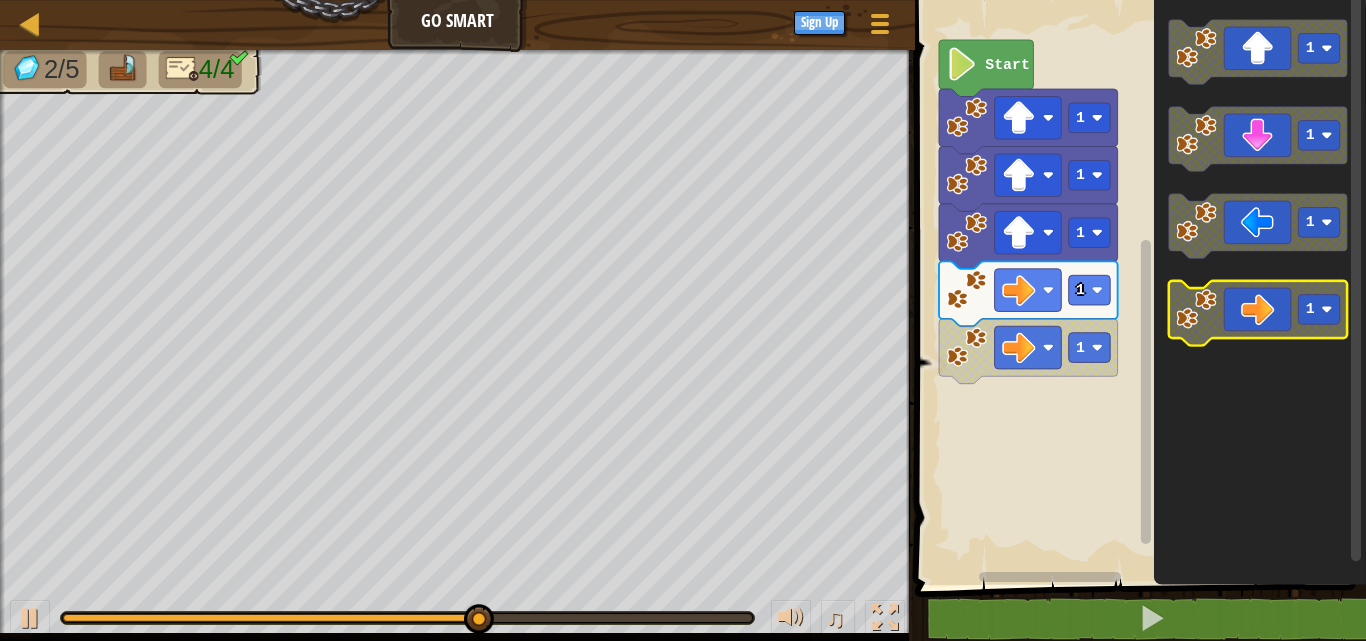 click 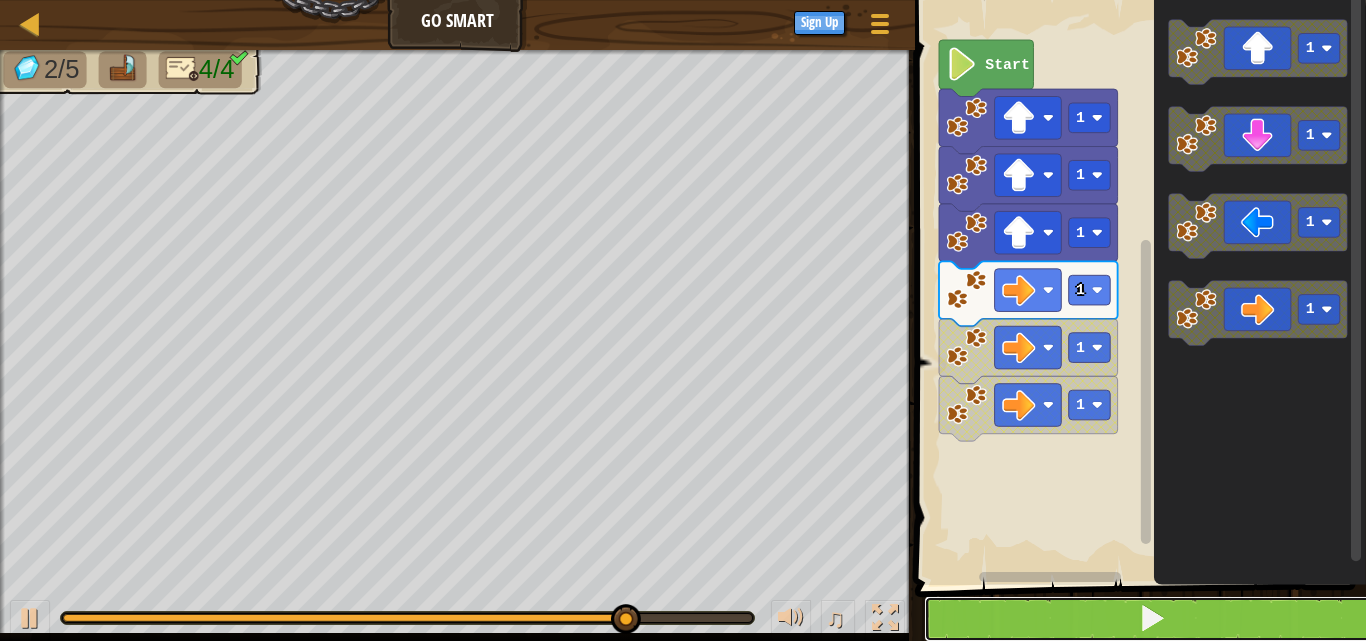 click at bounding box center [1152, 619] 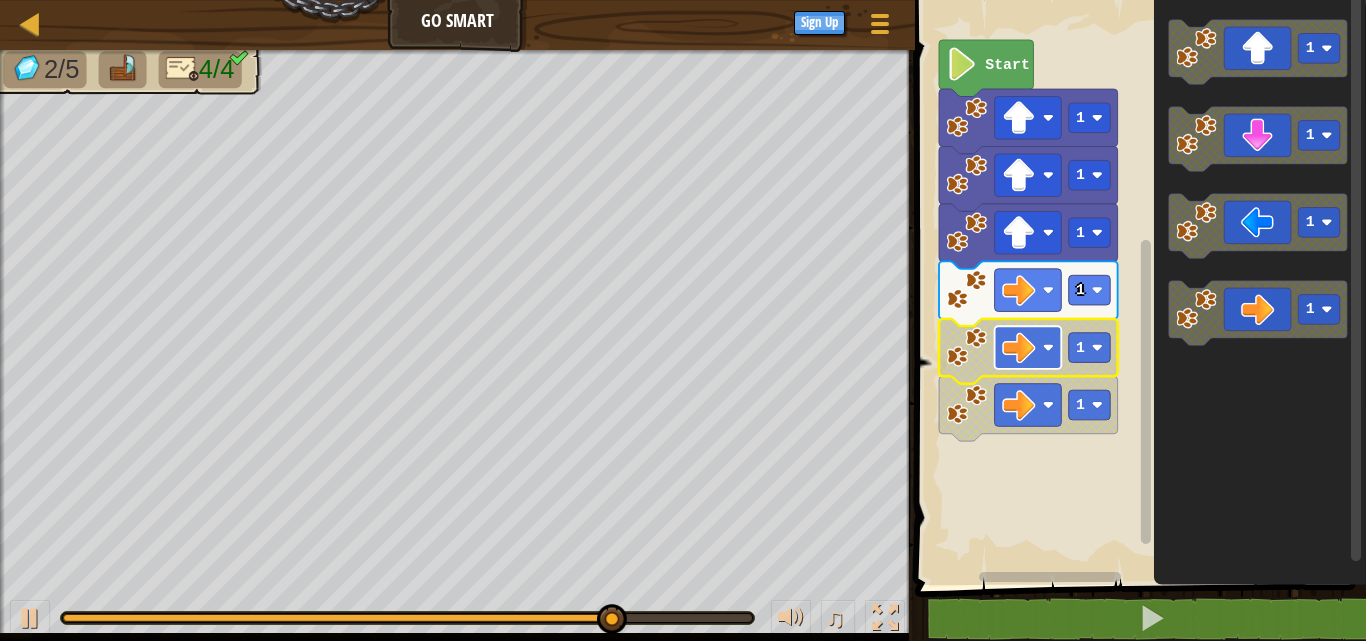 click 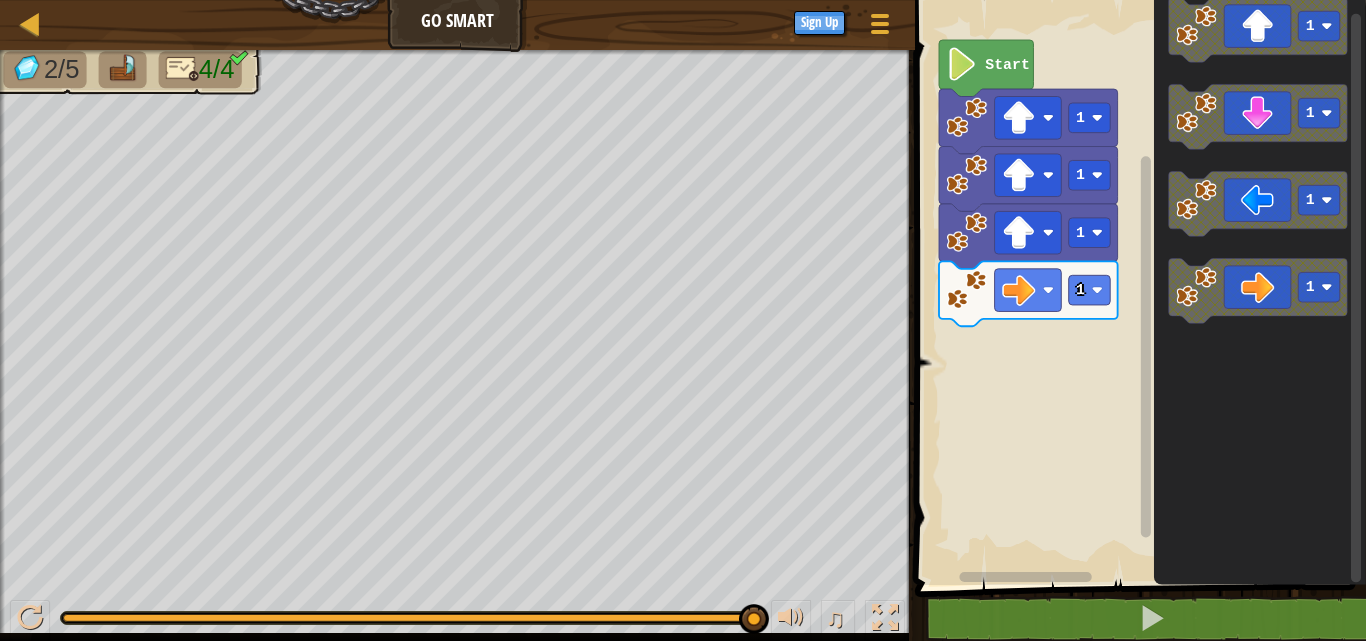 click on "Map Go Smart Game Menu Sign Up 1     הההההההההההההההההההההההההההההההההההההההההההההההההההההההההההההההההההההההההההההההההההההההההההההההההההההההההההההההההההההההההההההההההההההההההההההההההההההההההההההההההההההההההההההההההההההההההההההההההההההההההההההההההההההההההההההההההההההההההההההההההההההההההההההההה XXXXXXXXXXXXXXXXXXXXXXXXXXXXXXXXXXXXXXXXXXXXXXXXXXXXXXXXXXXXXXXXXXXXXXXXXXXXXXXXXXXXXXXXXXXXXXXXXXXXXXXXXXXXXXXXXXXXXXXXXXXXXXXXXXXXXXXXXXXXXXXXXXXXXXXXXXXXXXXXXXXXXXXXXXXXXXXXXXXXXXXXXXXXXXXXXXXXXXXXXXXXXXXXXXXXXXXXXXXXXXXXXXXXXXXXXXXXXXXXXXXXXXXXXXXXXXXX Solution × Blocks 1 2 3 4 5 go ( 'up' ,   3 ) go ( 'right' ,   4 ) go ( 'down' ,   3 ) go ( 'up' ,   1 )     Start 1 1 1 1 1 1 1 1 Code Saved Programming language : Python Statement   /  Call   /  go('up', 1) ×" at bounding box center [683, 320] 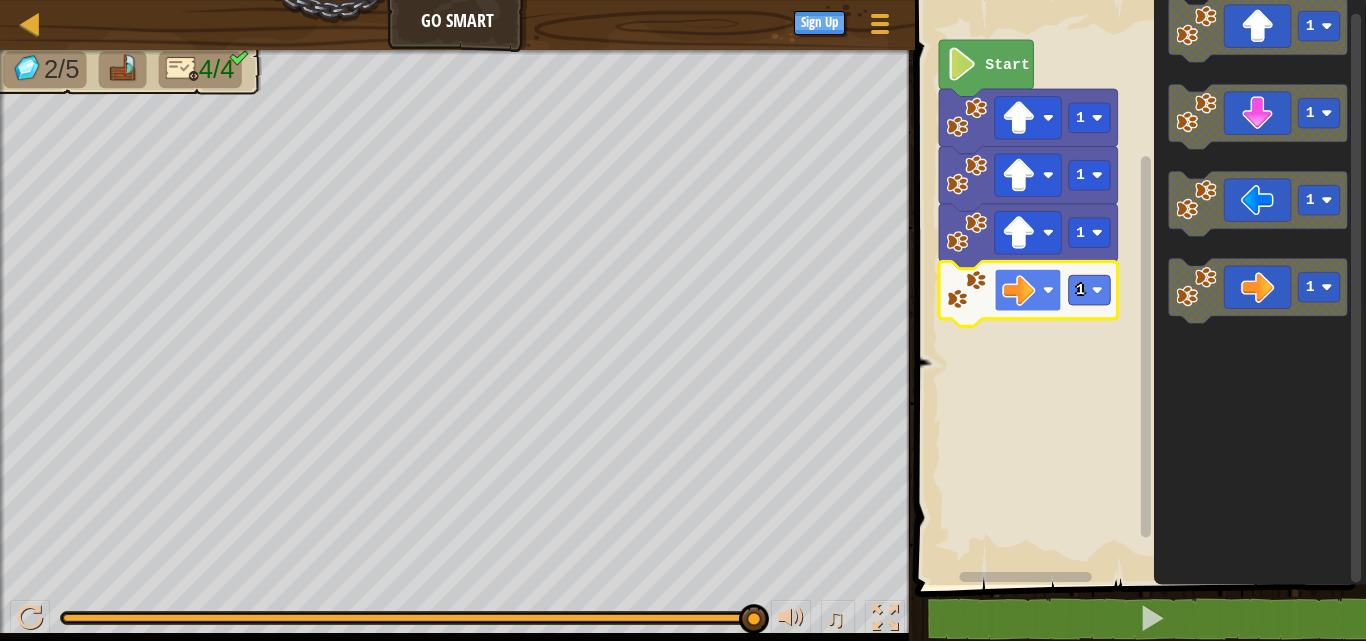 click 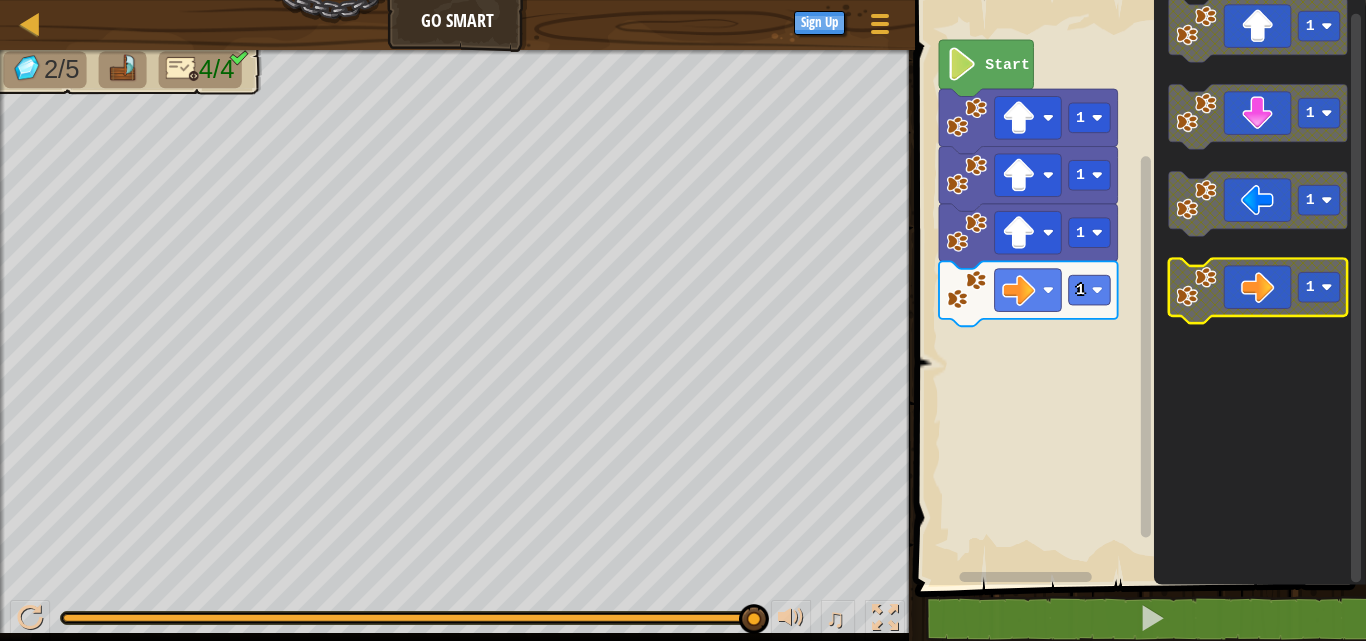 click 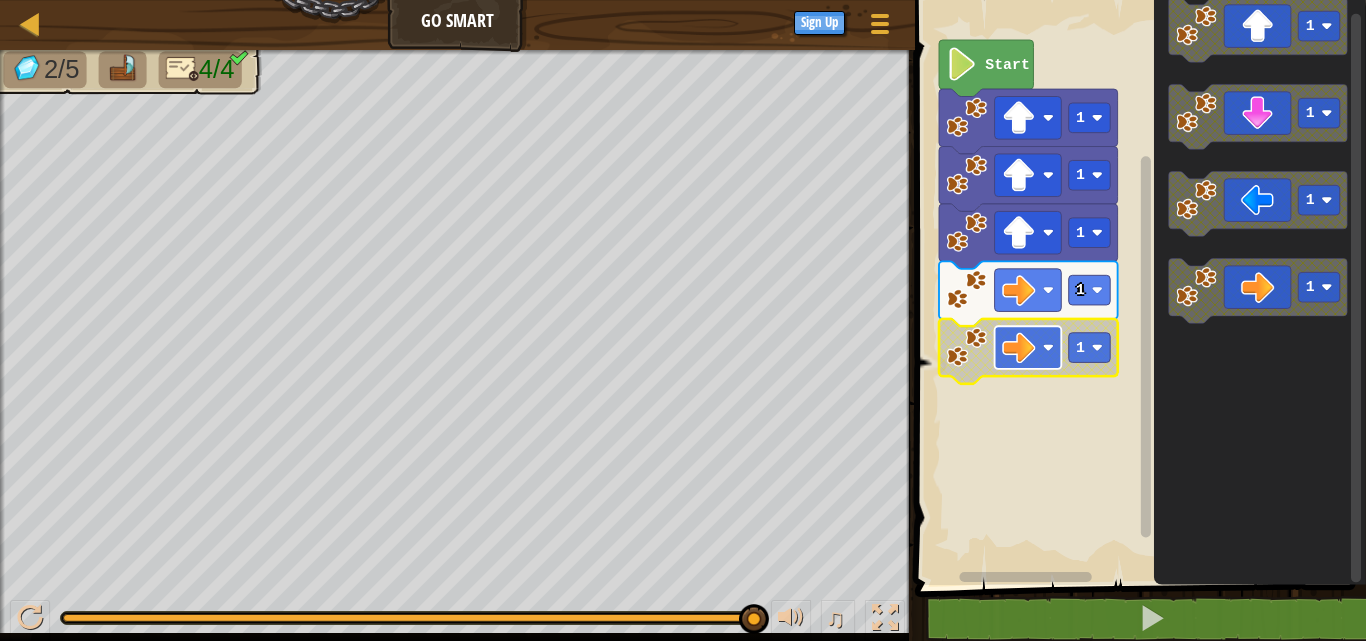 click 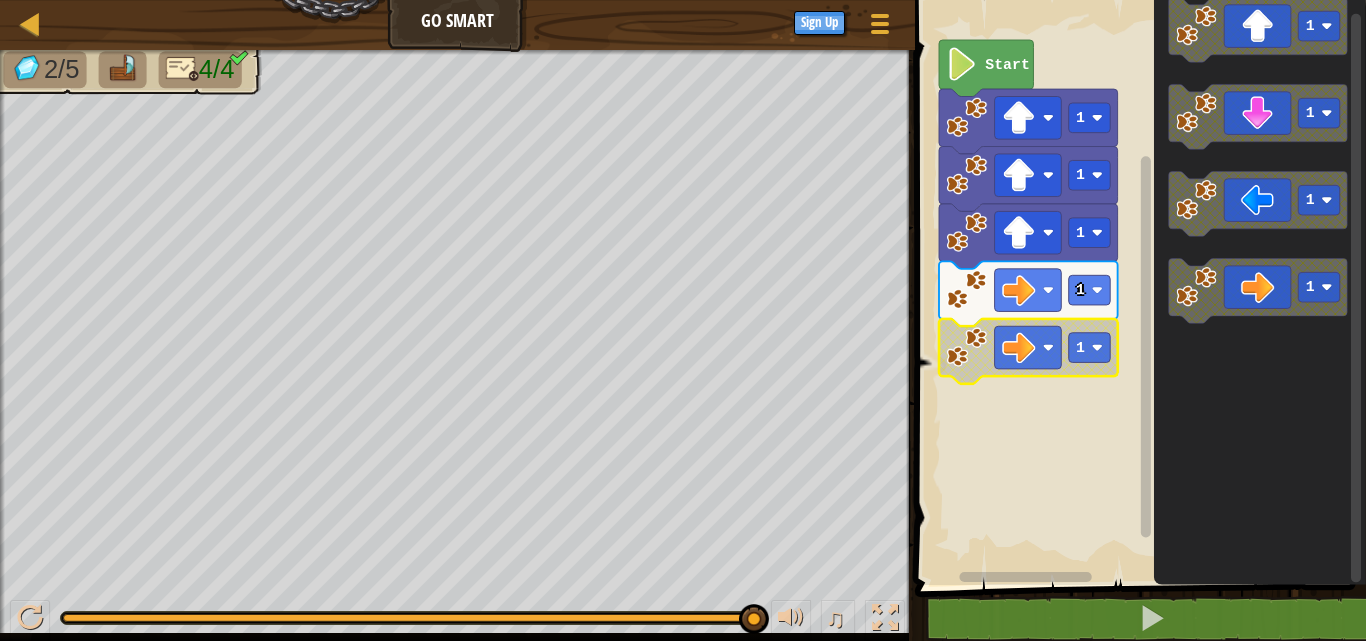 click 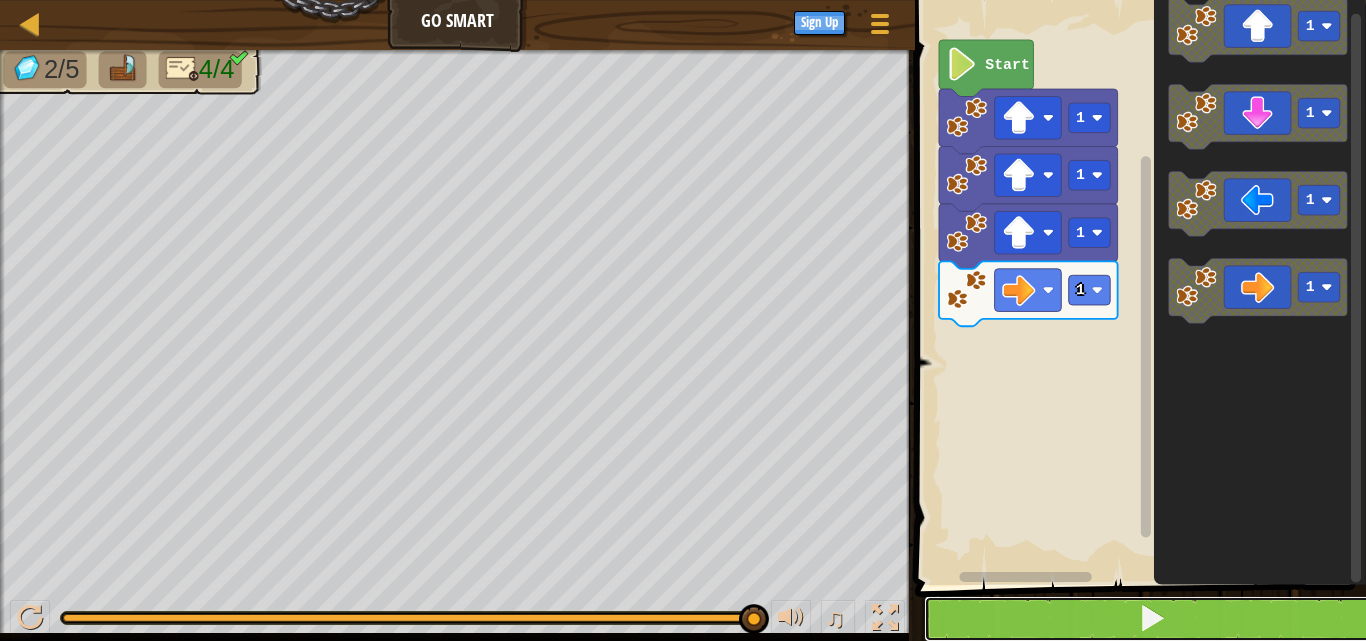 click at bounding box center [1152, 619] 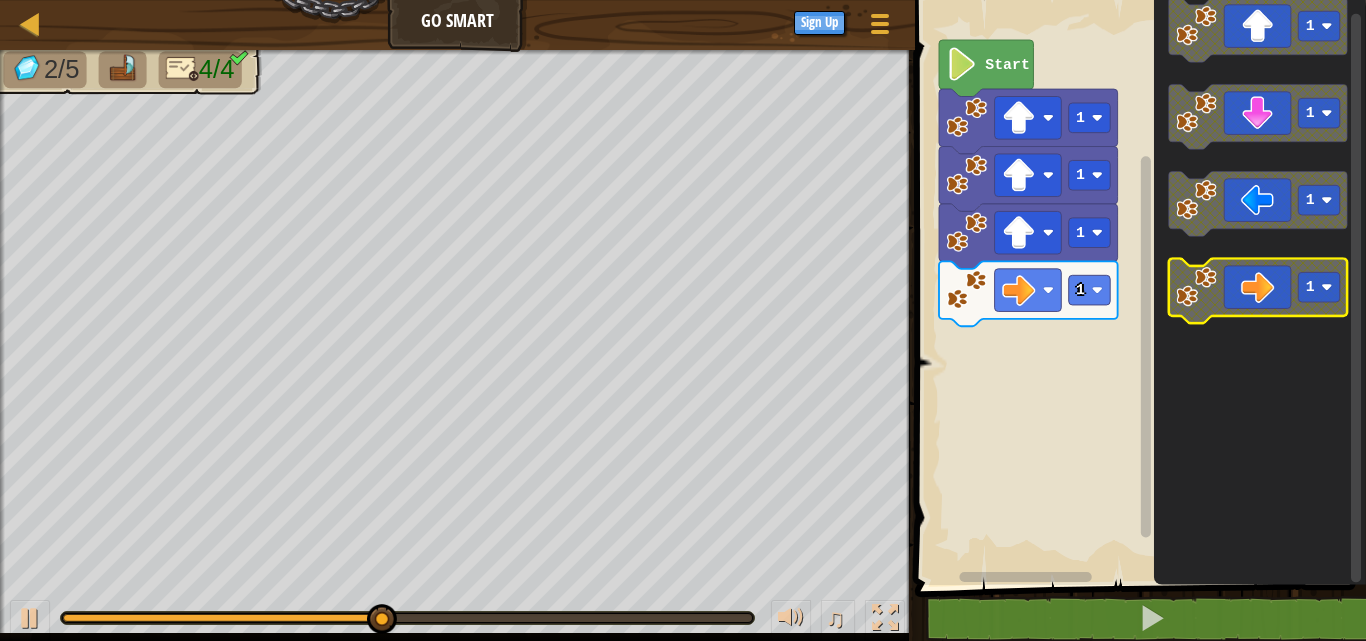 click 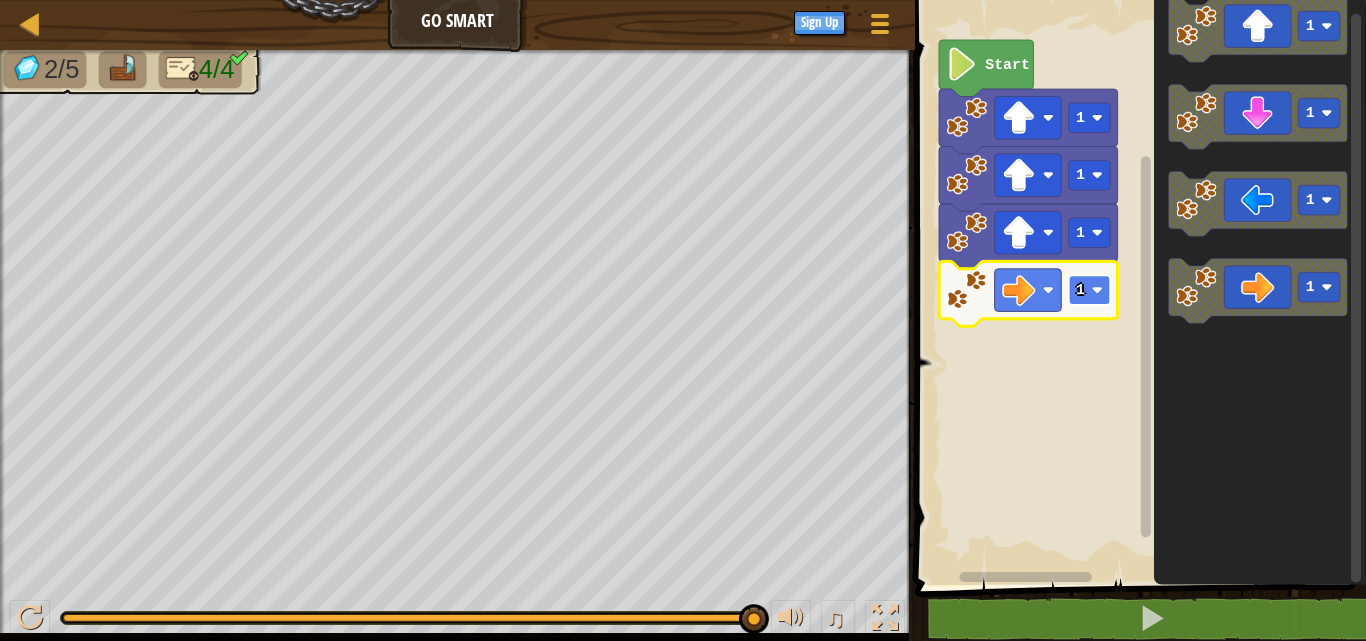 click 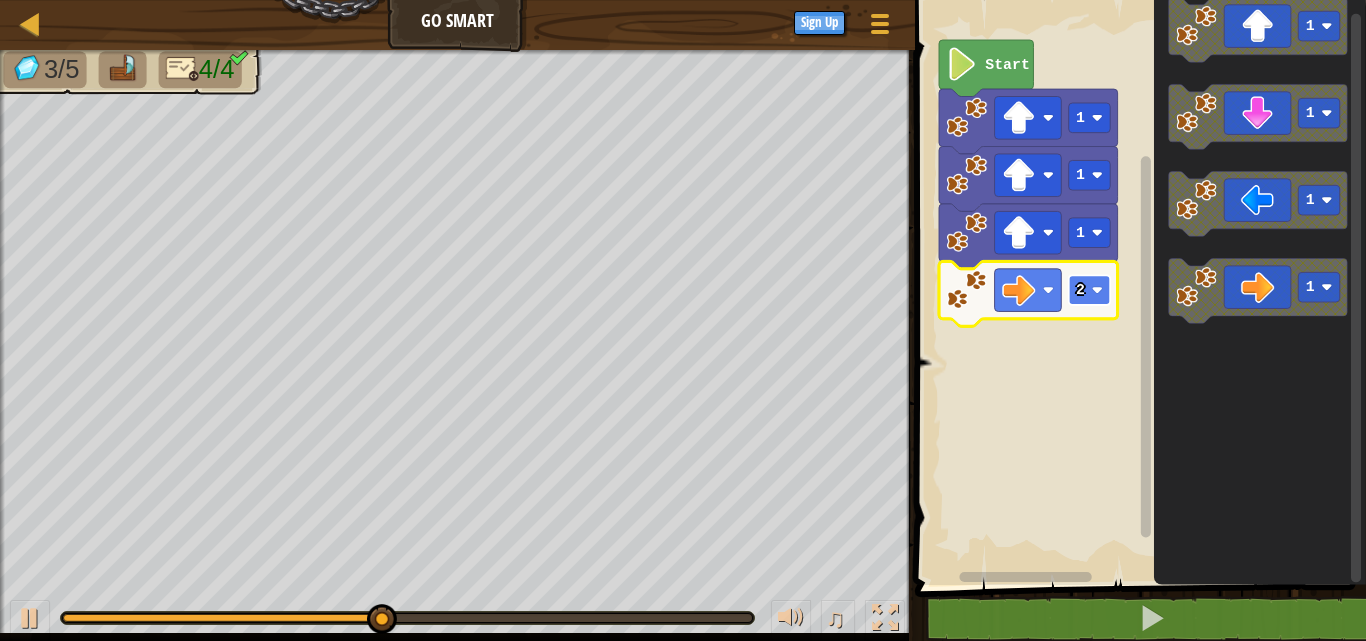 click 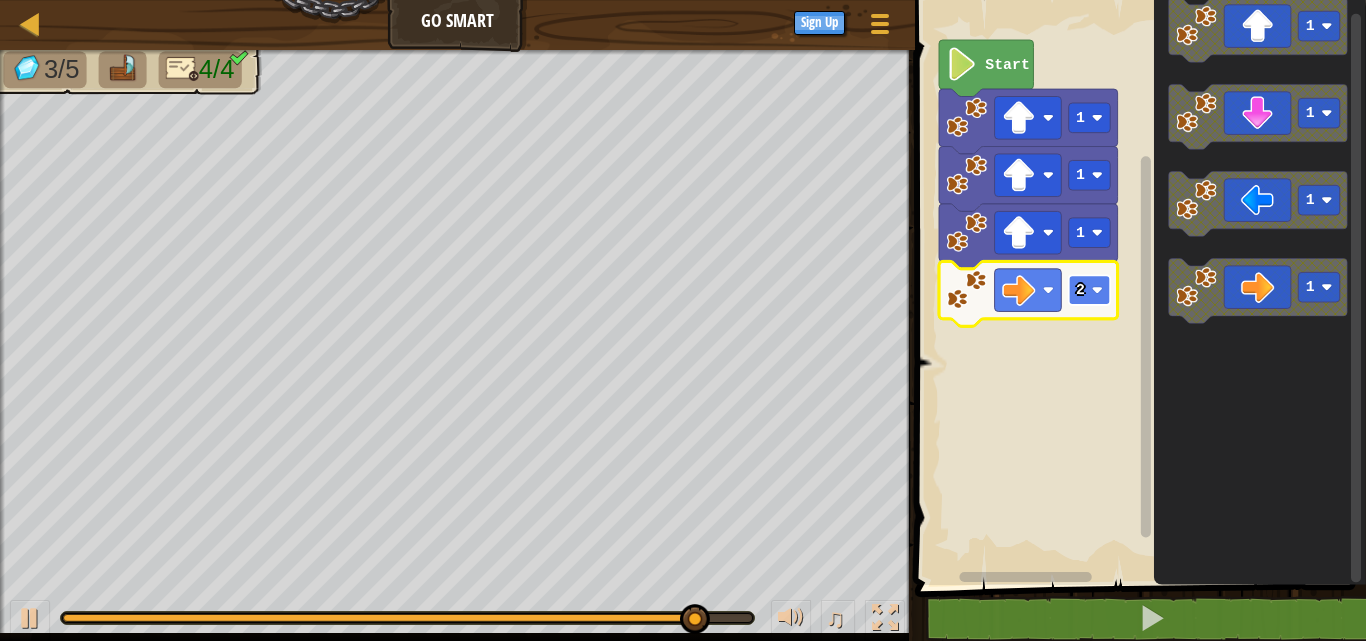 click 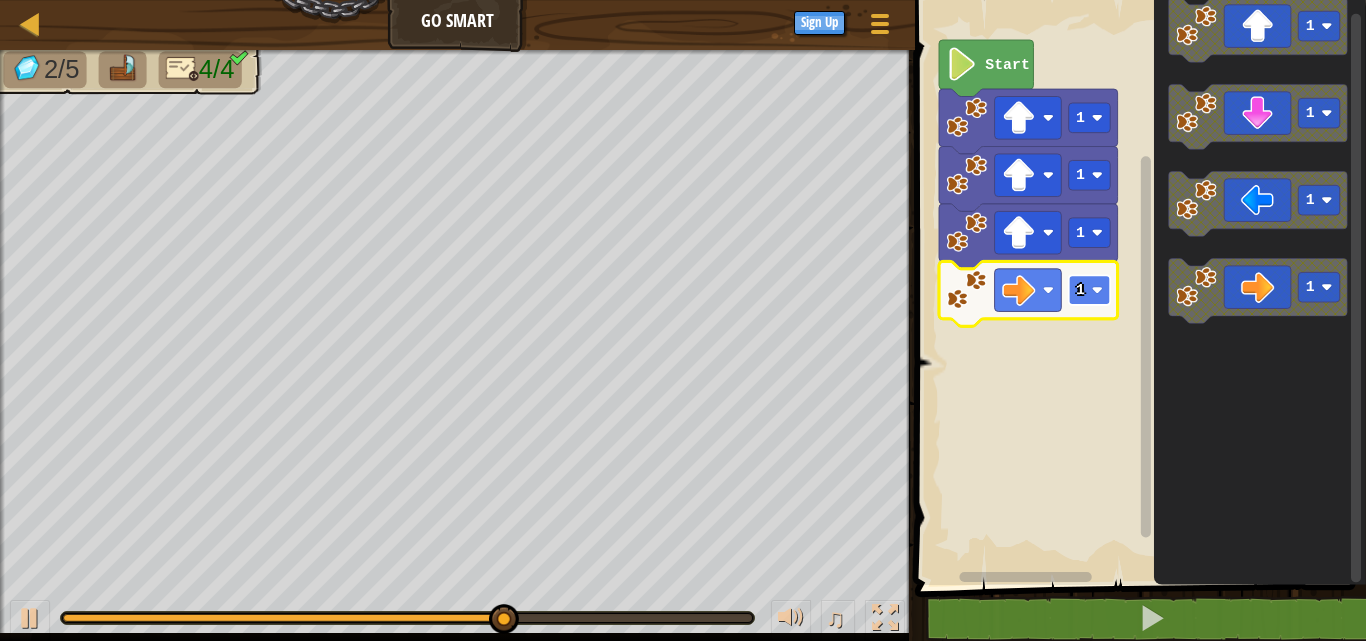 click 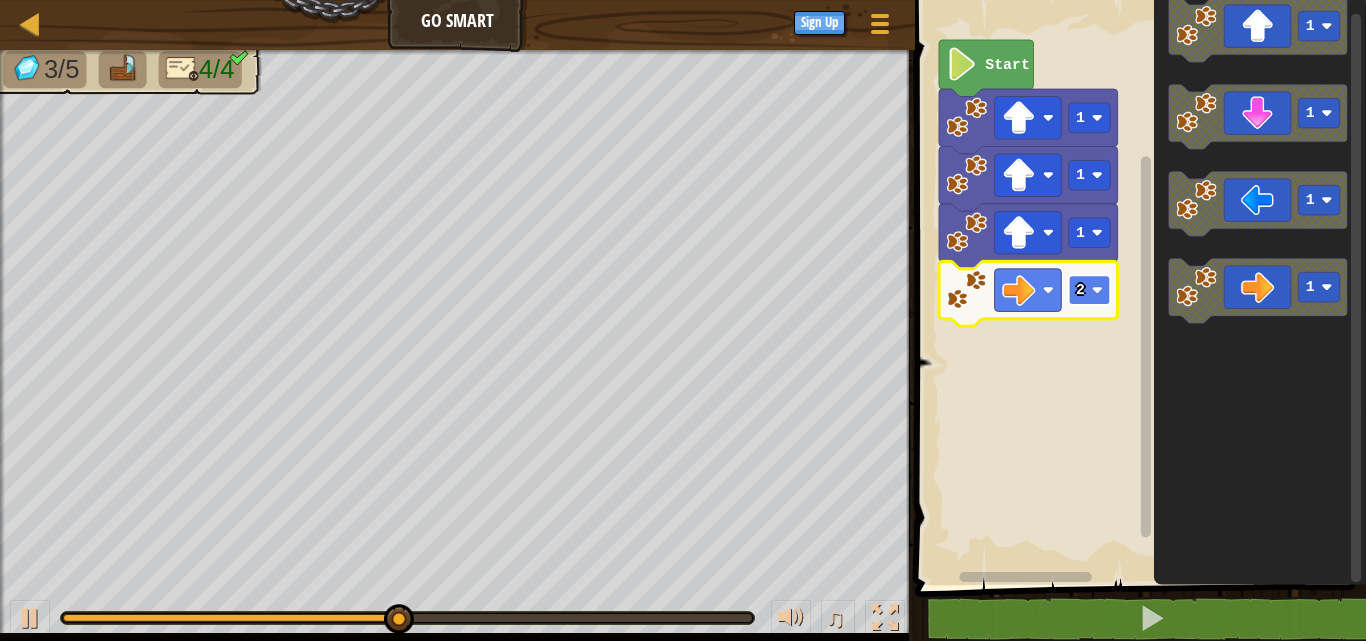 click 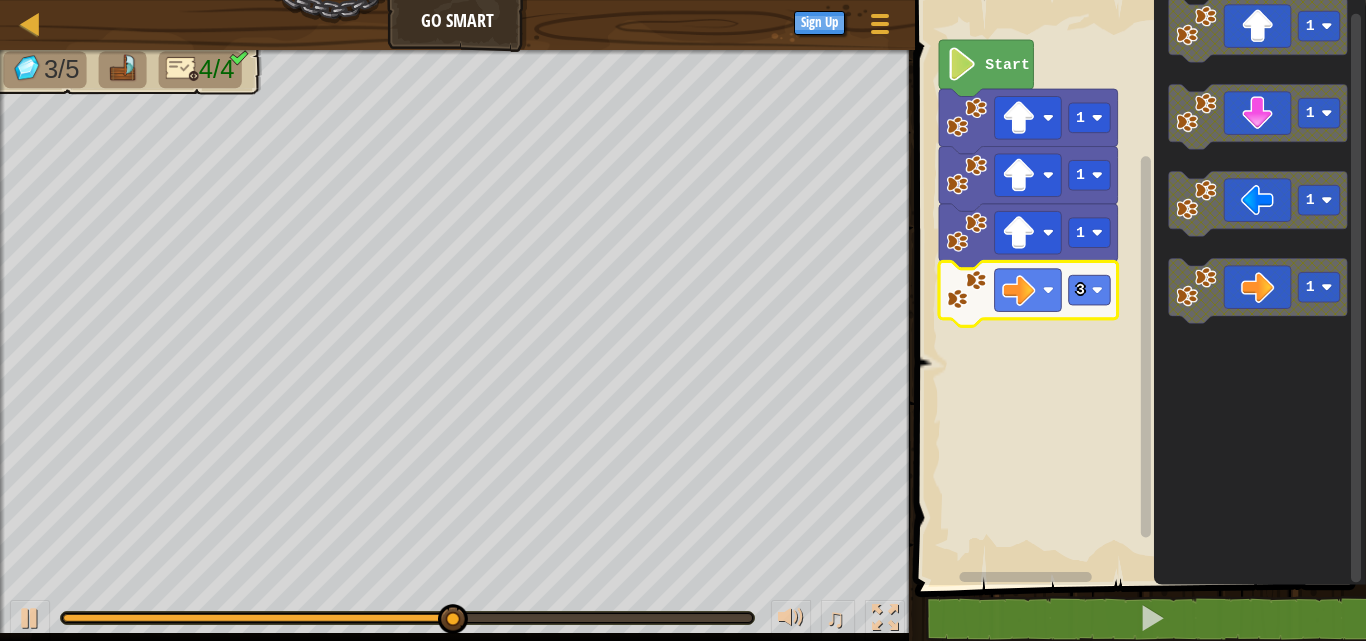 click 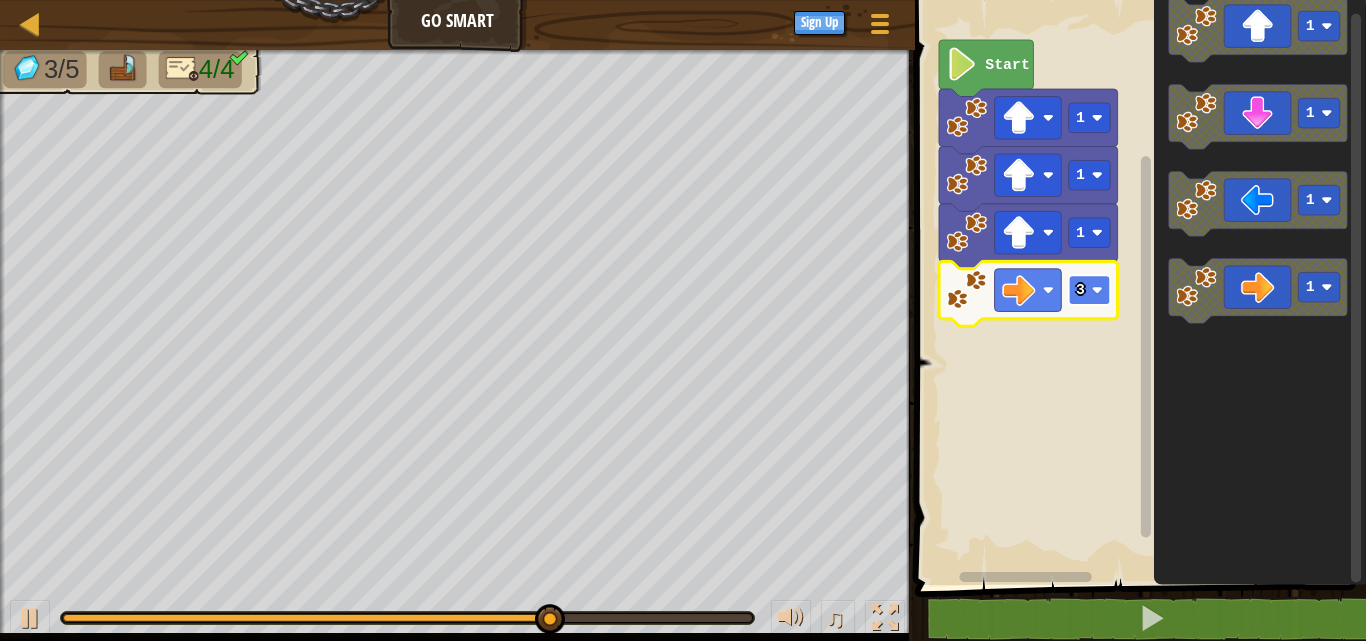 click on "3" 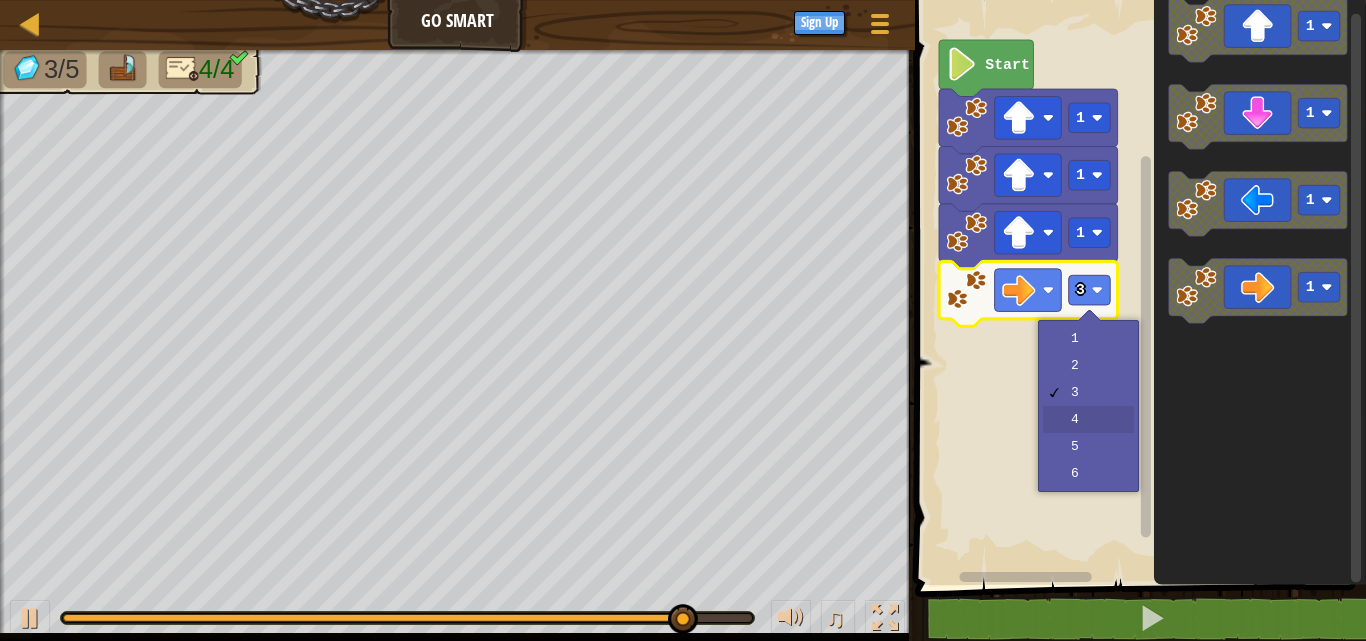 drag, startPoint x: 1079, startPoint y: 411, endPoint x: 1080, endPoint y: 364, distance: 47.010635 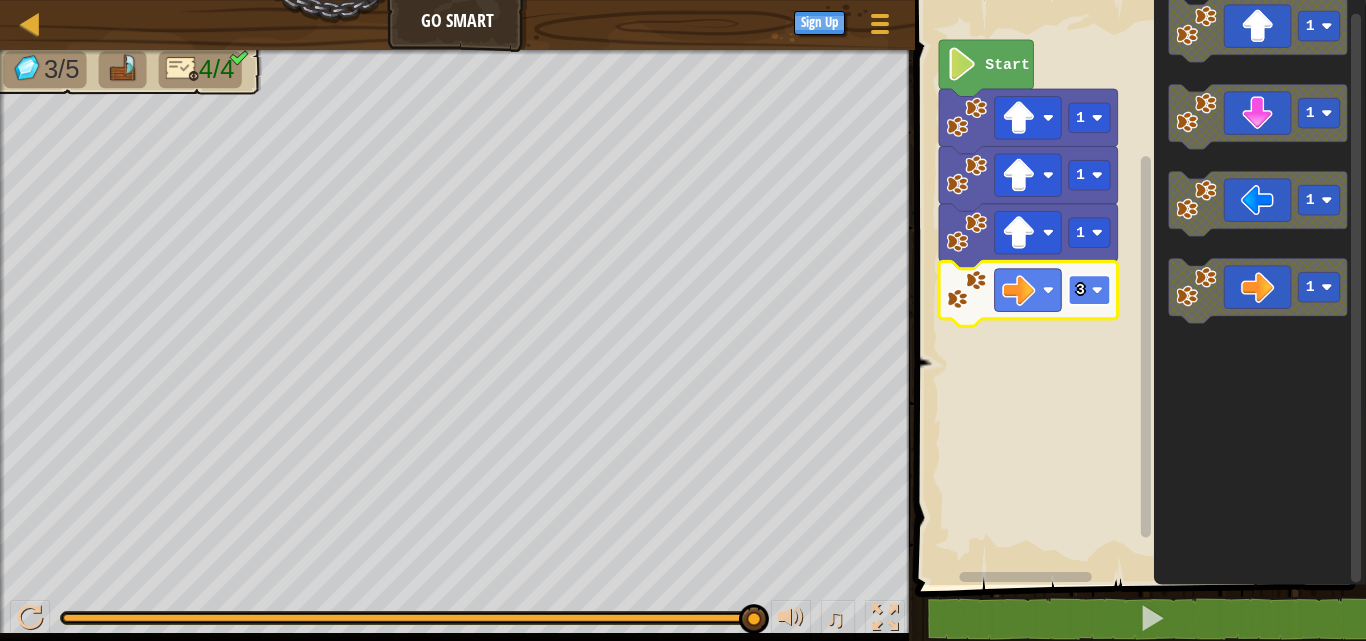 click 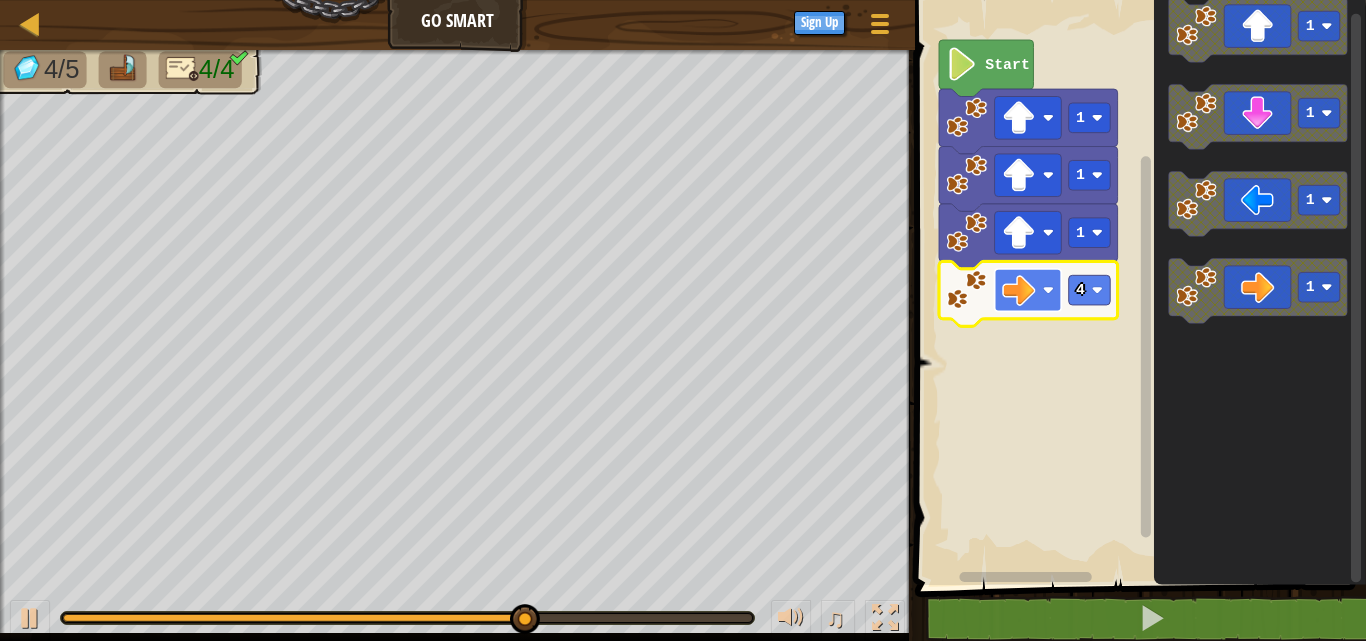 click 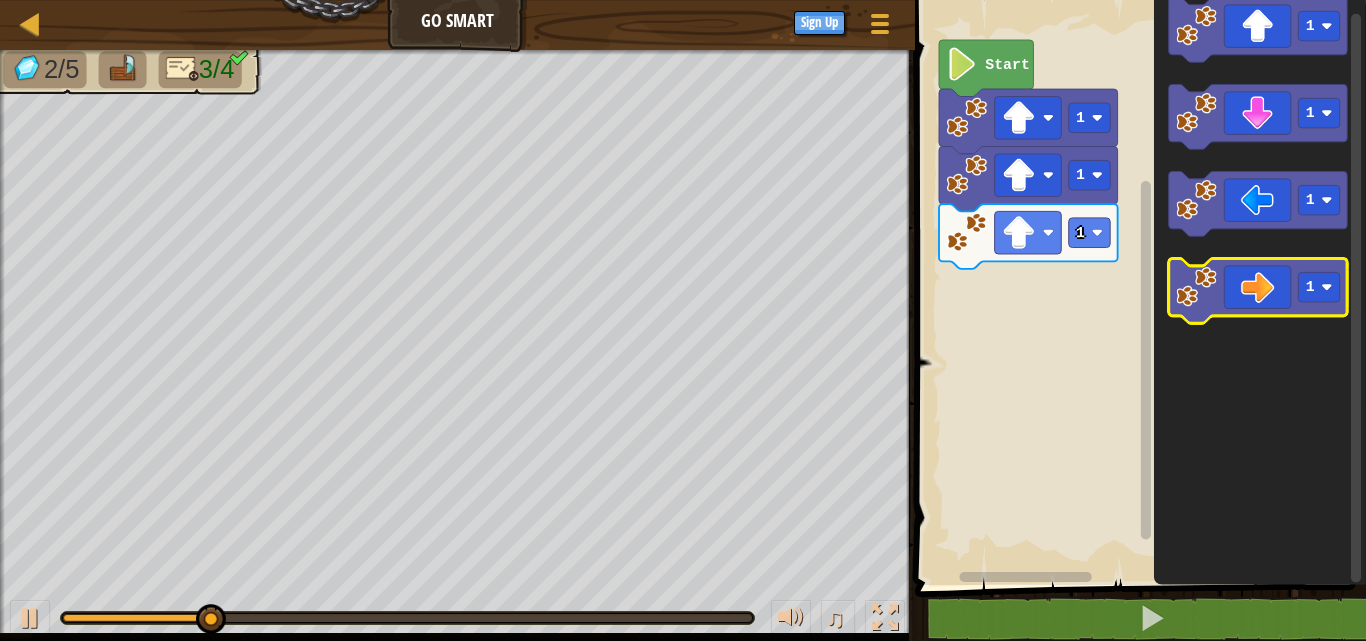 click 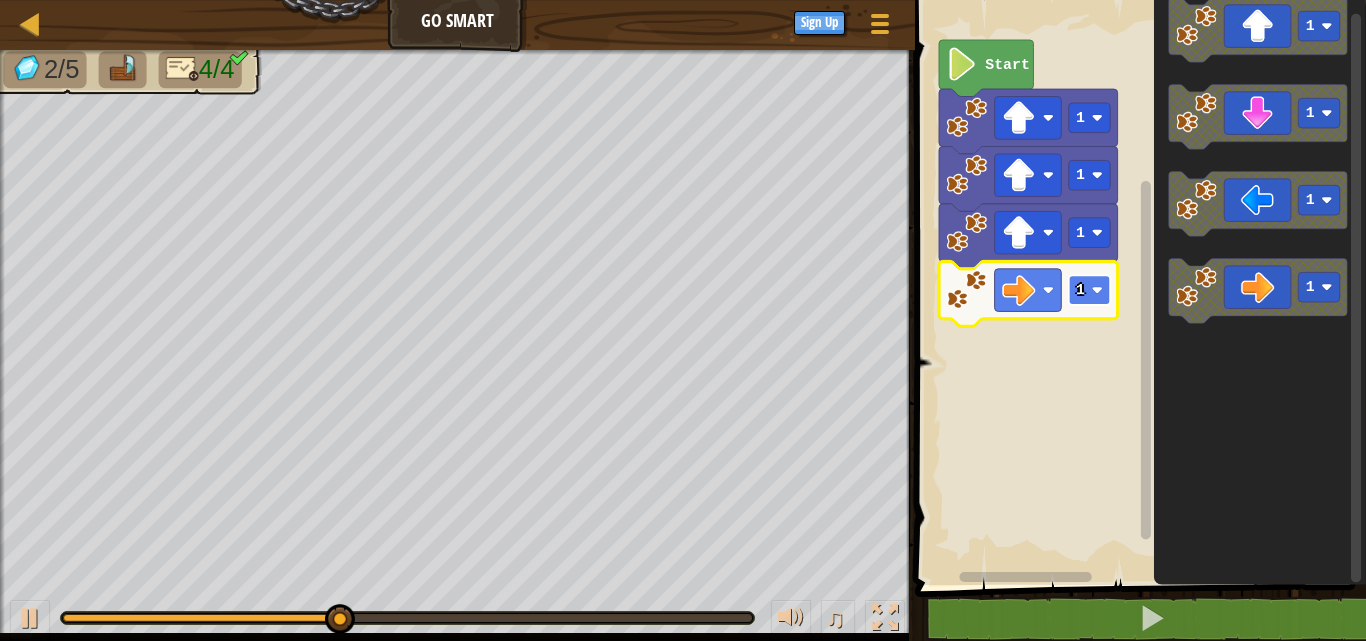 click 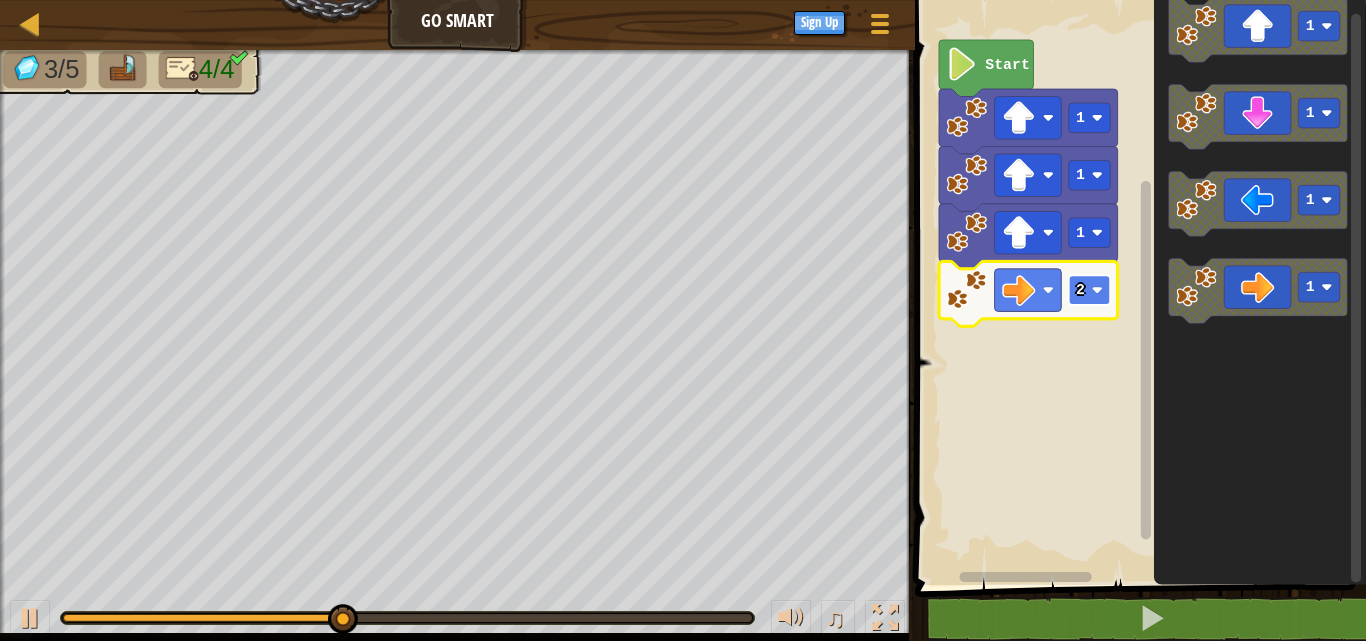 click on "2" 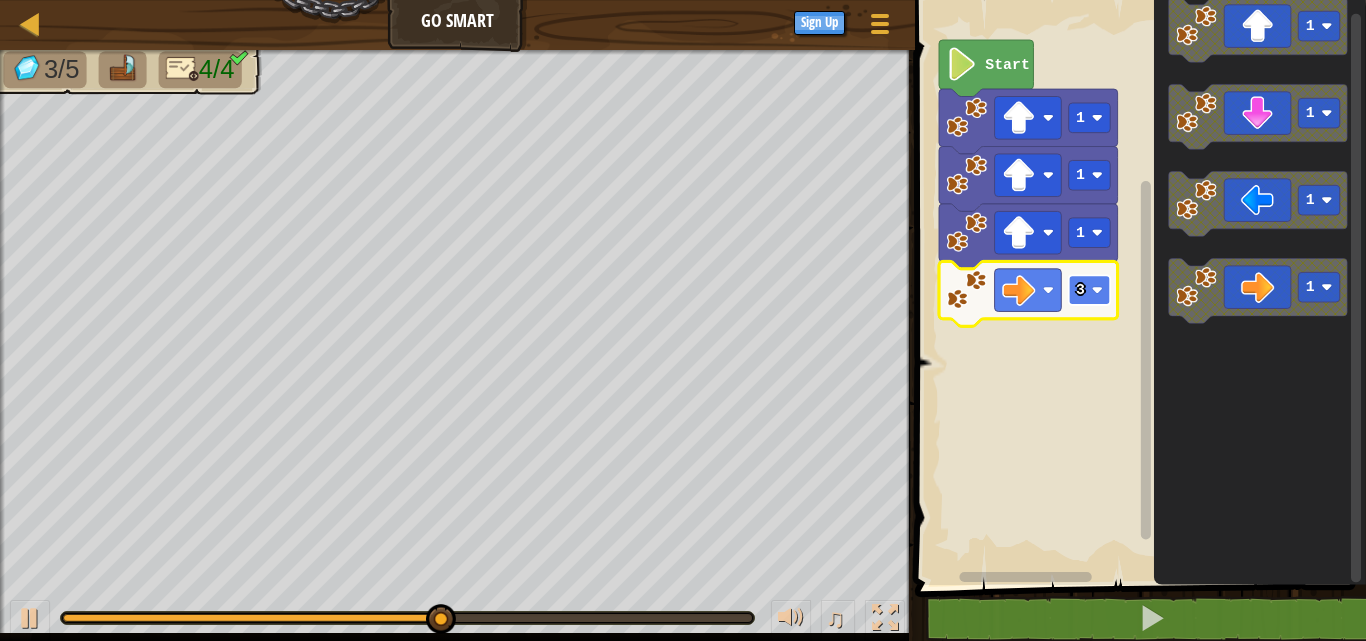 click 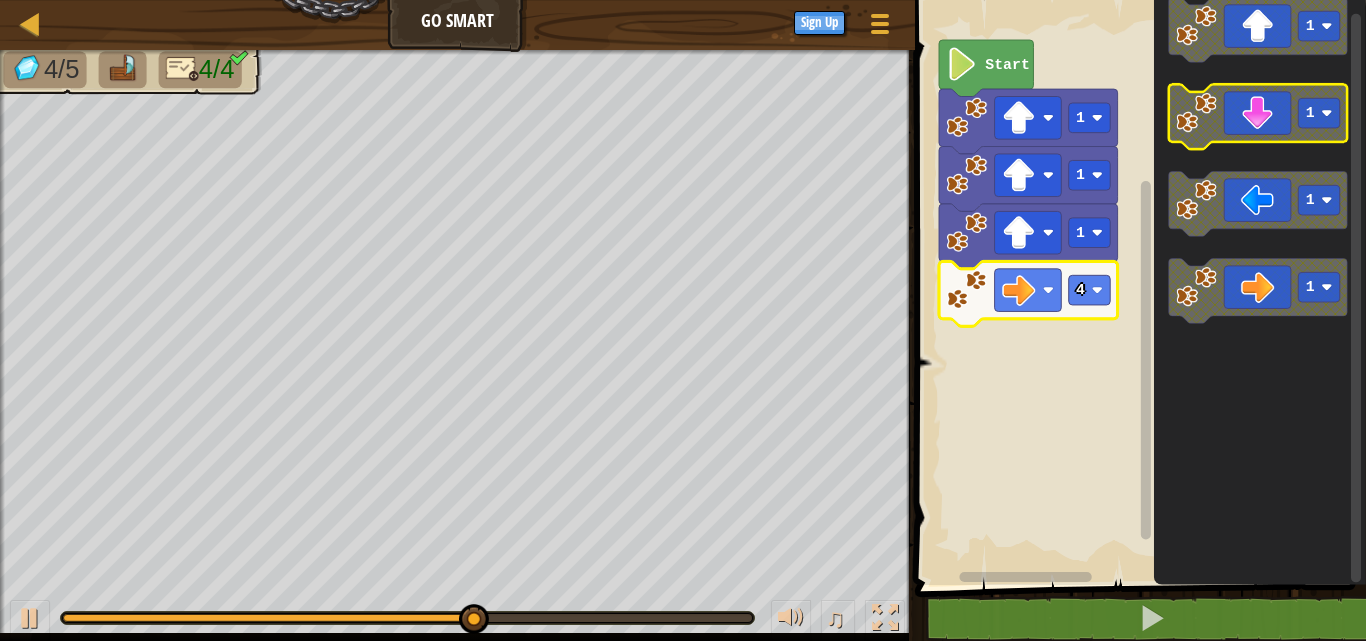 click 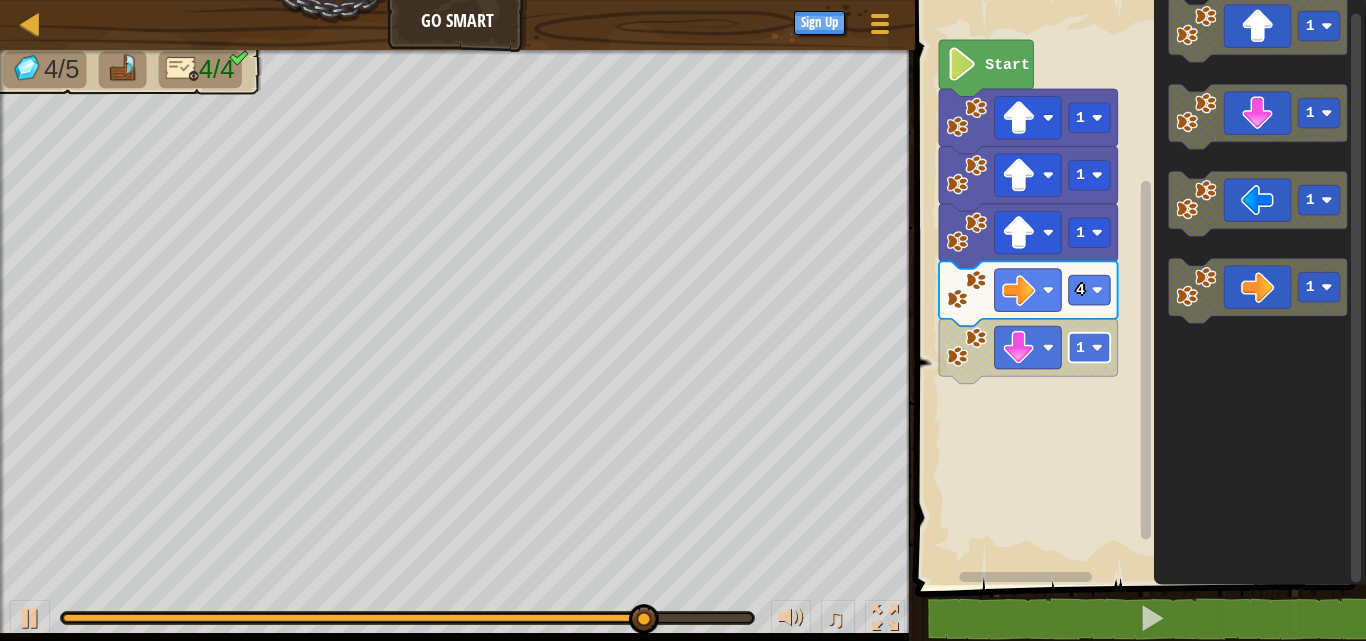 click 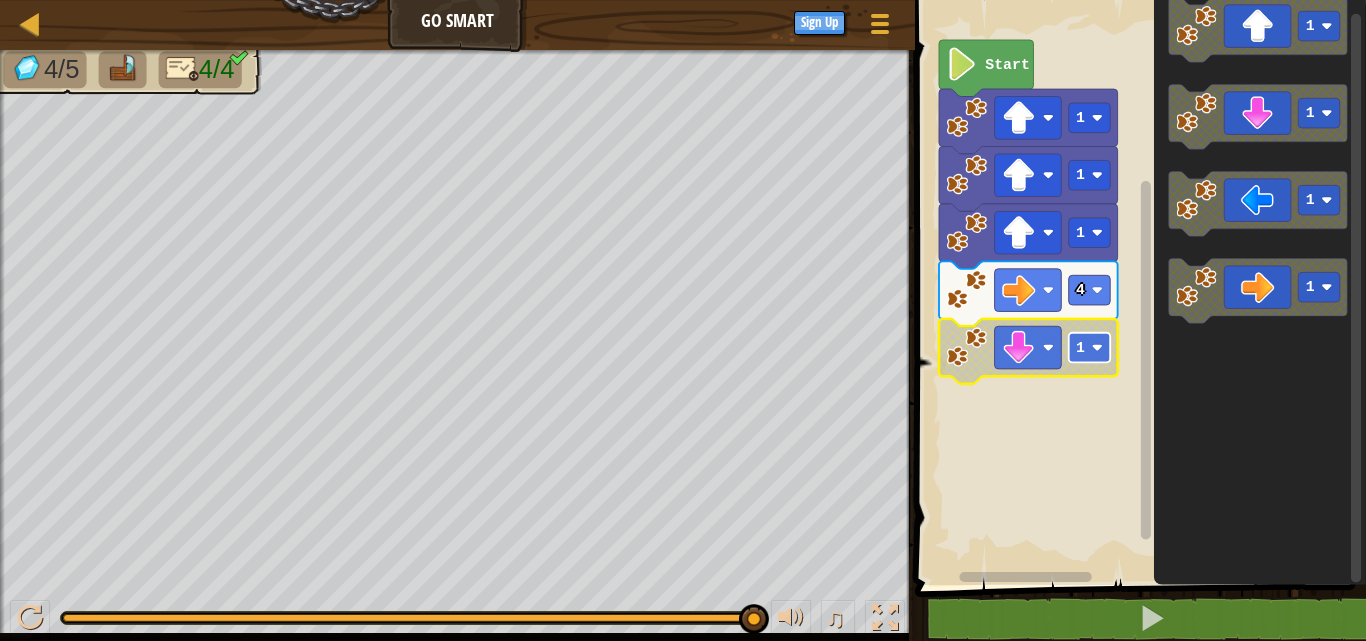 click 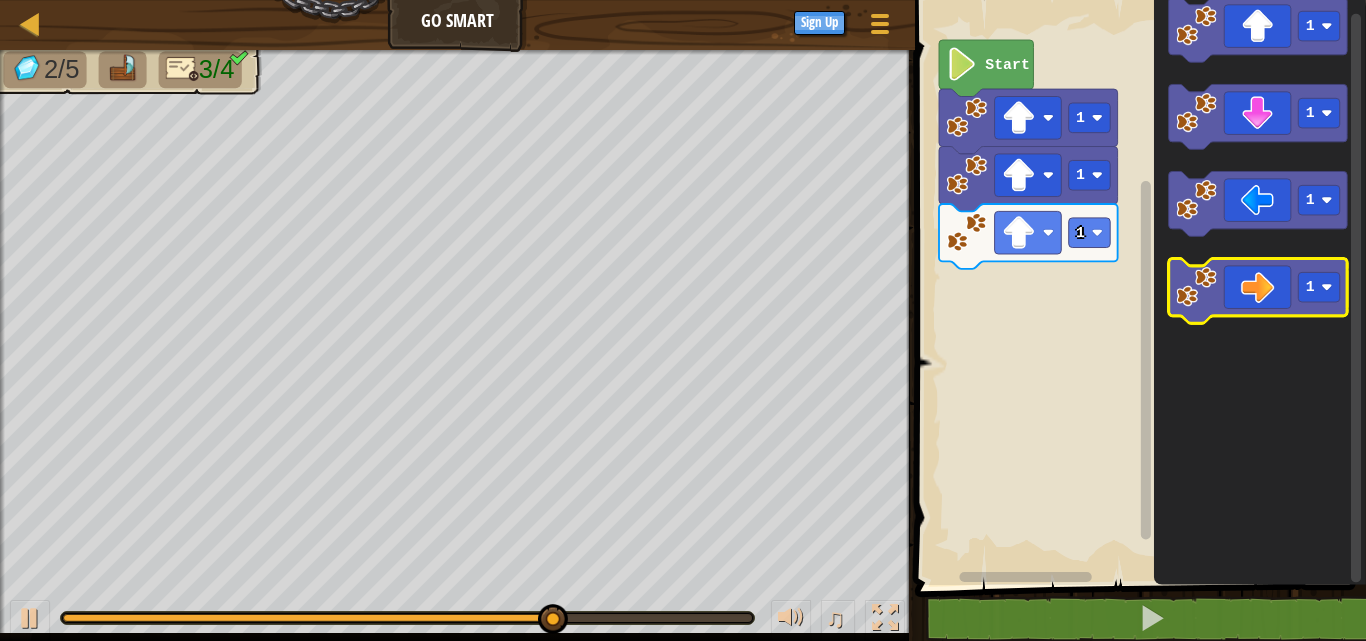 click 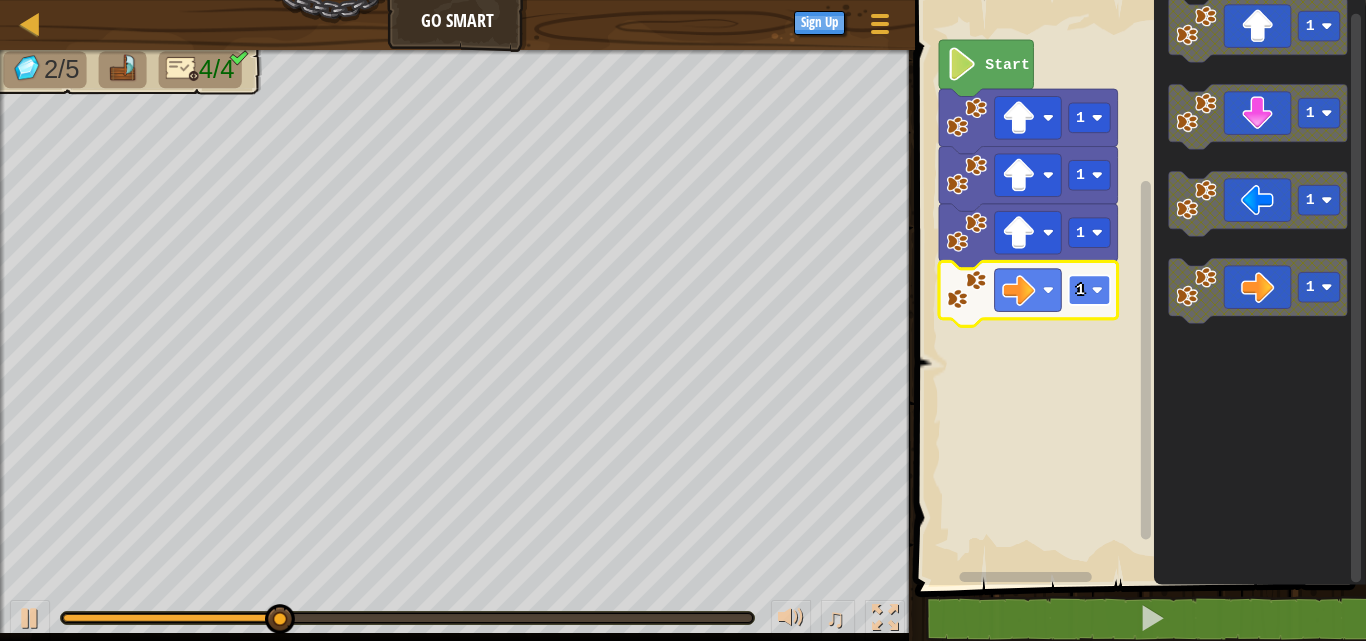 click 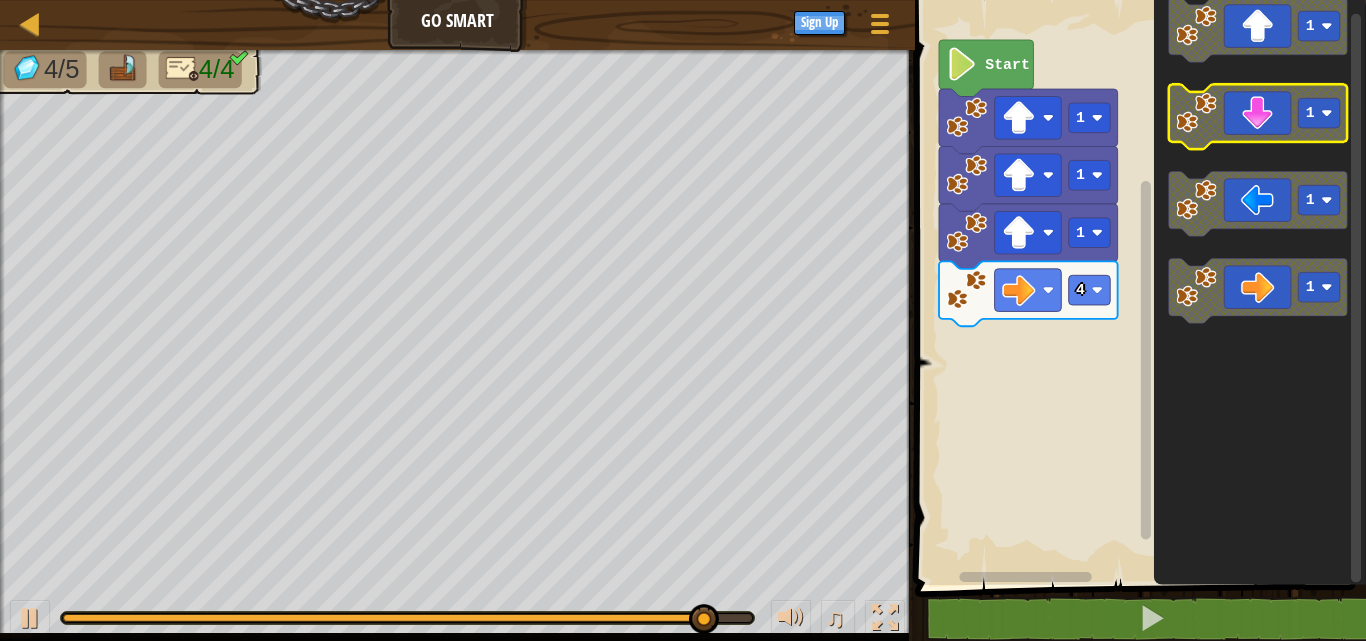 click 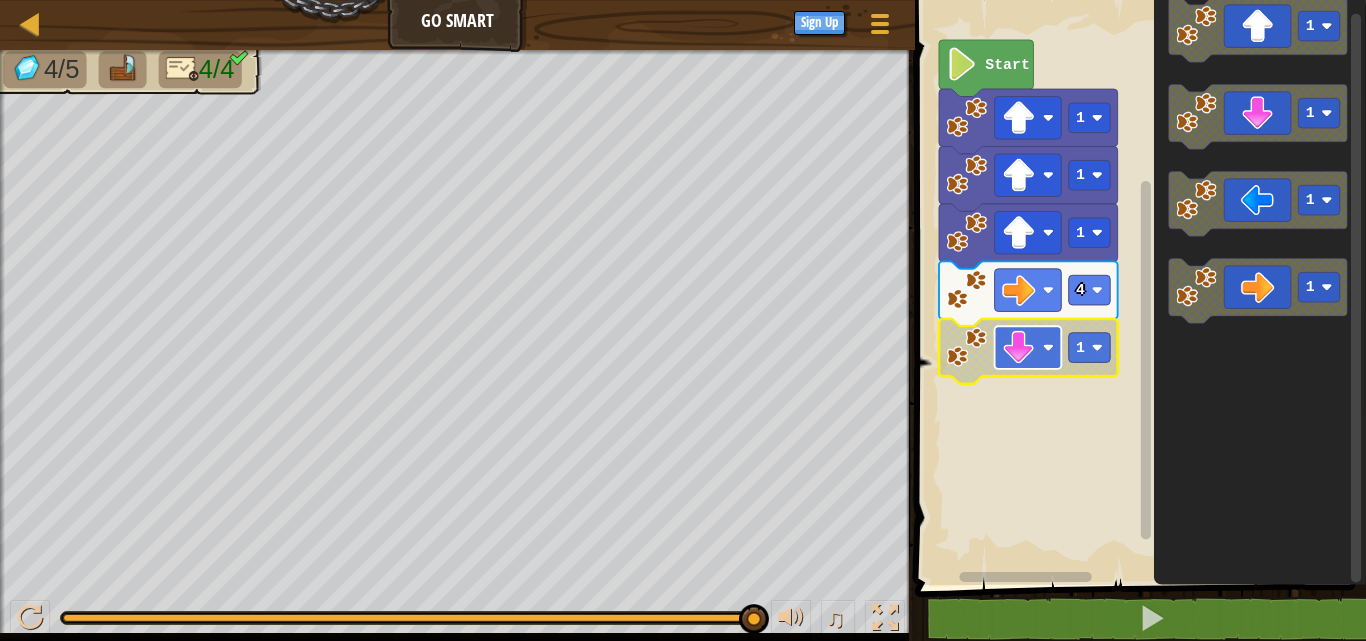 click 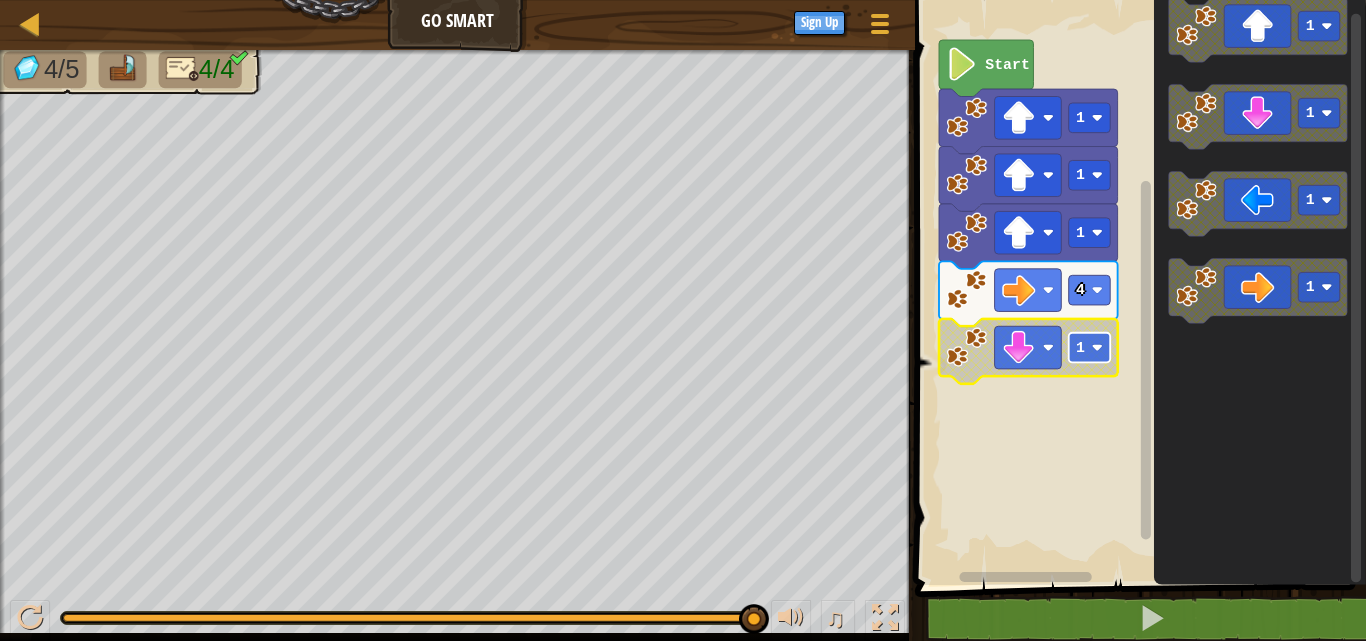 click 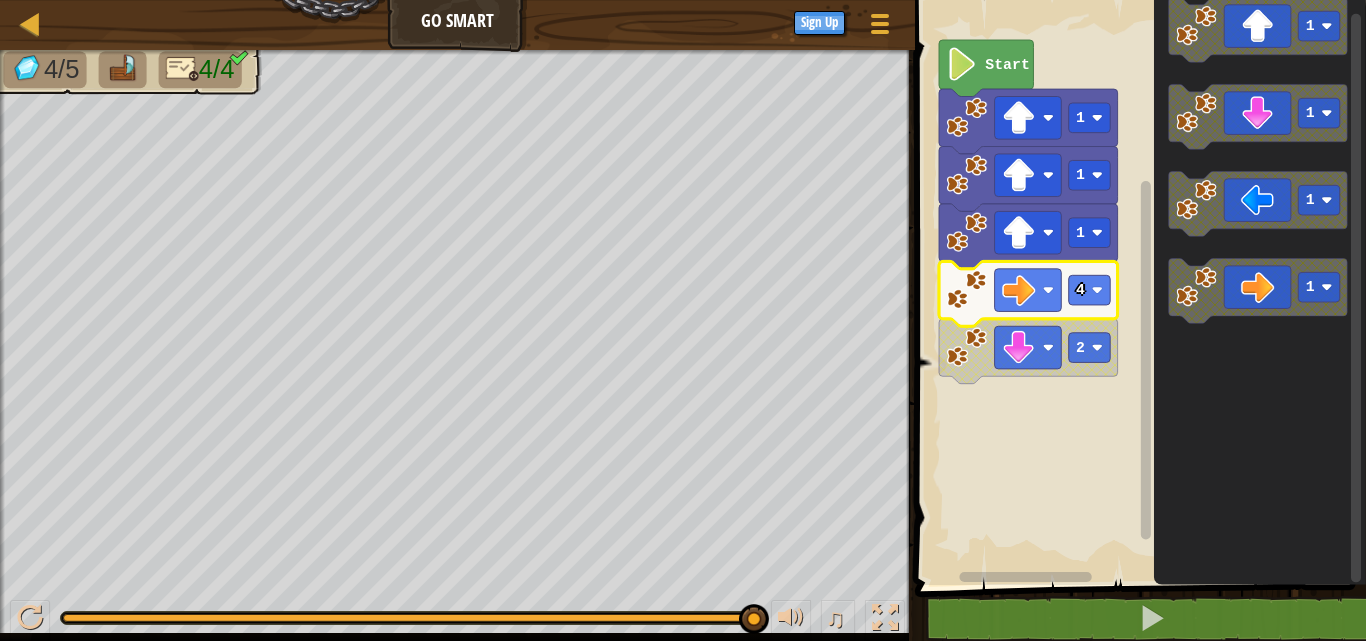 click 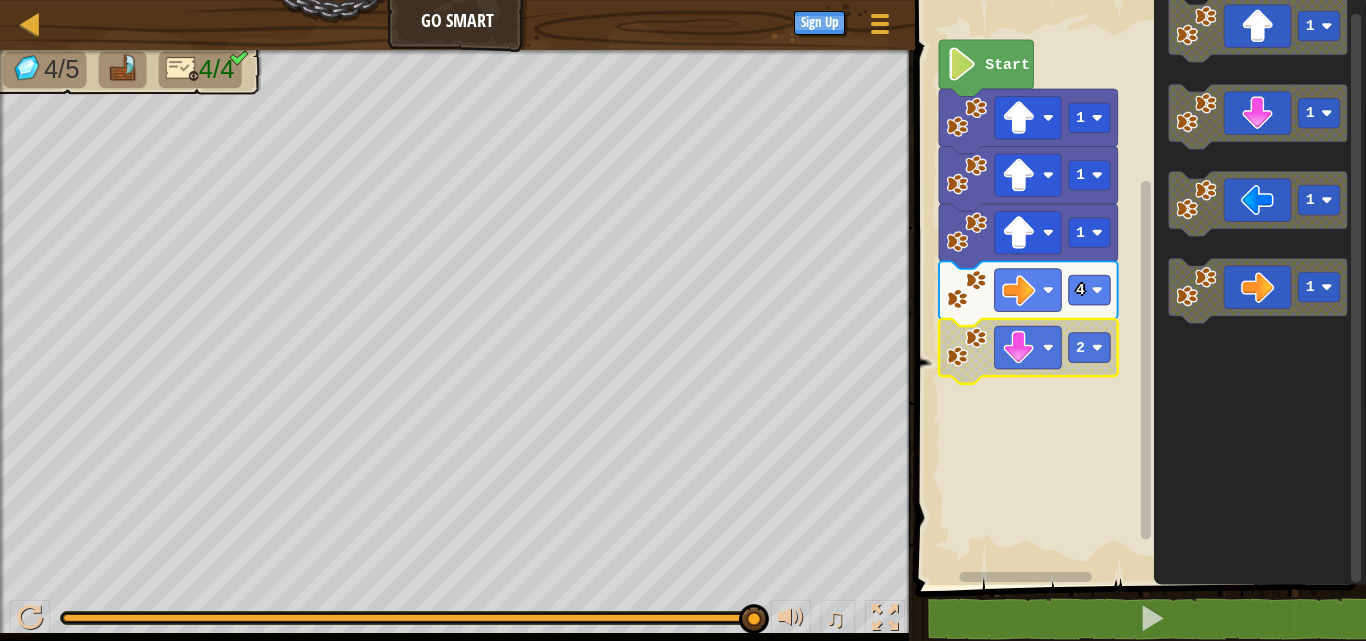 click 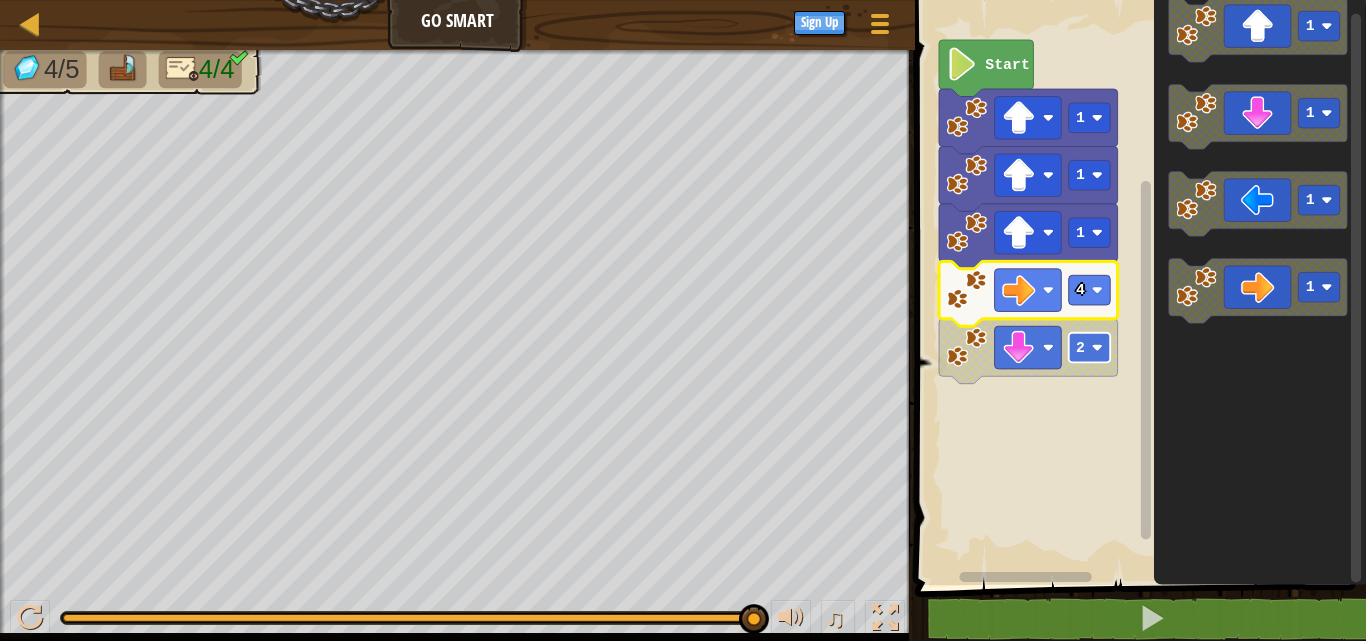 click 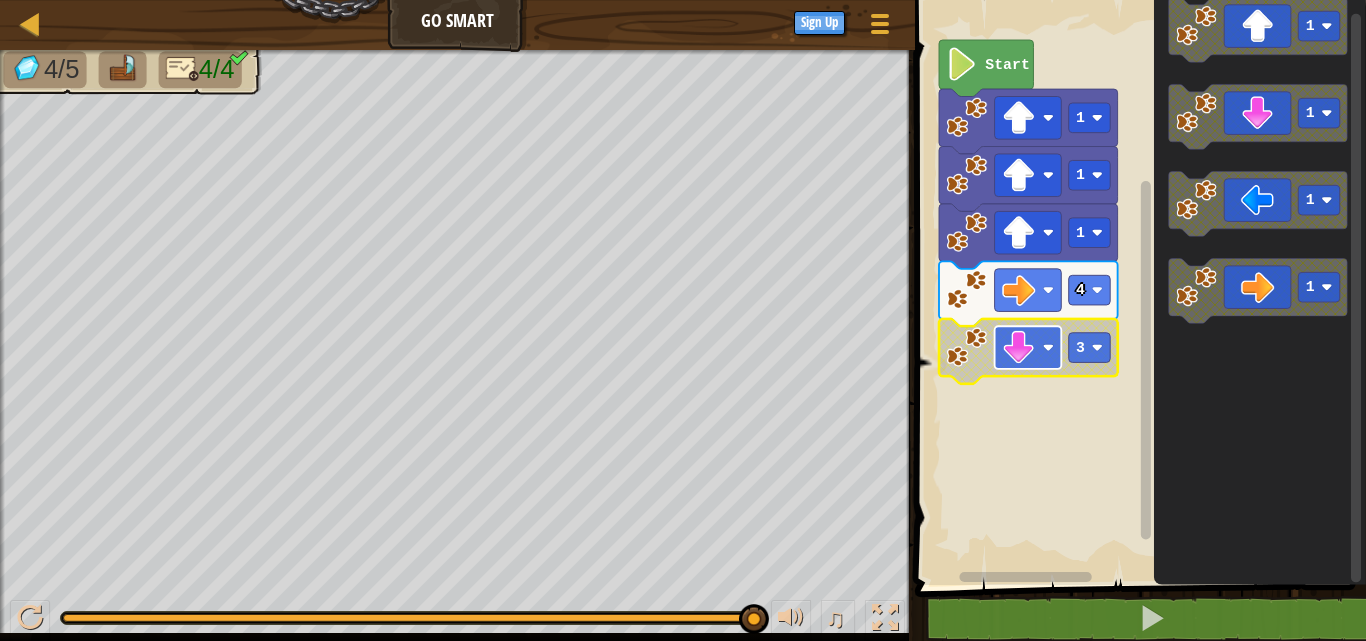 click 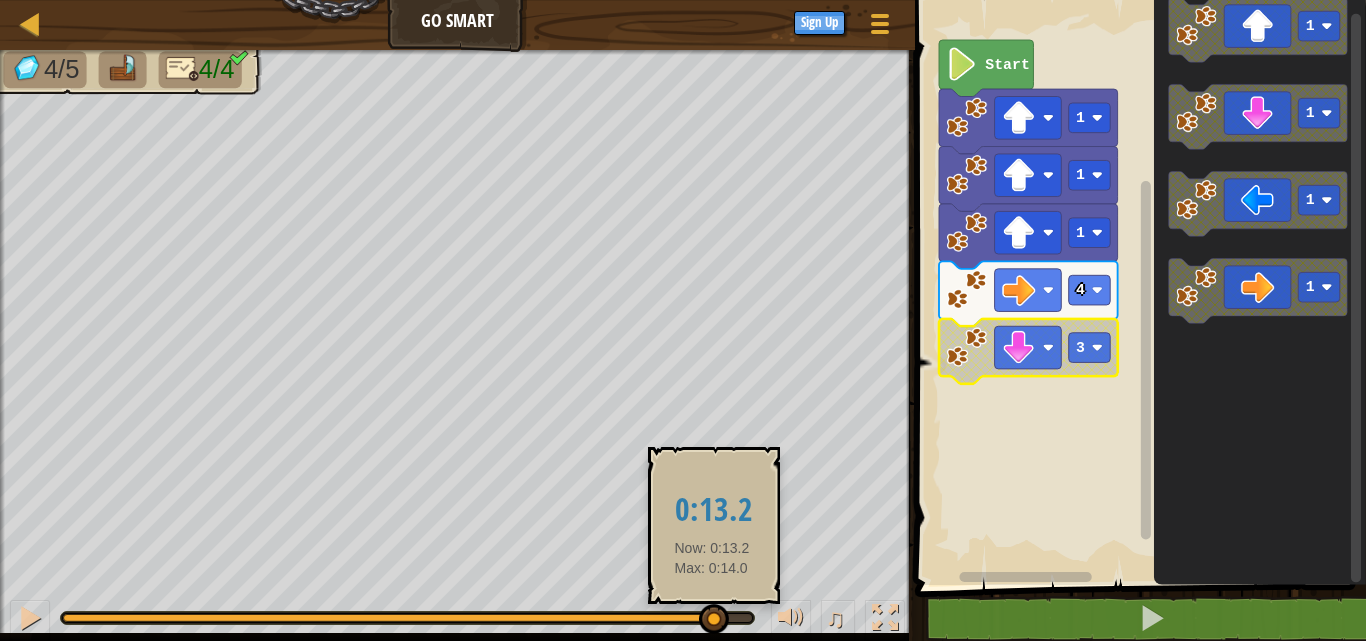 click at bounding box center (387, 618) 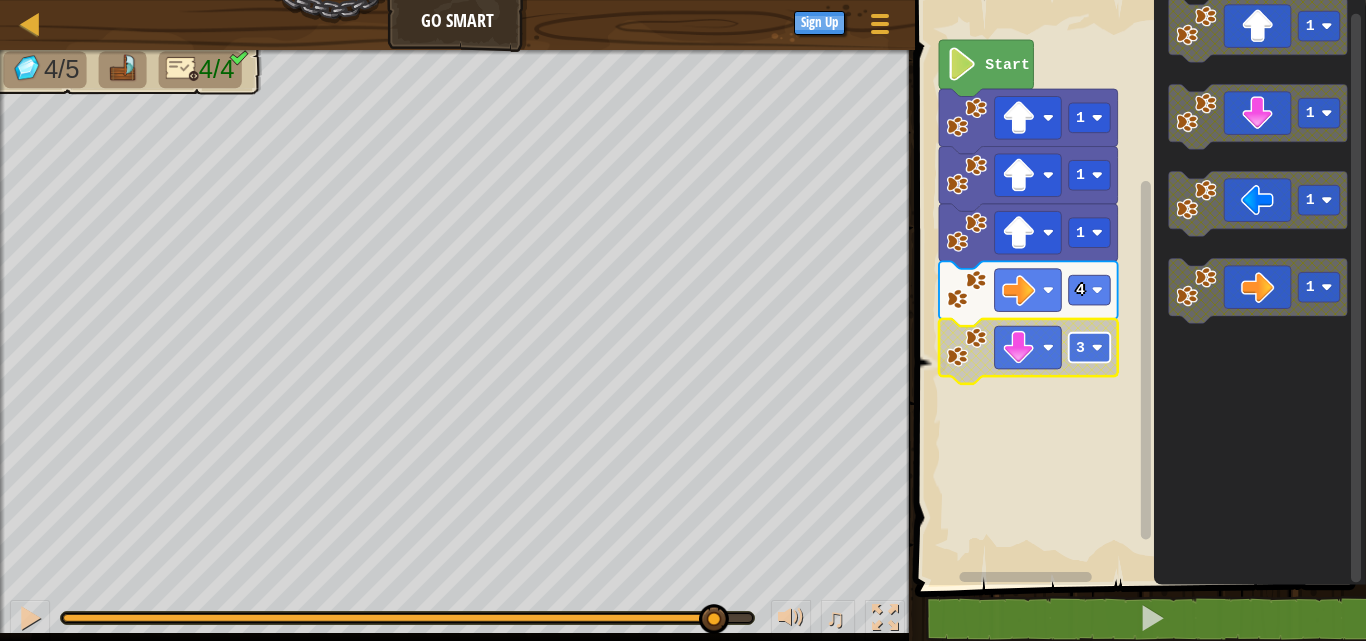 click 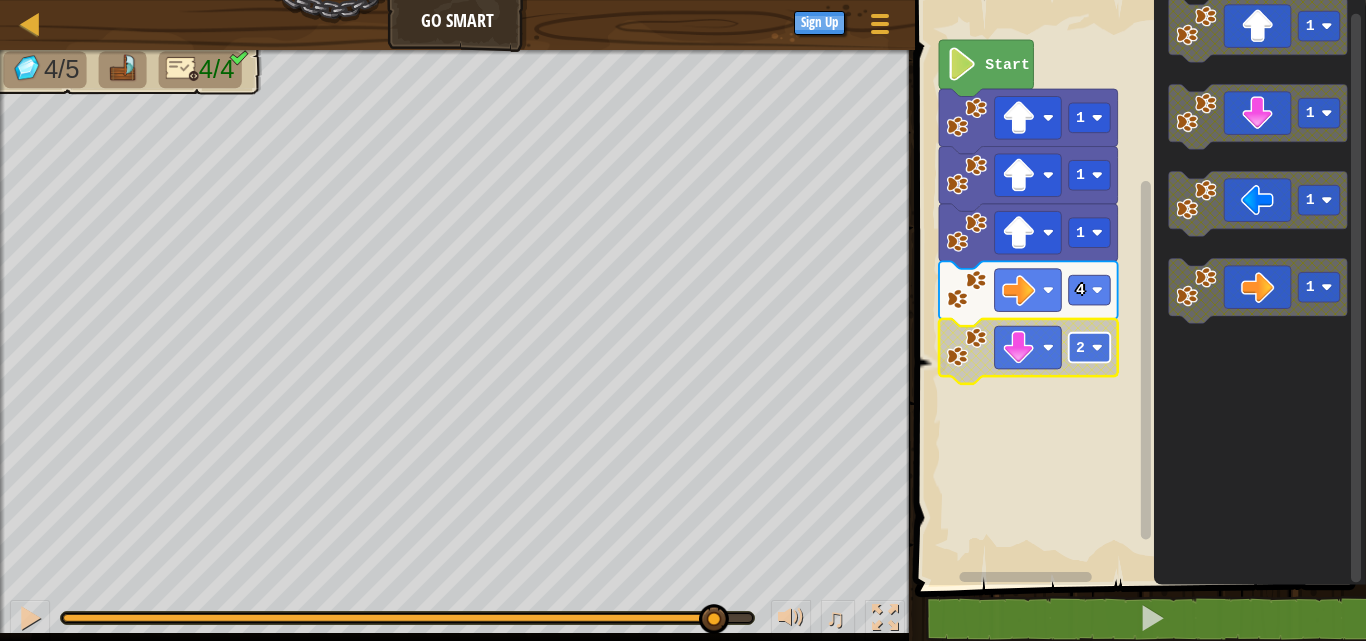 click 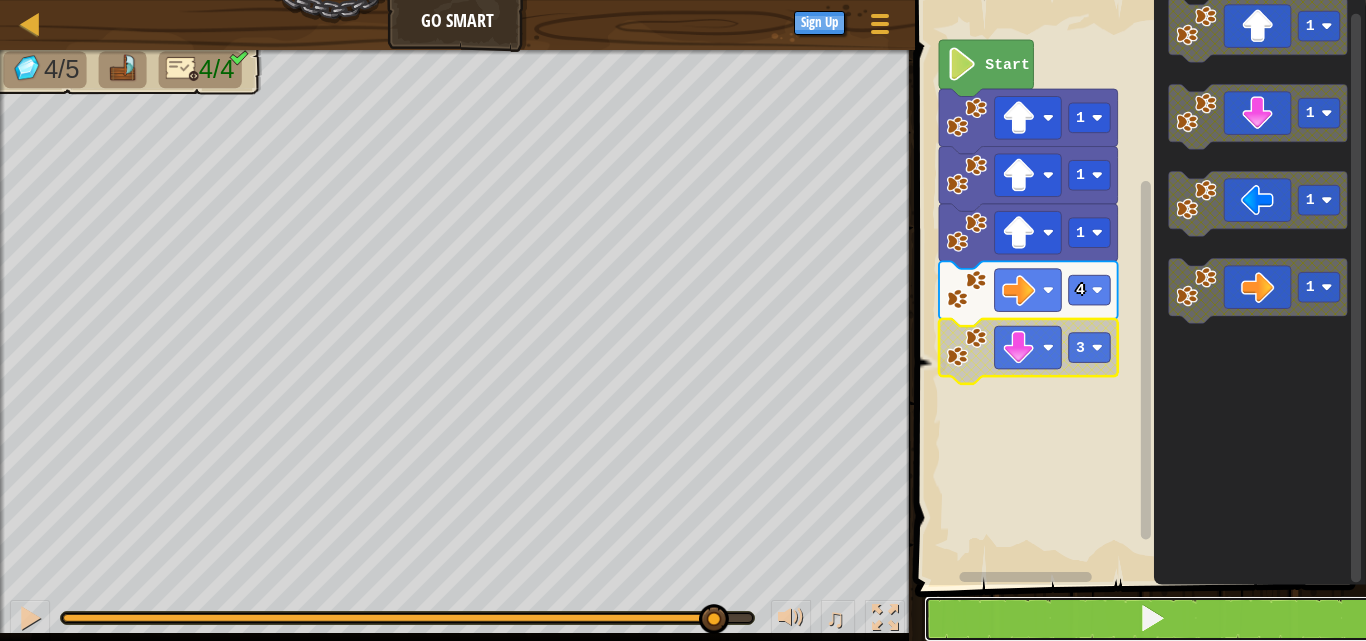 click at bounding box center [1152, 619] 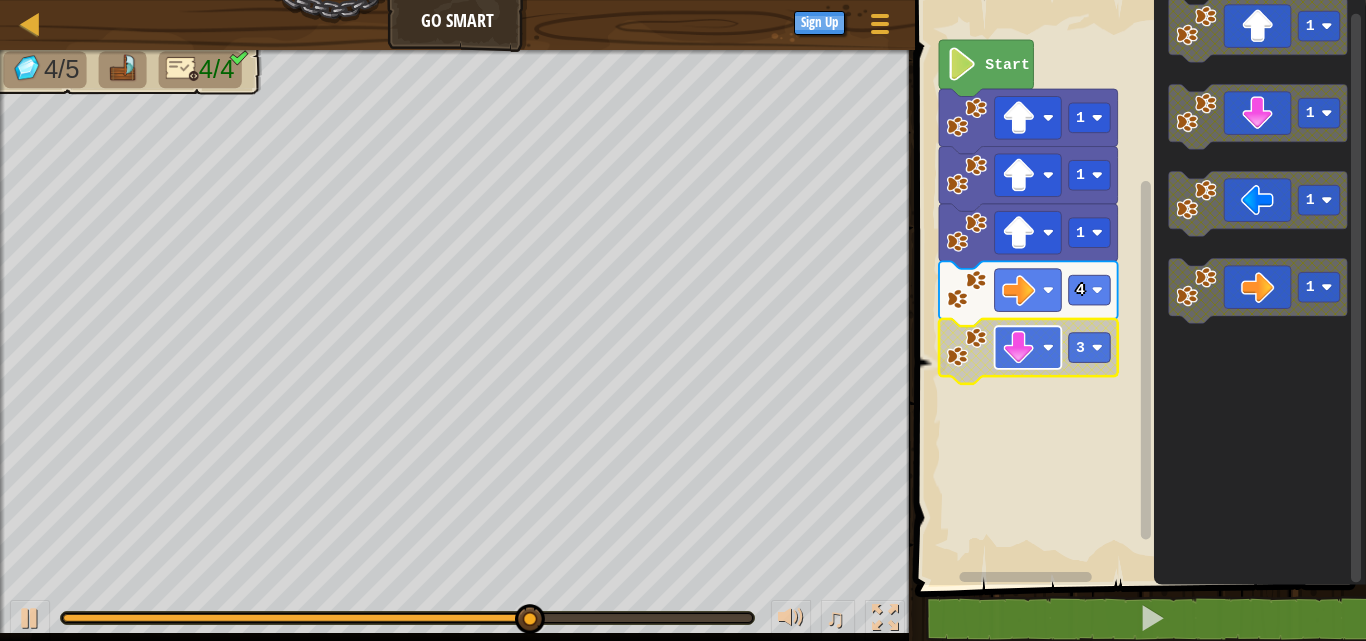 click 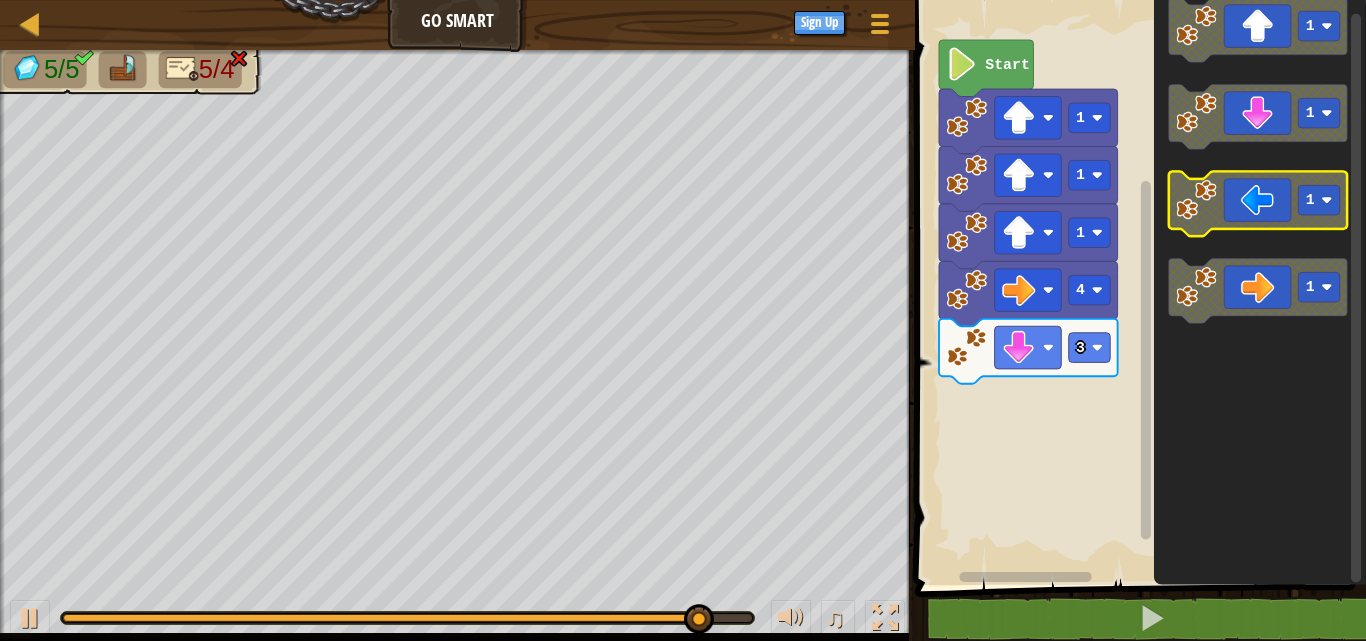 click 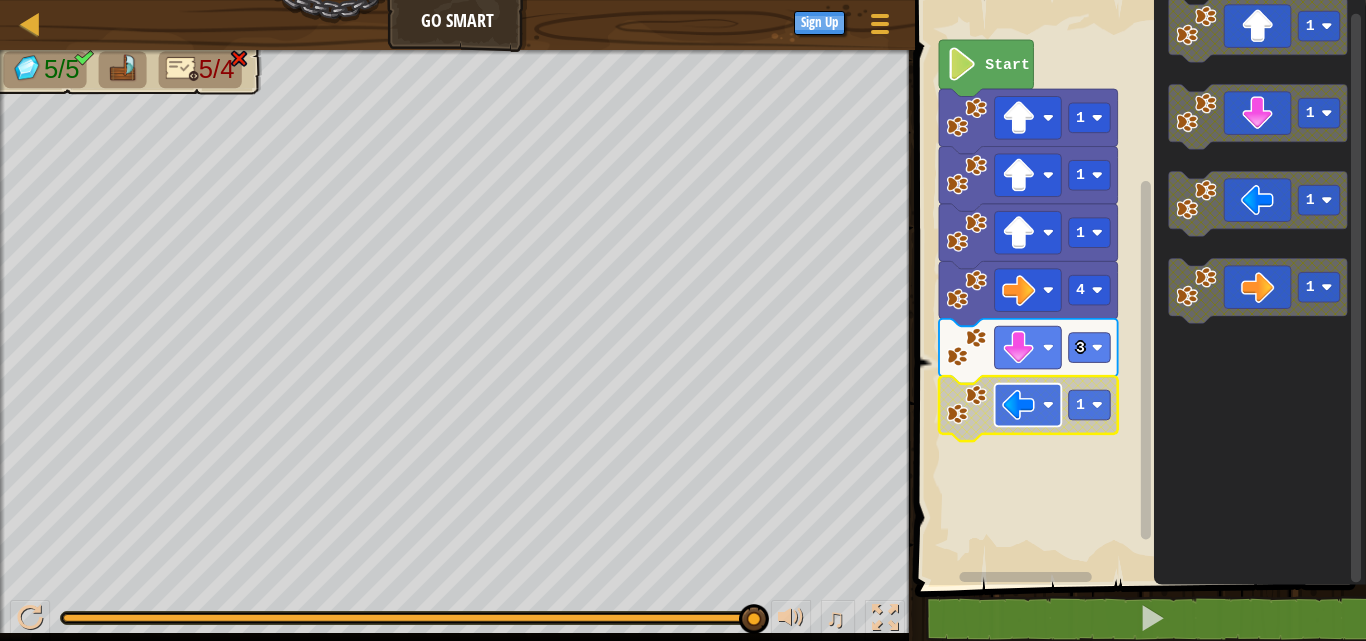 click 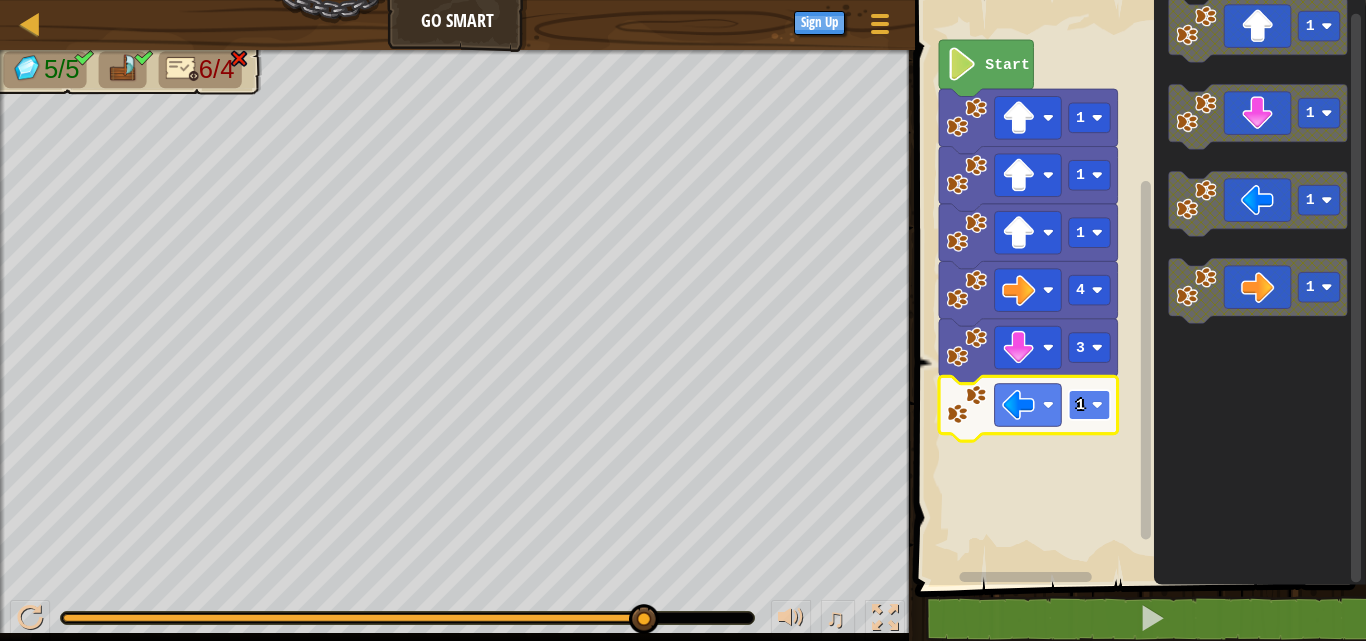click 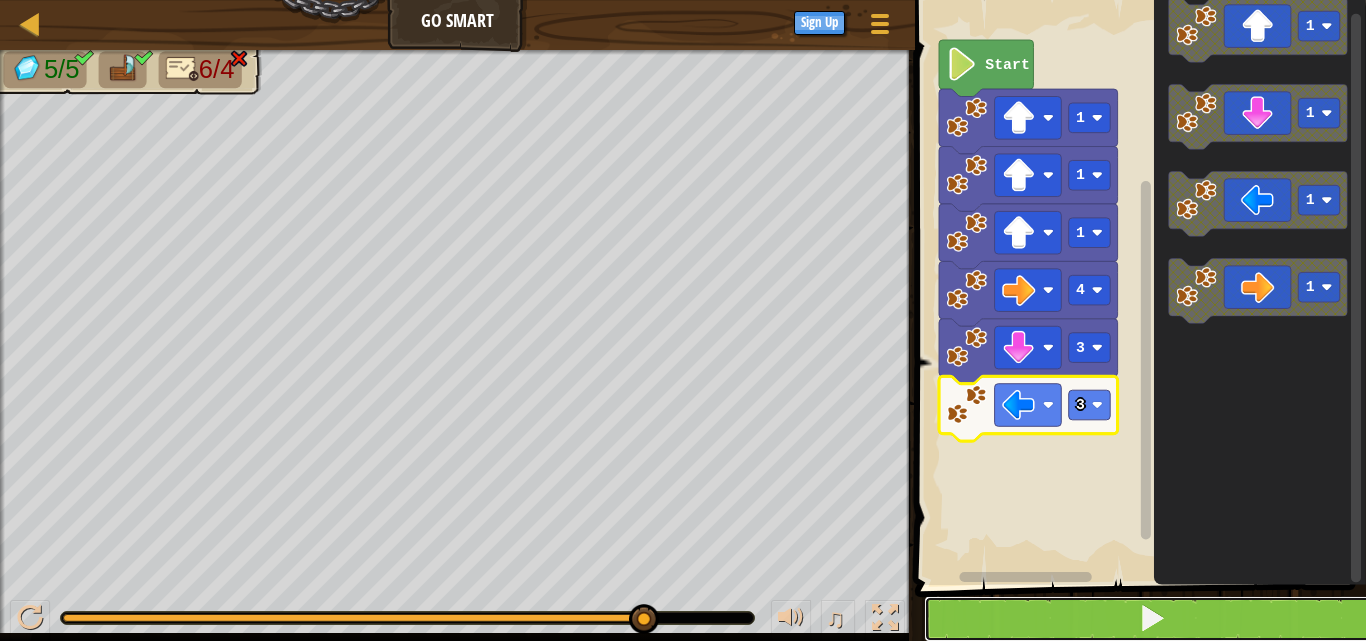 click at bounding box center (1152, 618) 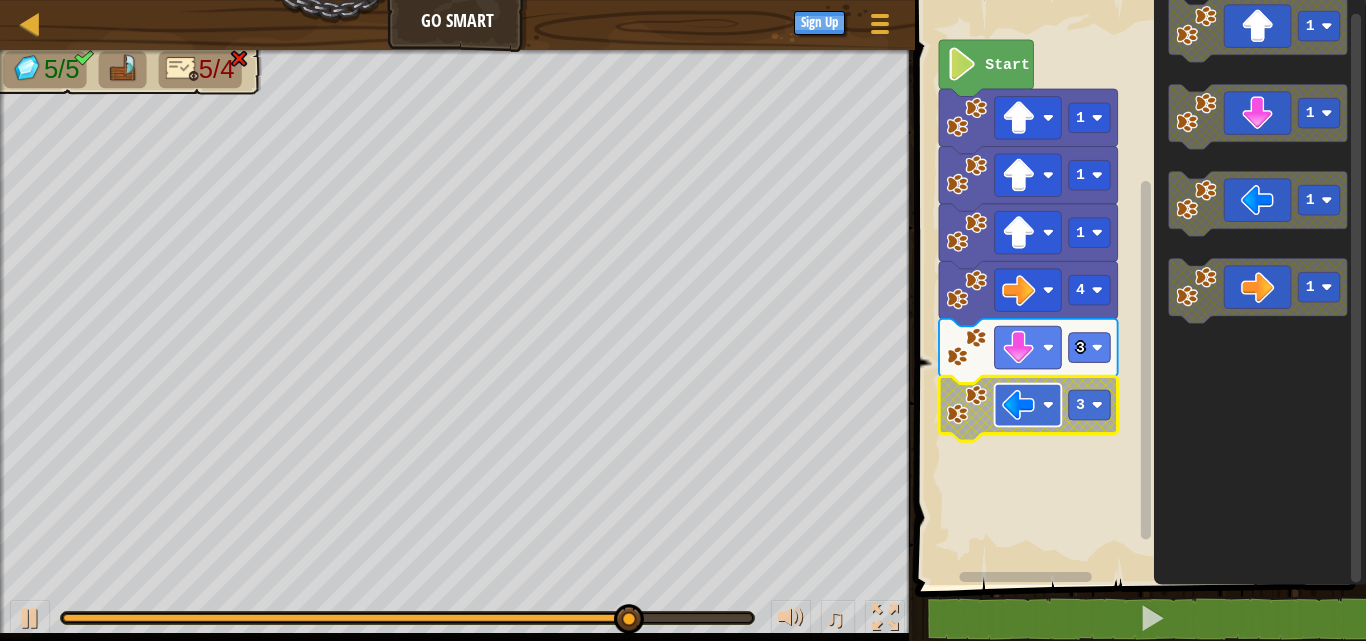 click 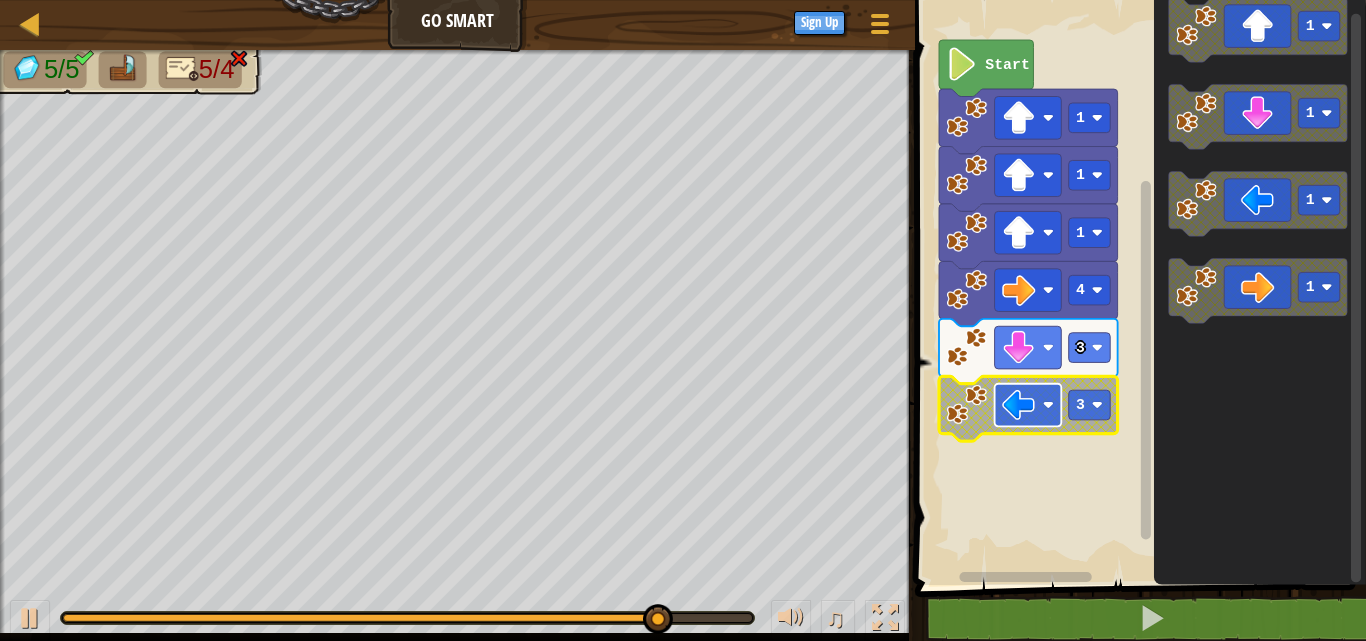 click 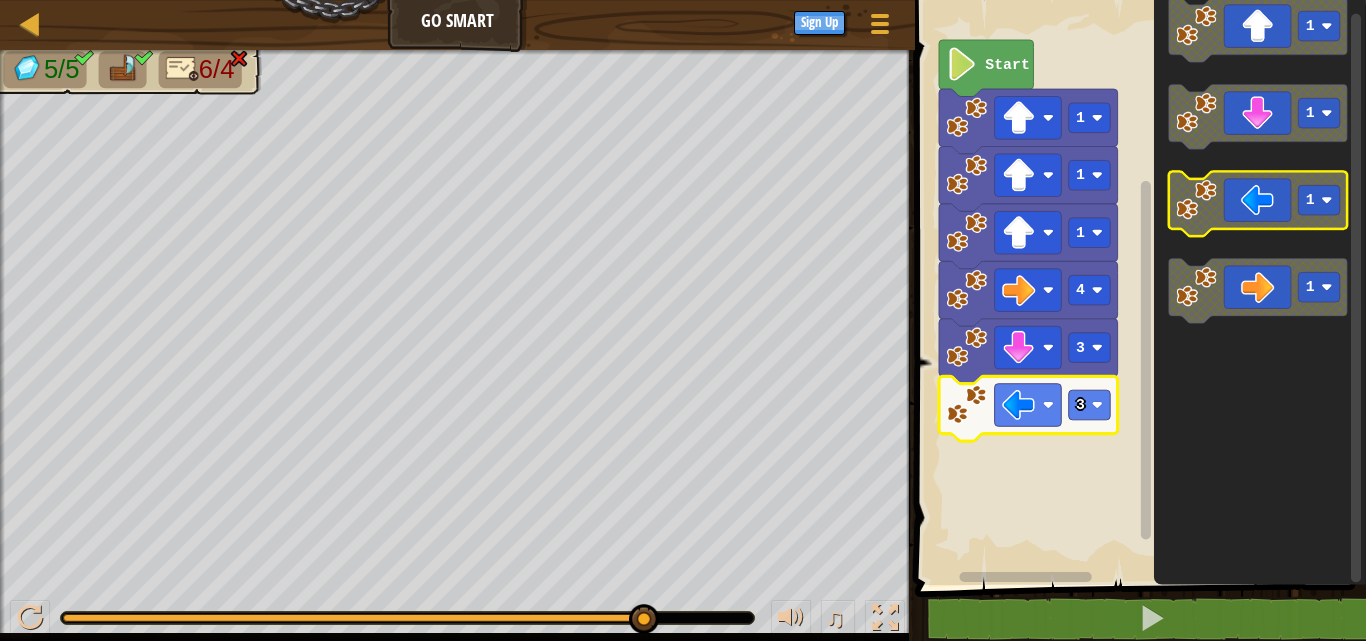 click 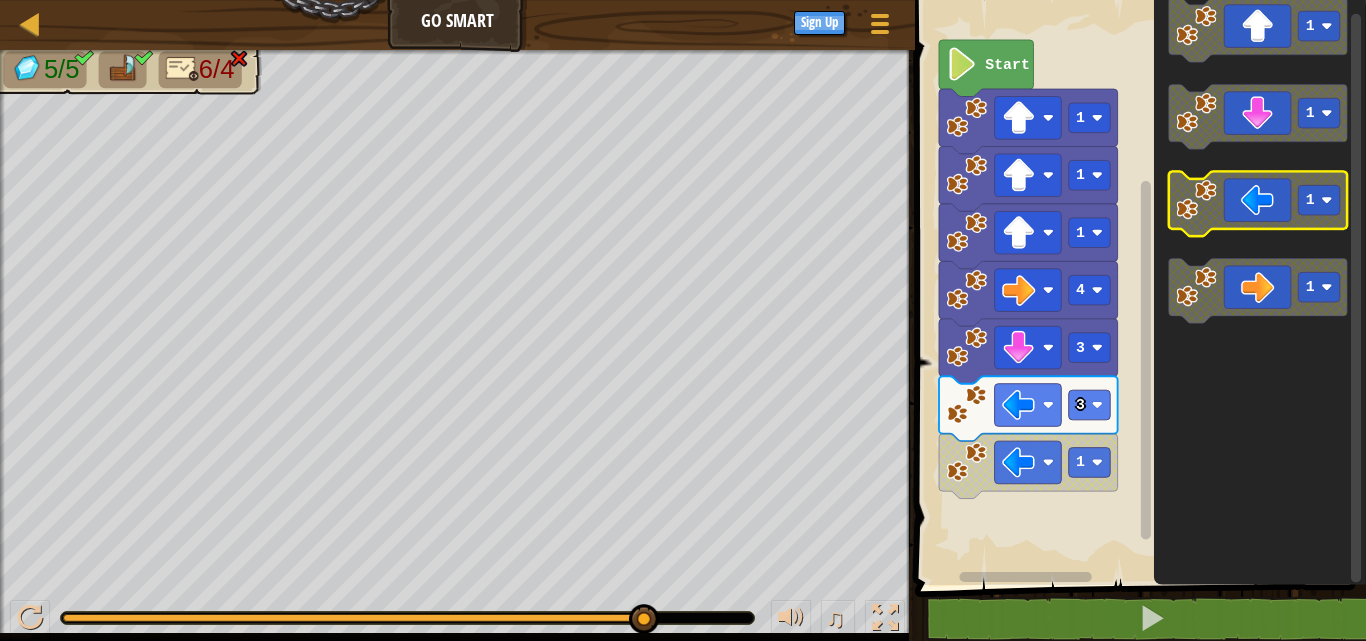 click 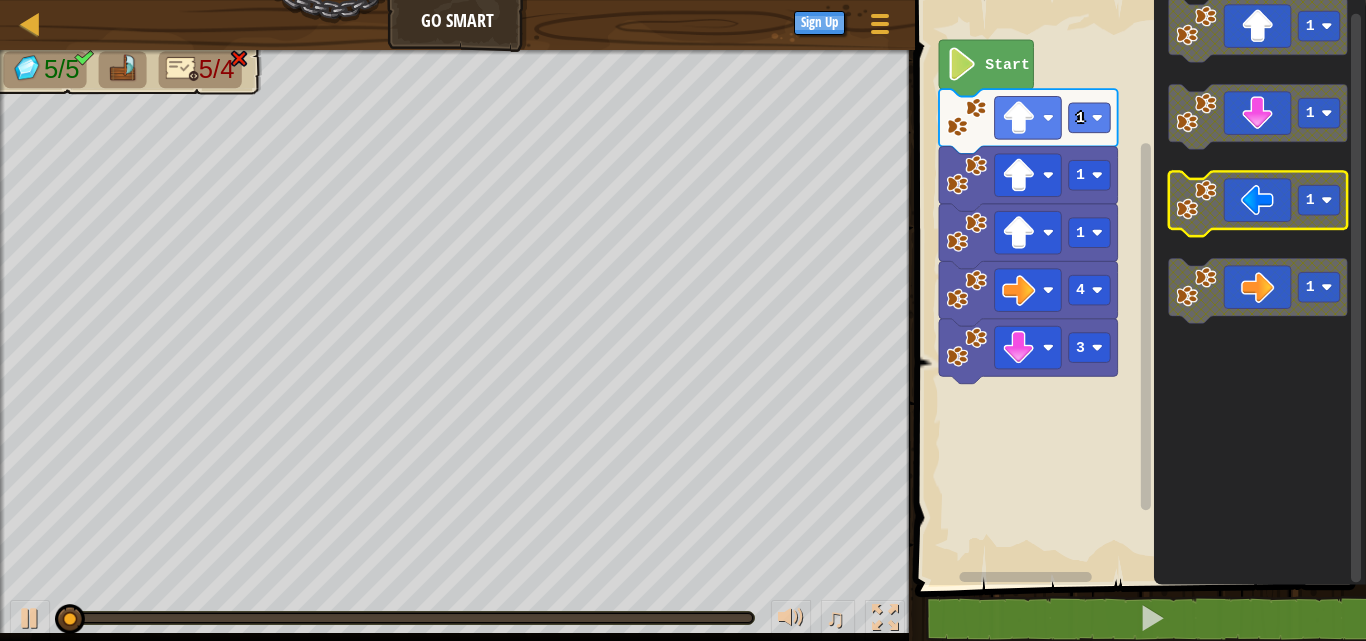 click 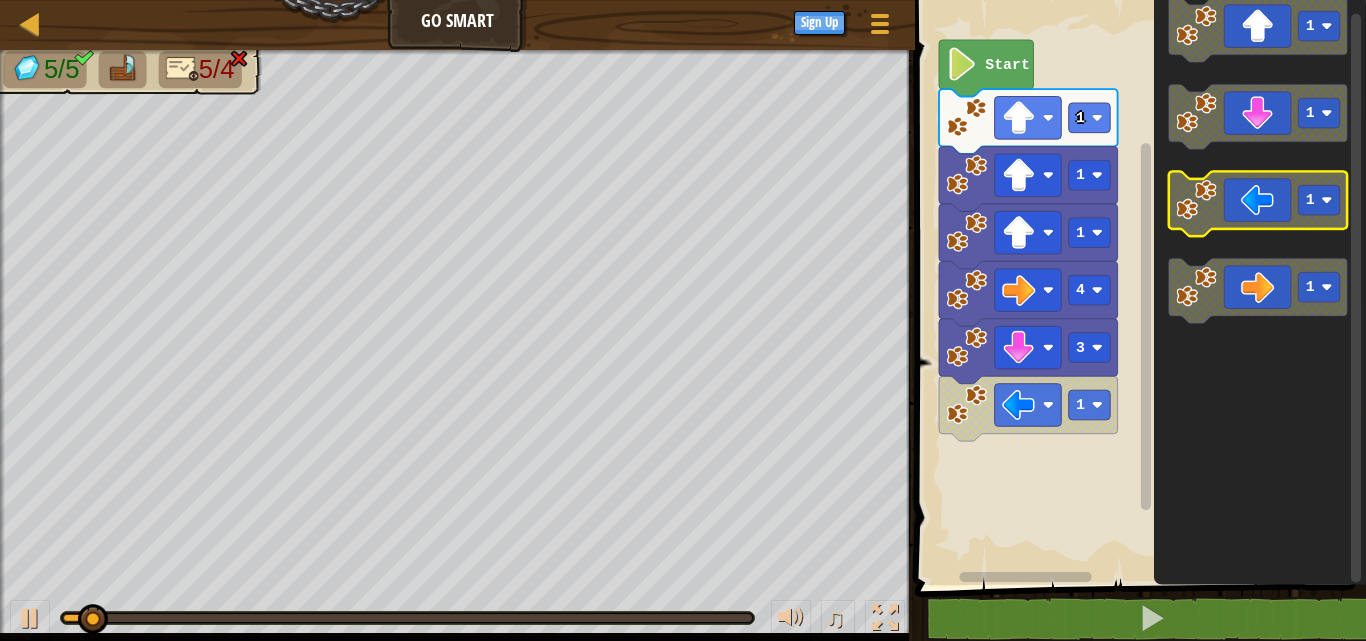 click 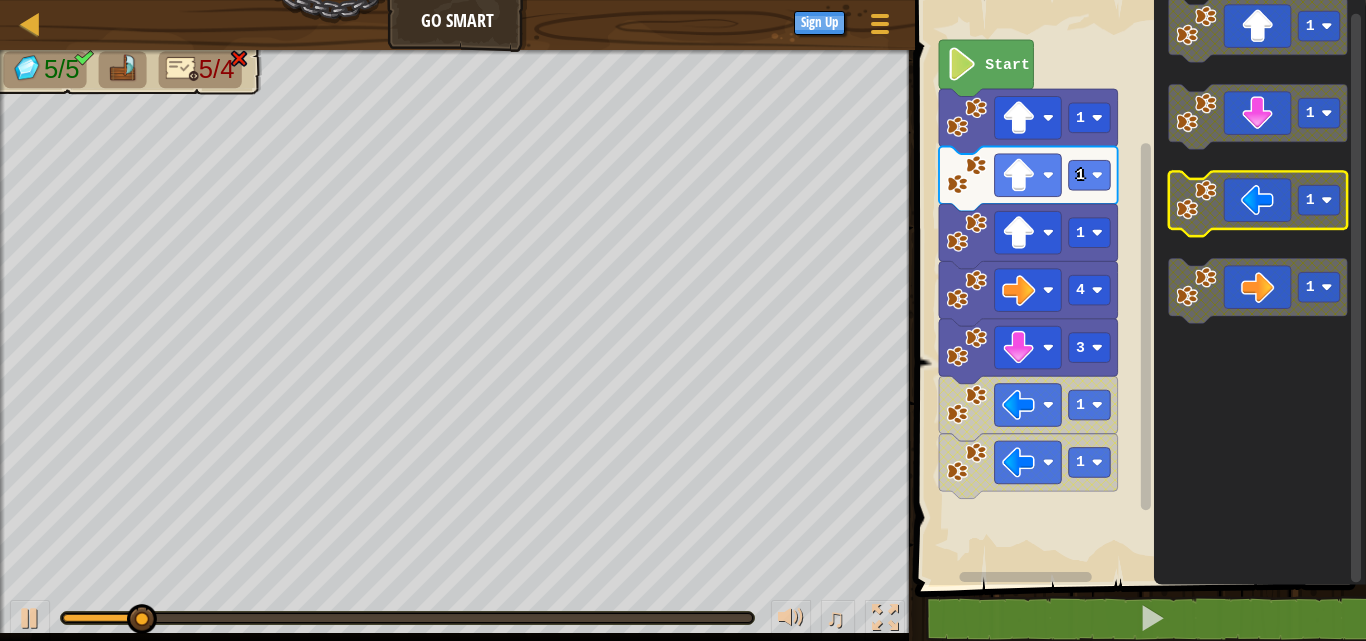 click 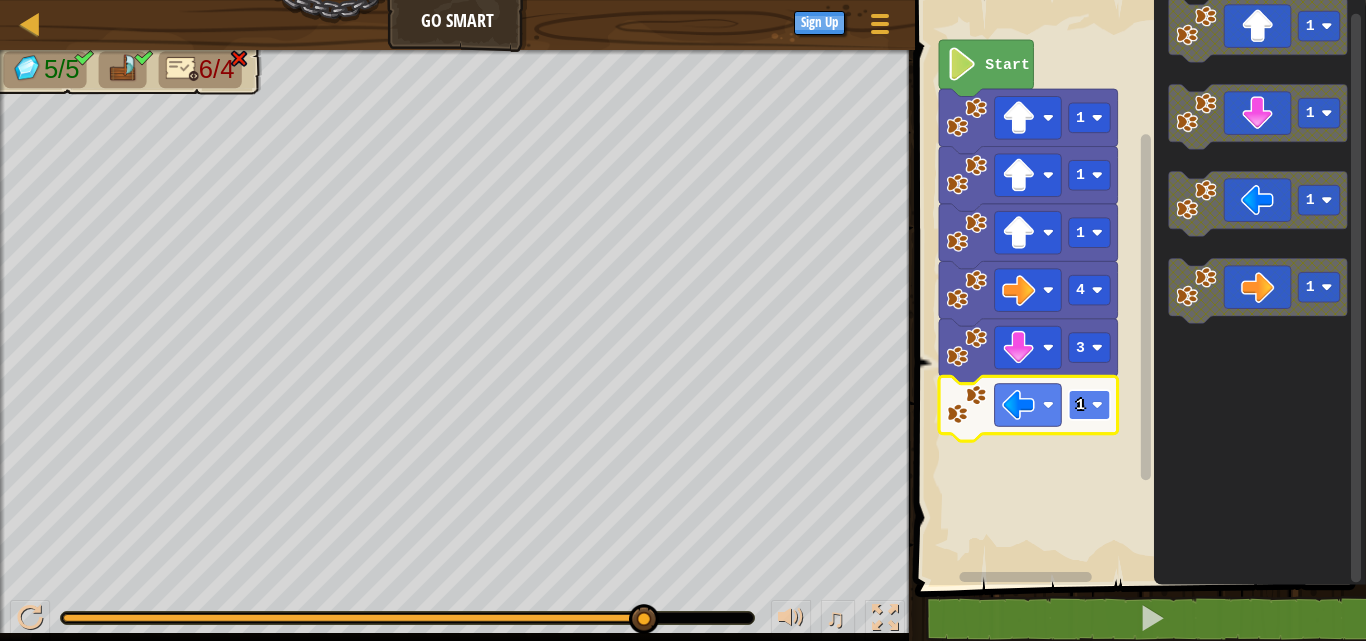 click 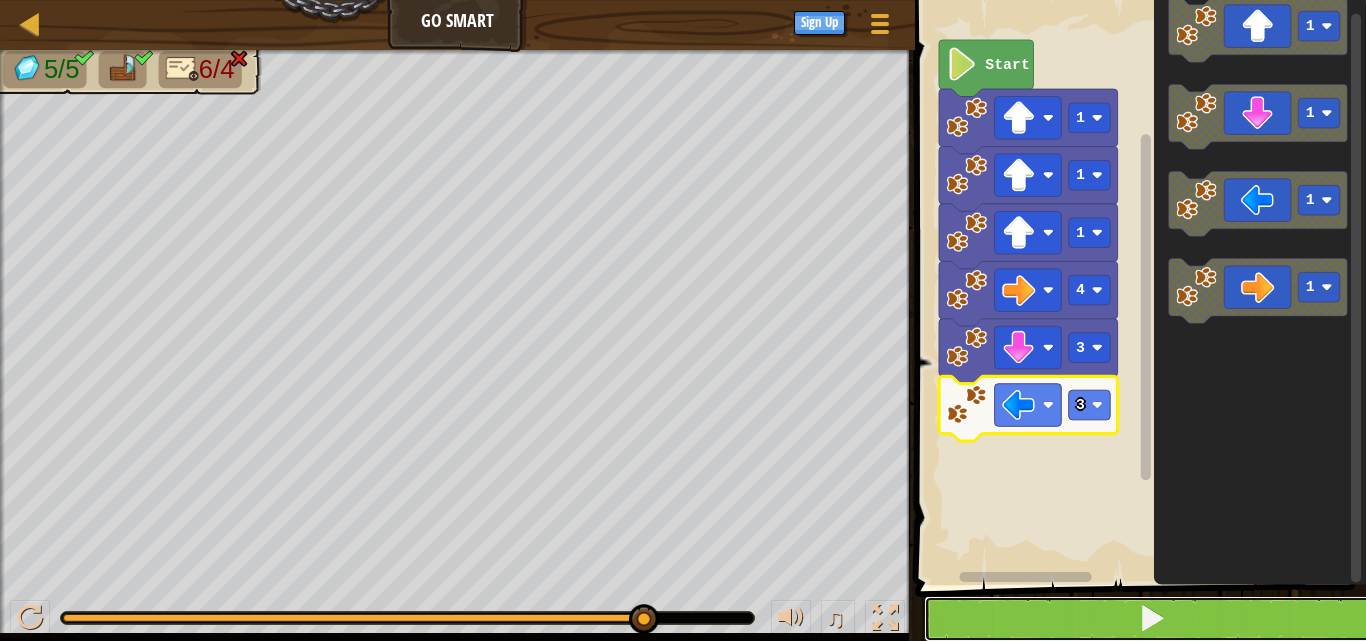 click at bounding box center (1152, 618) 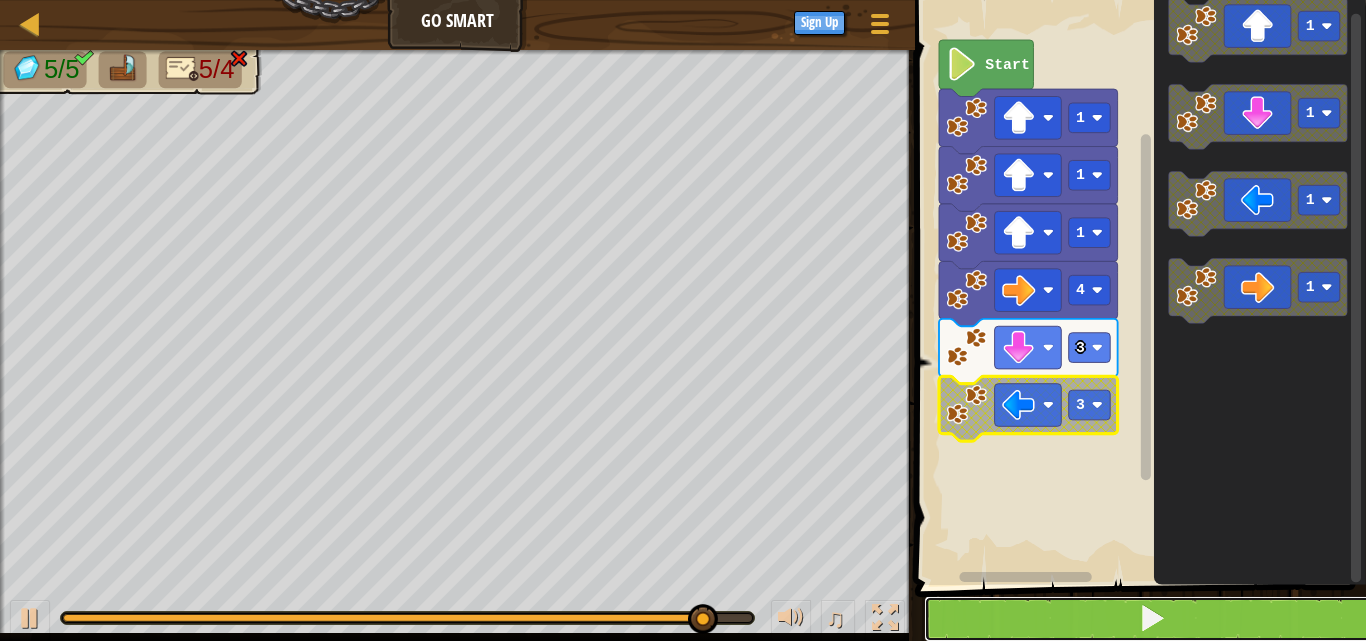 click at bounding box center [1152, 619] 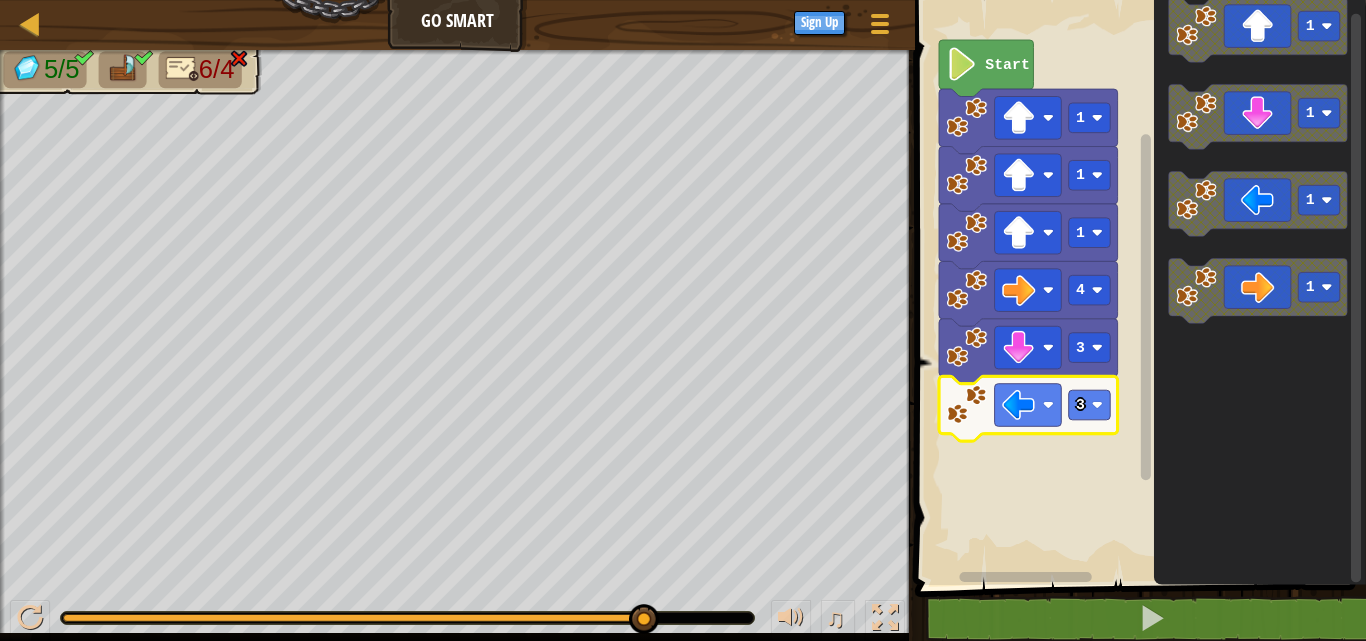 click 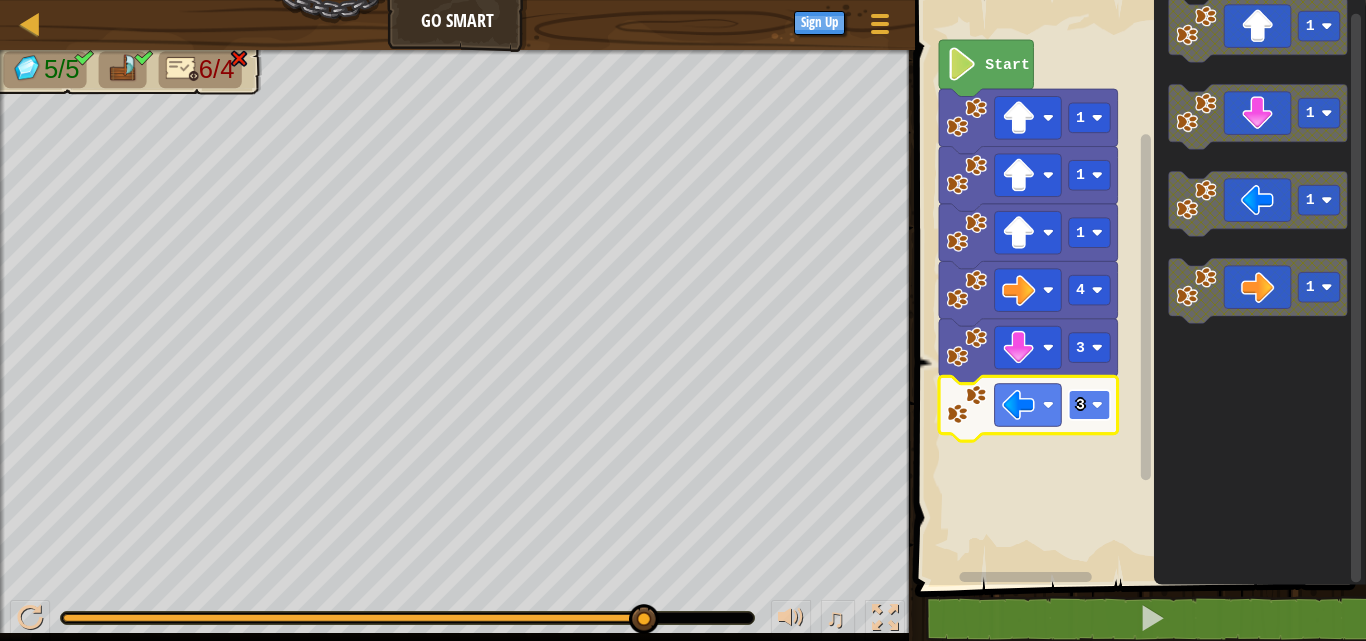 click 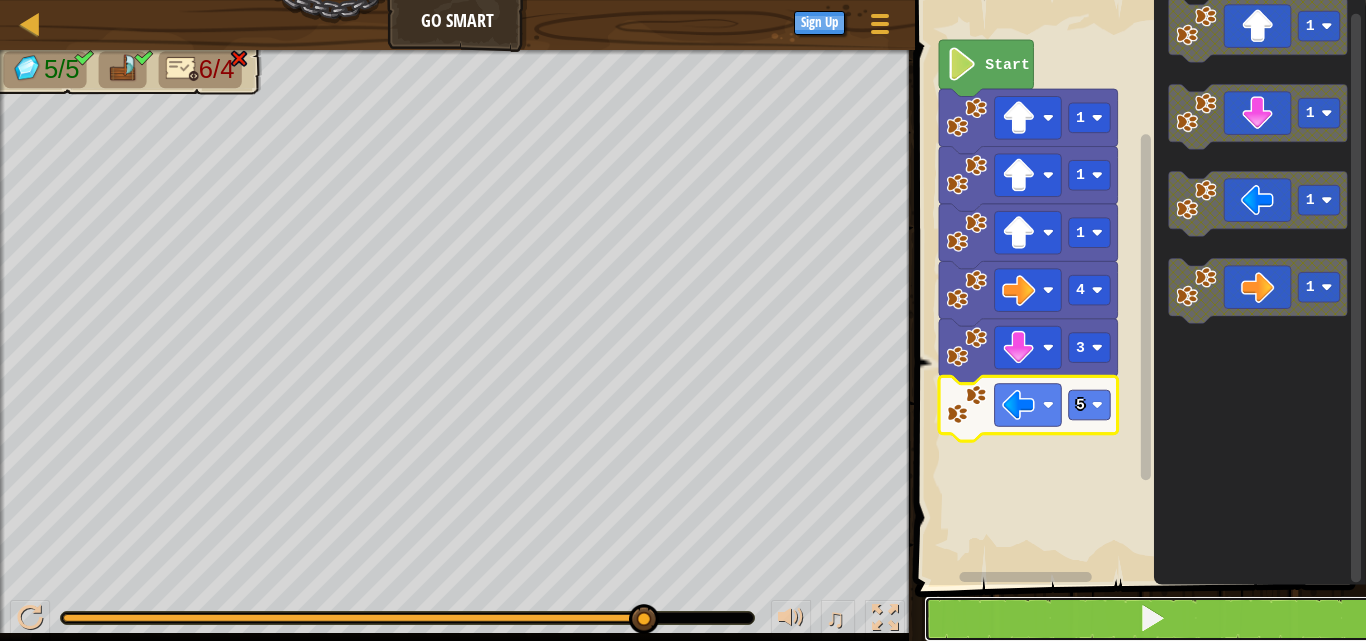 click at bounding box center (1152, 618) 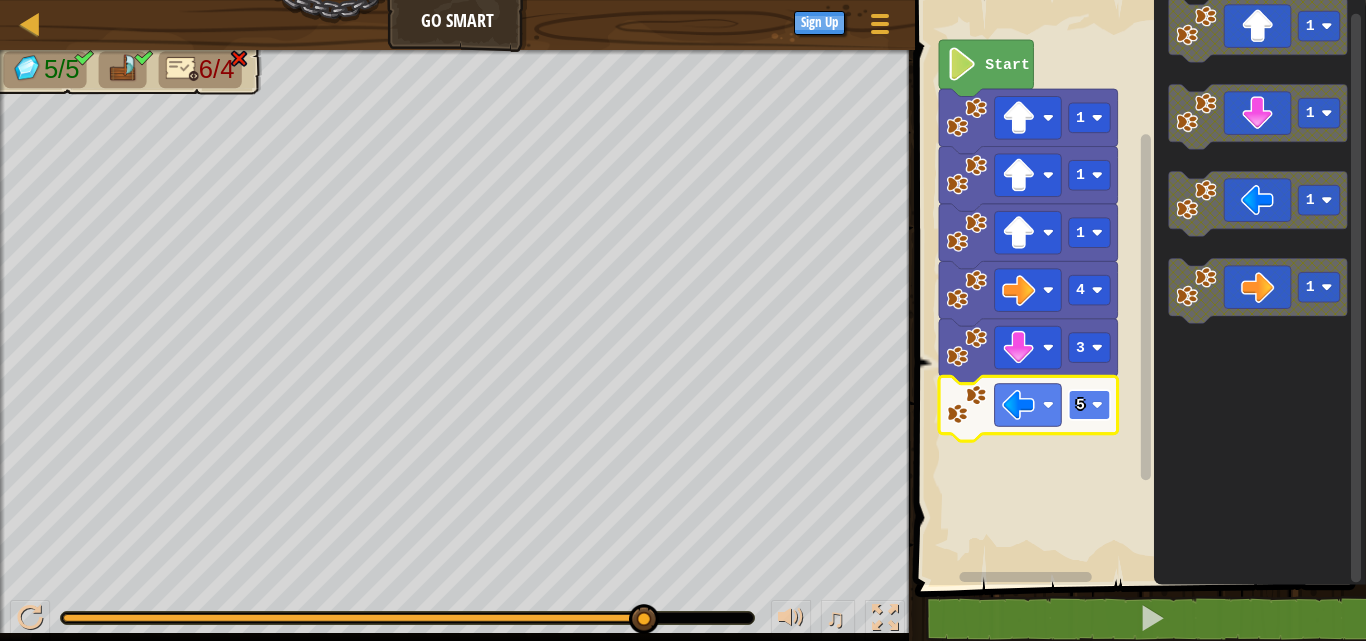 click 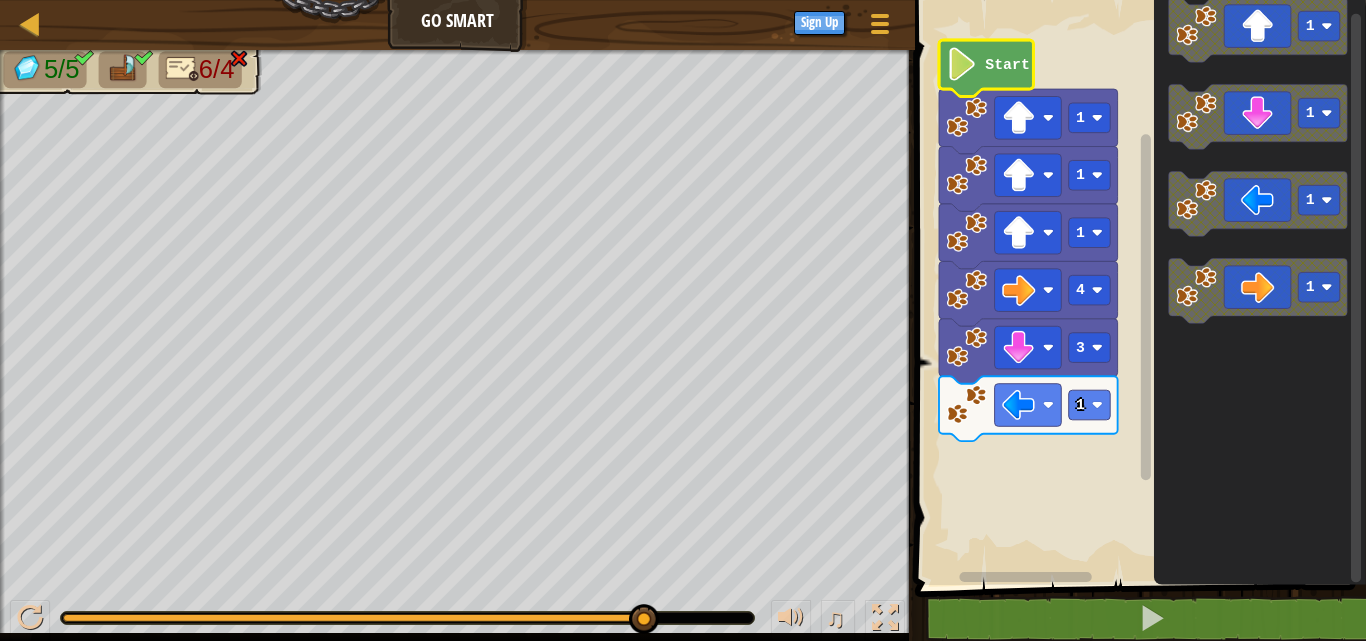 click 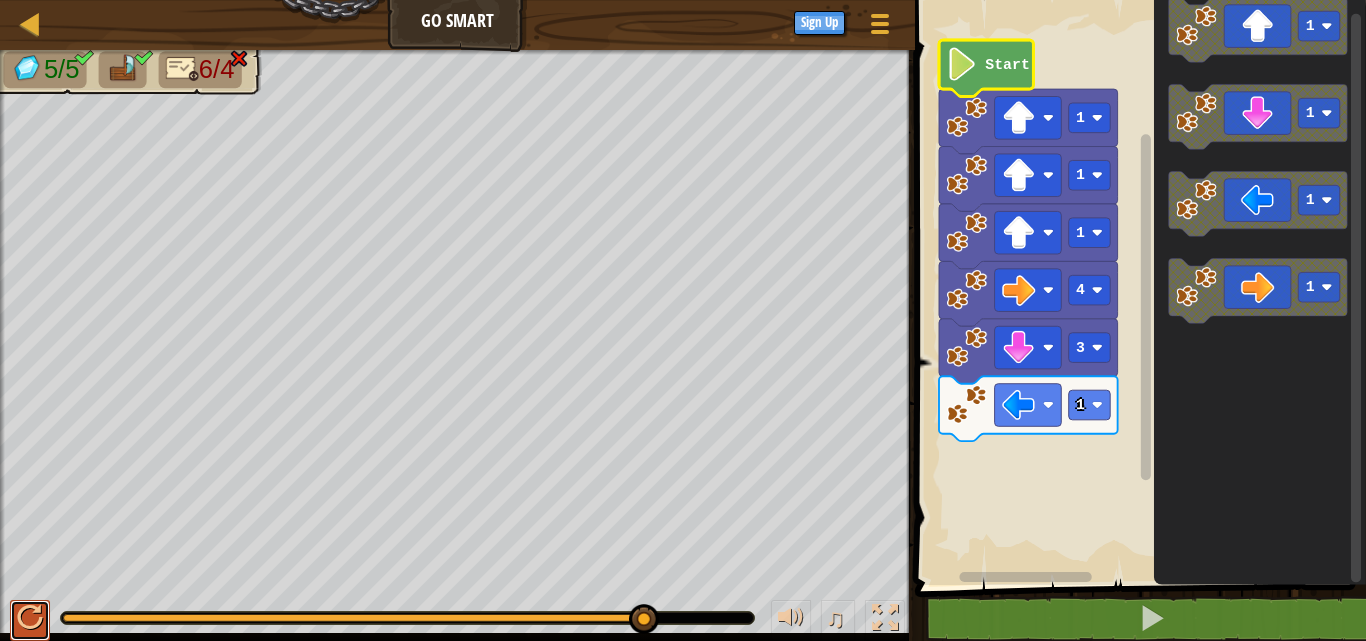 click at bounding box center (30, 620) 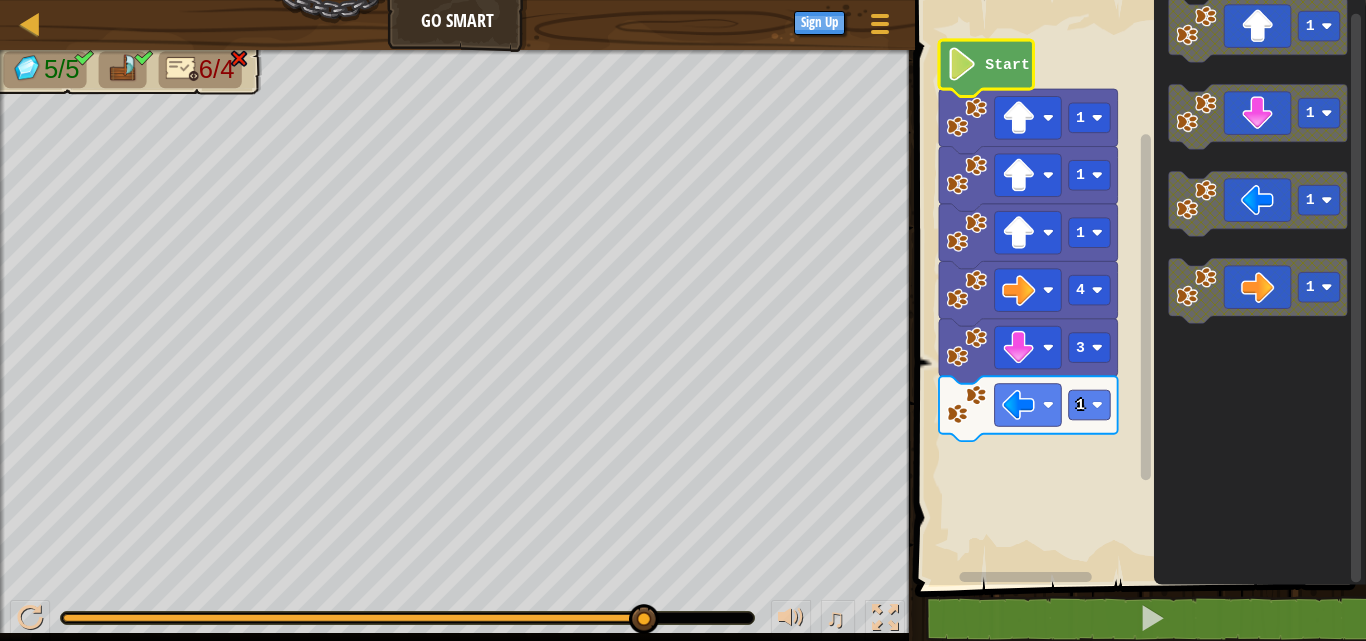 drag, startPoint x: 863, startPoint y: 651, endPoint x: 847, endPoint y: 654, distance: 16.27882 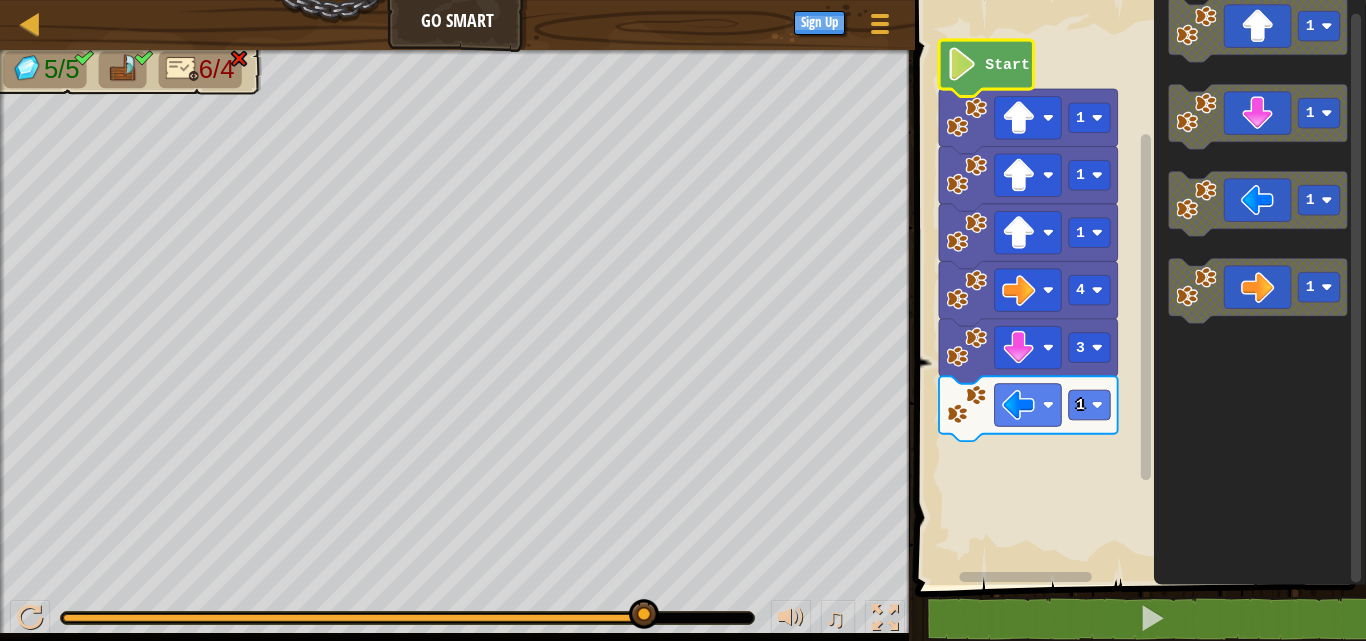 click at bounding box center [407, 618] 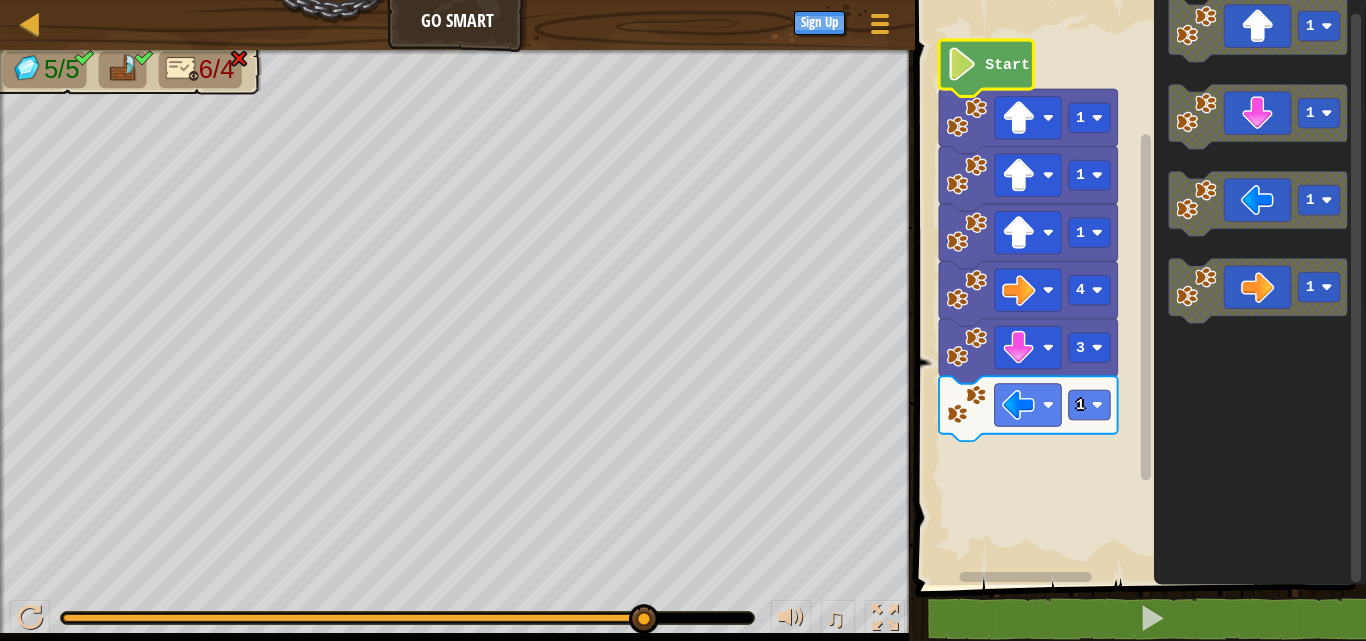 drag, startPoint x: 639, startPoint y: 614, endPoint x: 738, endPoint y: 613, distance: 99.00505 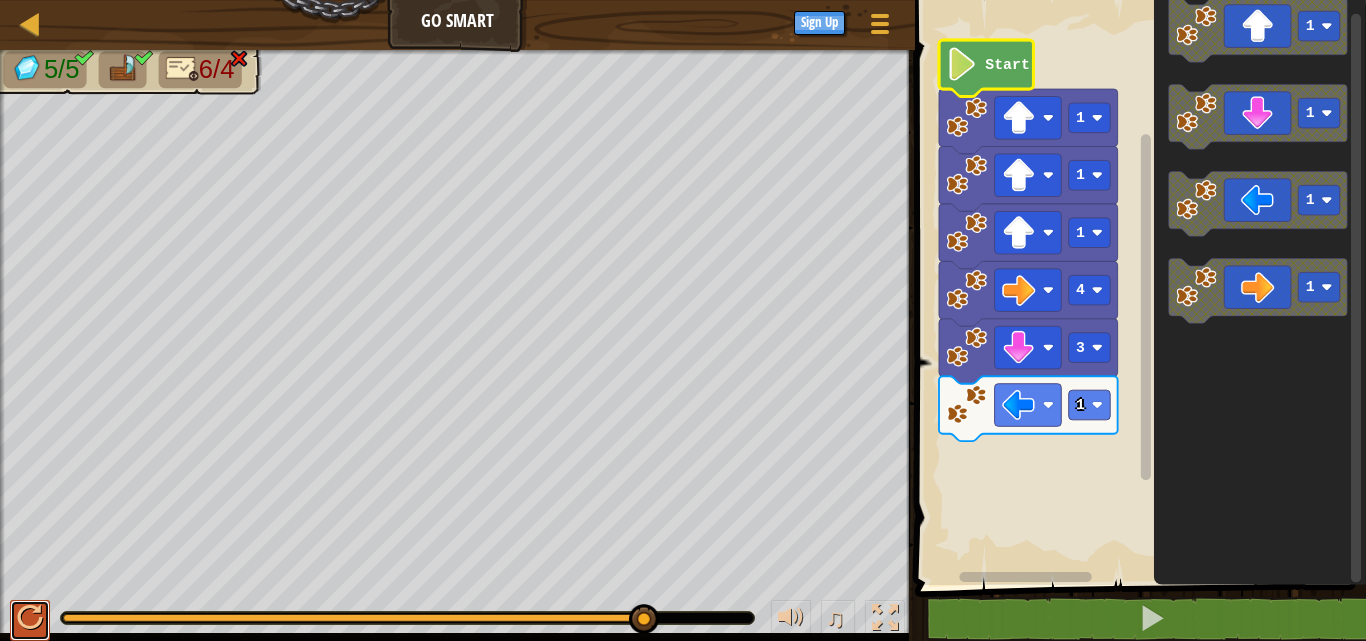 click at bounding box center [30, 618] 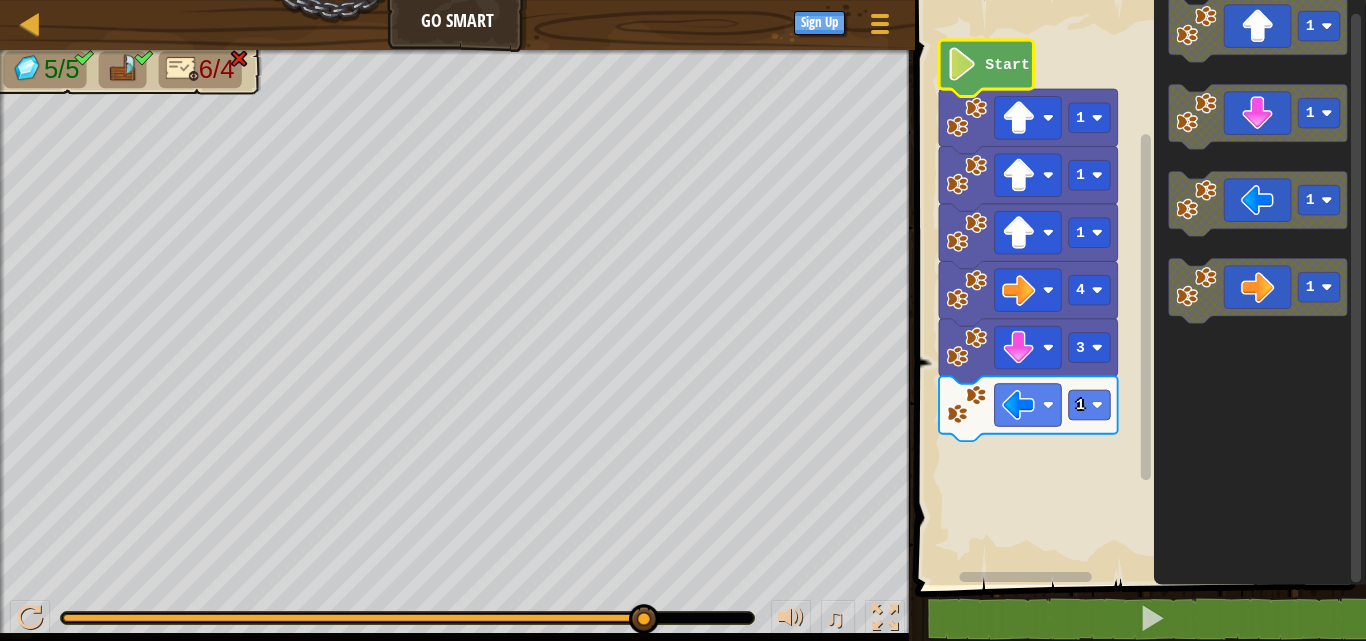 drag, startPoint x: 135, startPoint y: 608, endPoint x: 1365, endPoint y: 669, distance: 1231.5117 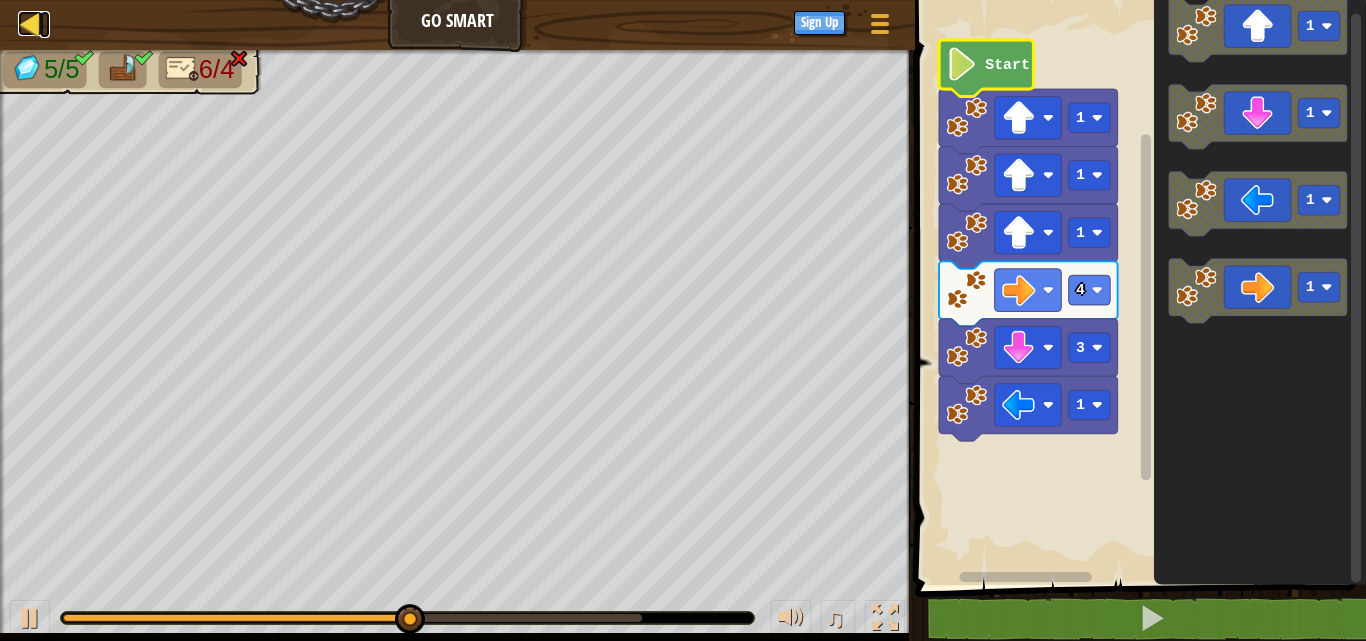click at bounding box center [30, 23] 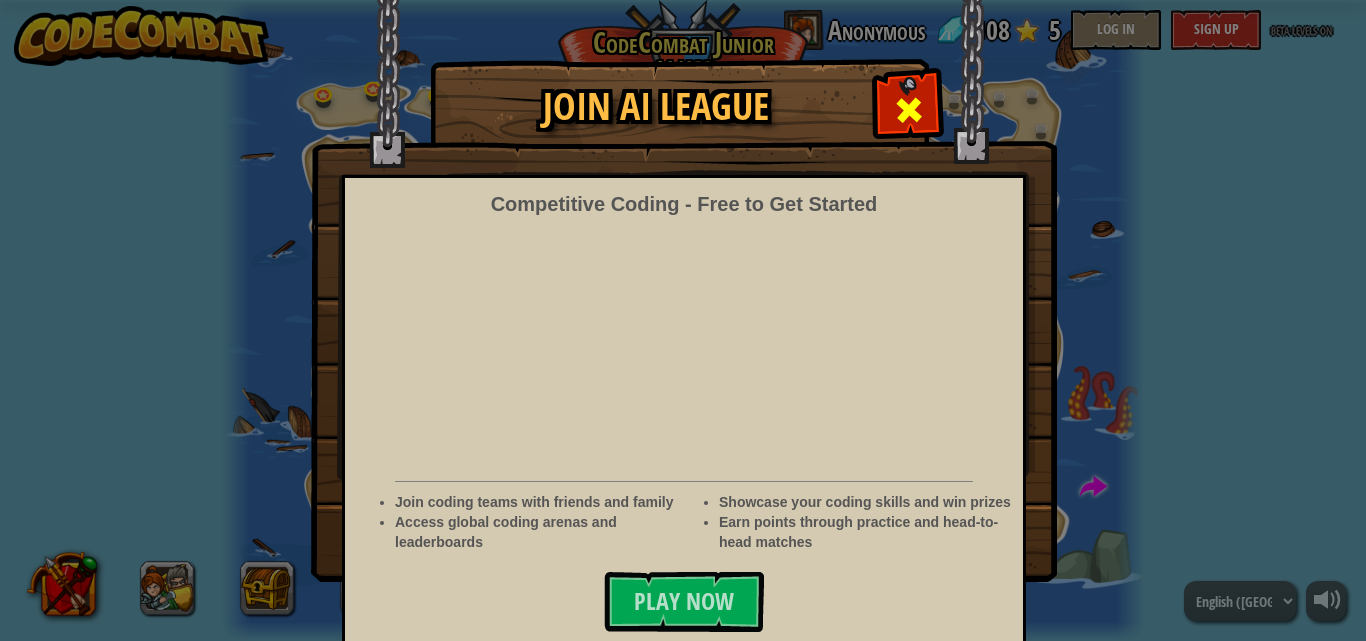 click at bounding box center (909, 110) 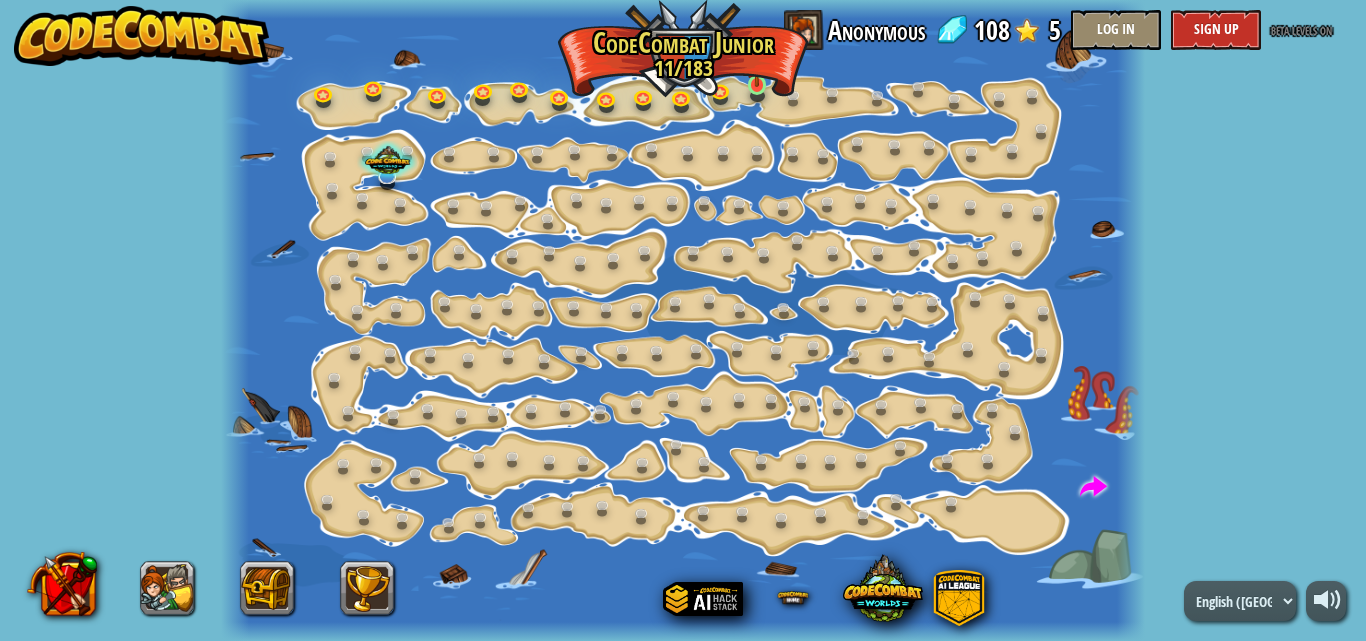 click at bounding box center (756, 62) 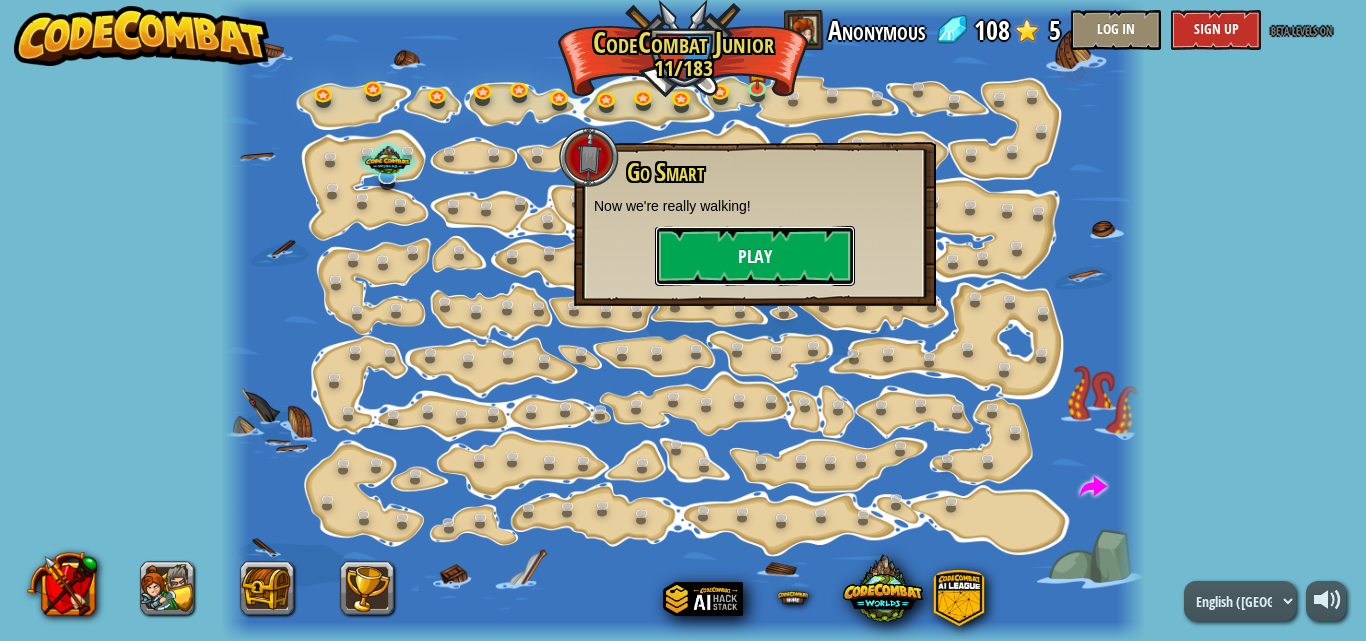 click on "Play" at bounding box center (755, 256) 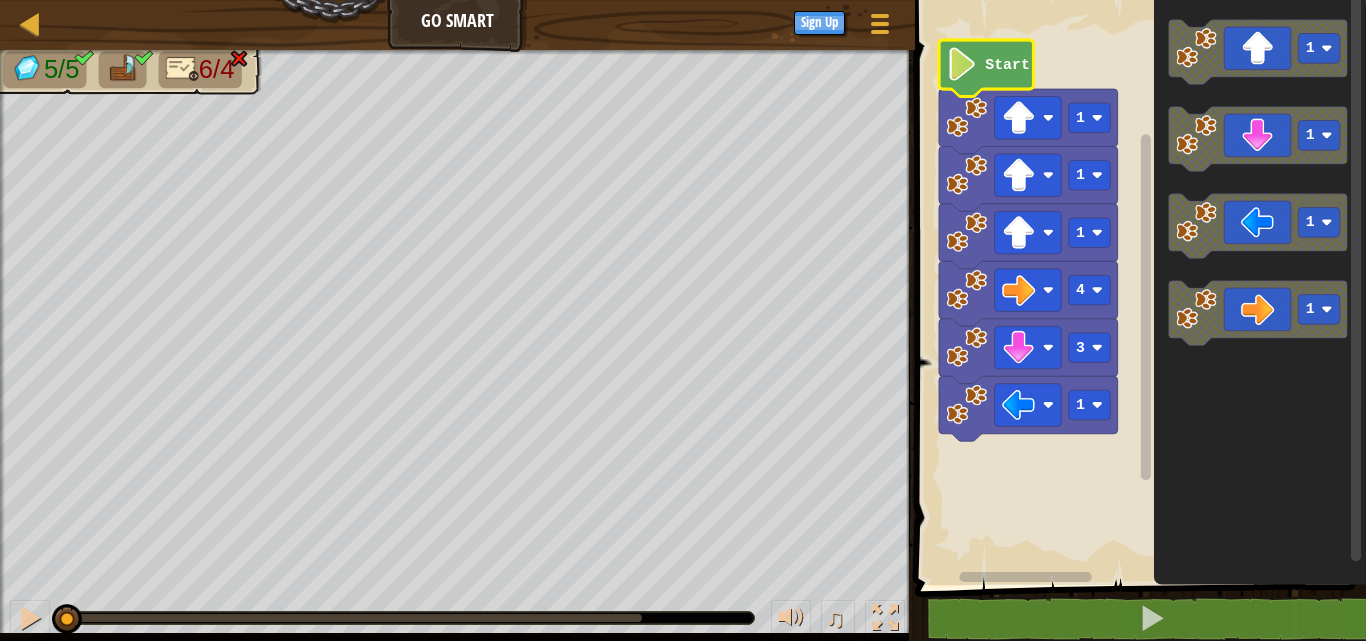 click 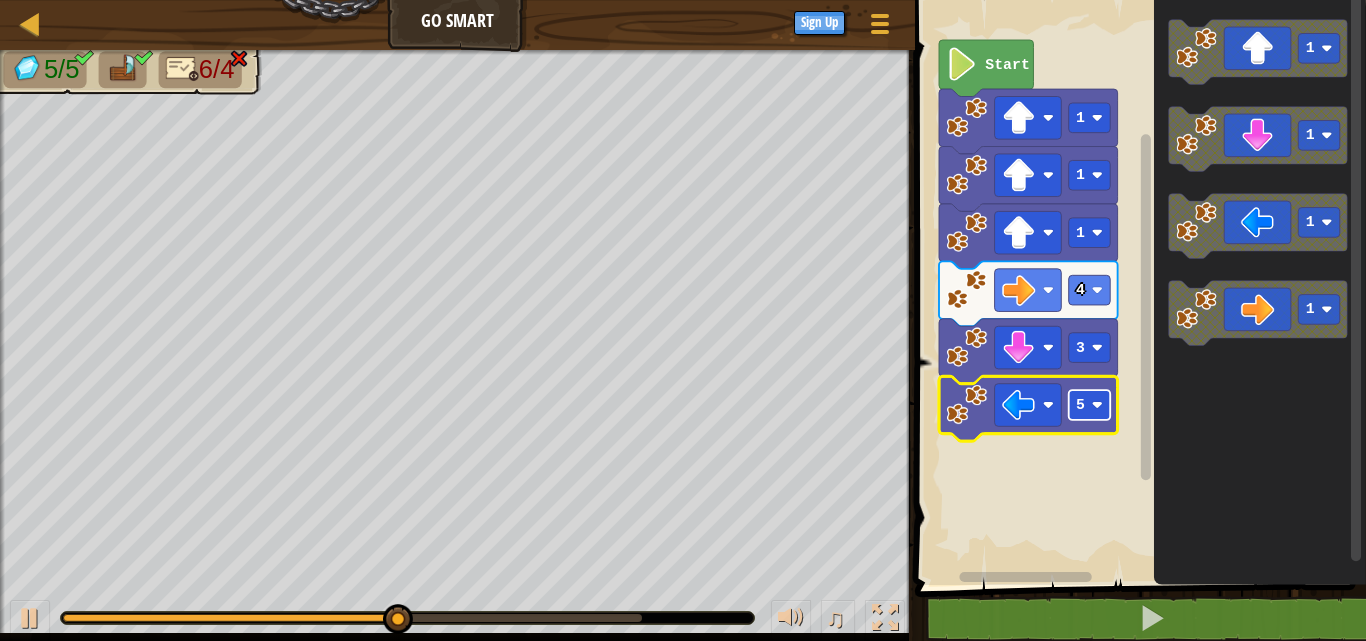 click 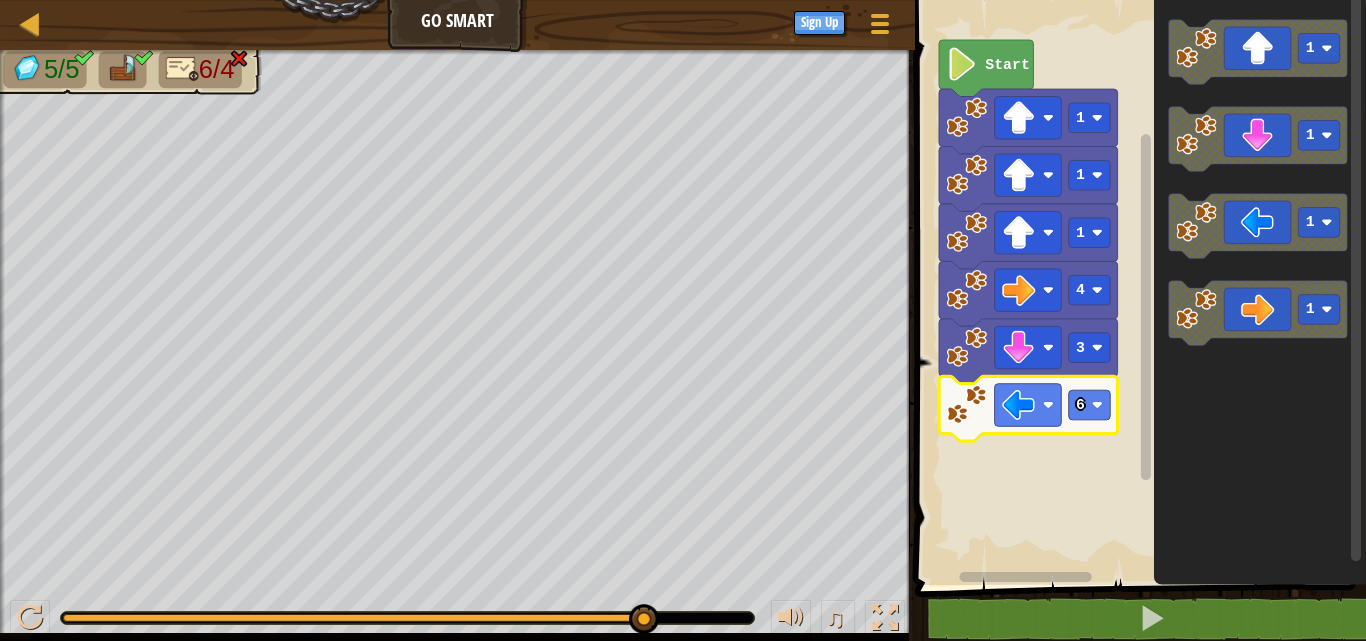 drag, startPoint x: 650, startPoint y: 616, endPoint x: 665, endPoint y: 608, distance: 17 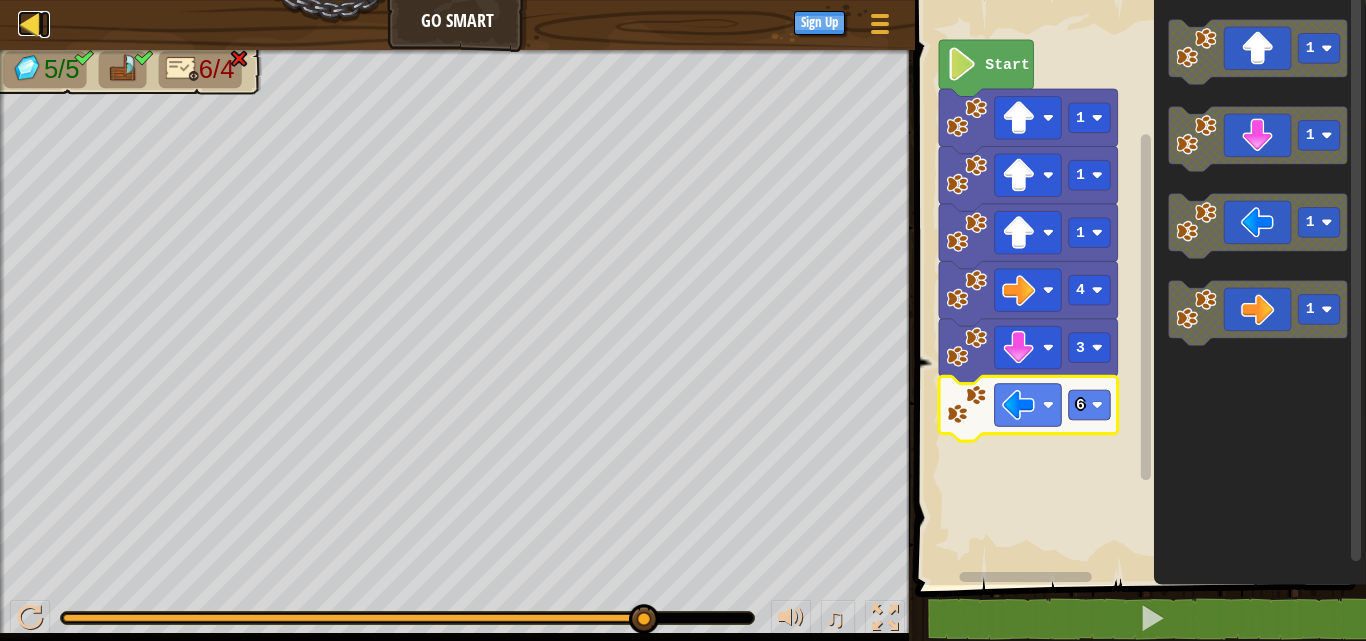 click at bounding box center [30, 23] 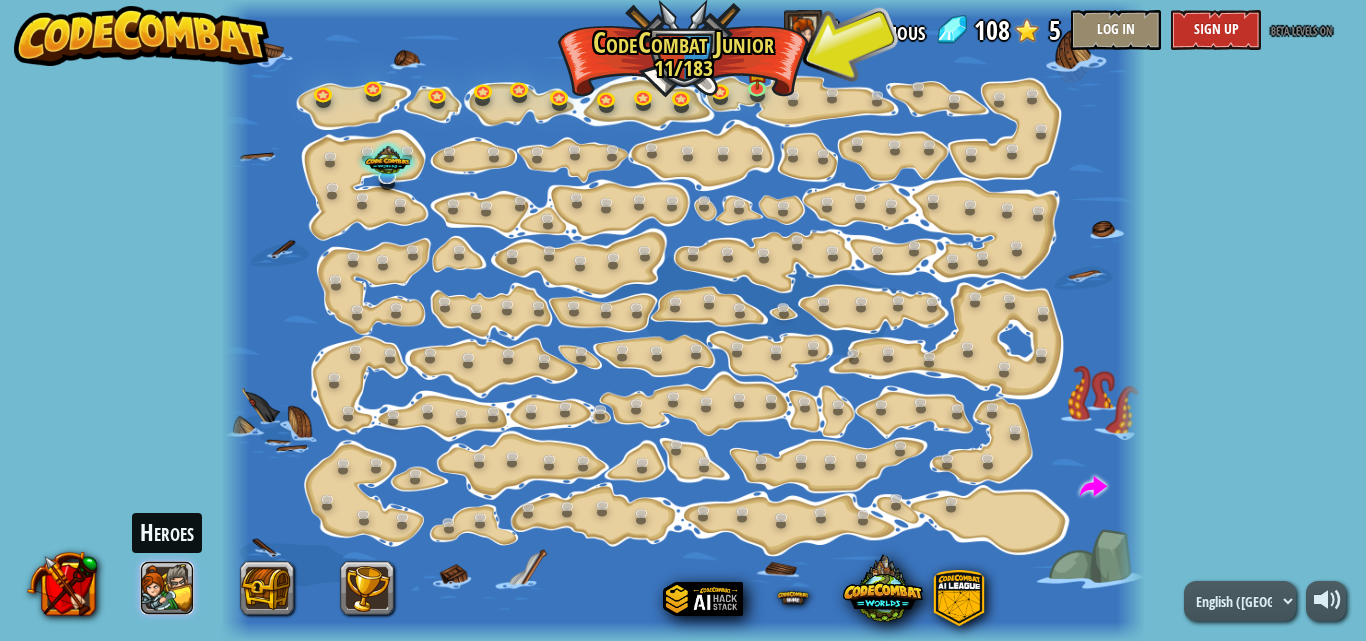 click at bounding box center [168, 588] 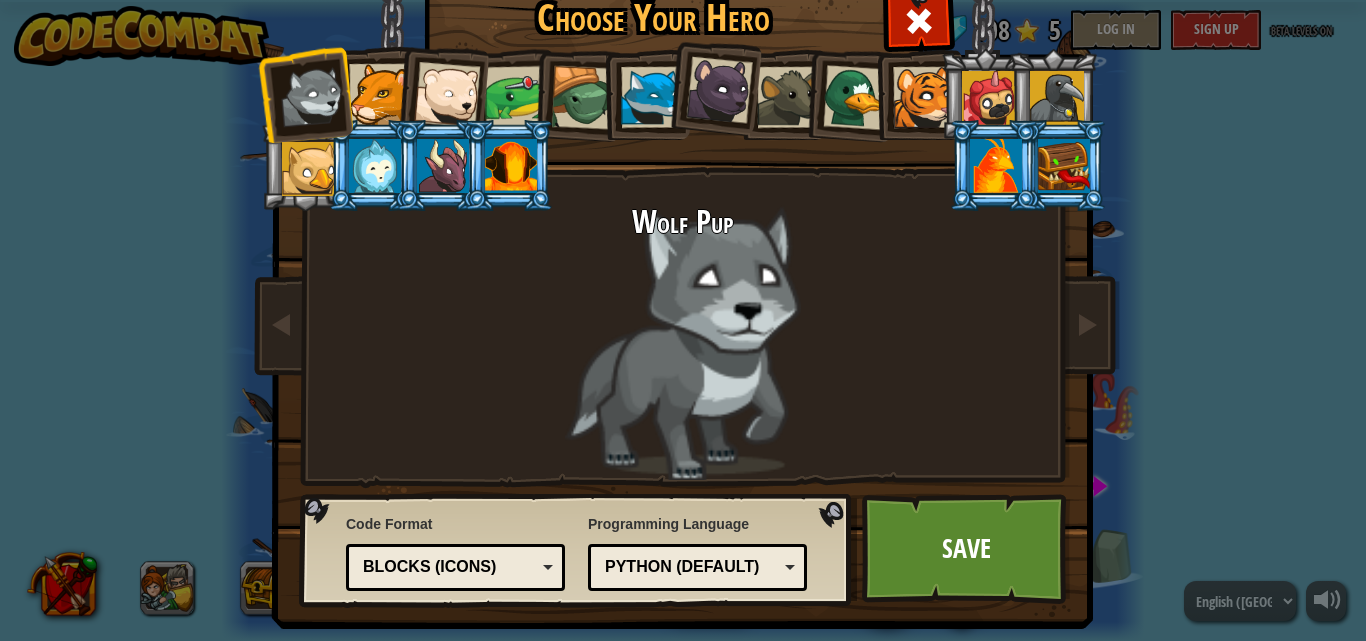 click at bounding box center [719, 90] 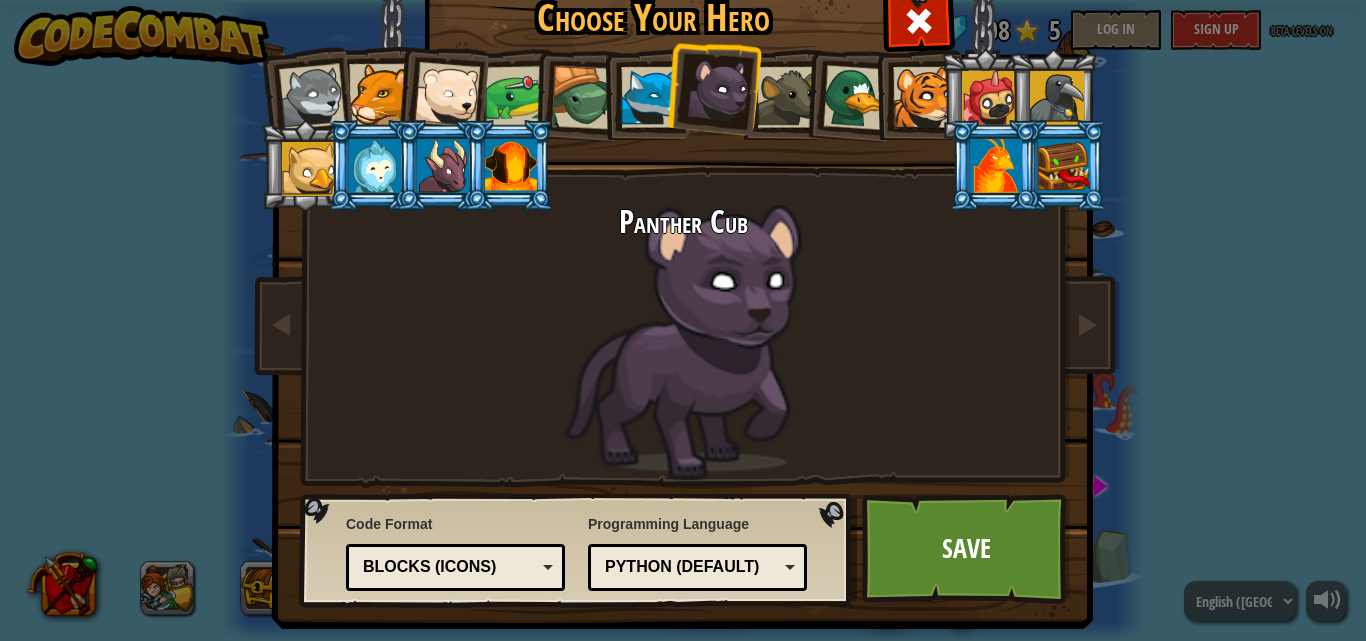 click at bounding box center [651, 97] 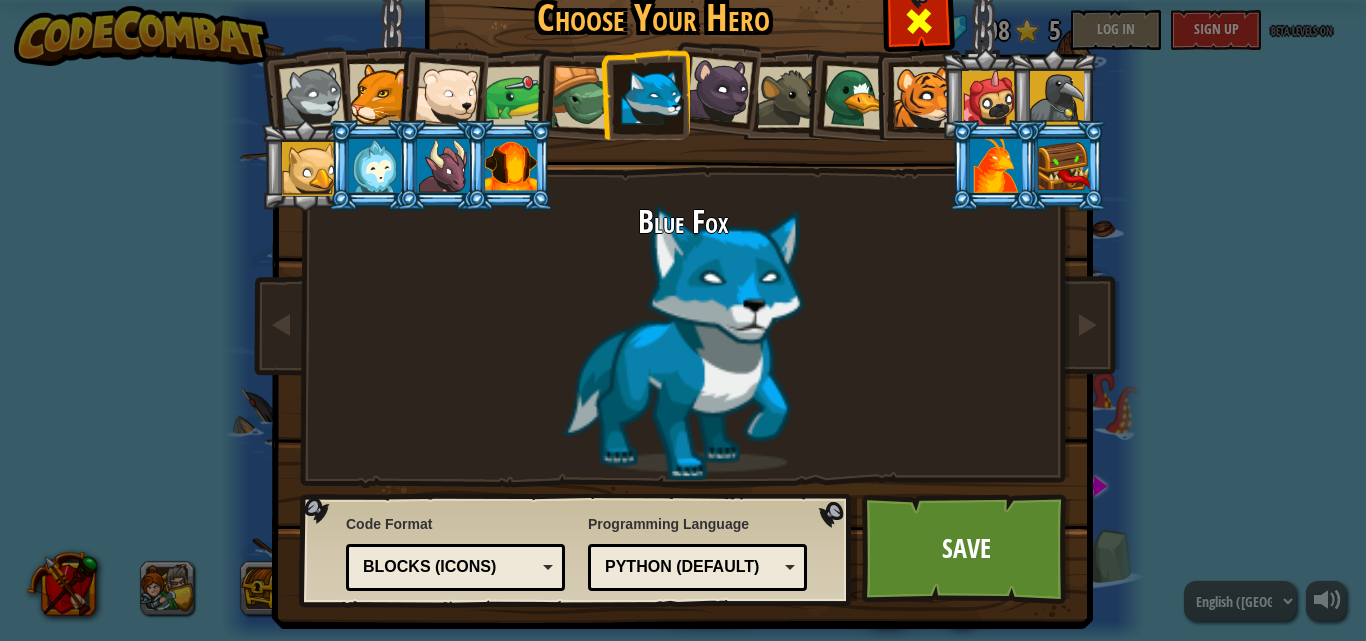 click at bounding box center [918, 18] 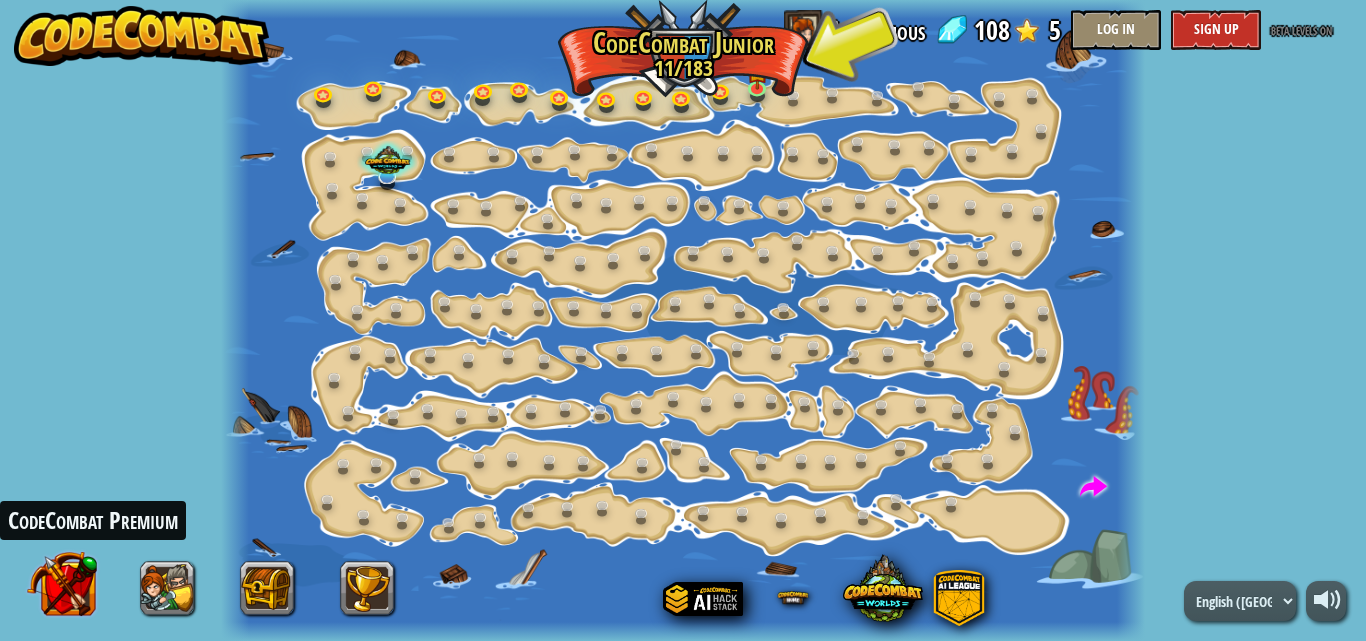 click at bounding box center [62, 584] 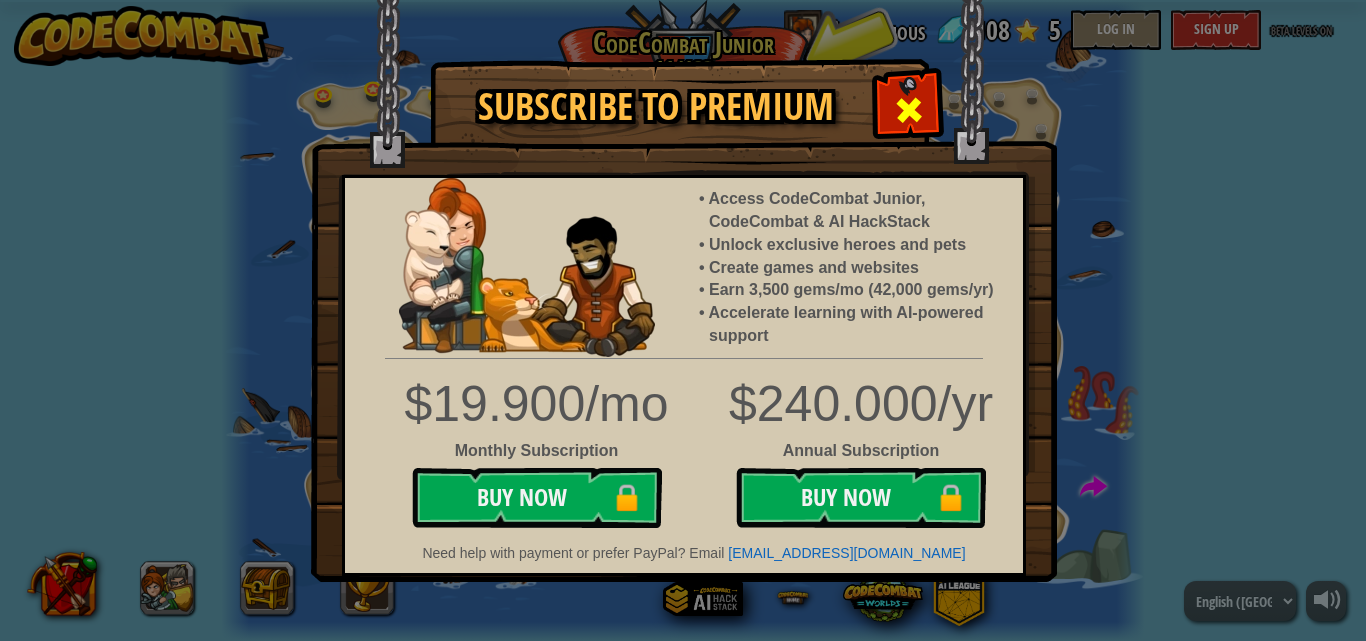 click at bounding box center (909, 110) 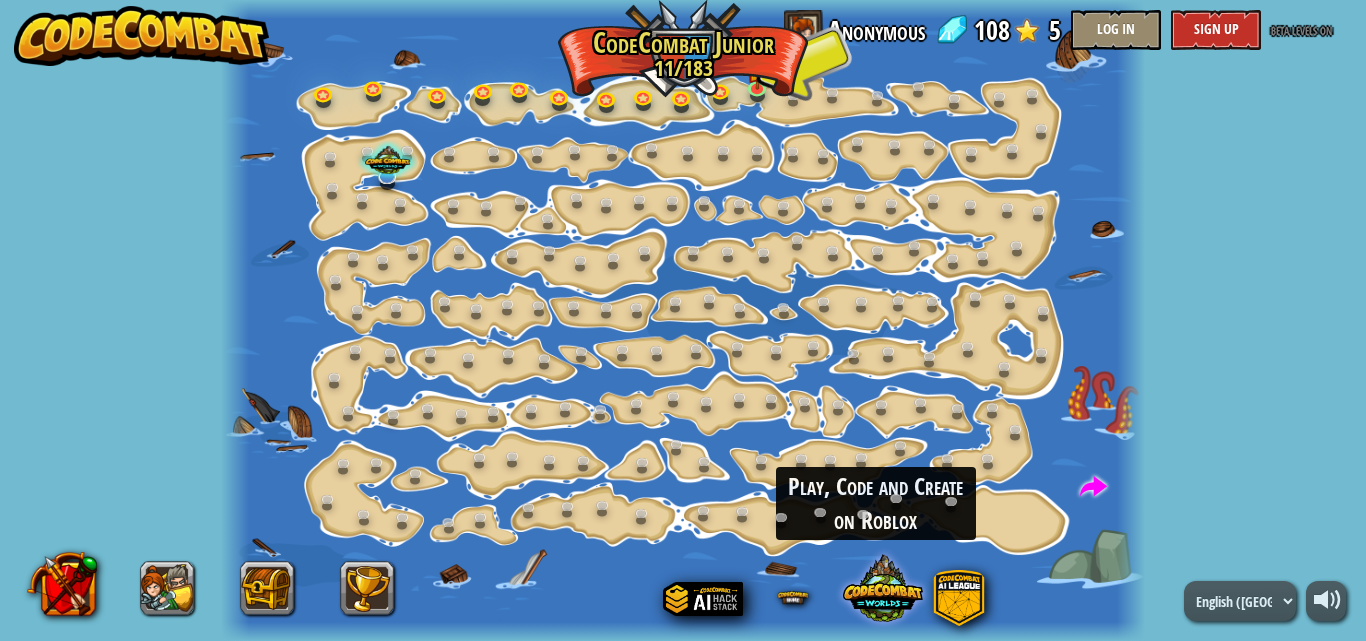 click at bounding box center (883, 588) 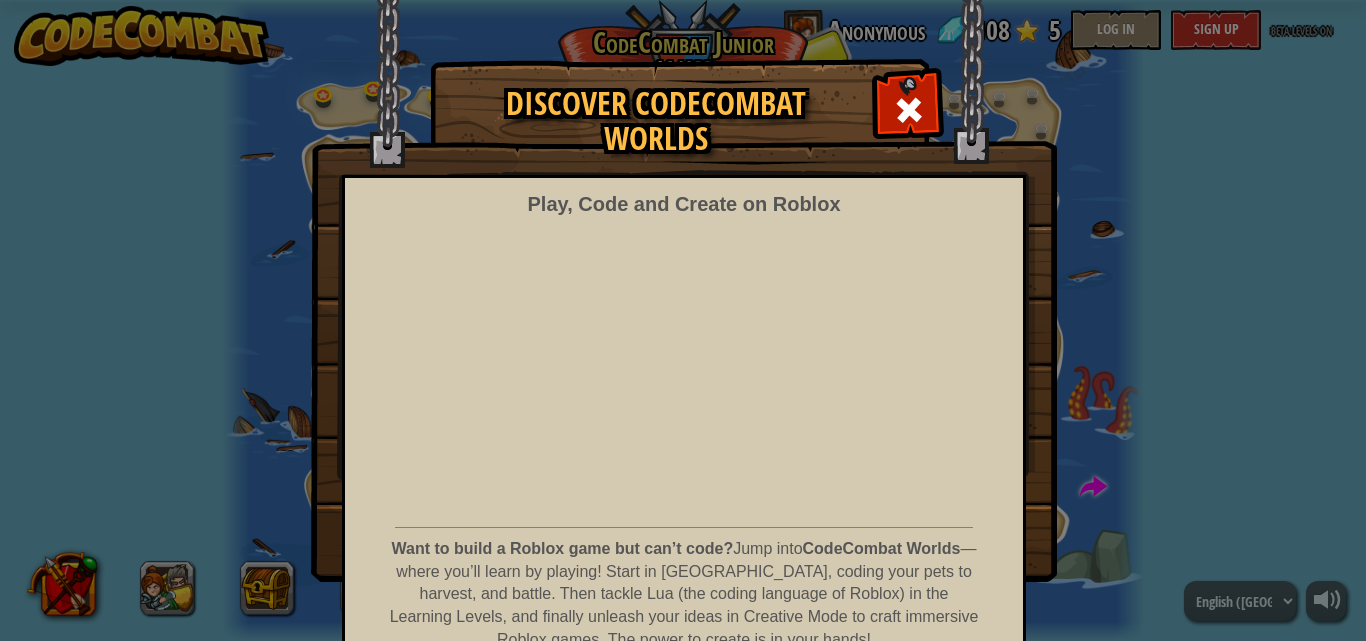 click at bounding box center (684, 291) 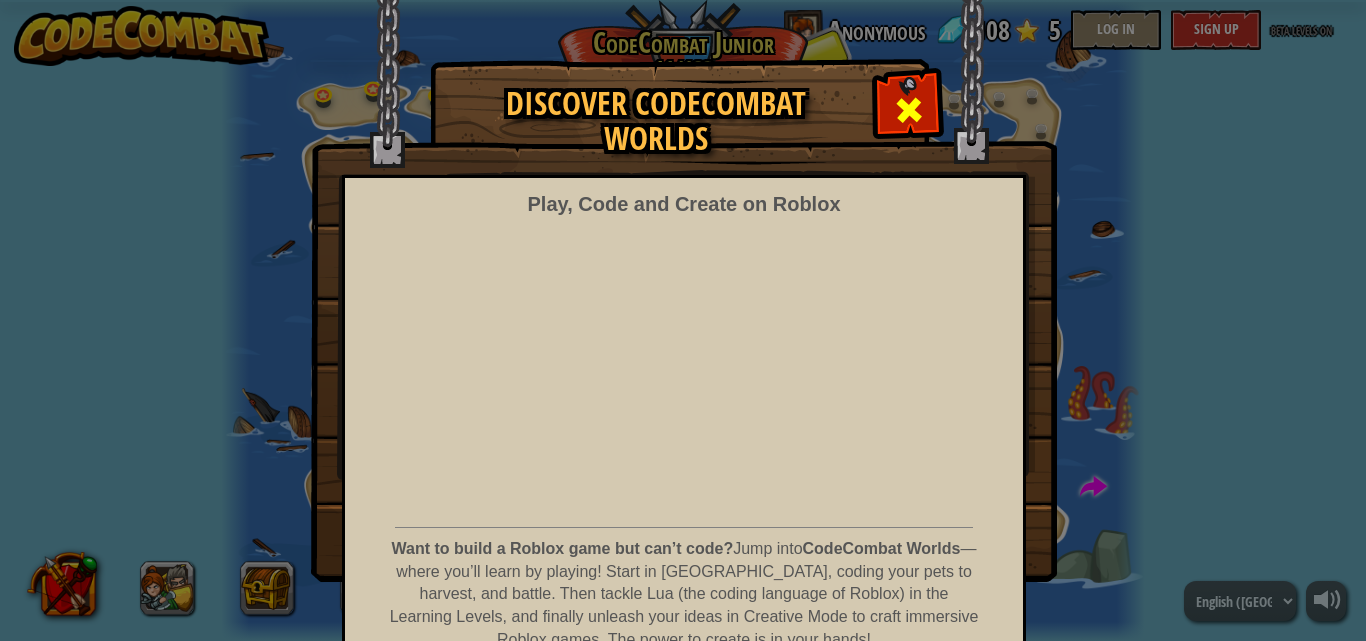 click at bounding box center (908, 107) 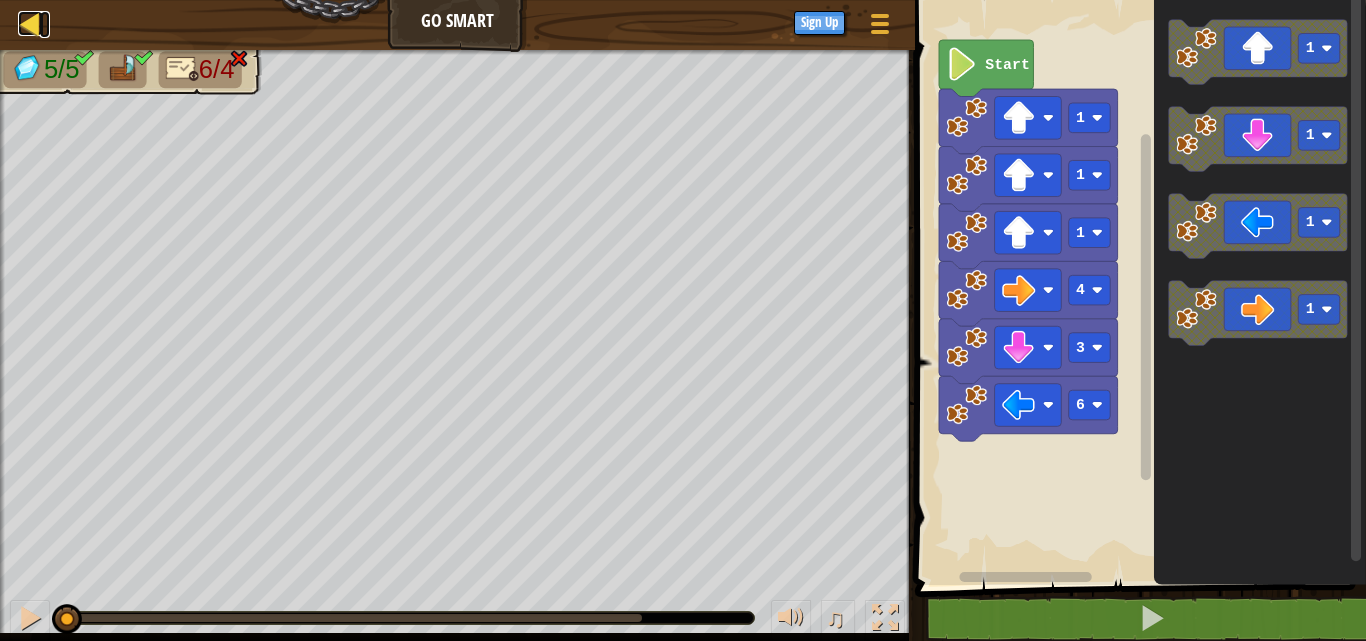 click on "Map" at bounding box center (45, 24) 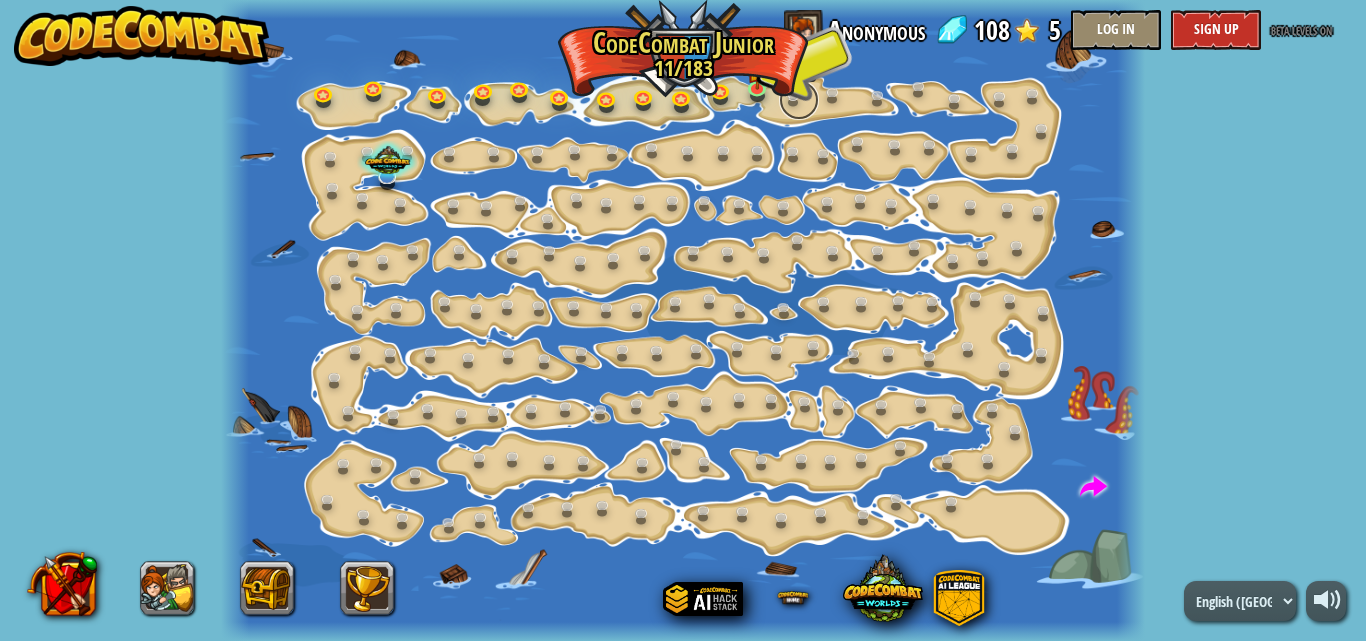 click at bounding box center (799, 100) 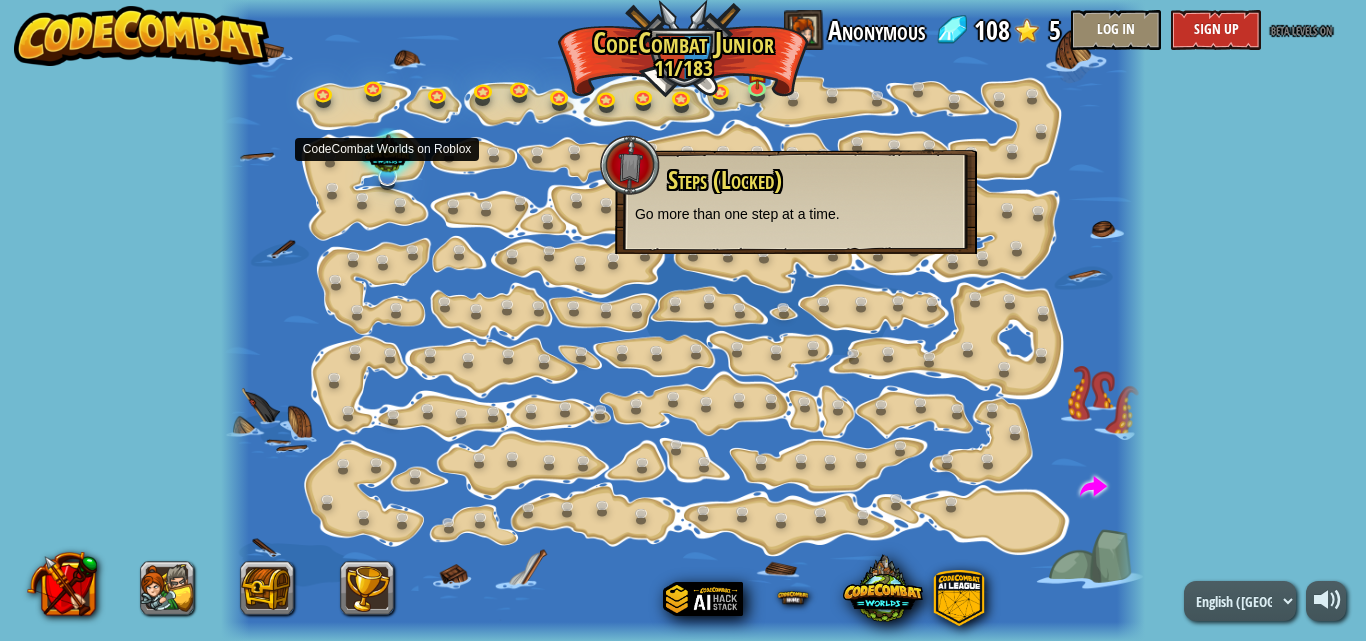 click at bounding box center (387, 156) 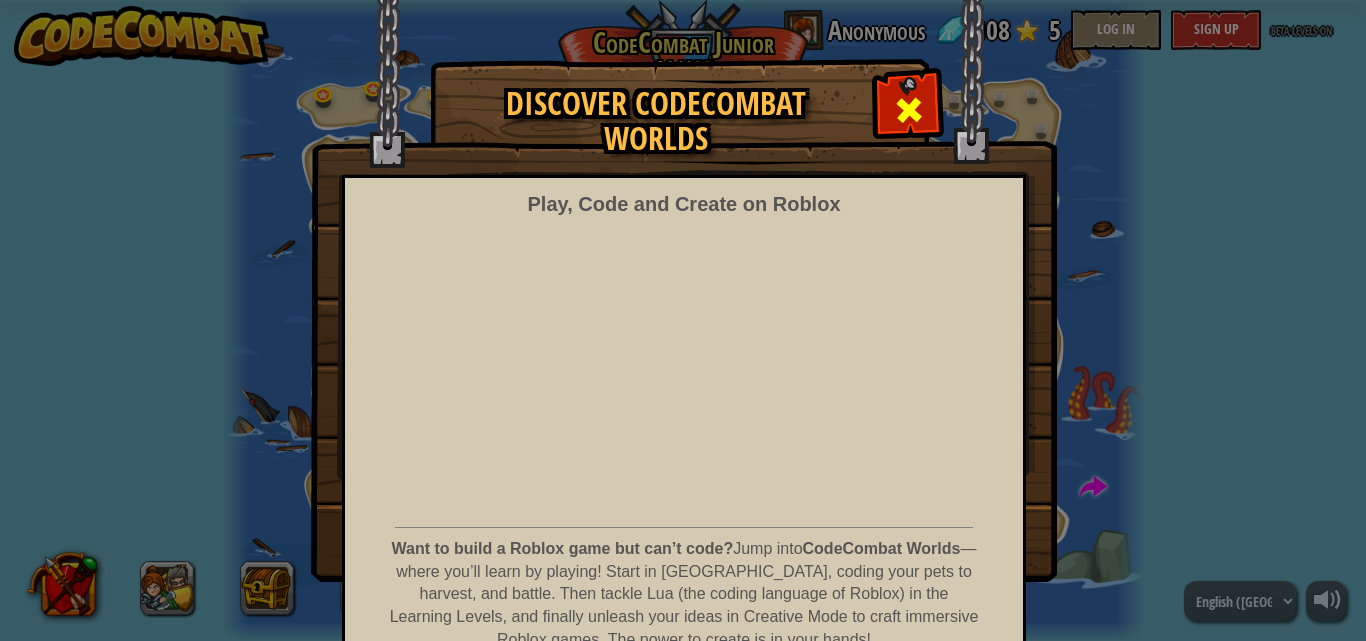 click at bounding box center (909, 110) 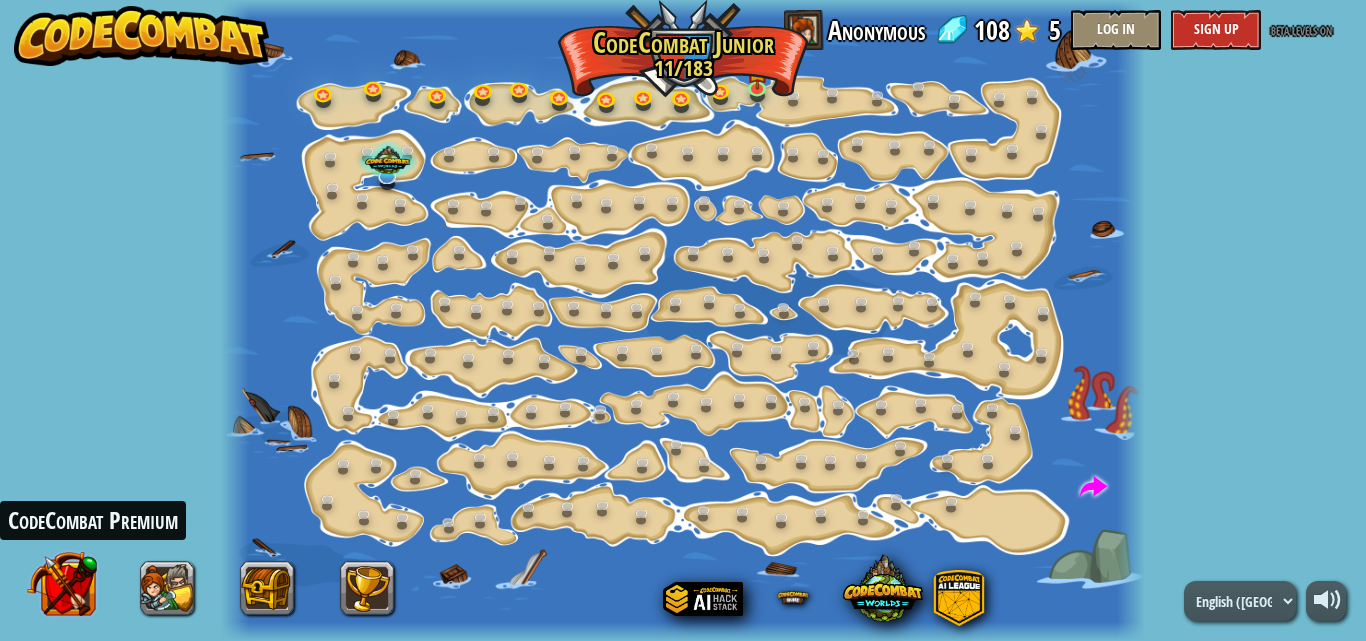 click at bounding box center [62, 584] 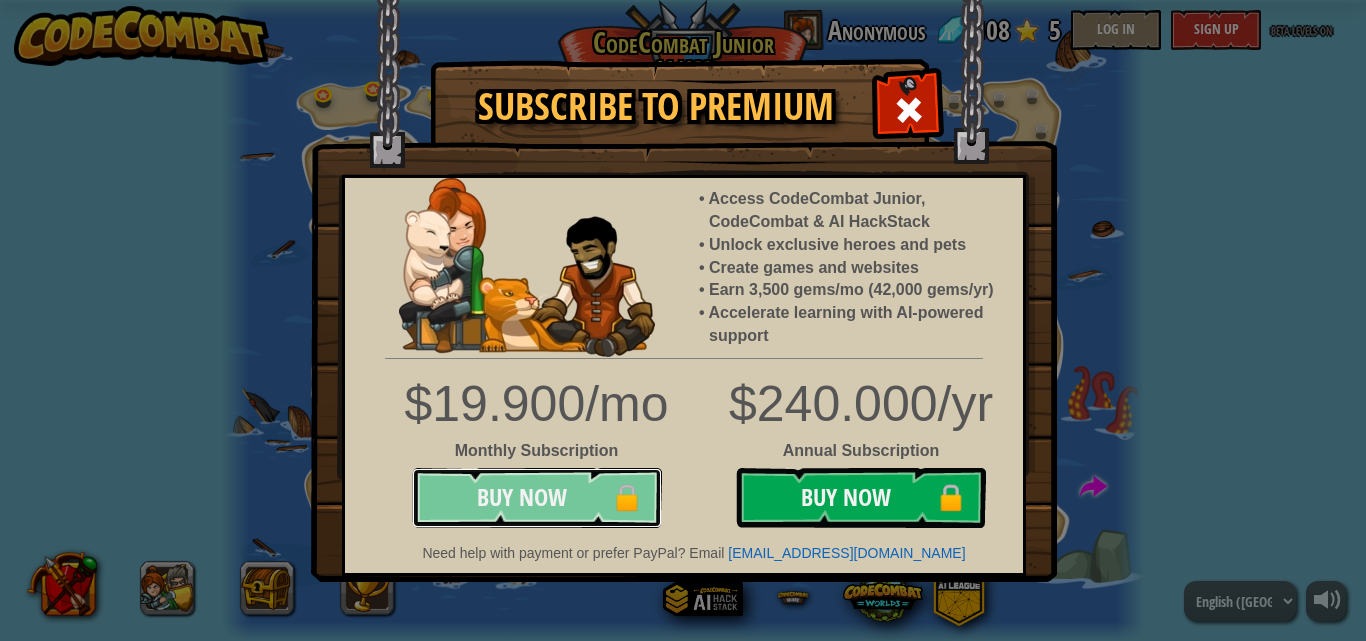 click on "Buy Now 🔒" at bounding box center [537, 498] 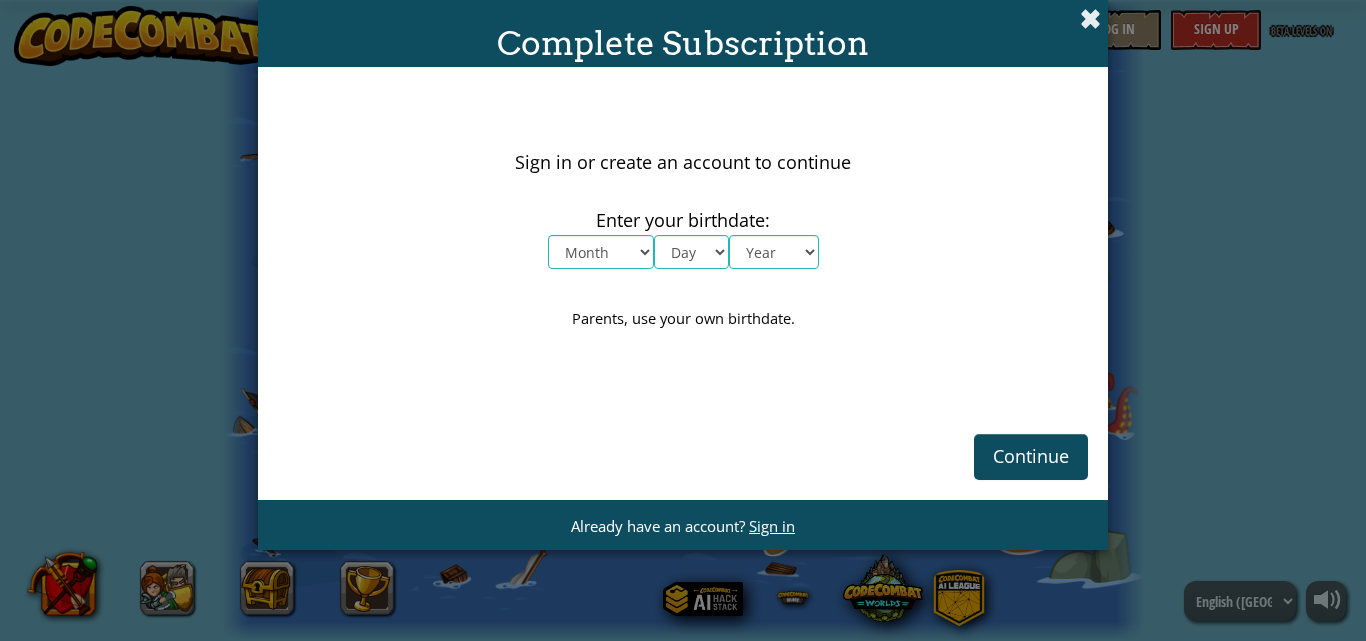 click at bounding box center (1090, 18) 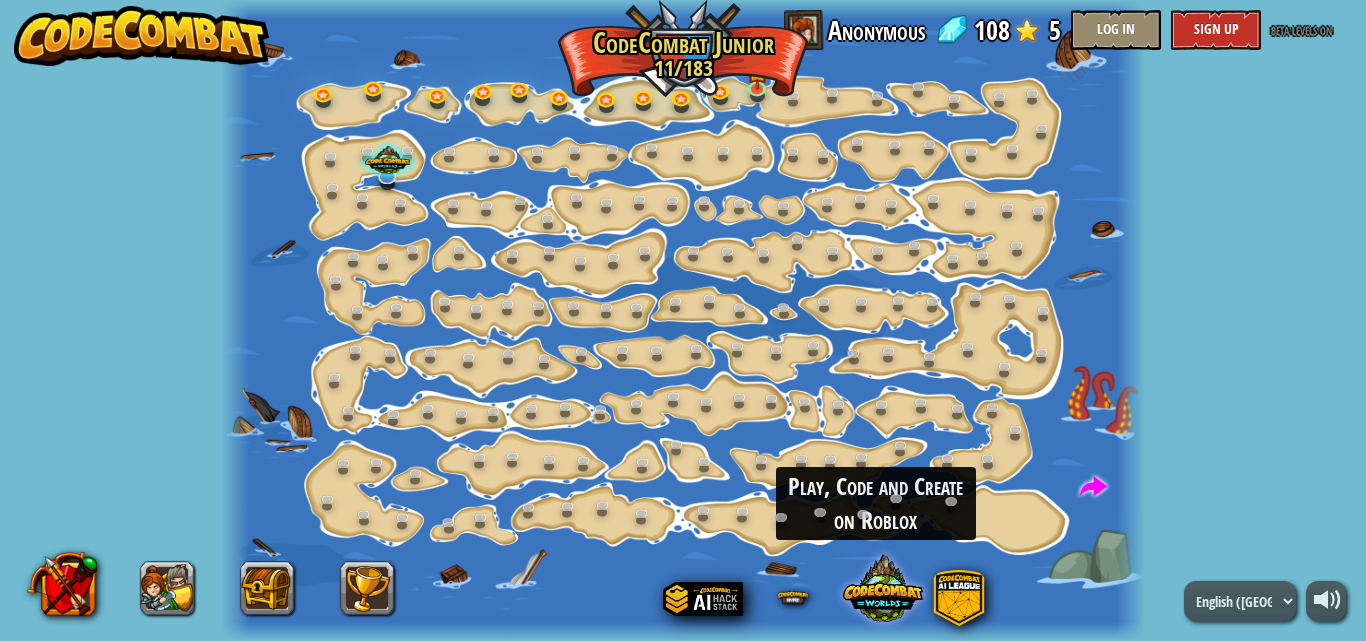 click at bounding box center (883, 588) 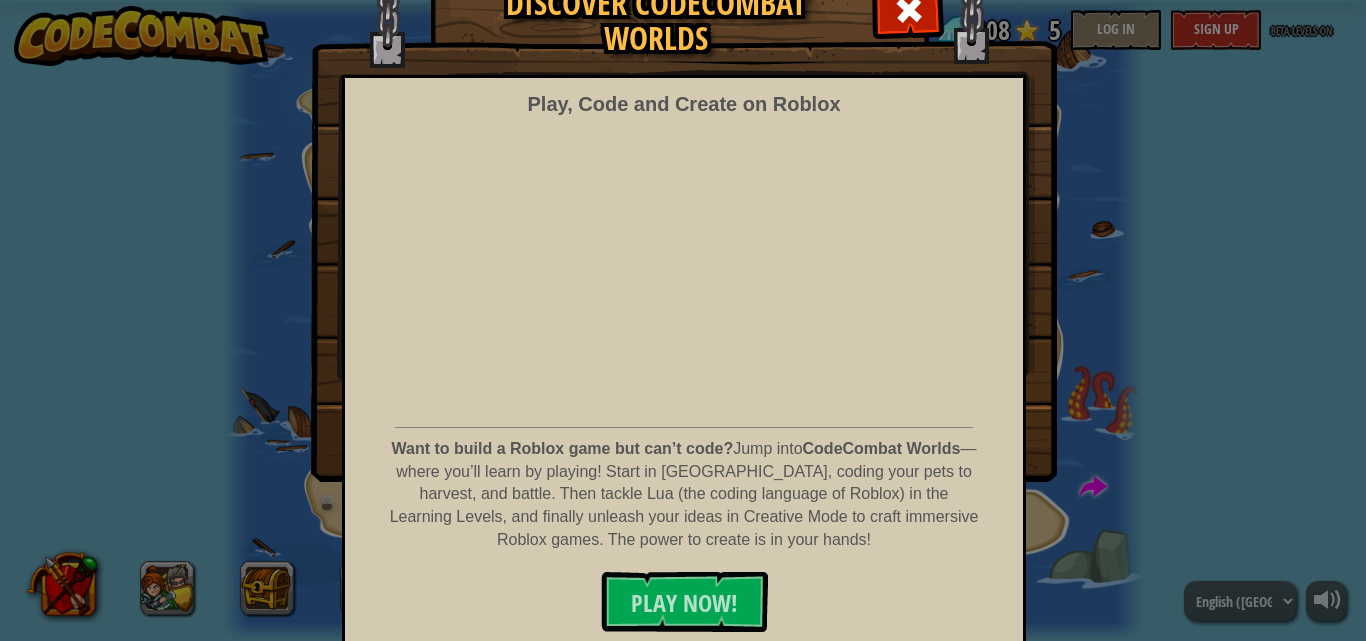 scroll, scrollTop: 104, scrollLeft: 0, axis: vertical 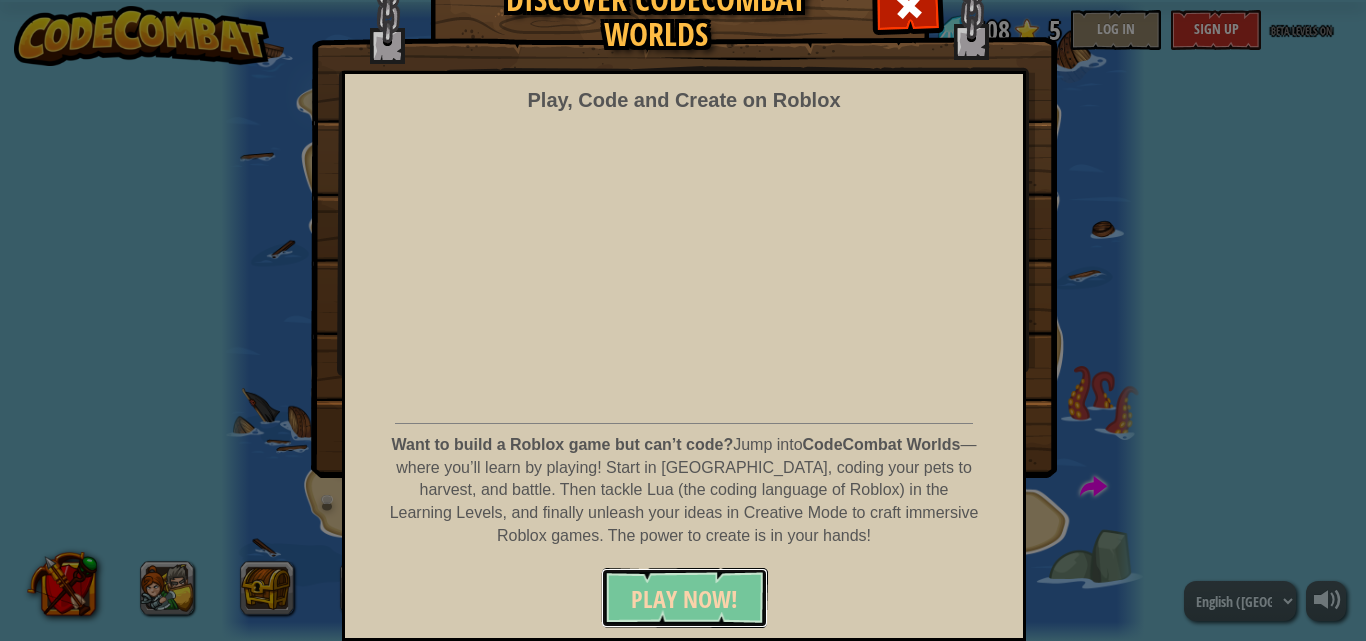 click on "PLAY NOW!" at bounding box center [684, 598] 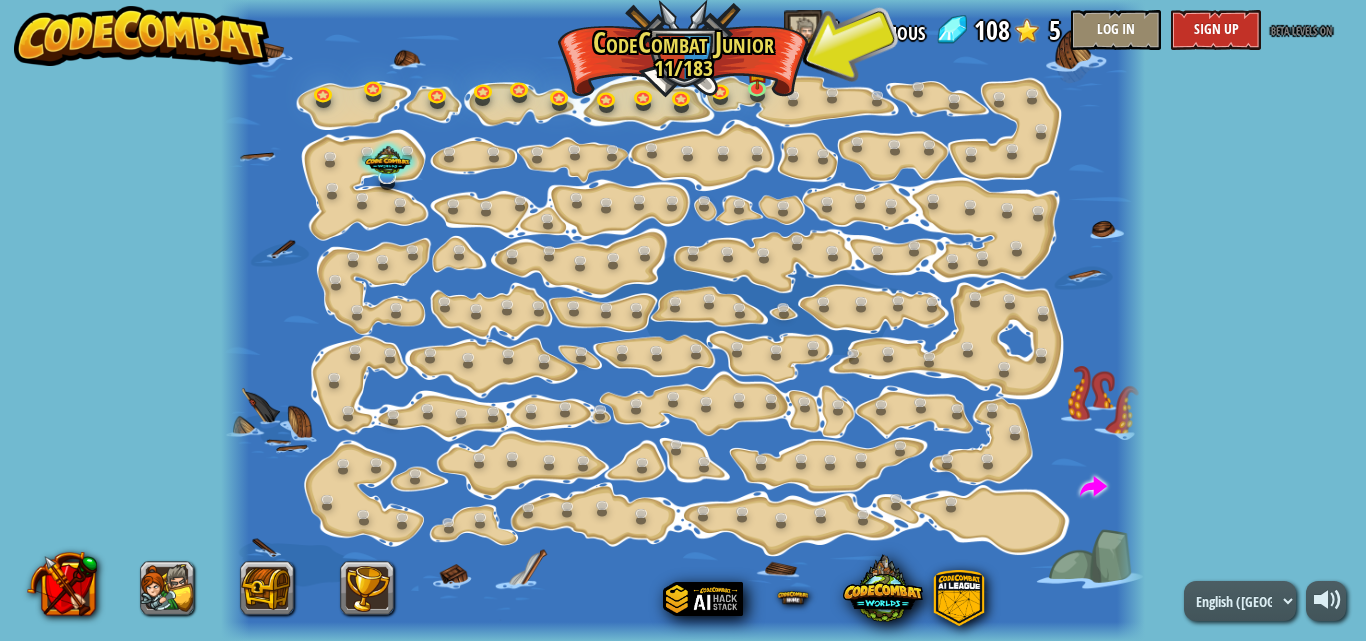 scroll, scrollTop: 0, scrollLeft: 0, axis: both 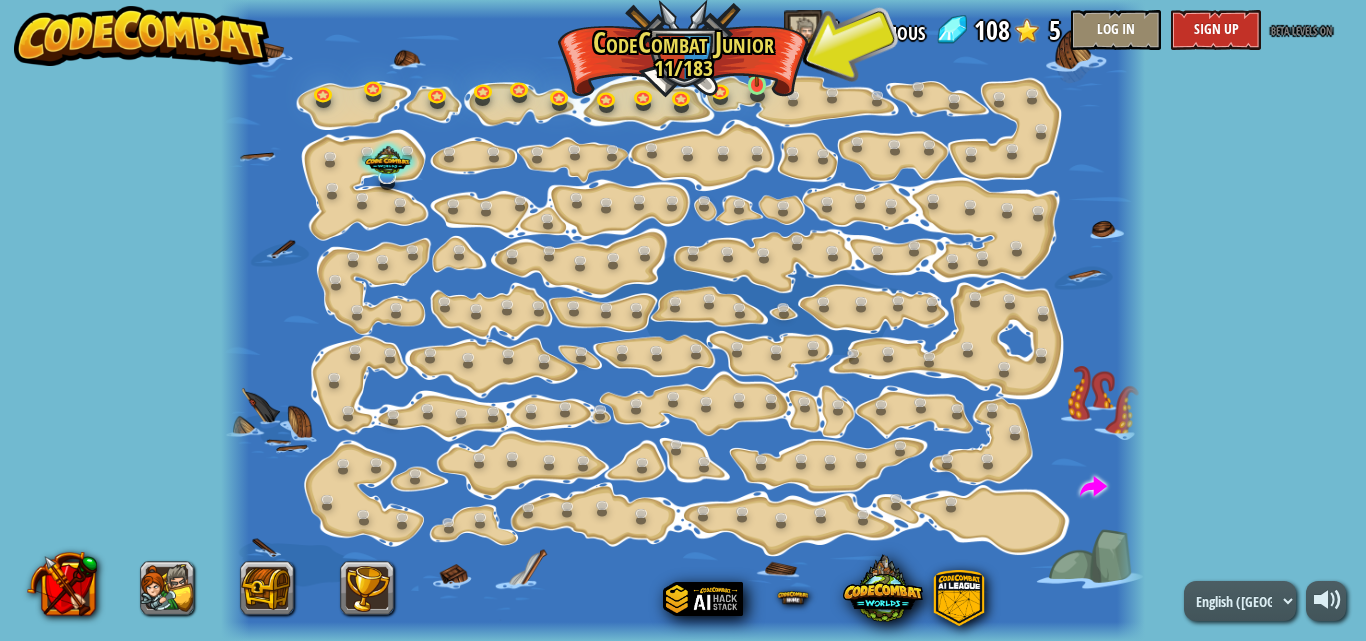 click at bounding box center (756, 62) 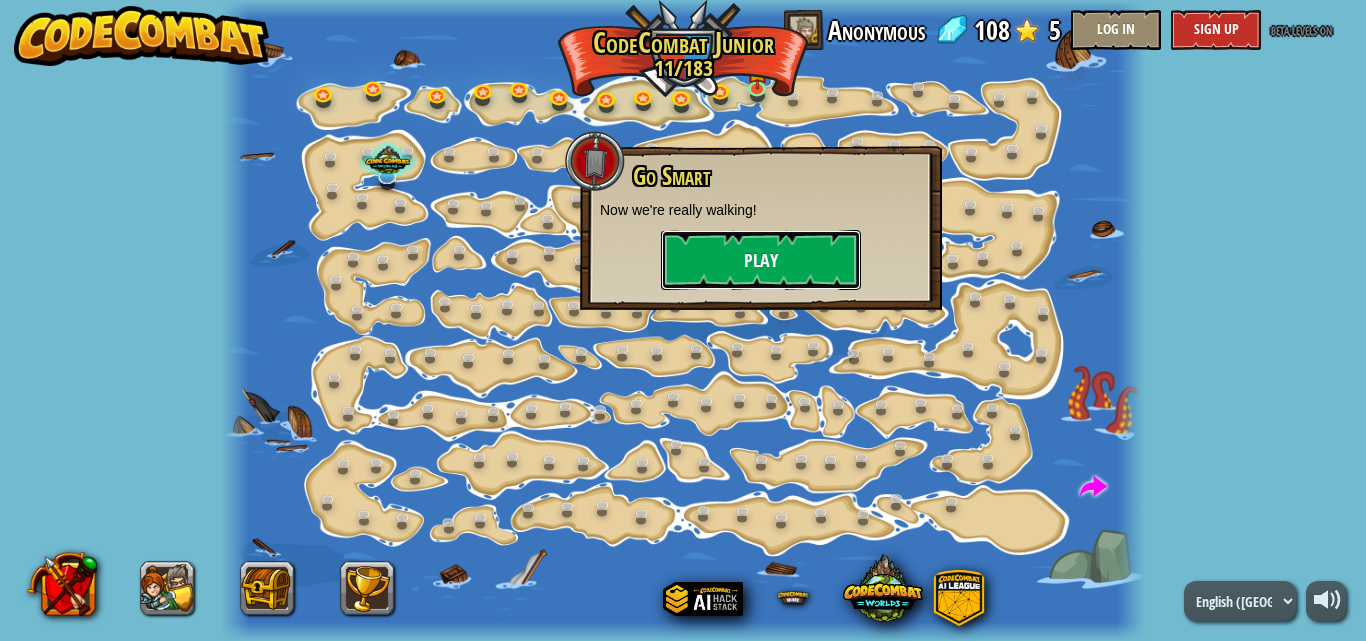 click on "Play" at bounding box center [761, 260] 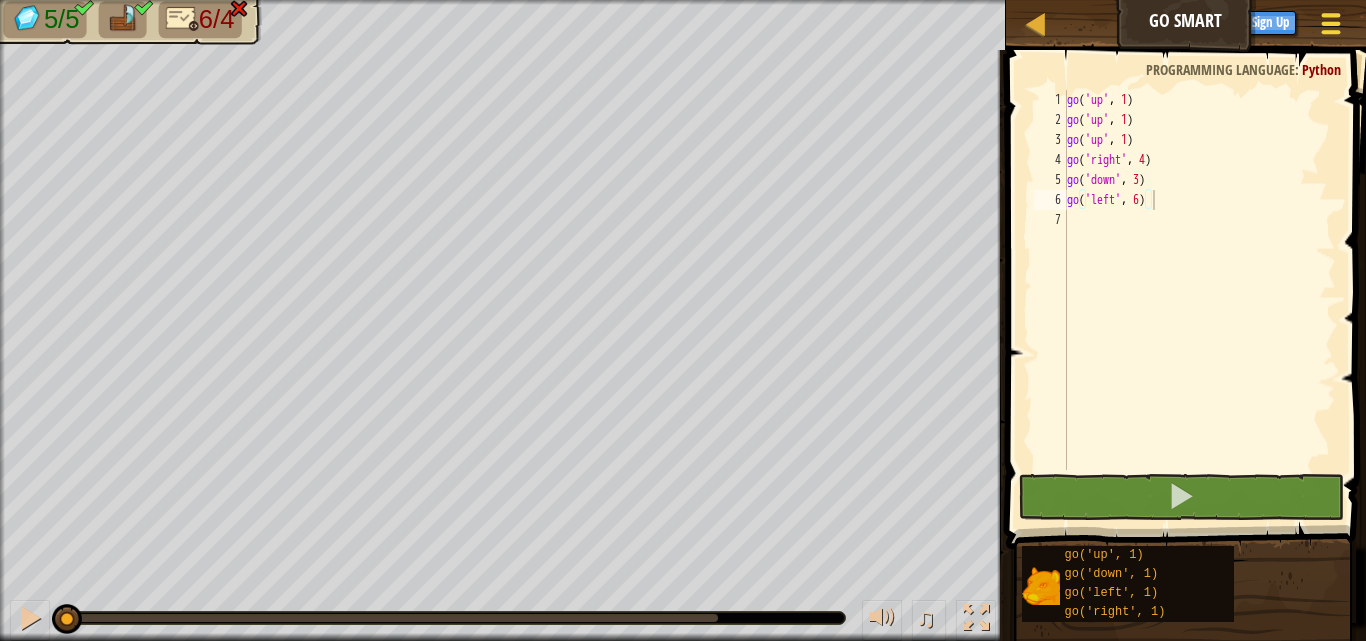 click at bounding box center (1331, 24) 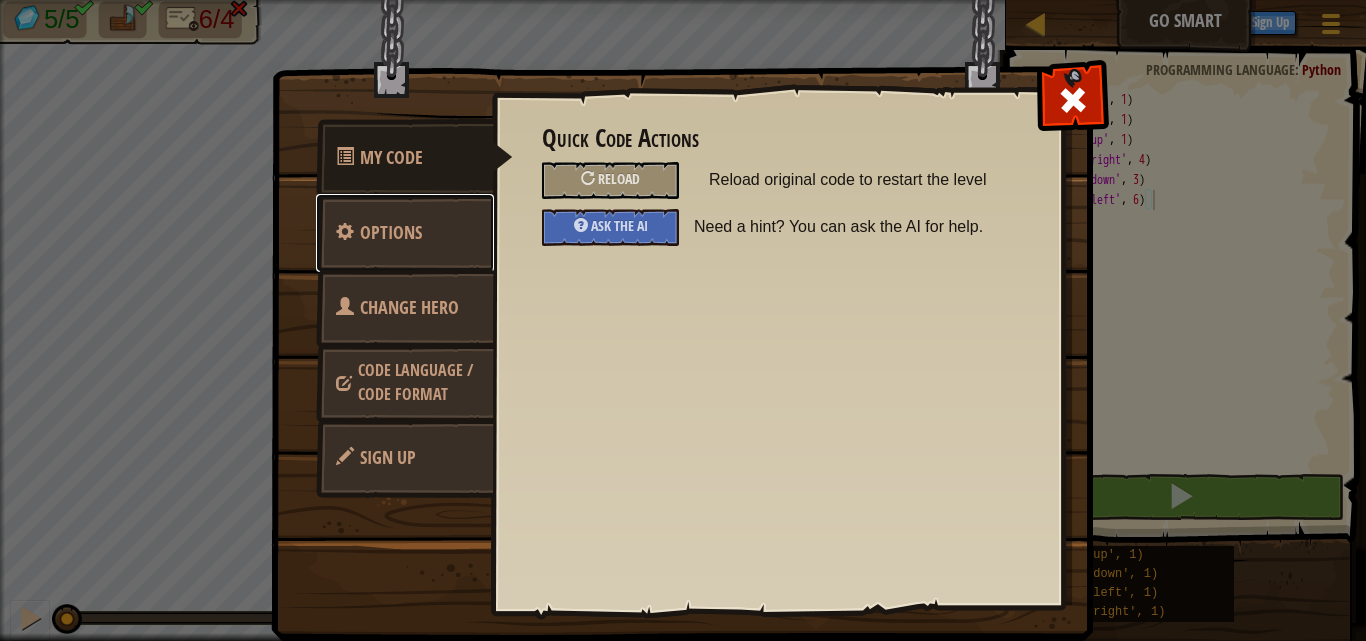click on "Options" at bounding box center [391, 232] 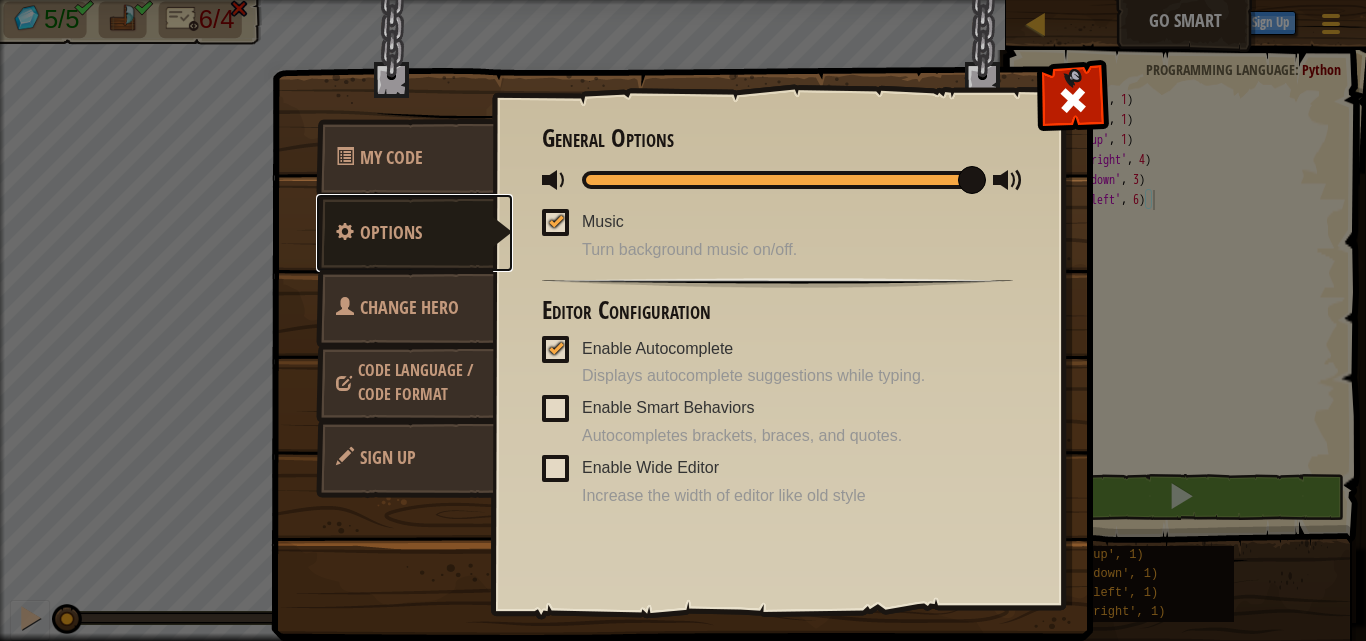 click on "Options" at bounding box center (391, 232) 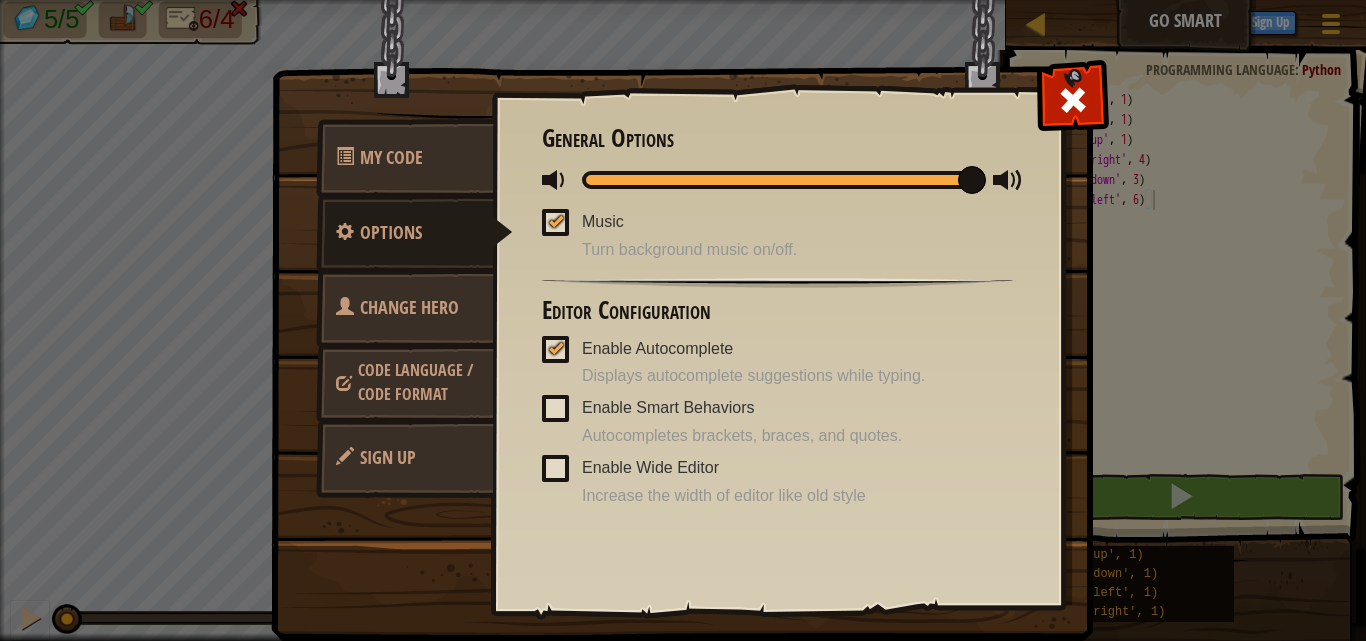 click on "Code Language / Code Format" at bounding box center [415, 382] 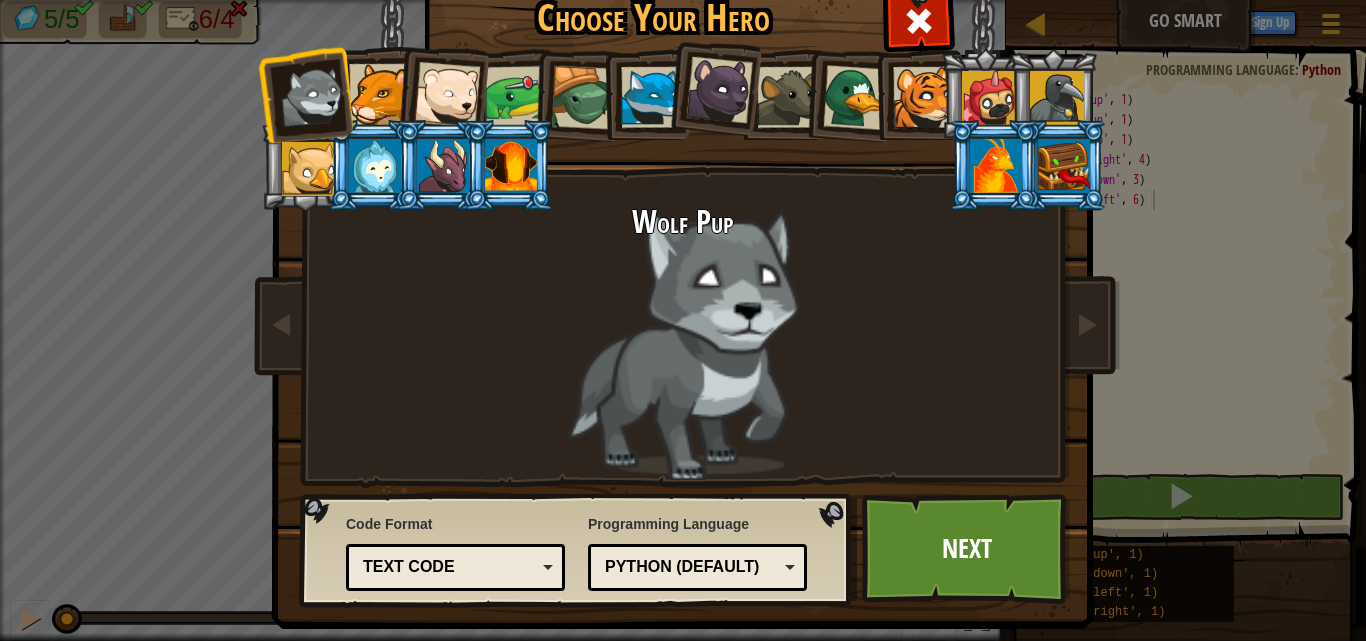 click on "Text code Blocks and code Blocks Blocks (Icons) Text code" at bounding box center [455, 567] 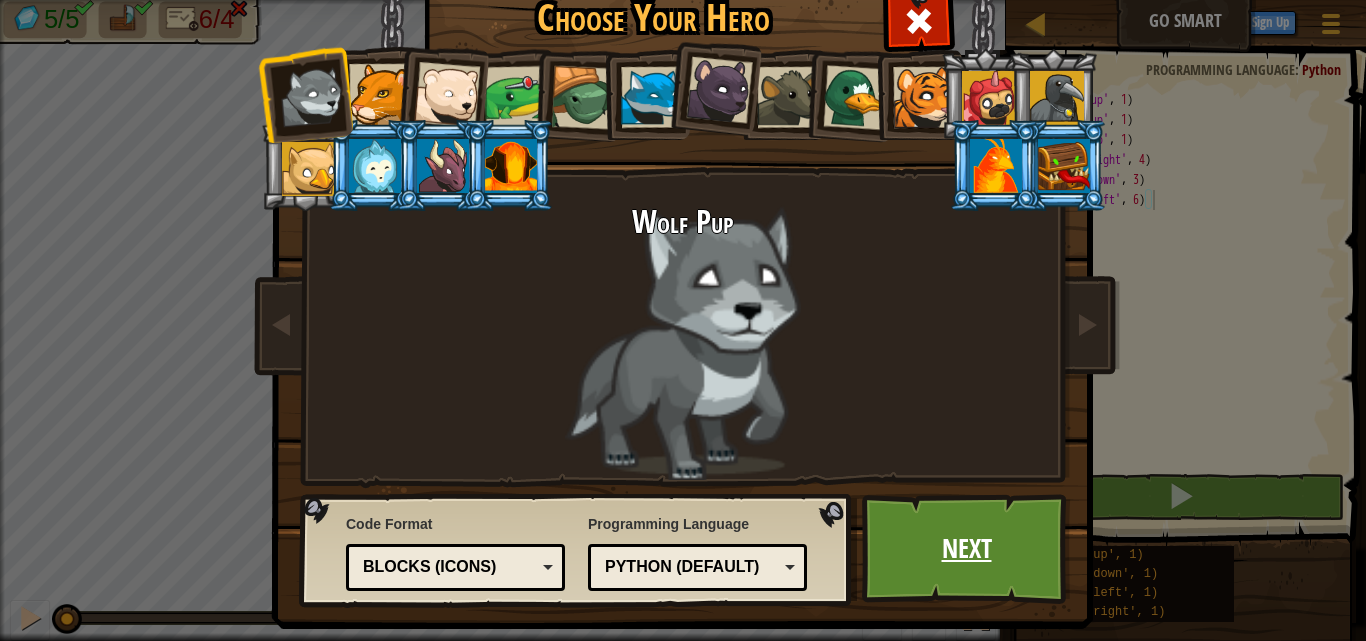click on "Next" at bounding box center [966, 549] 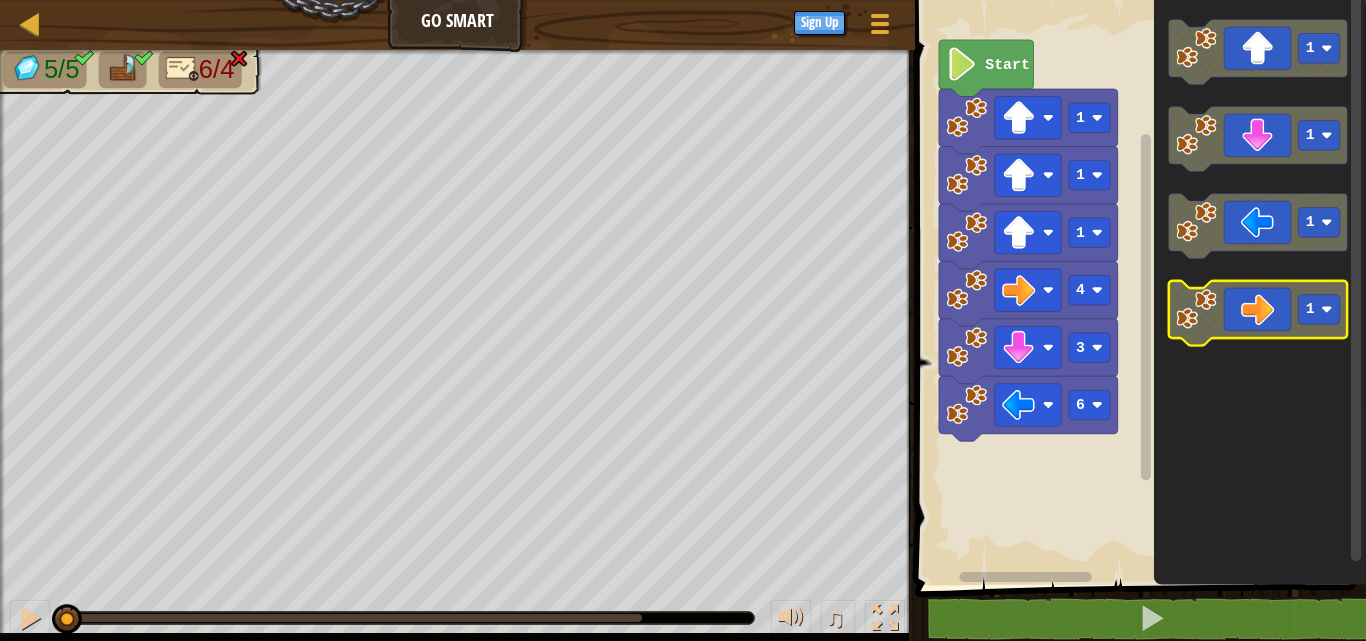 click 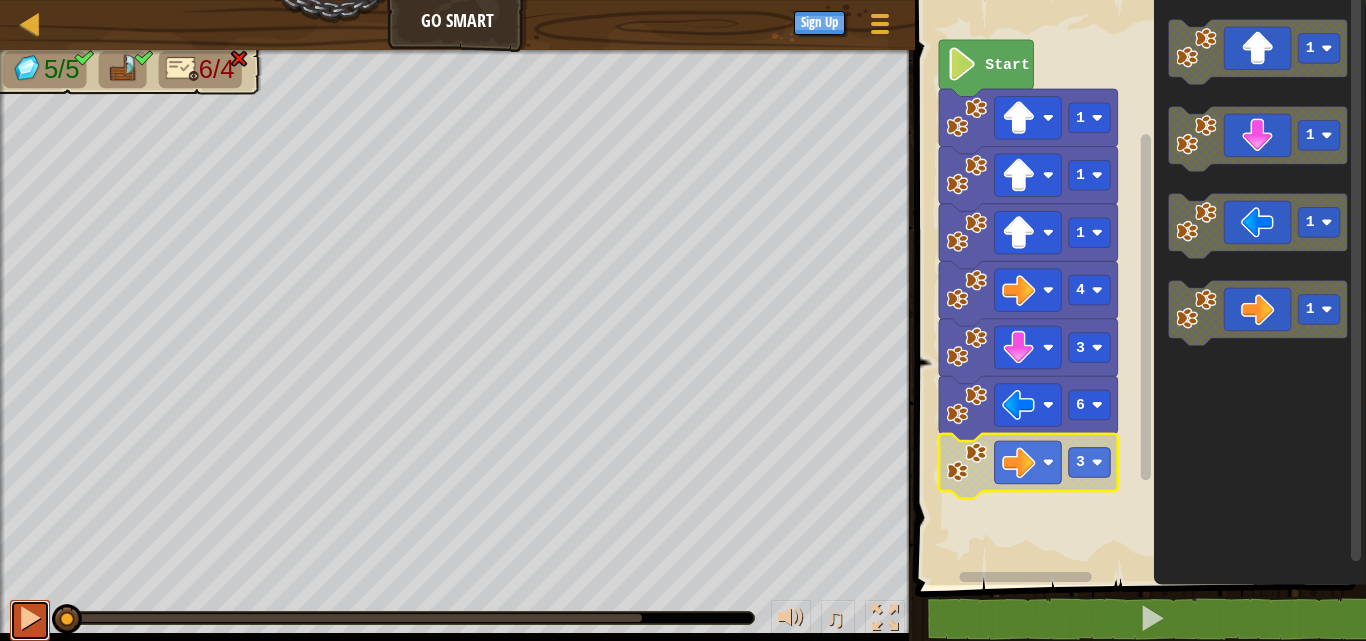 click at bounding box center (30, 618) 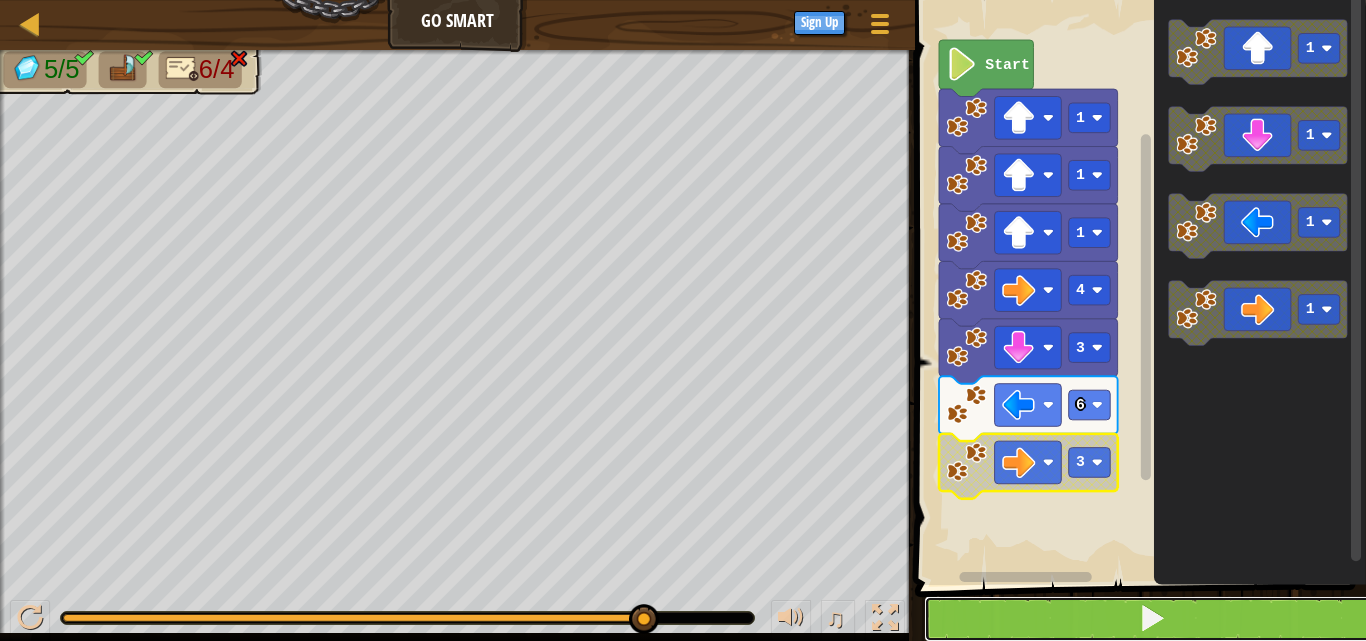 click at bounding box center [1152, 618] 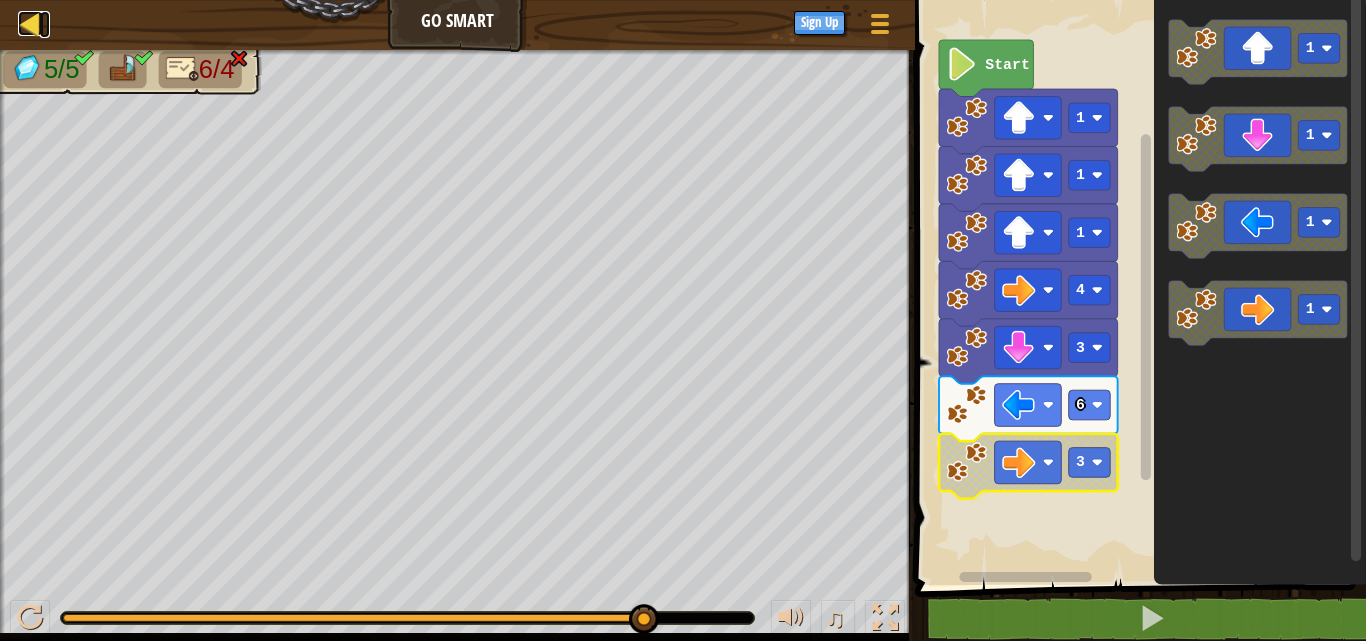 click at bounding box center [30, 23] 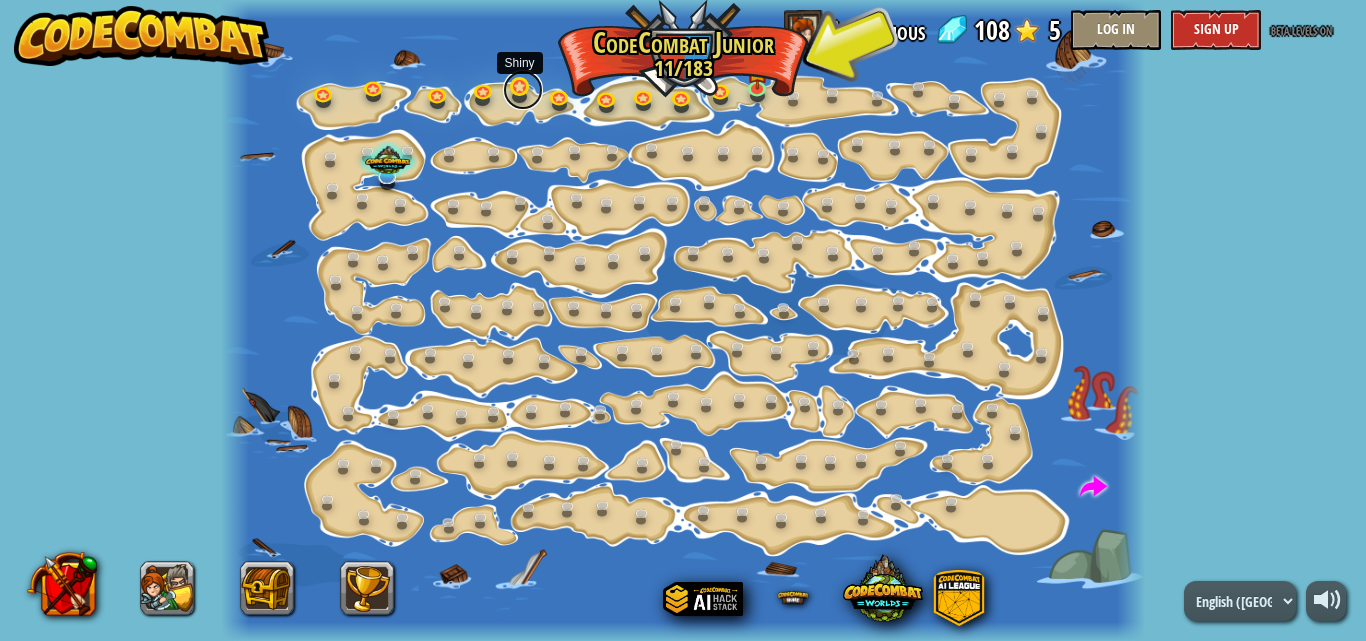 click at bounding box center (523, 90) 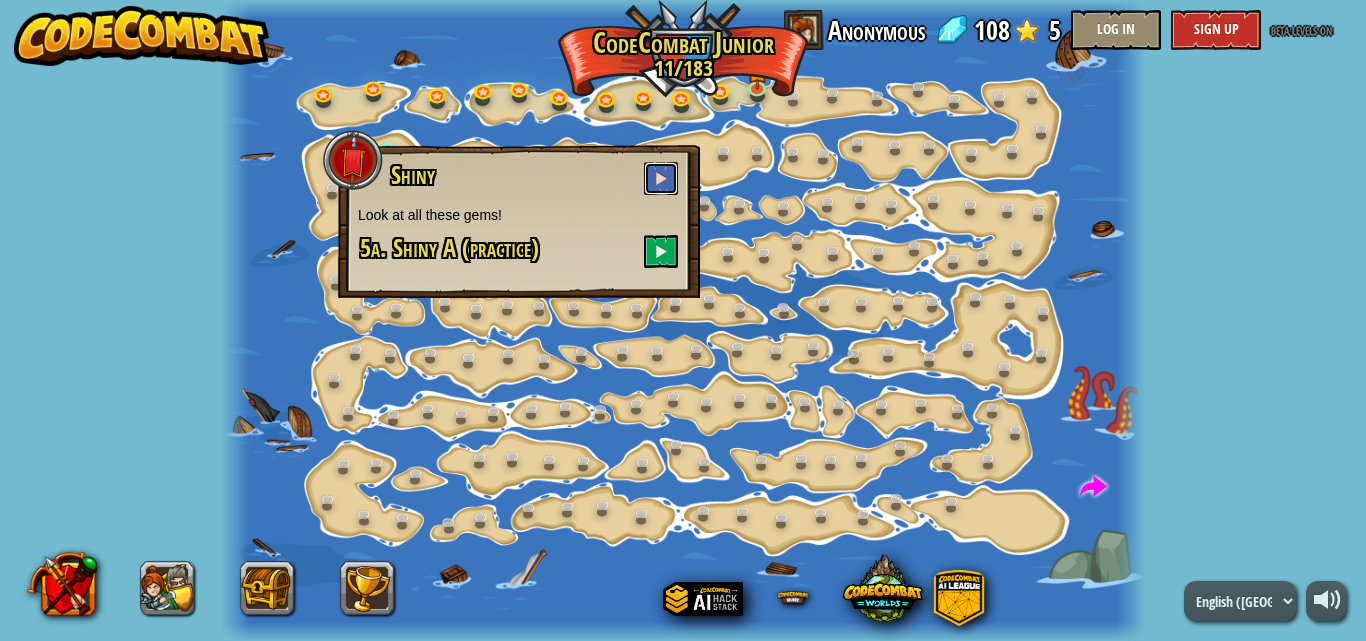 click at bounding box center (661, 178) 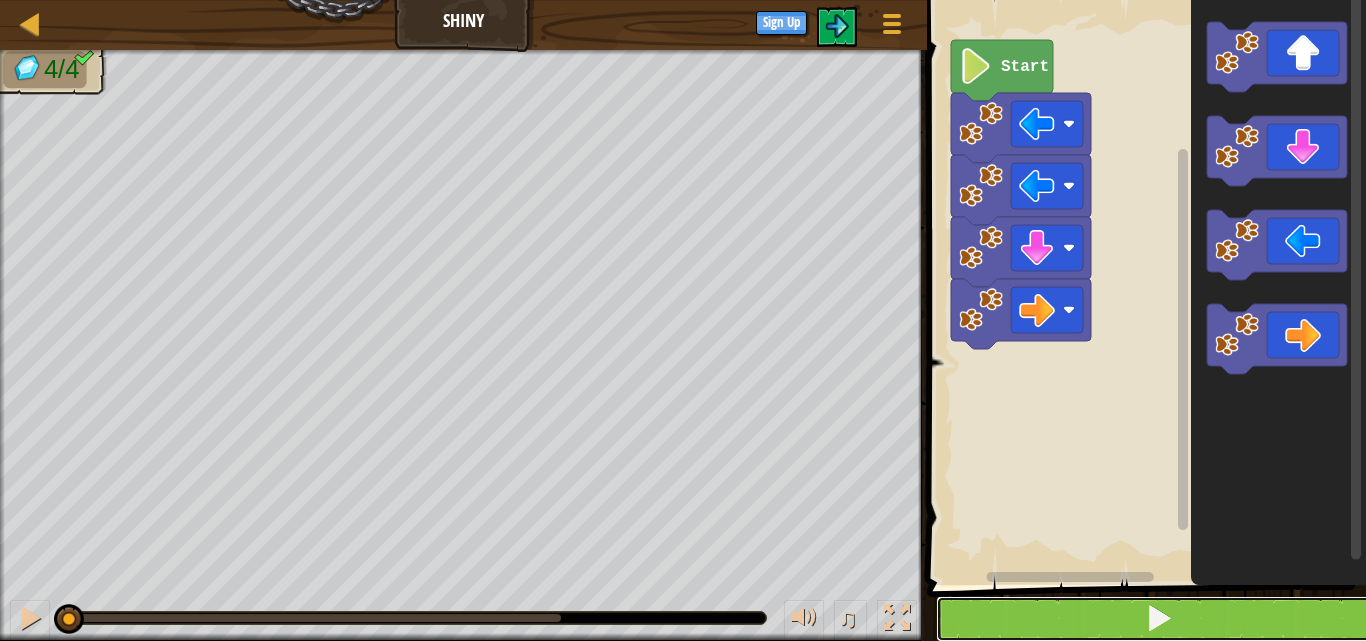 click at bounding box center (1158, 619) 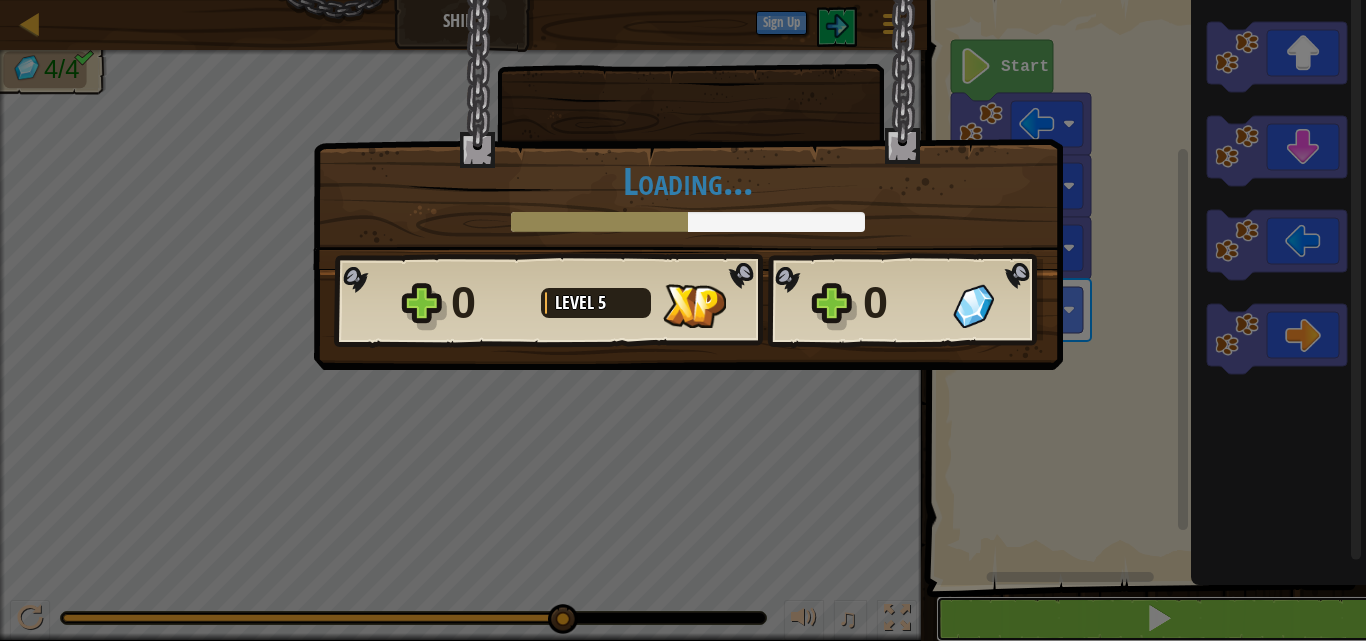 scroll, scrollTop: 1, scrollLeft: 0, axis: vertical 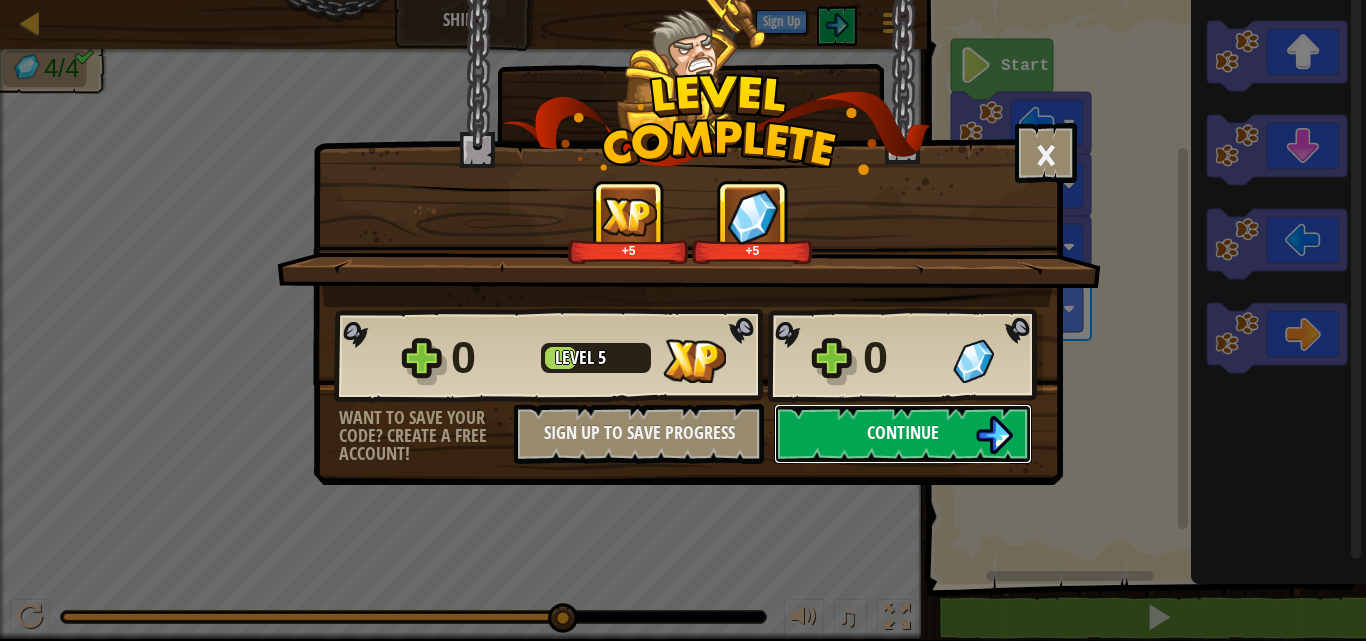 click on "Continue" at bounding box center [903, 434] 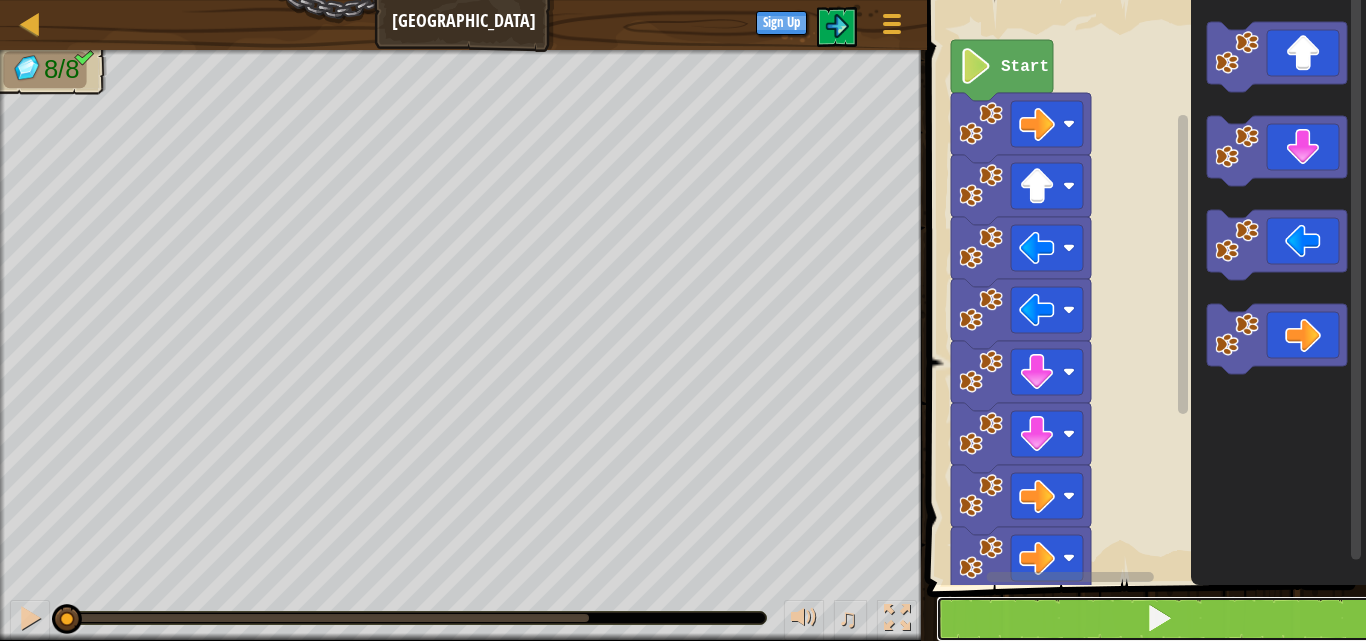 click at bounding box center (1158, 619) 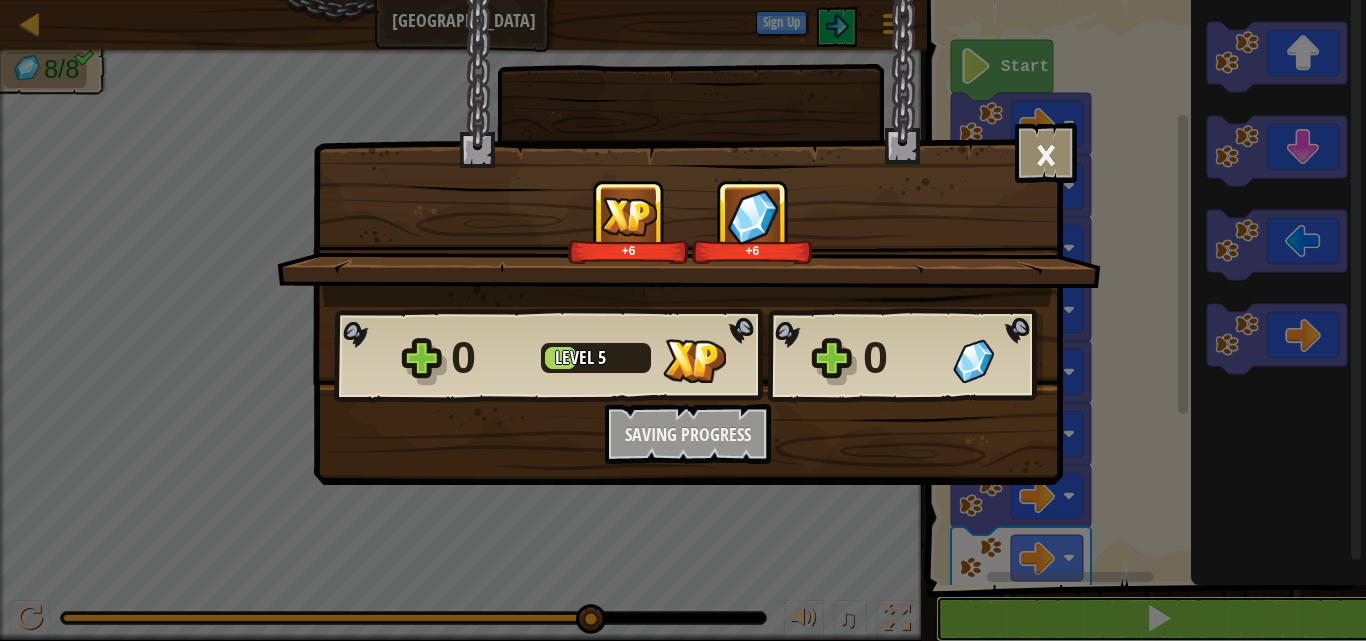 scroll, scrollTop: 1, scrollLeft: 0, axis: vertical 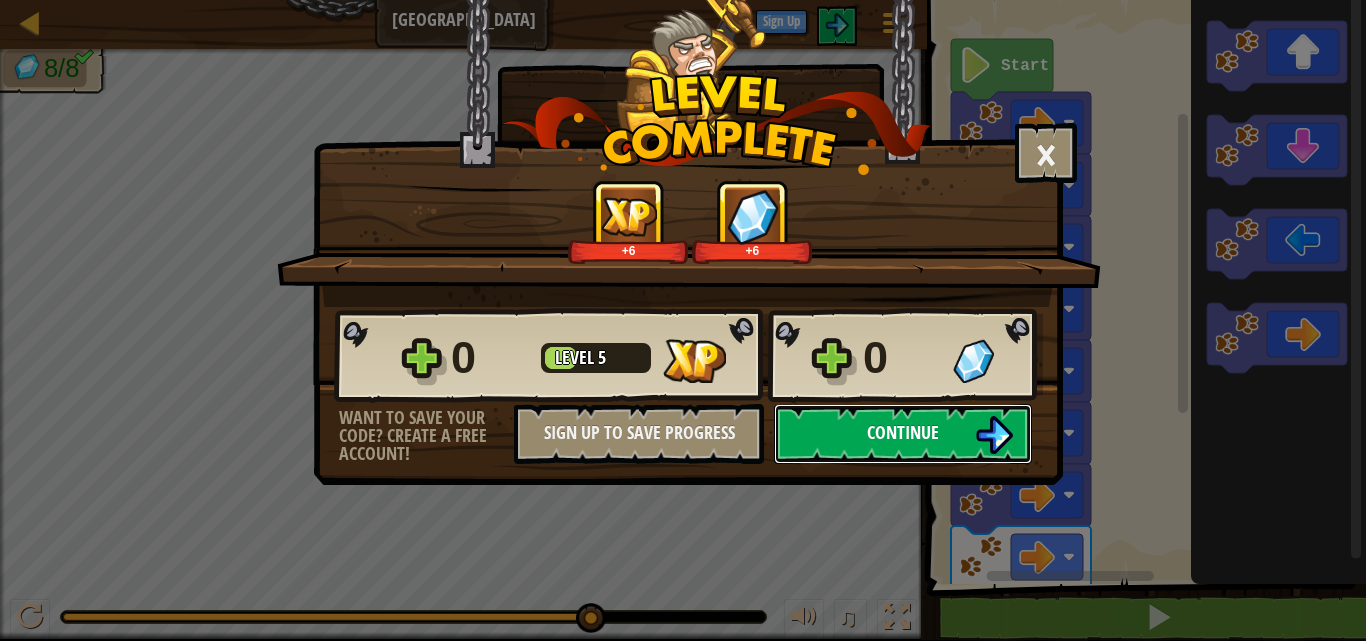 click at bounding box center [994, 435] 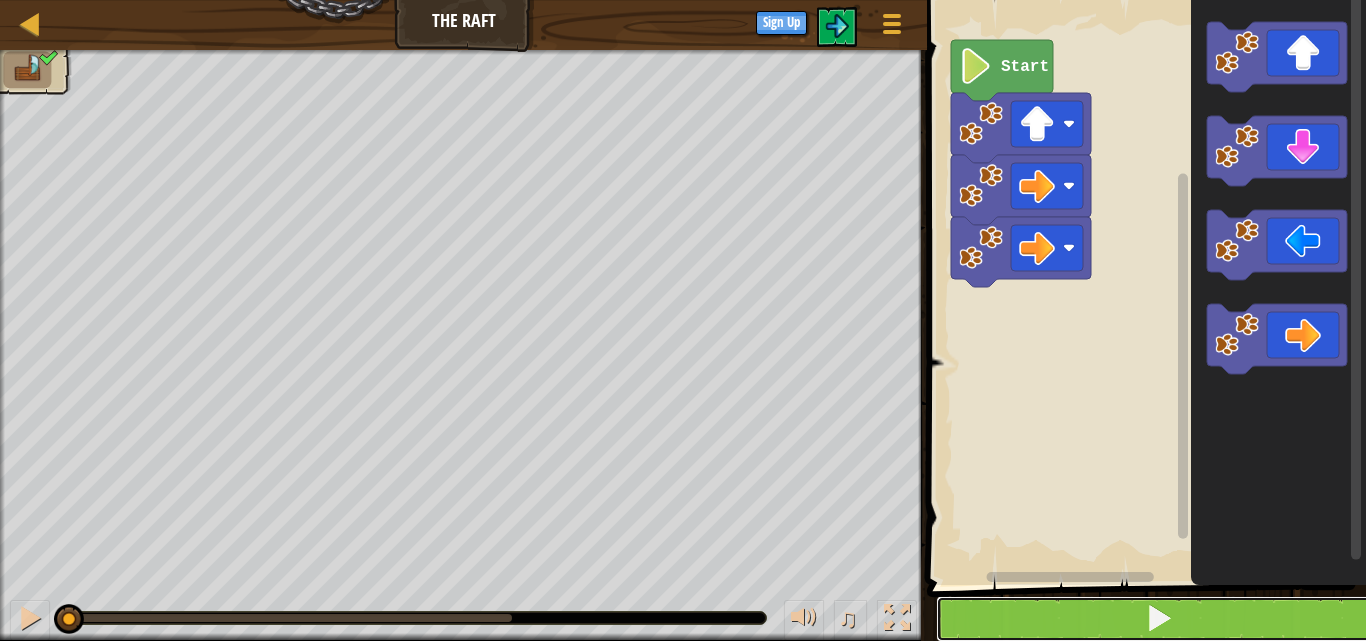 click at bounding box center (1158, 619) 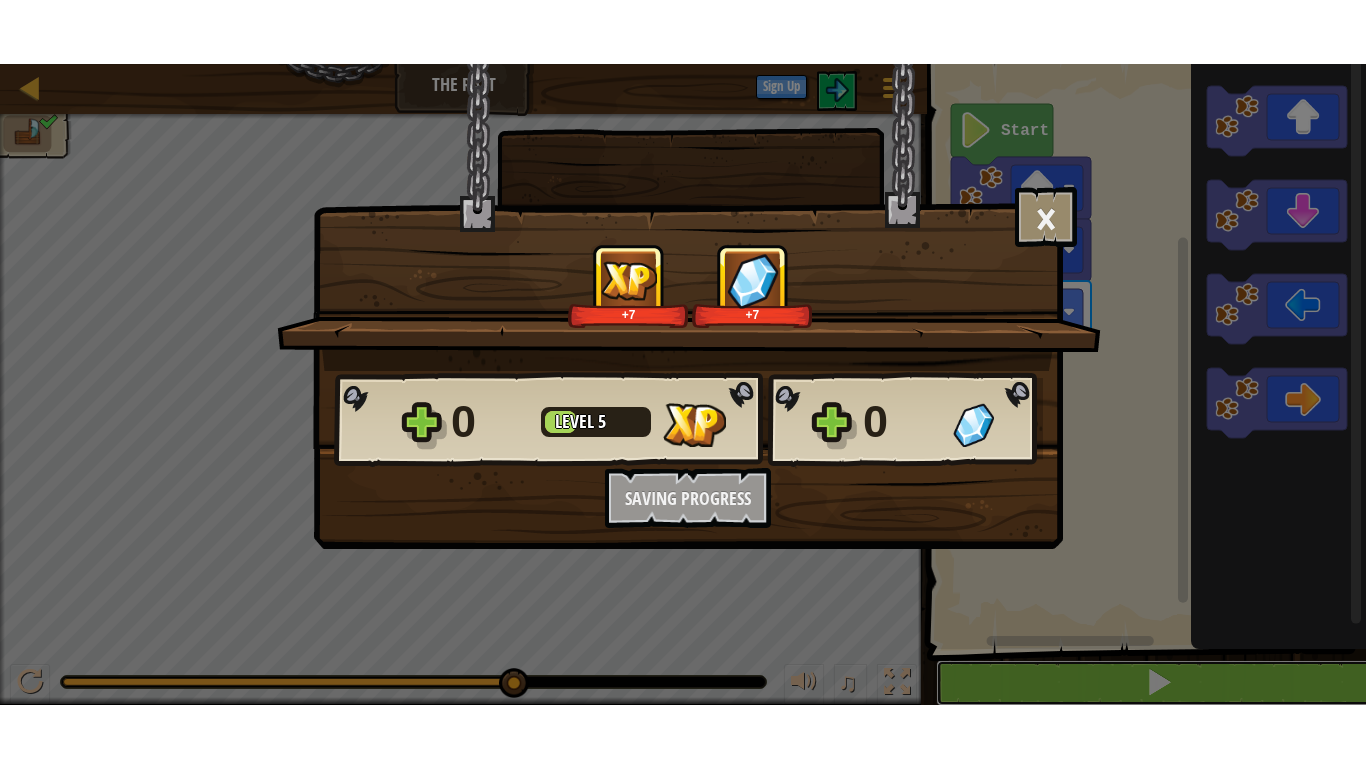 scroll, scrollTop: 1, scrollLeft: 0, axis: vertical 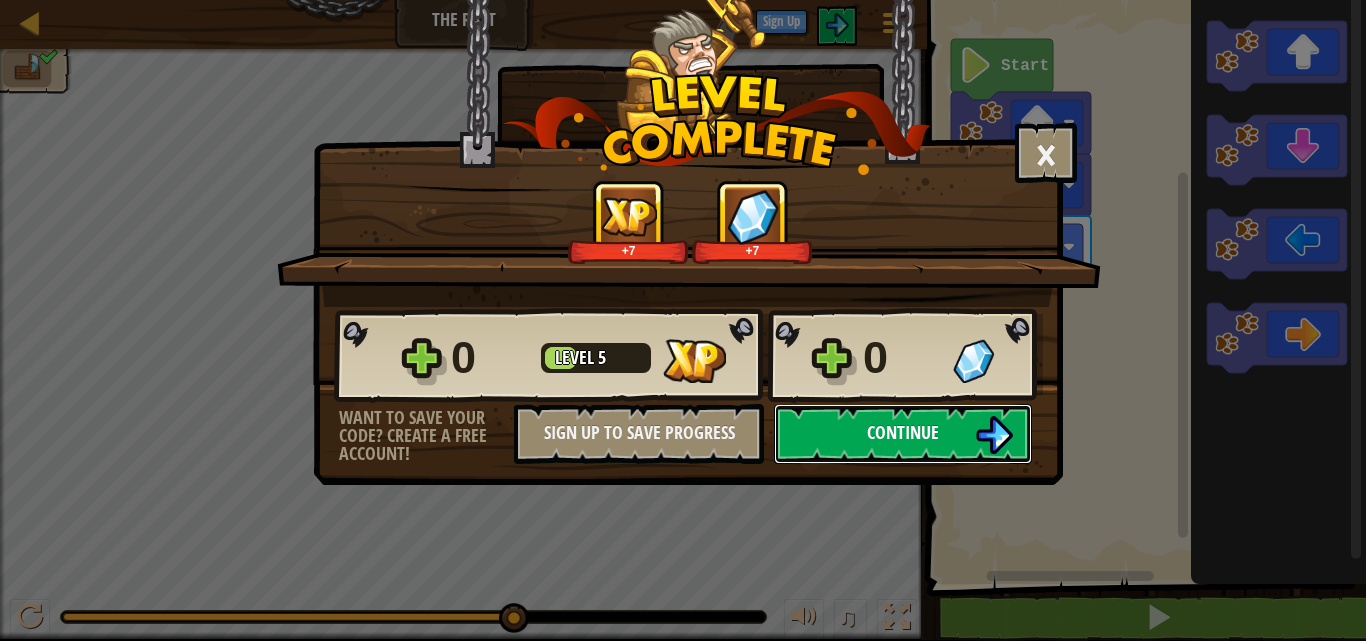 click on "Continue" at bounding box center (903, 434) 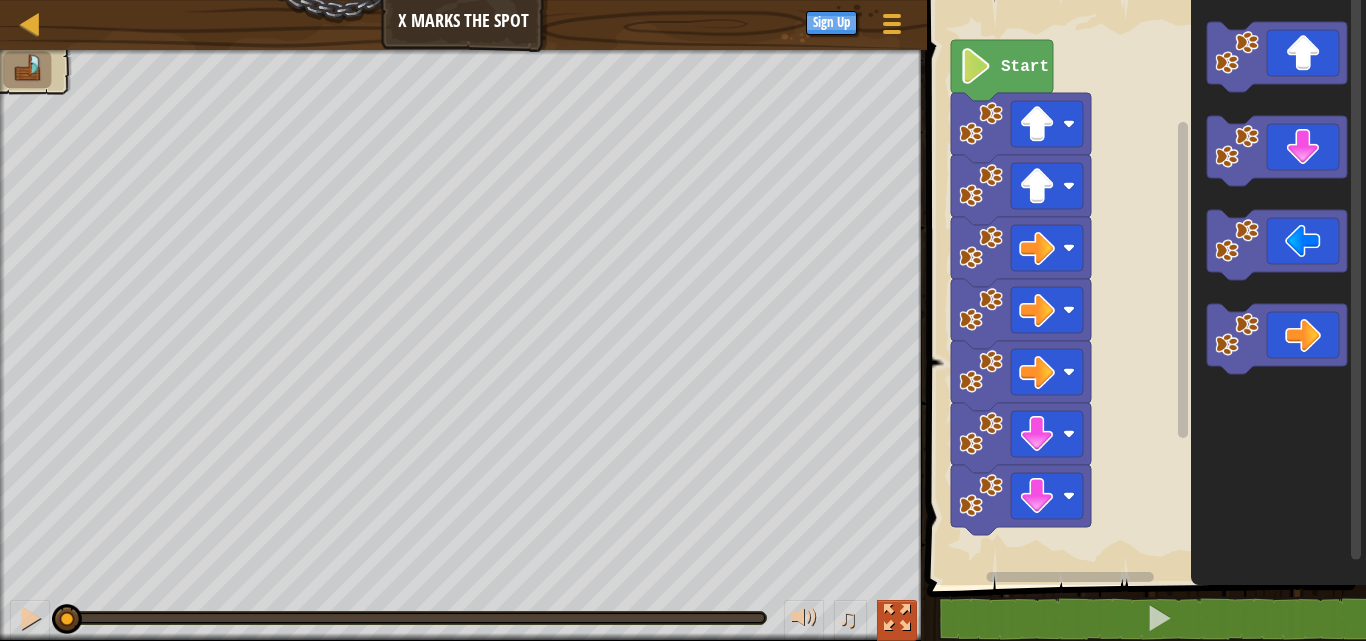 click at bounding box center [897, 618] 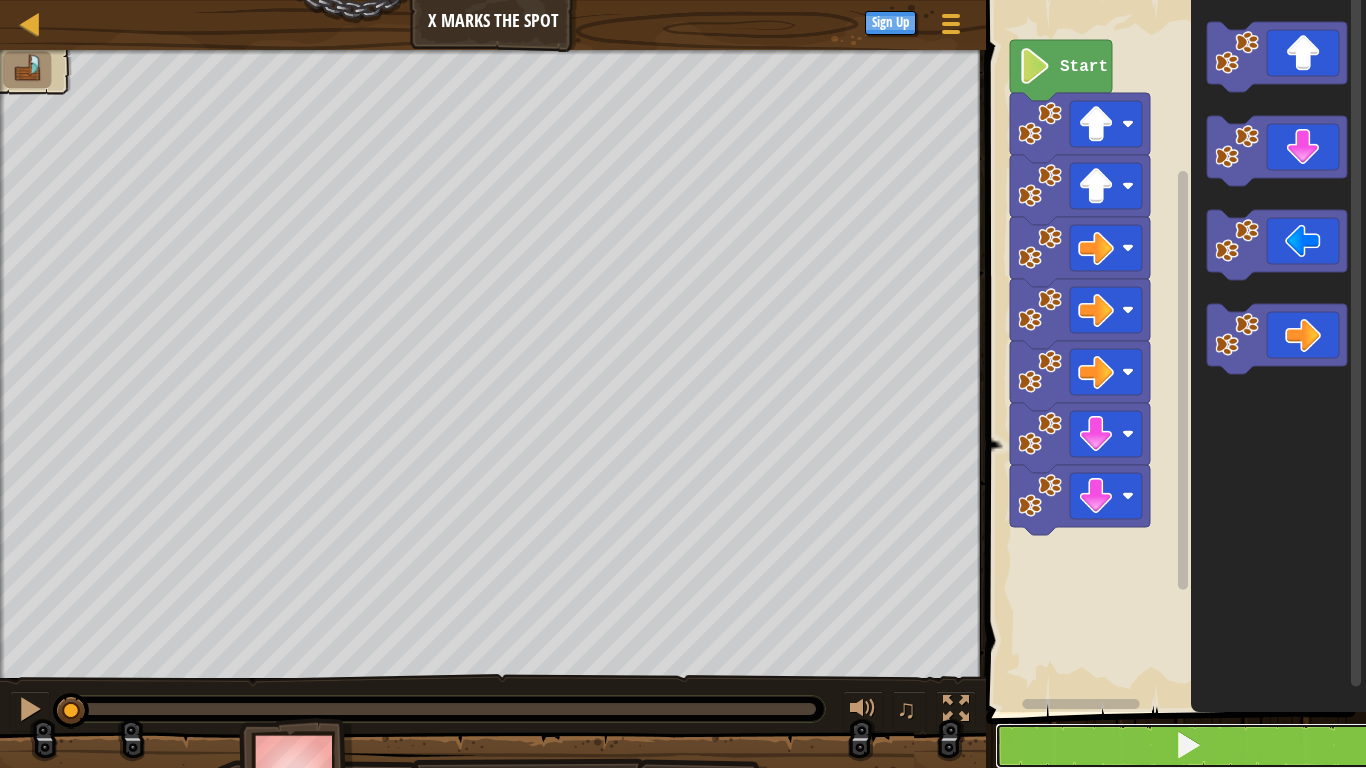 click at bounding box center [1188, 746] 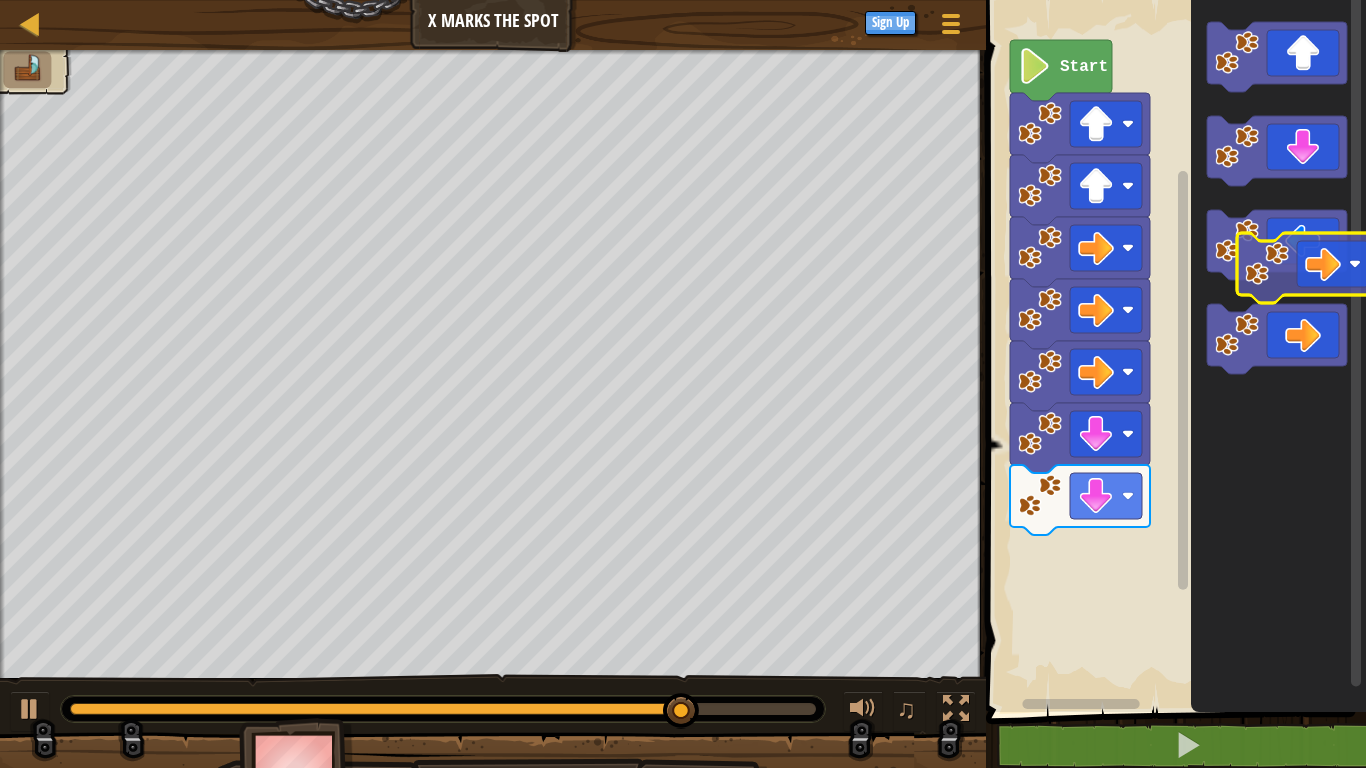 click 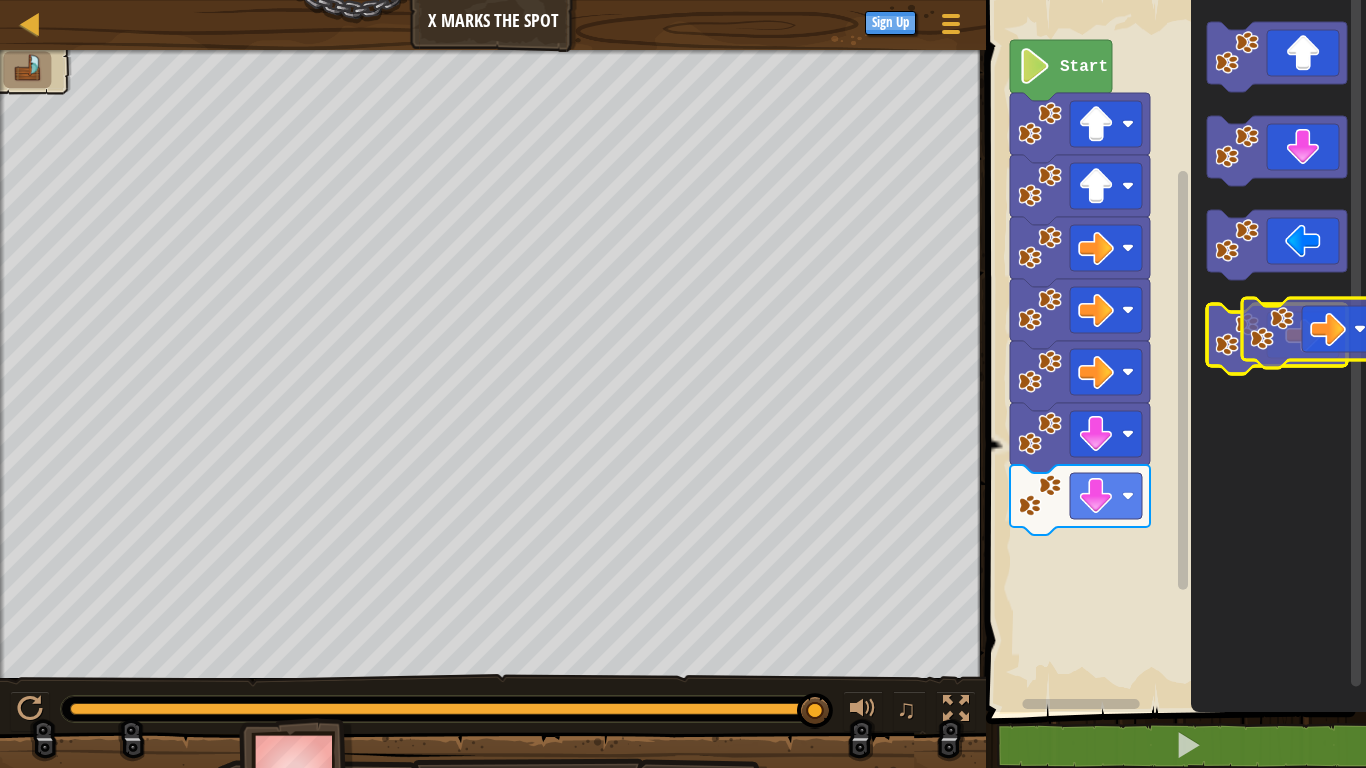 click on "Start" at bounding box center (1173, 351) 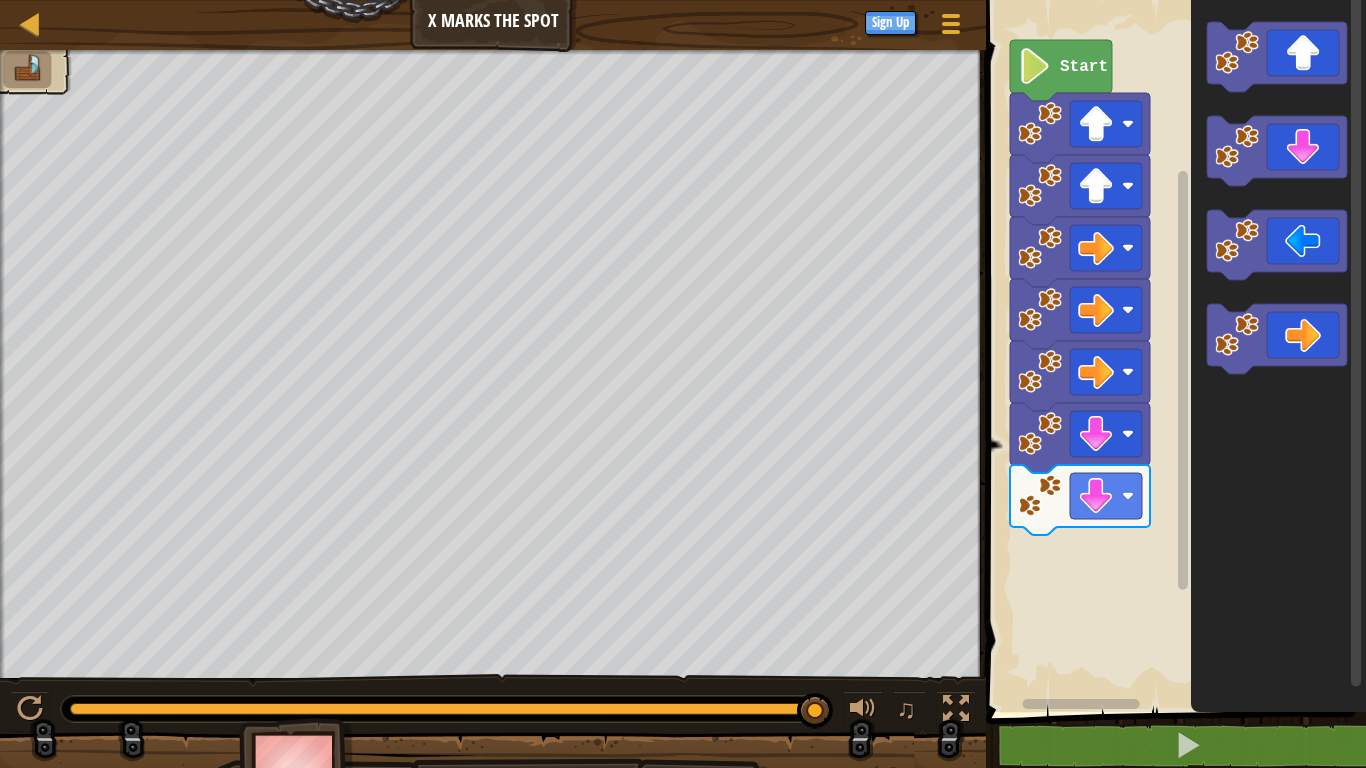 click 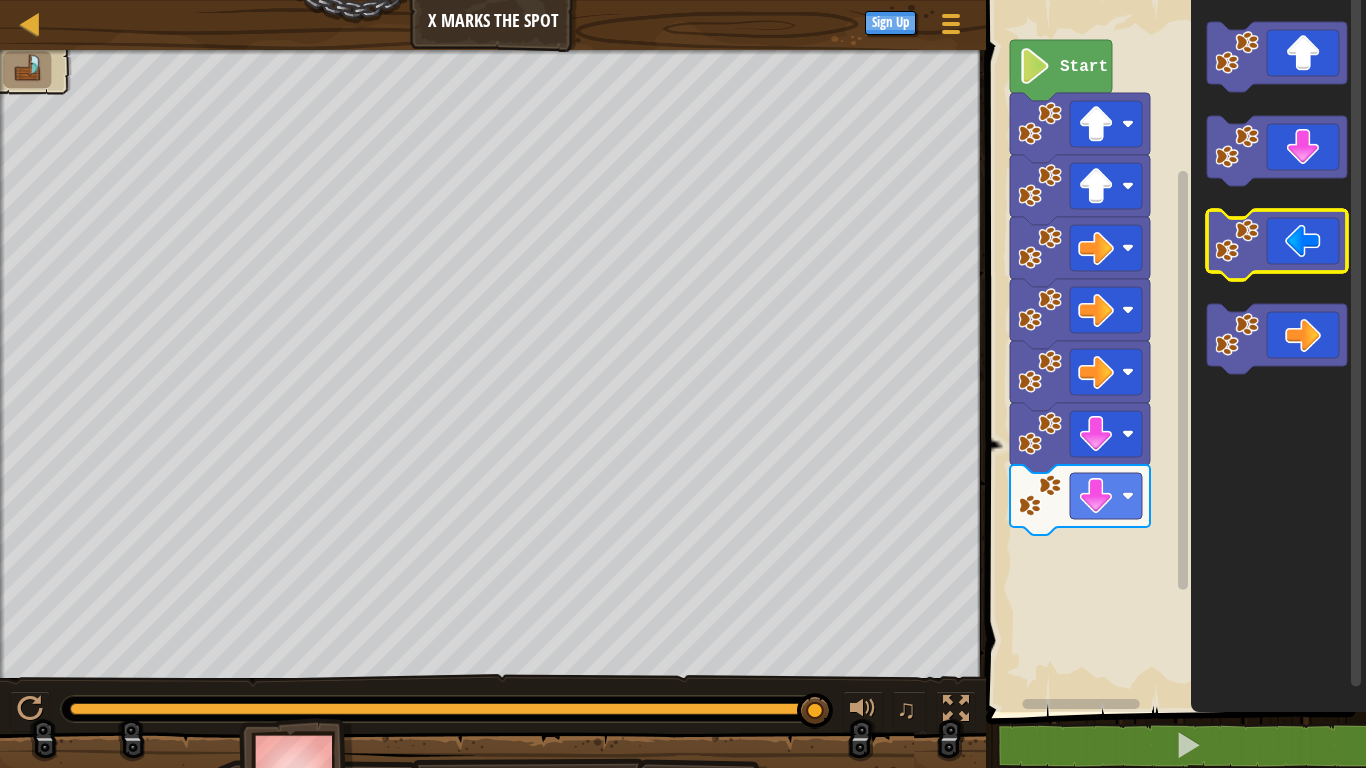 click 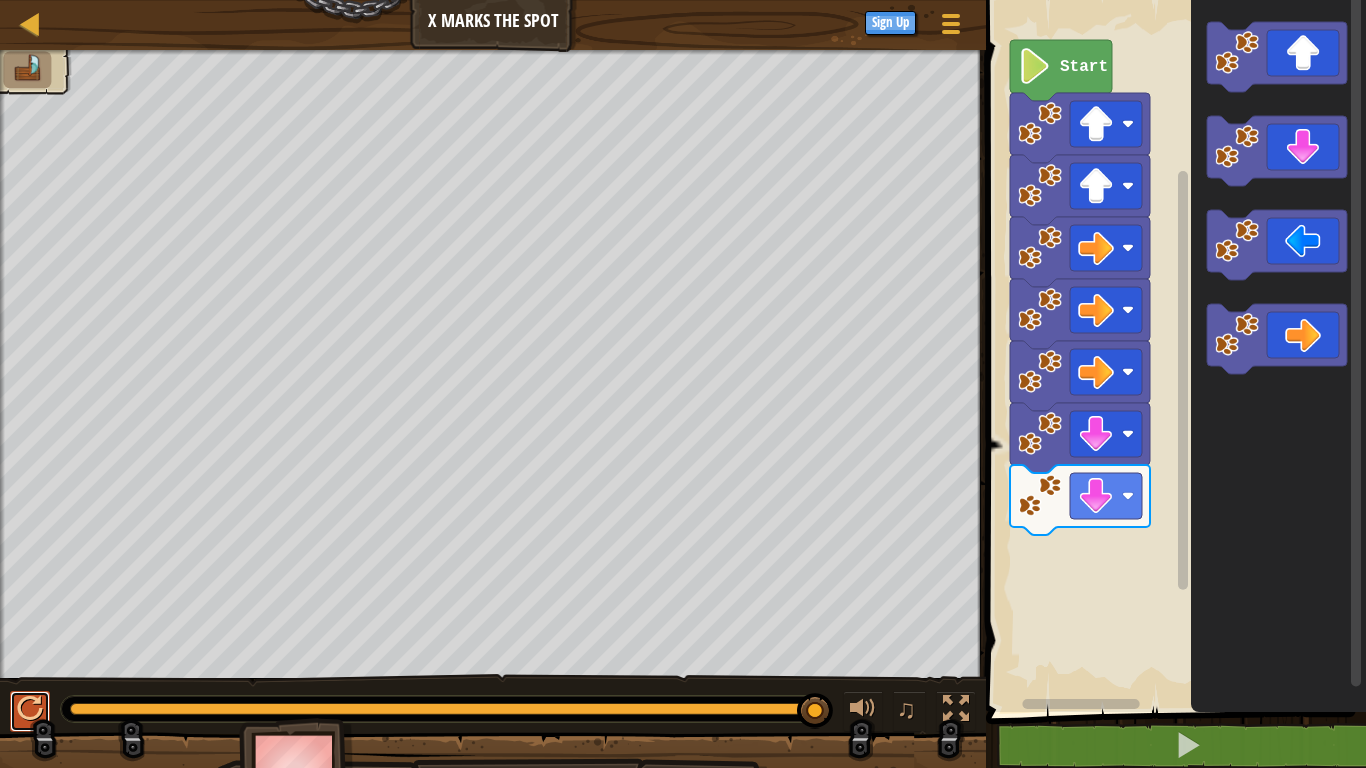 click at bounding box center [30, 709] 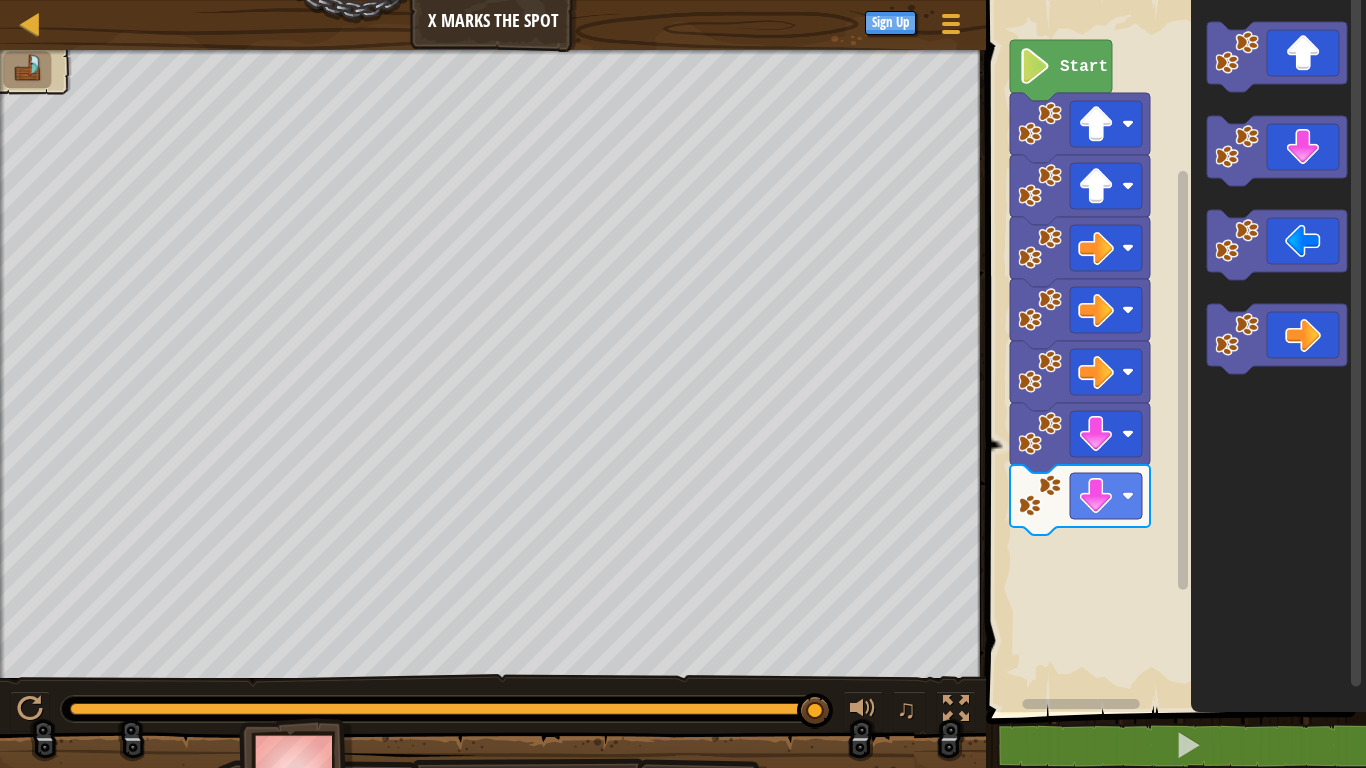 click 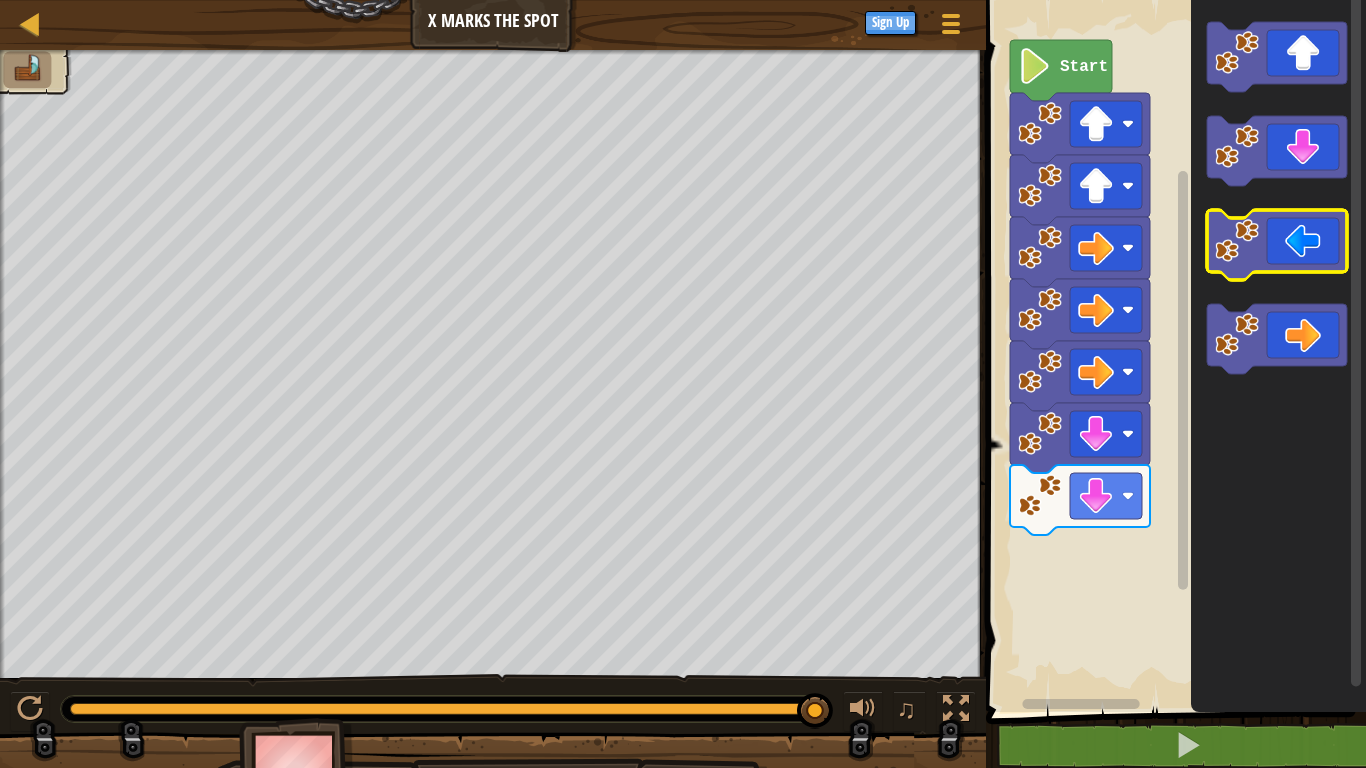 click 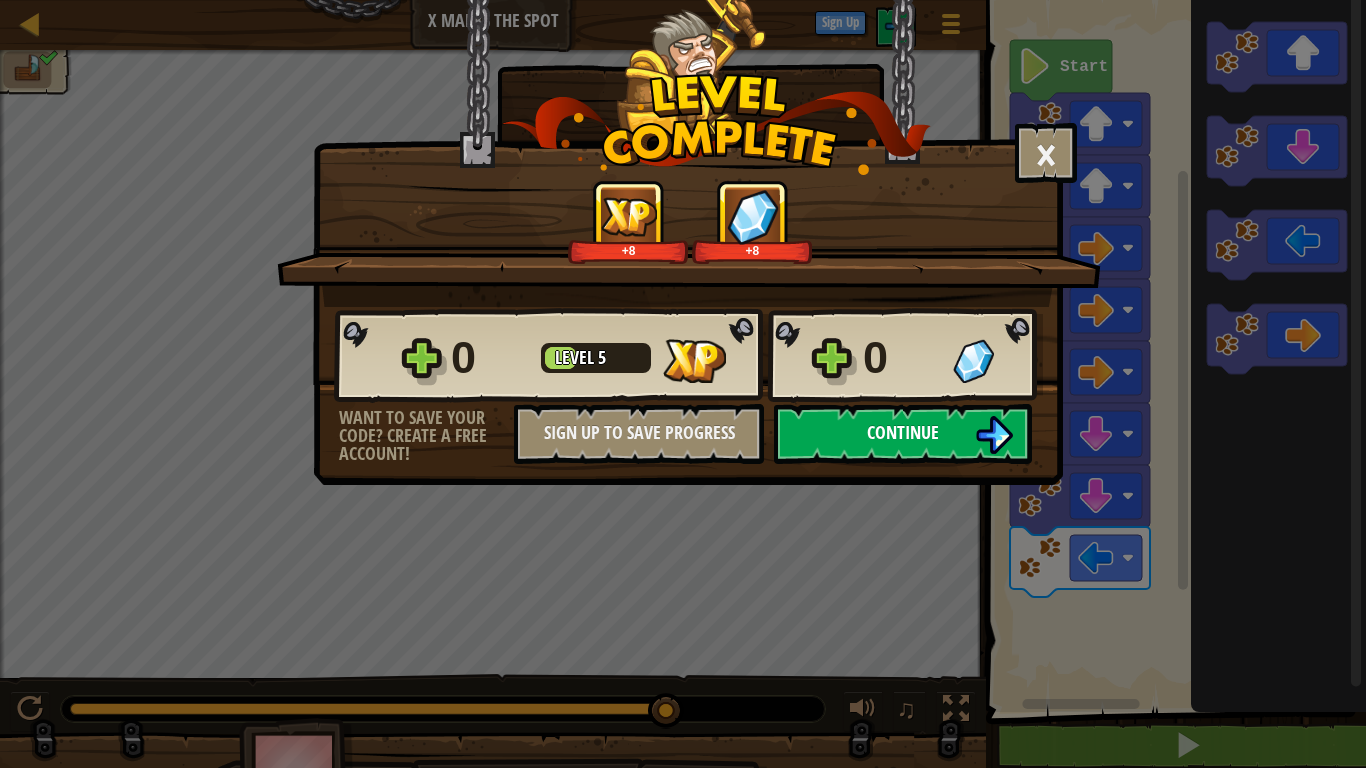 click on "Continue" at bounding box center [903, 432] 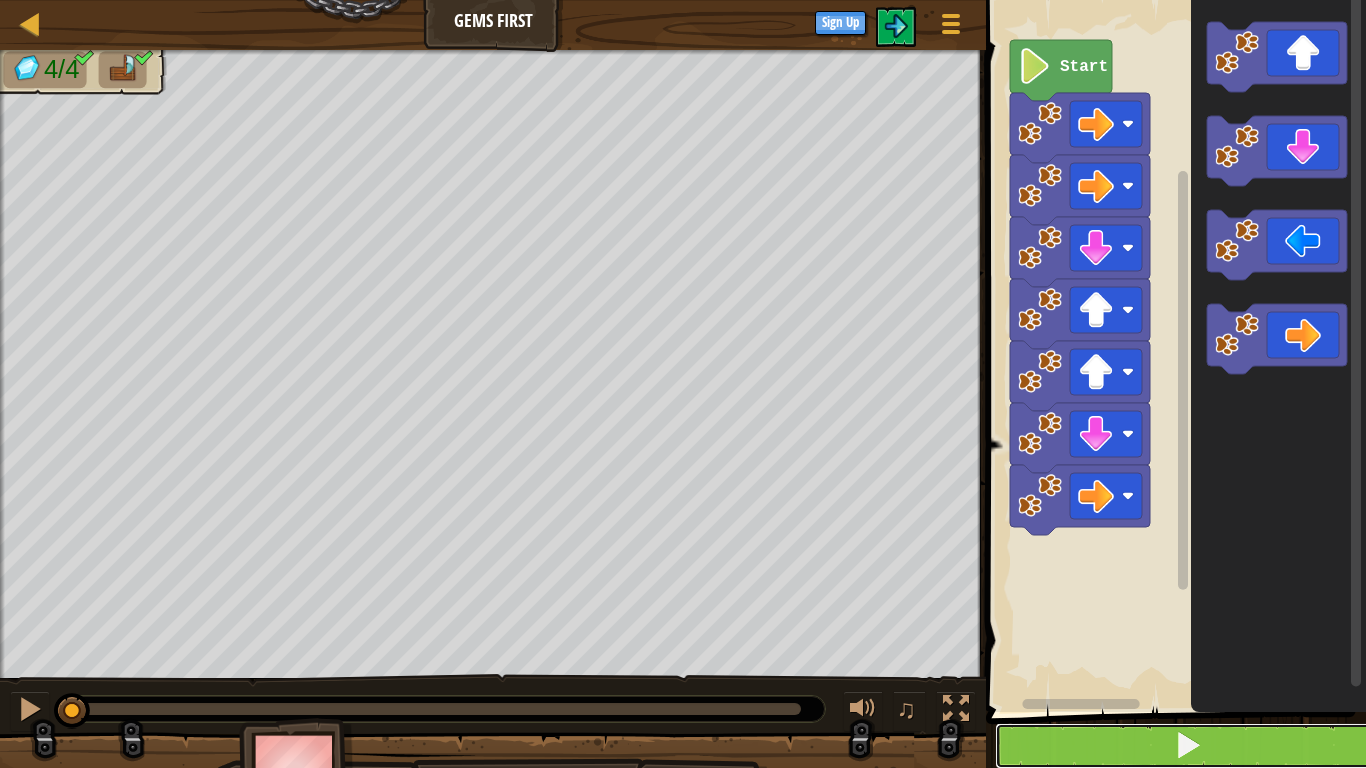 click at bounding box center (1188, 746) 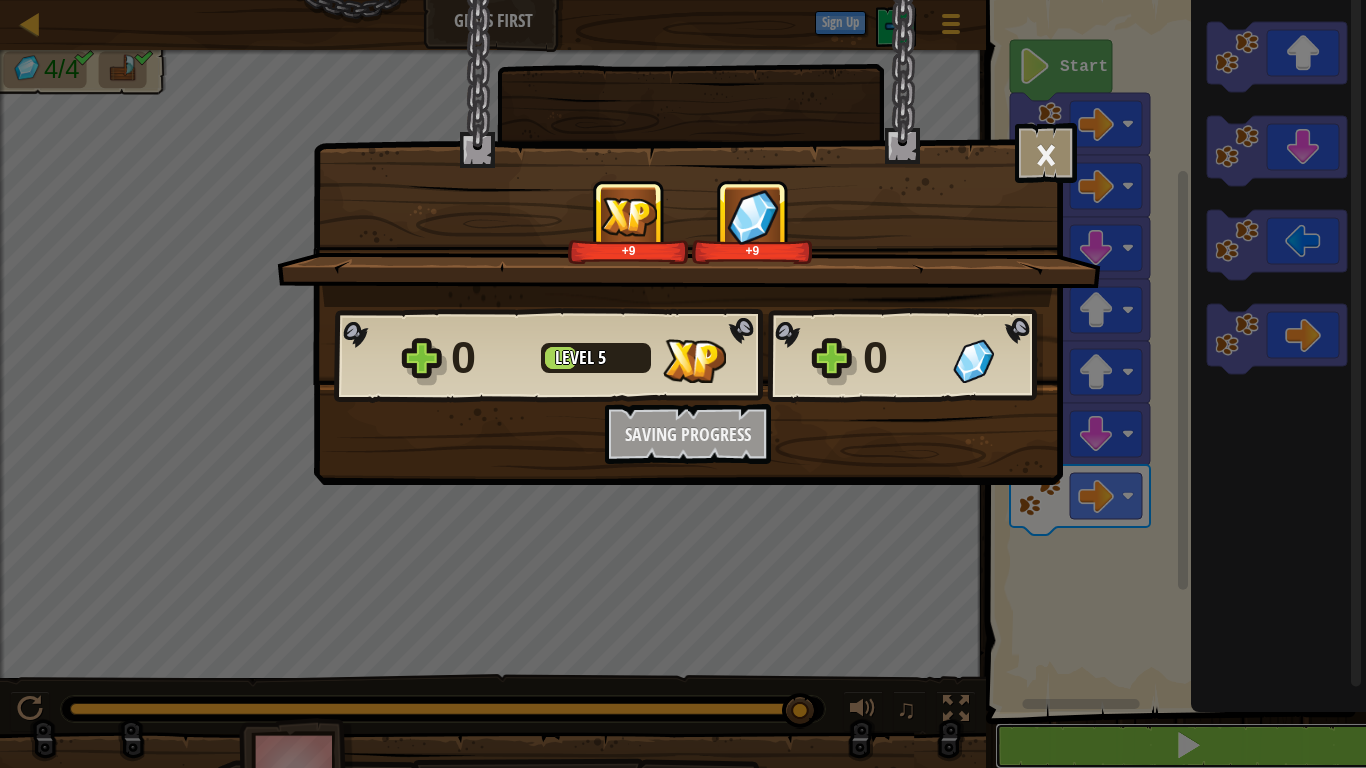 scroll, scrollTop: 1, scrollLeft: 0, axis: vertical 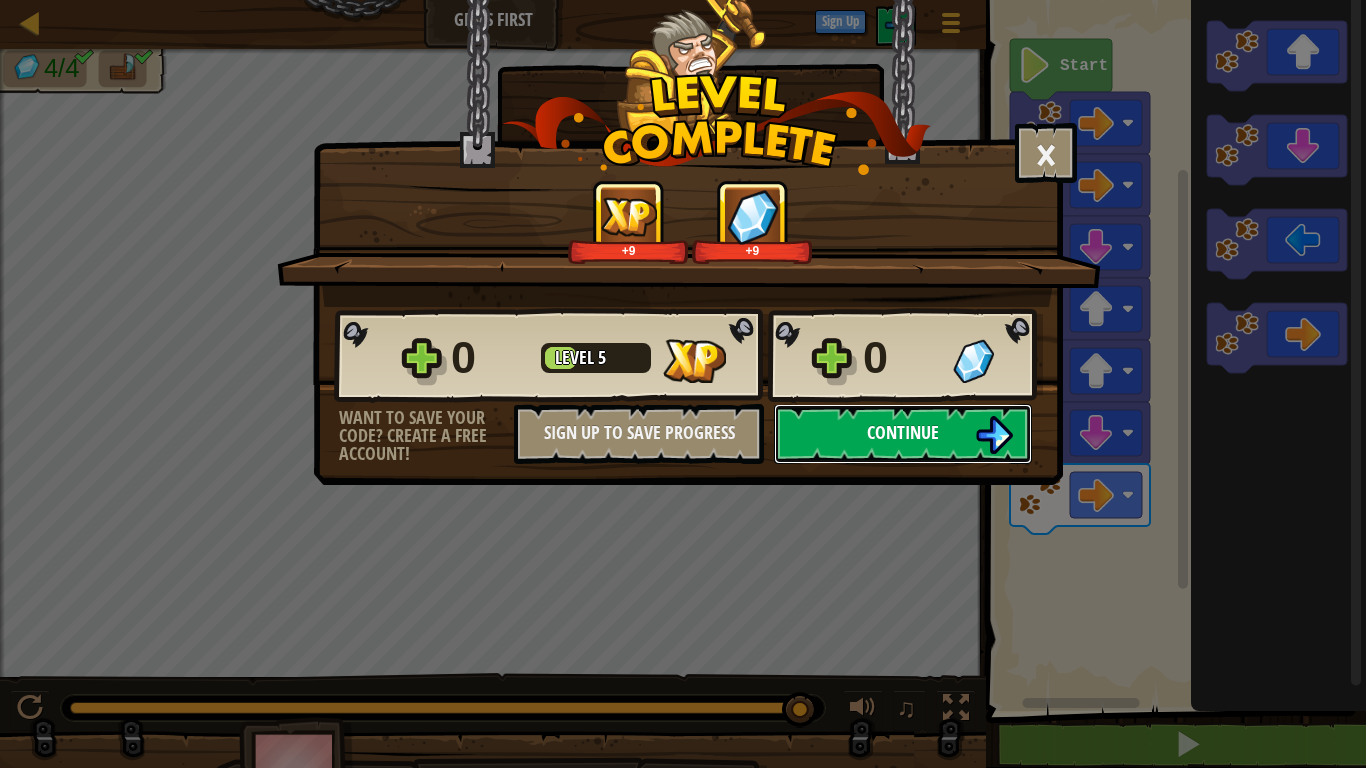 click on "Continue" at bounding box center (903, 432) 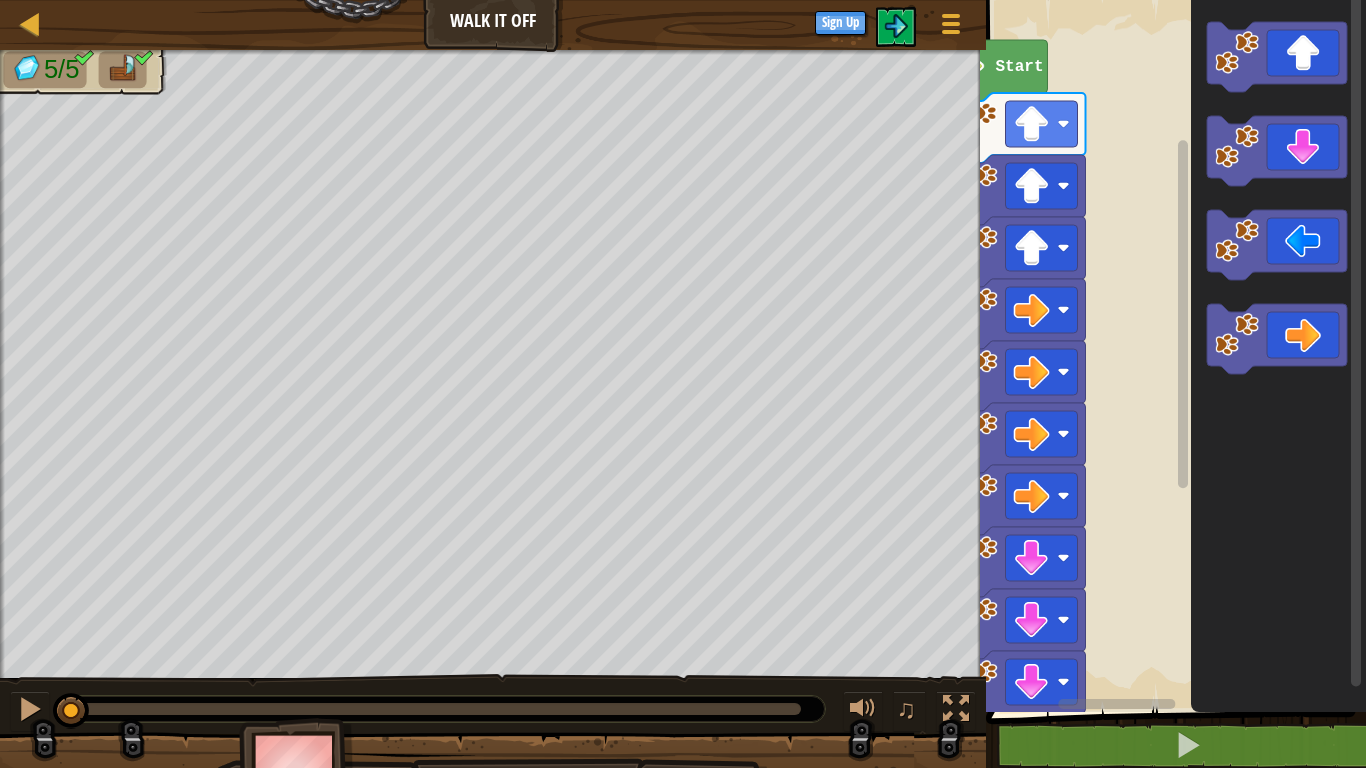 click 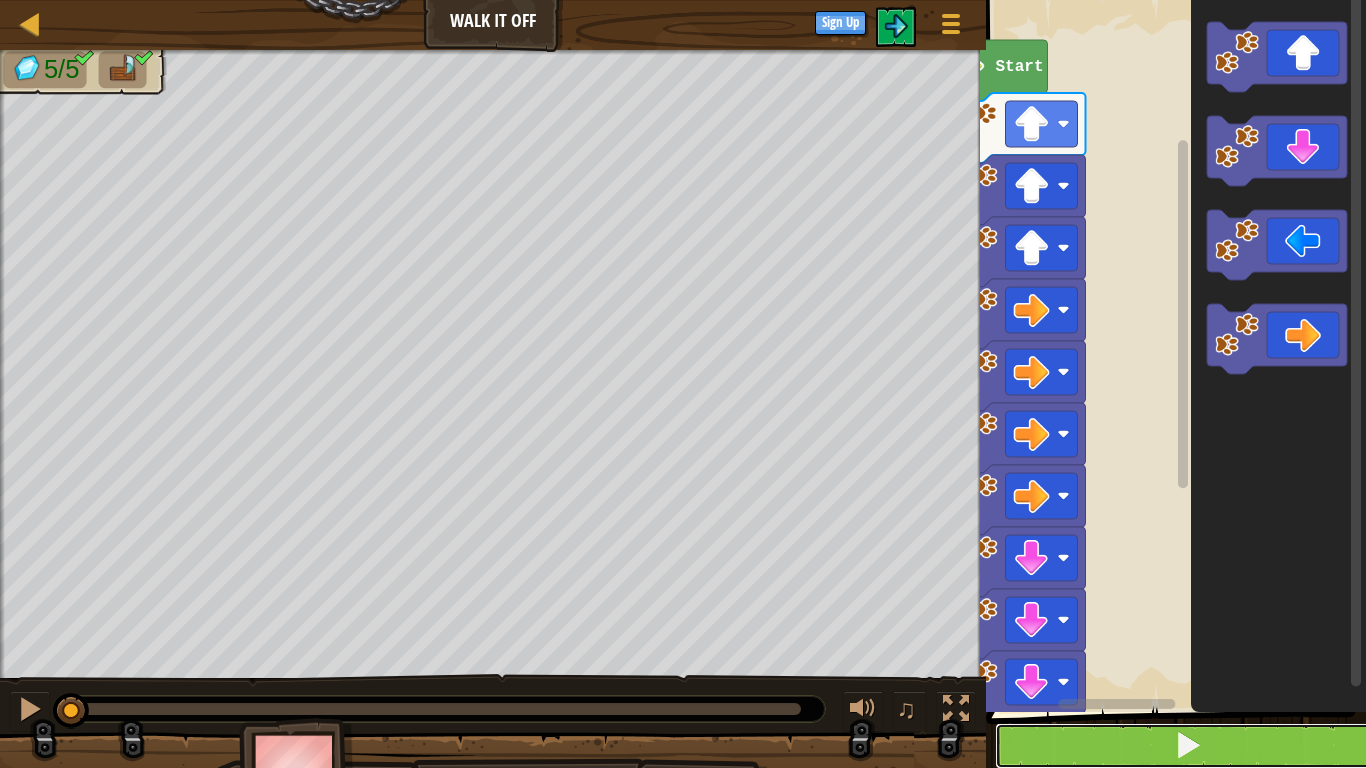 click at bounding box center (1188, 746) 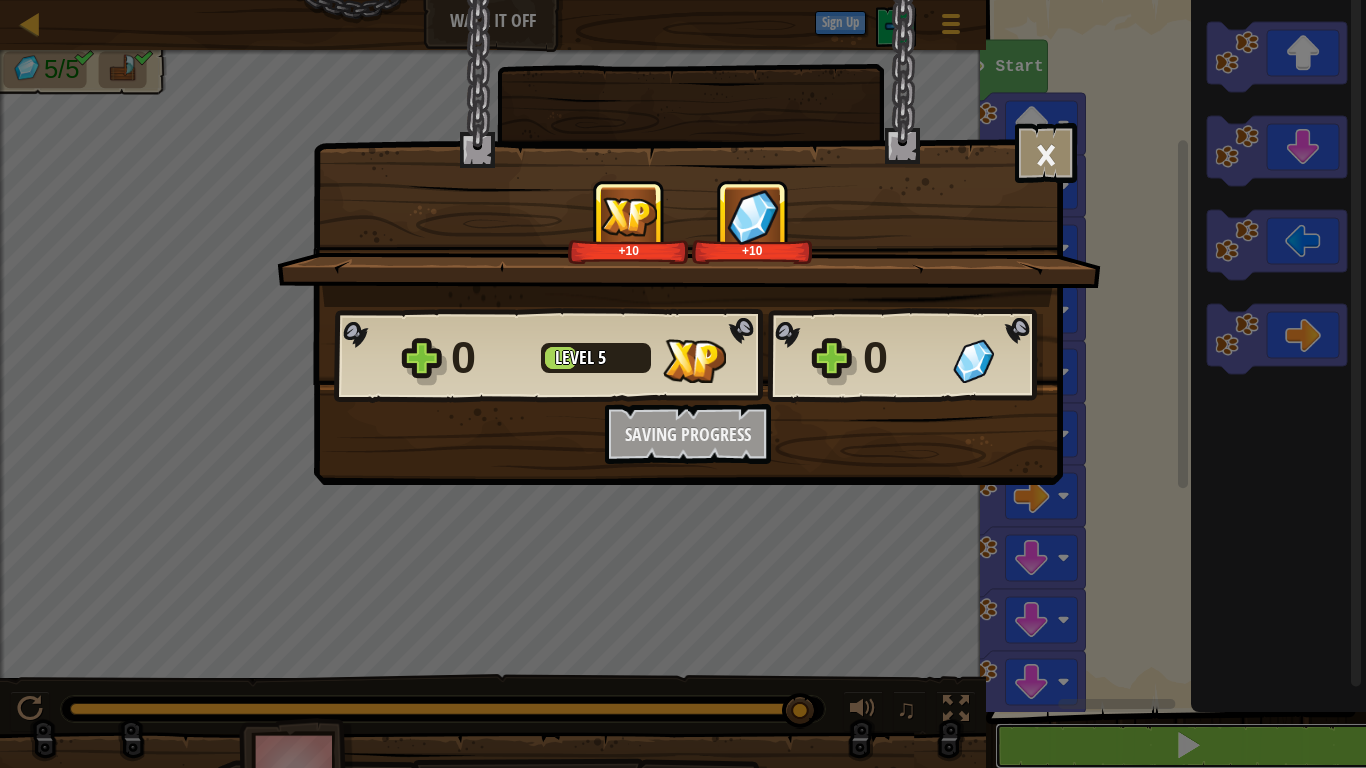 scroll, scrollTop: 1, scrollLeft: 0, axis: vertical 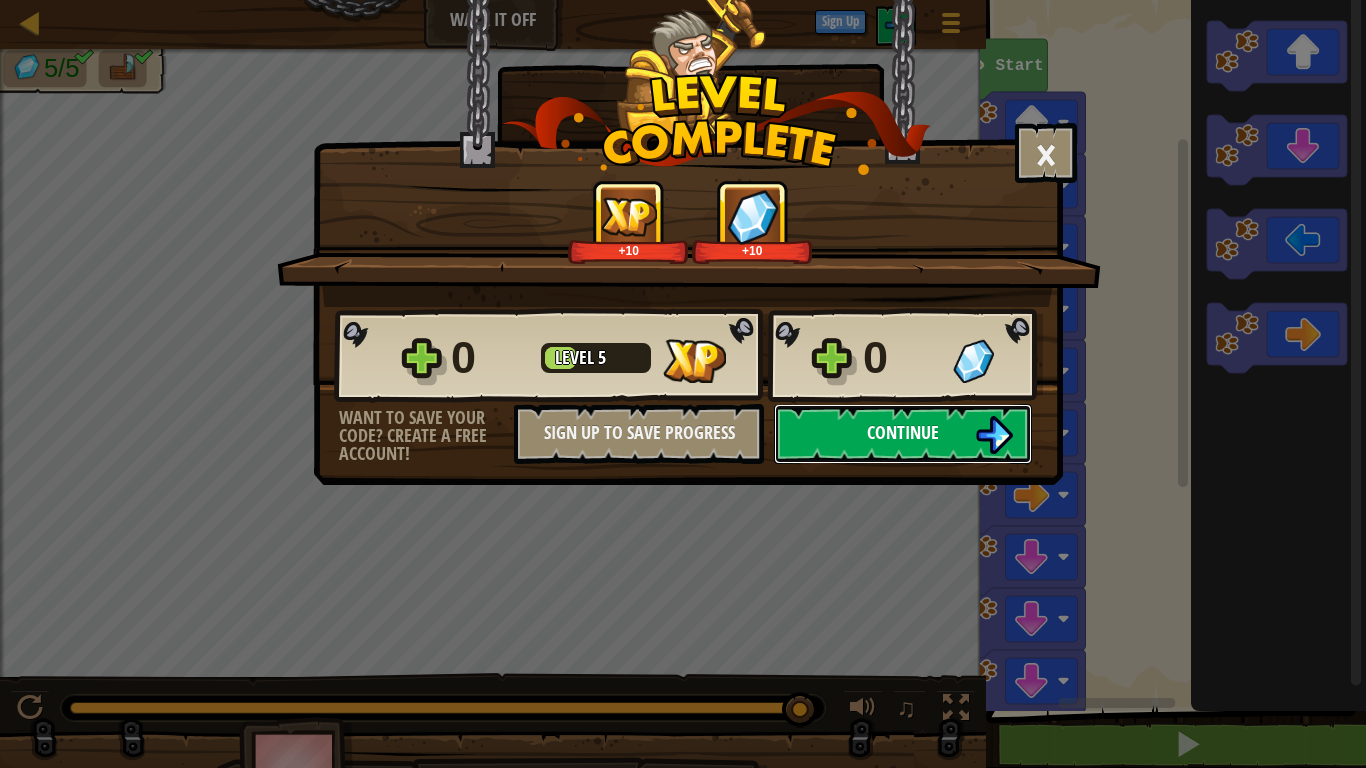 click on "Continue" at bounding box center (903, 434) 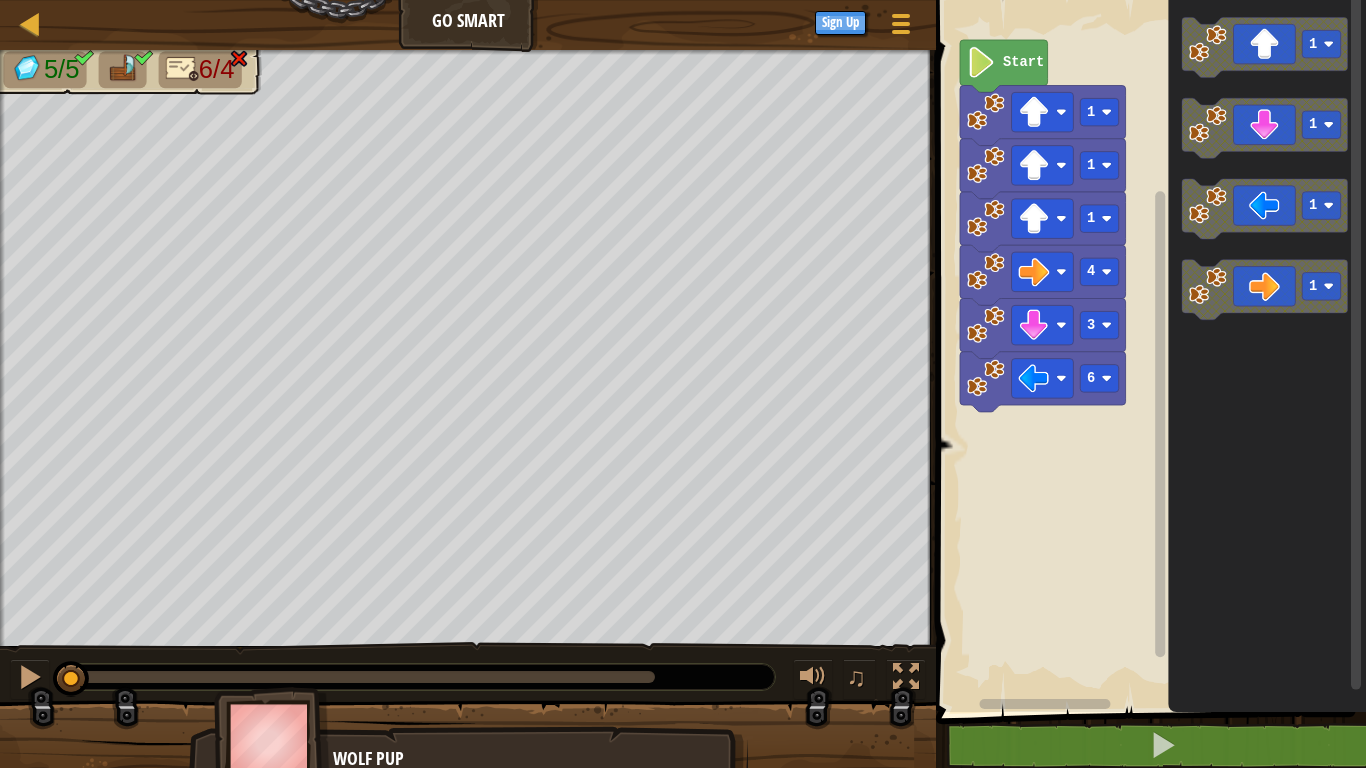 drag, startPoint x: 338, startPoint y: 736, endPoint x: 570, endPoint y: 767, distance: 234.06195 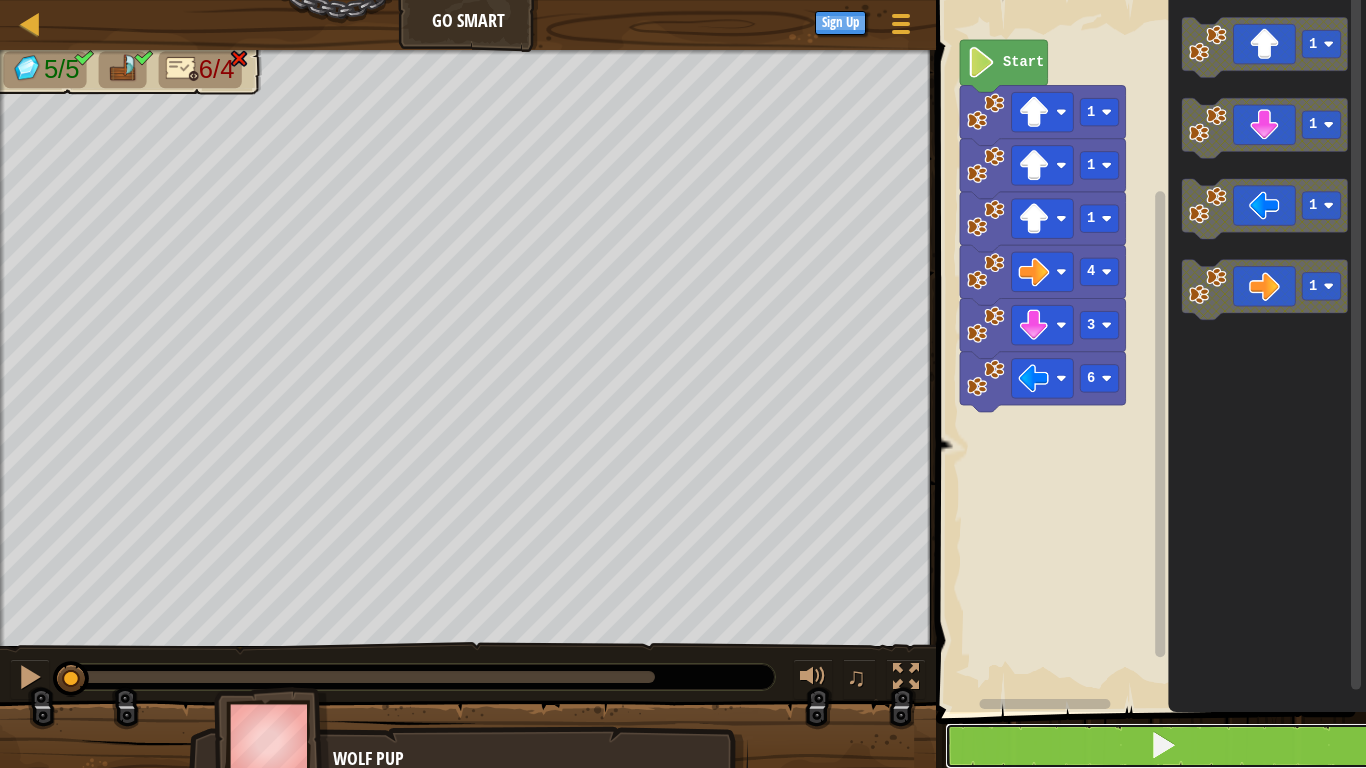 click at bounding box center (1163, 746) 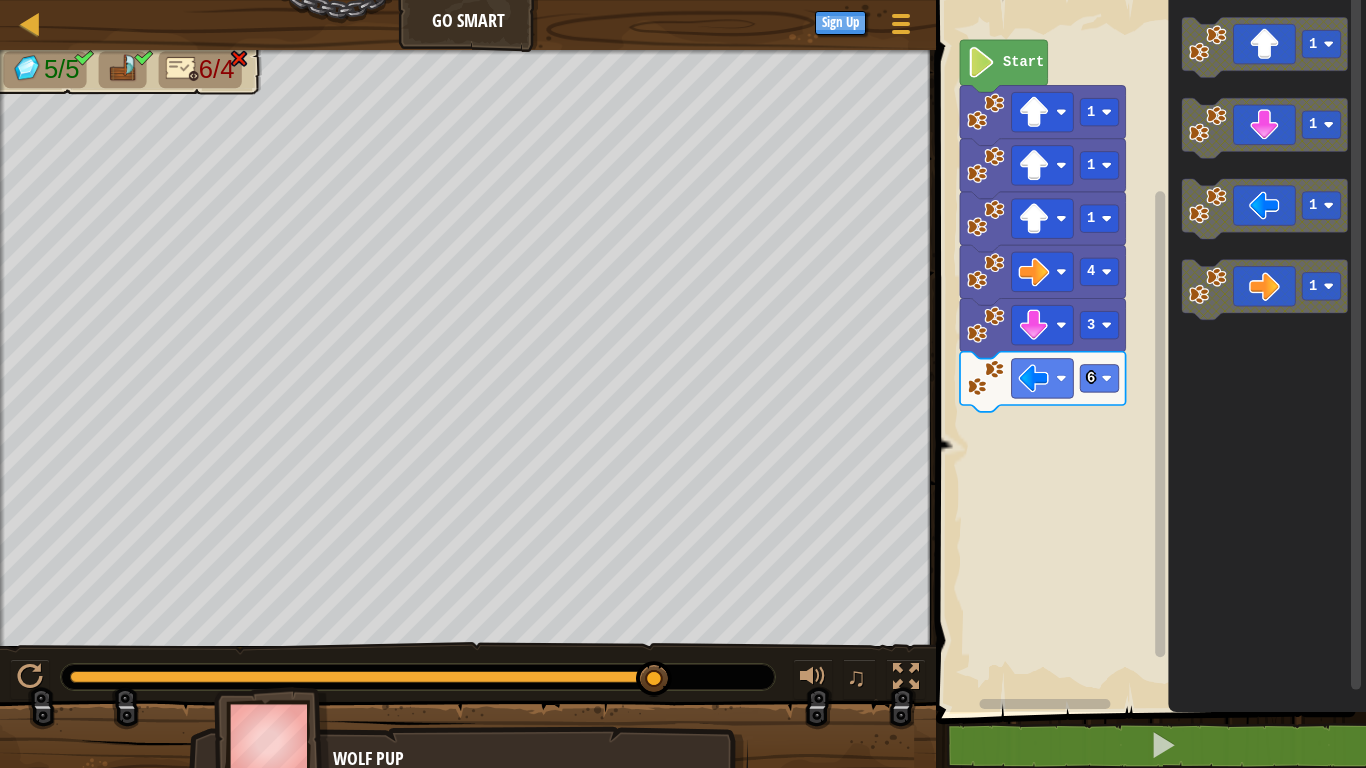 click on "Map Go Smart Game Menu Sign Up" at bounding box center (468, 25) 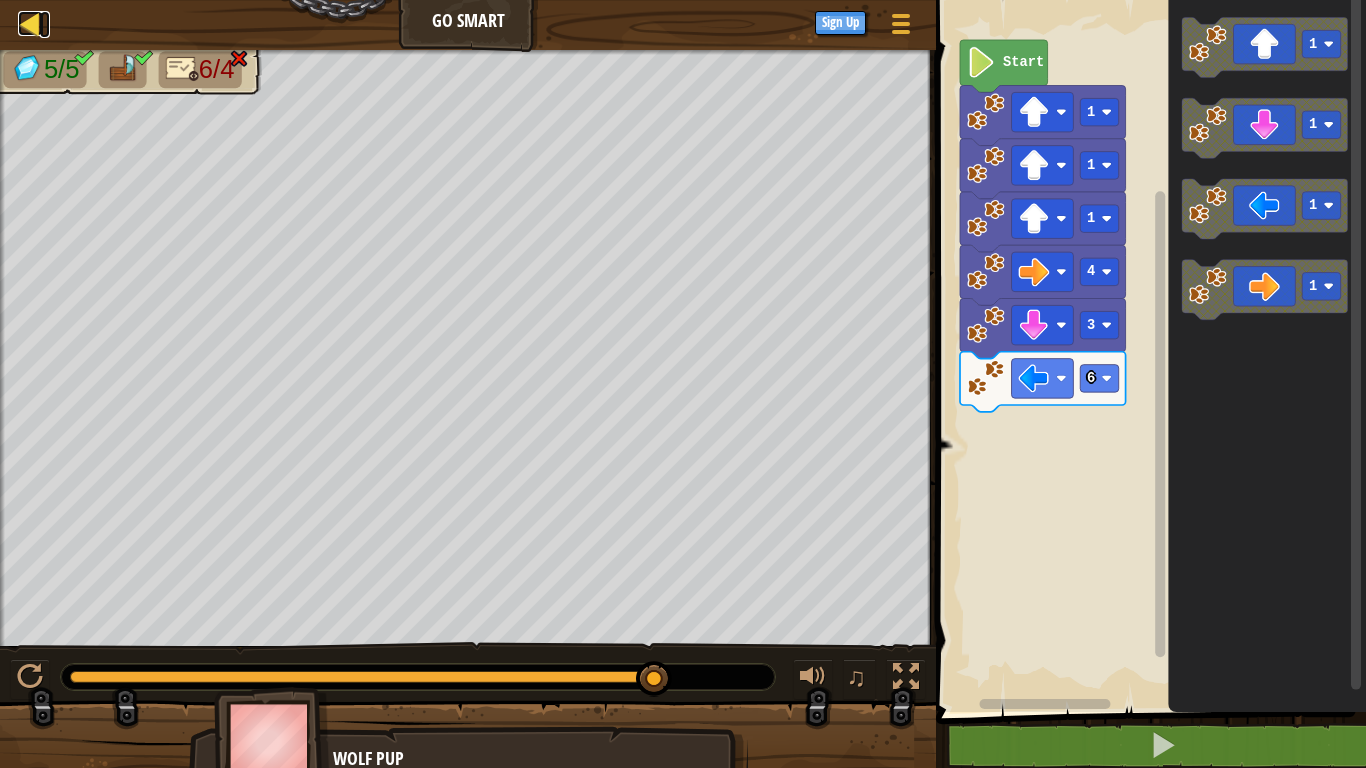 click at bounding box center (30, 23) 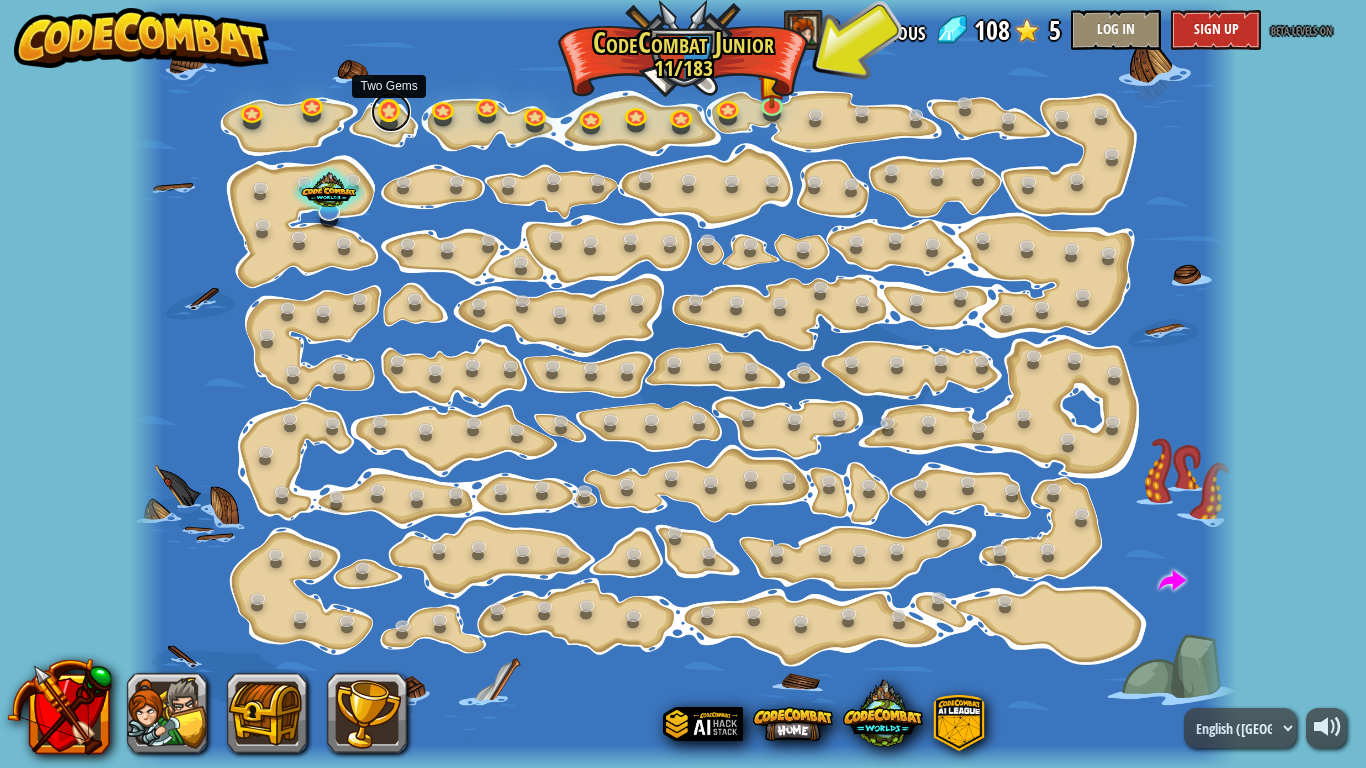 click at bounding box center [391, 112] 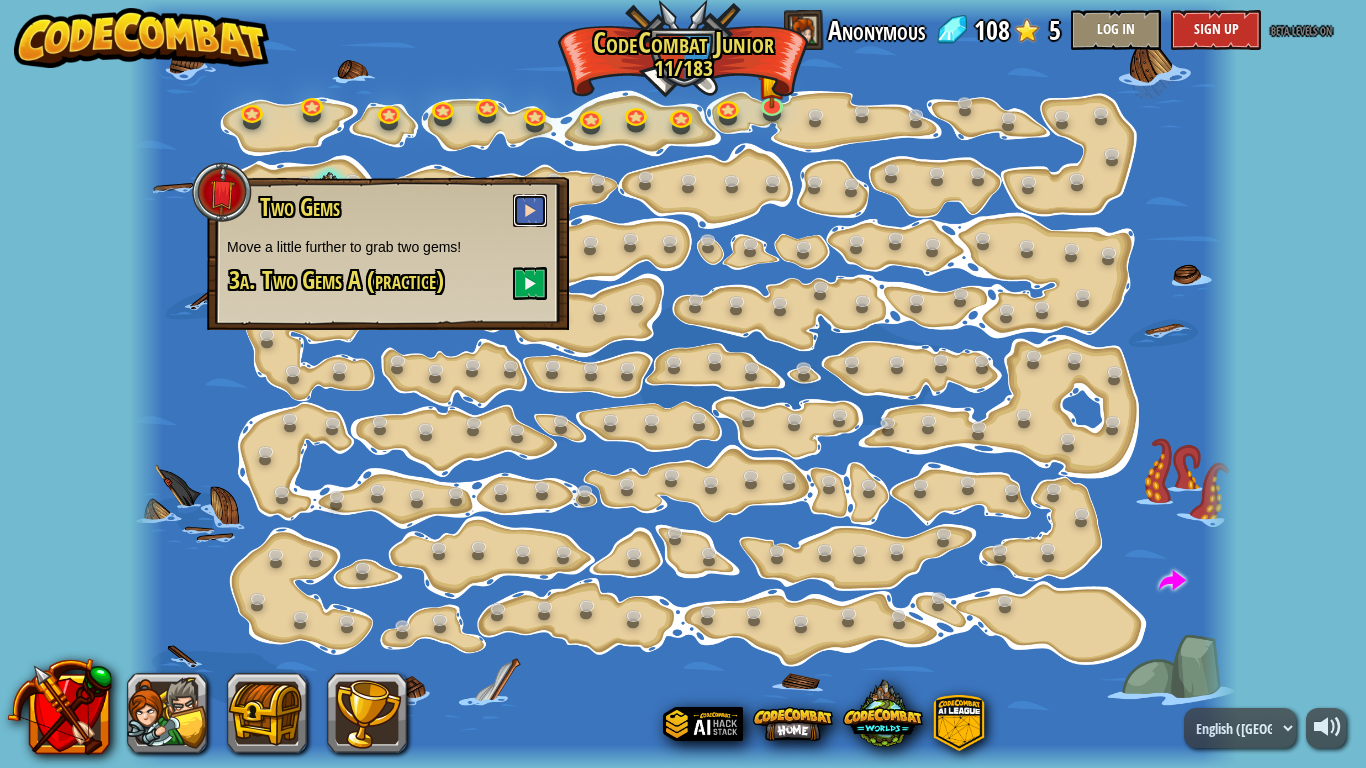 click at bounding box center [530, 210] 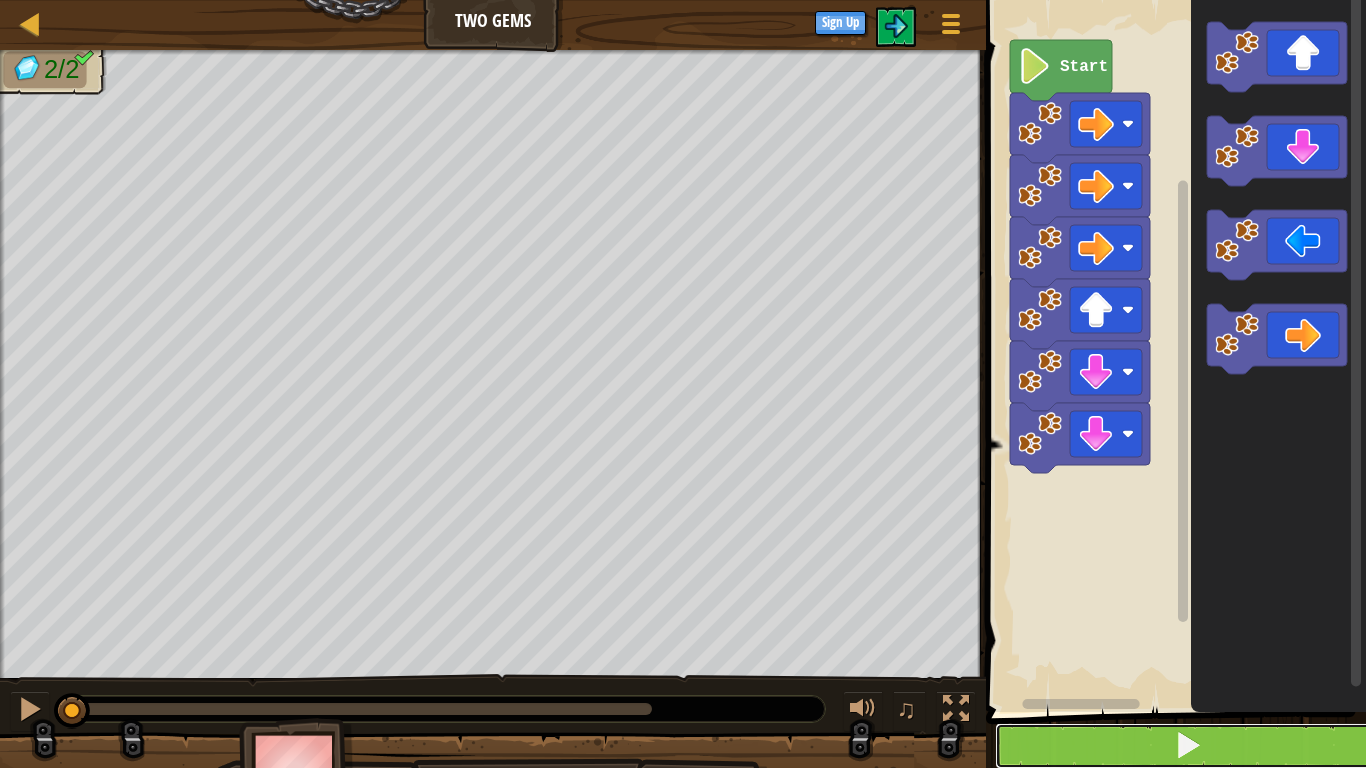 click at bounding box center (1188, 746) 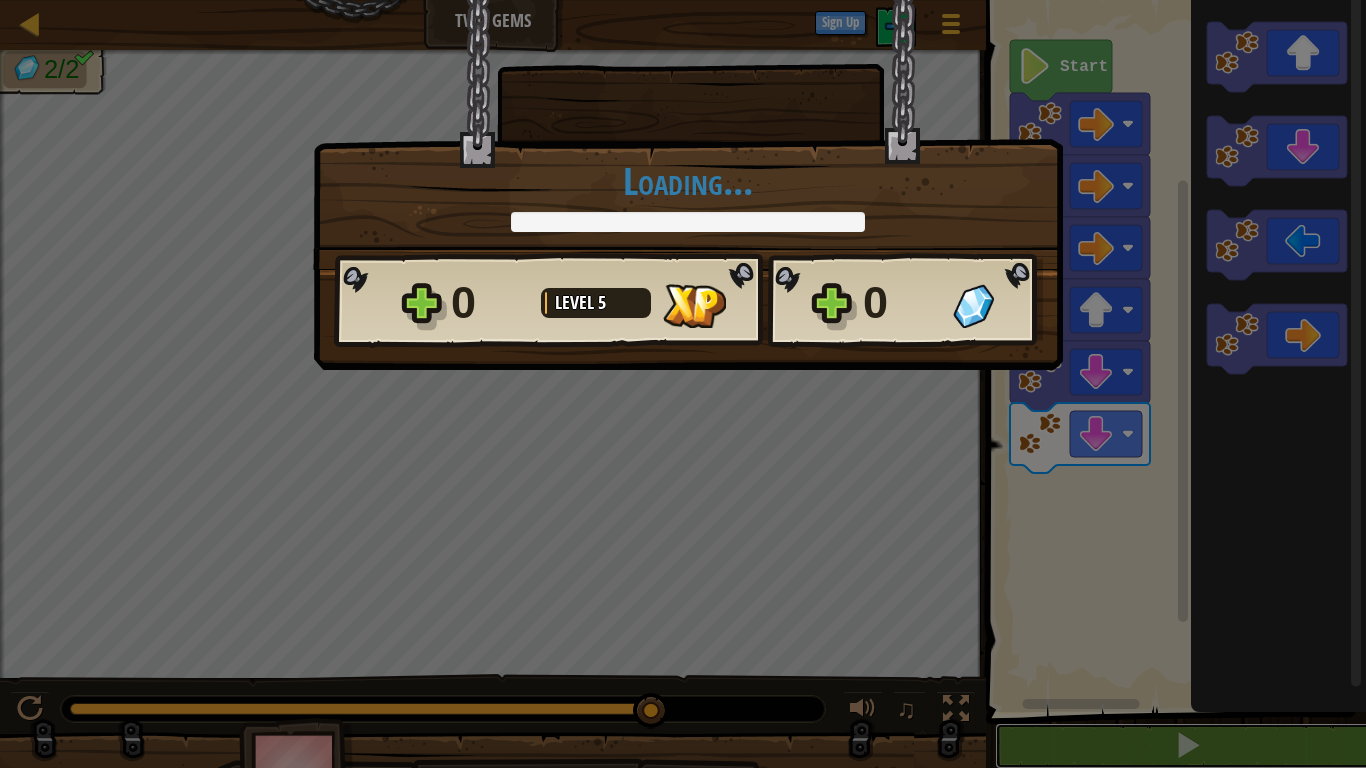 scroll, scrollTop: 1, scrollLeft: 0, axis: vertical 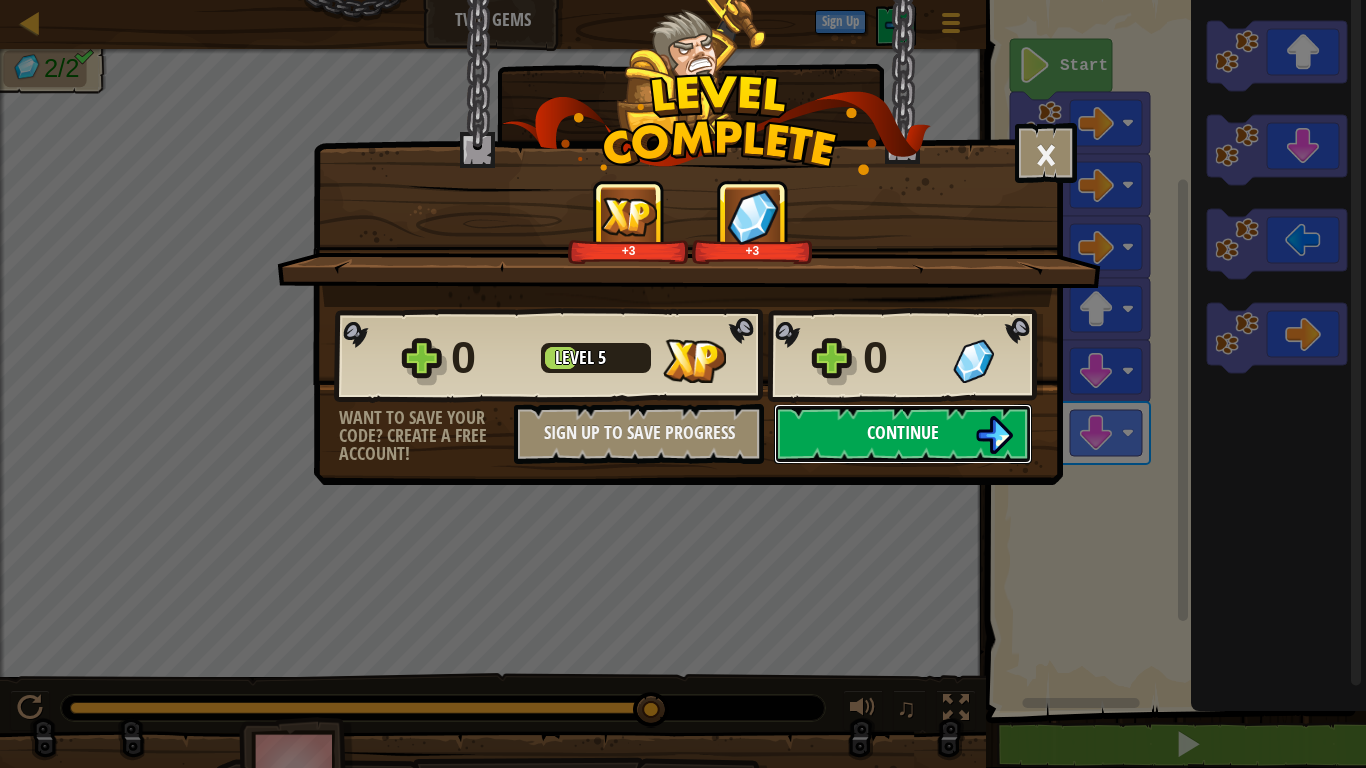 click on "Continue" at bounding box center (903, 434) 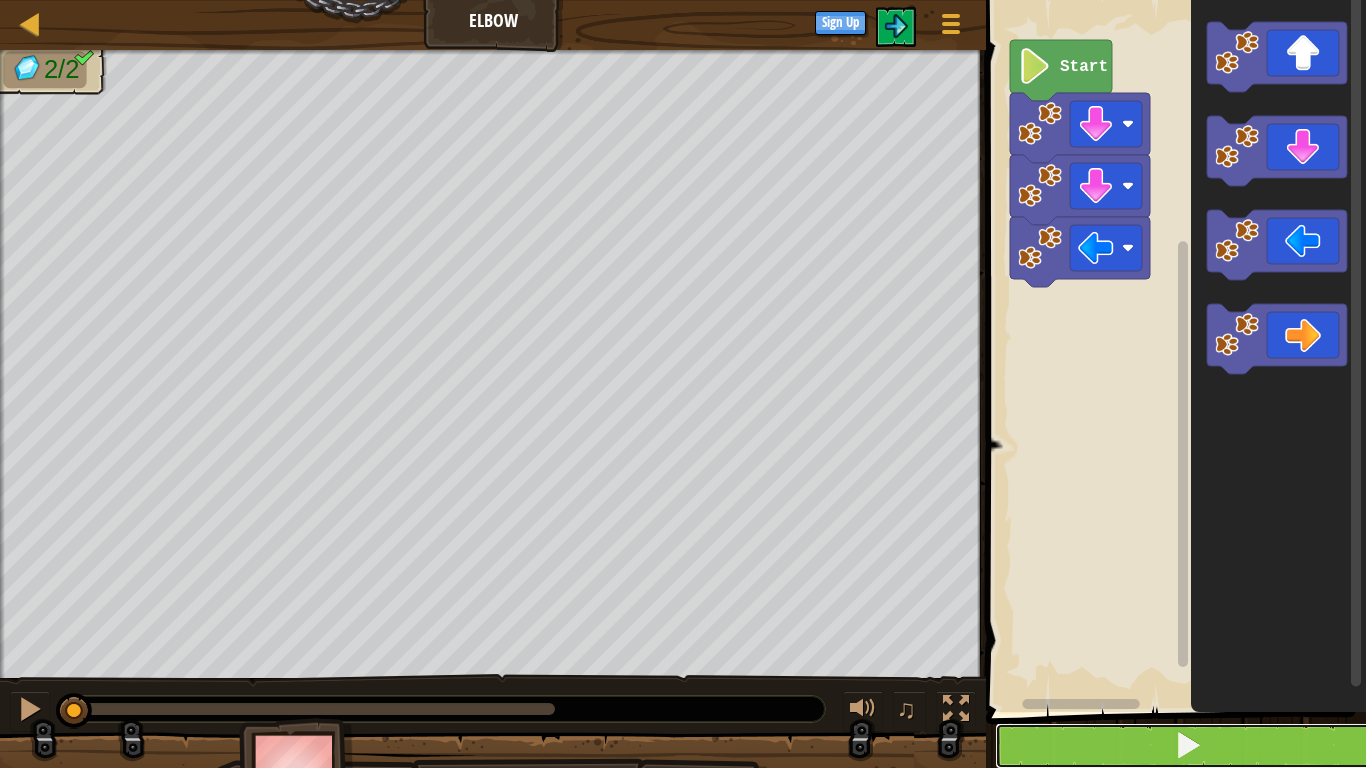 click at bounding box center (1188, 746) 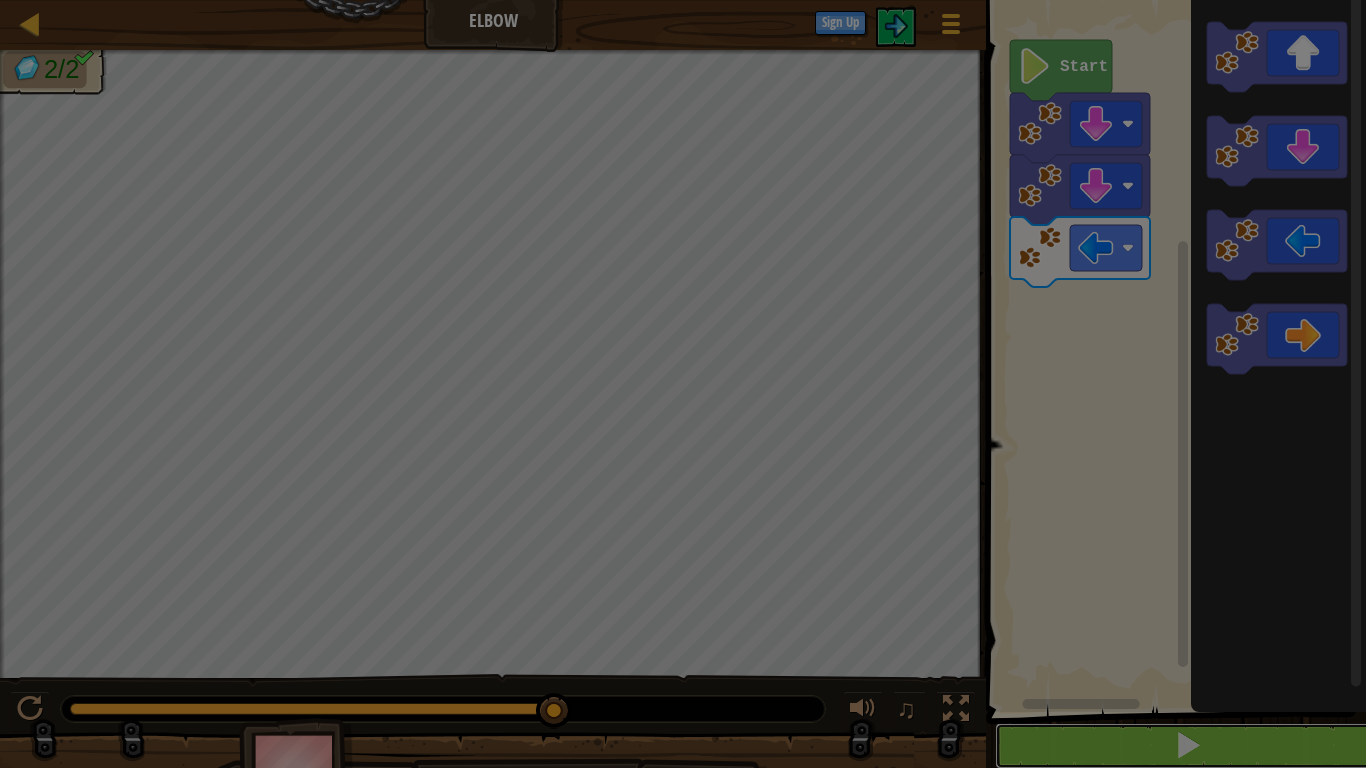 scroll, scrollTop: 1, scrollLeft: 0, axis: vertical 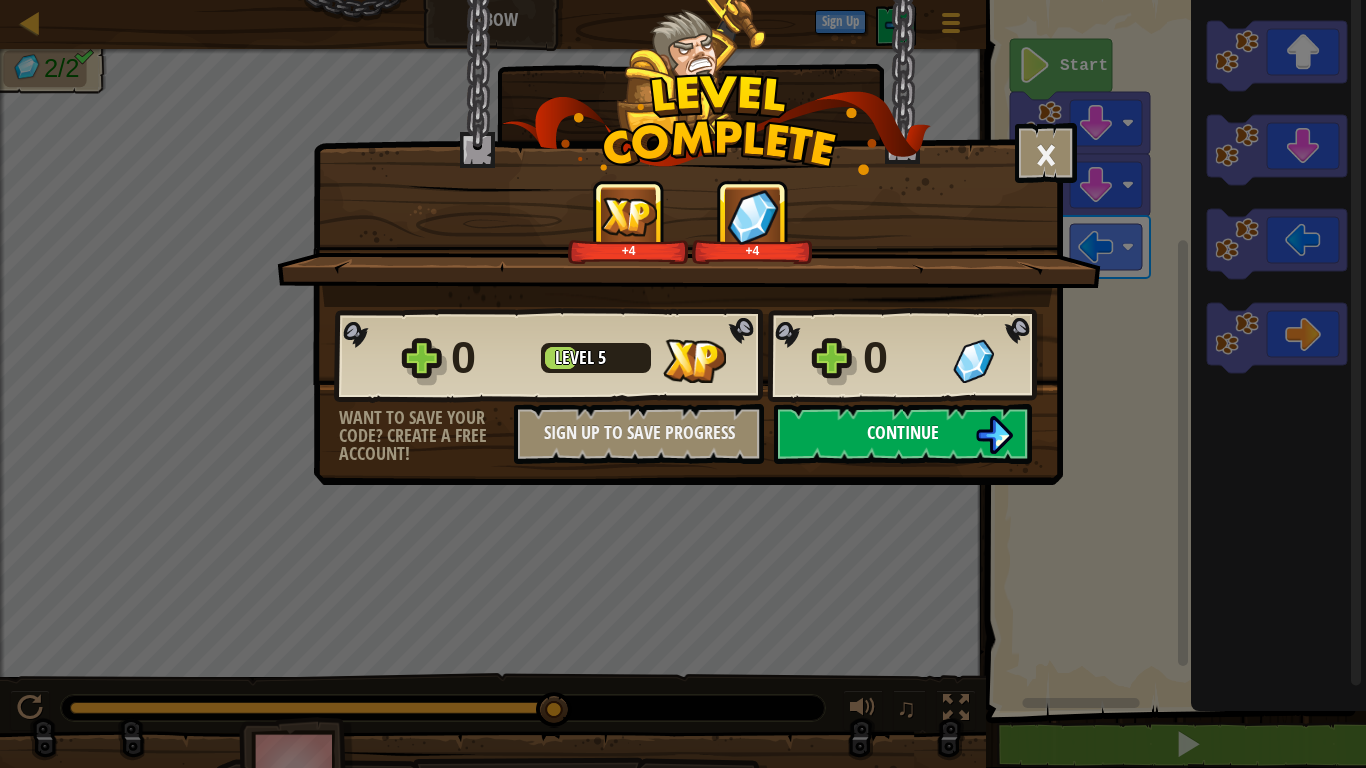 click at bounding box center (994, 435) 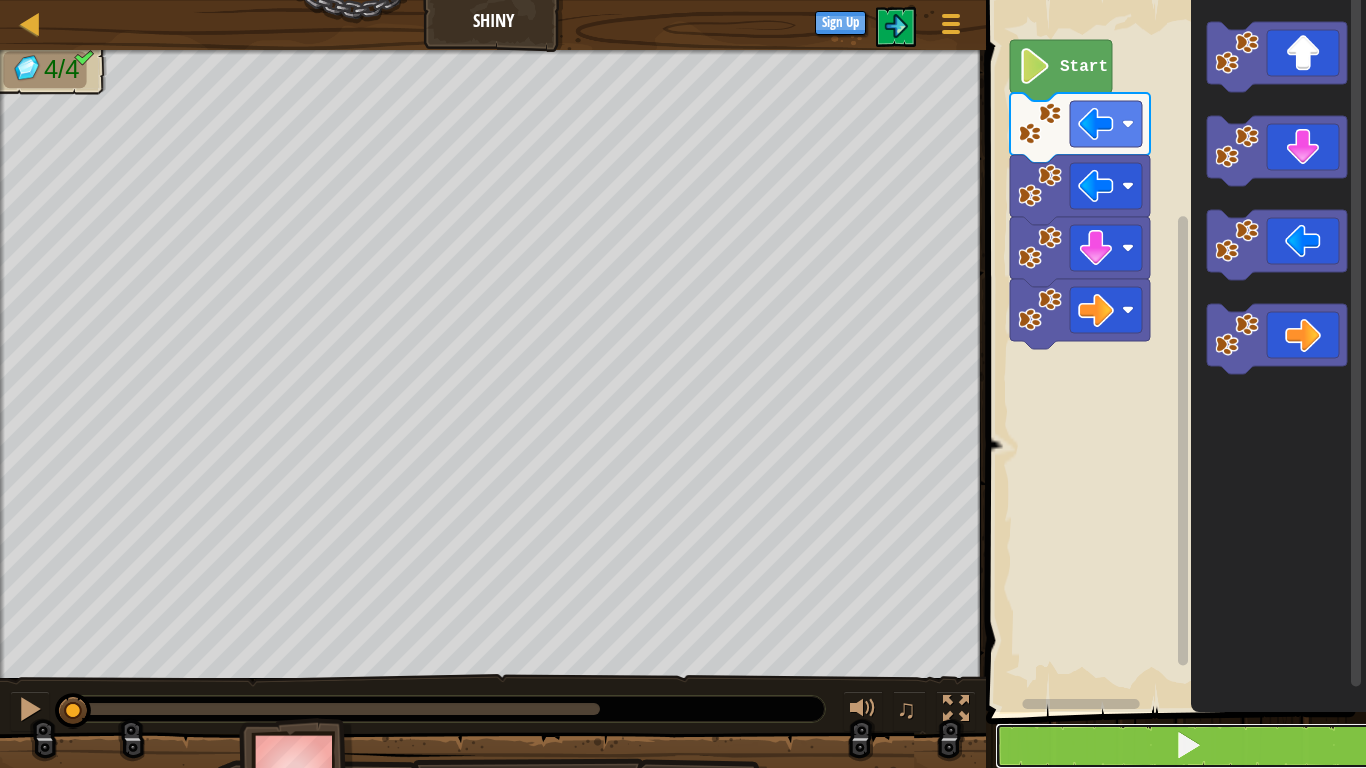 click at bounding box center (1188, 746) 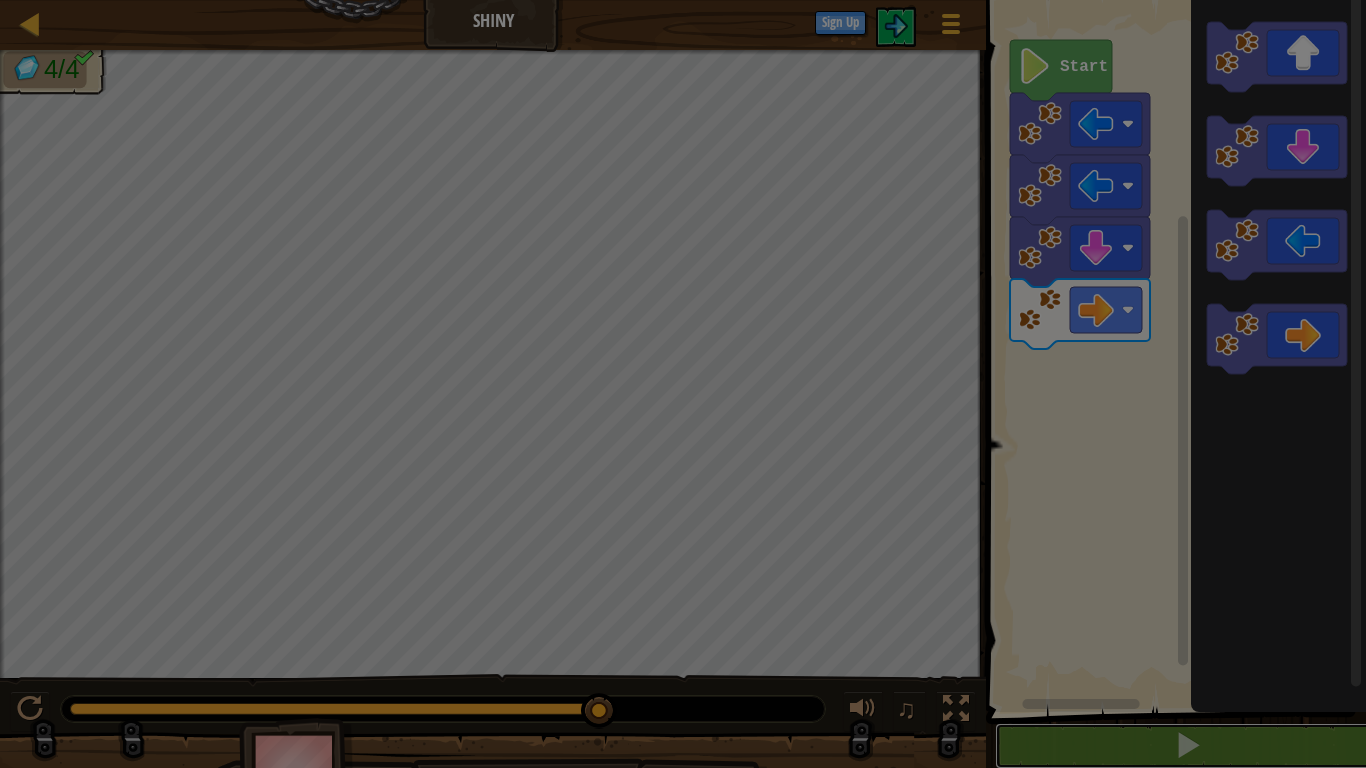 scroll, scrollTop: 1, scrollLeft: 0, axis: vertical 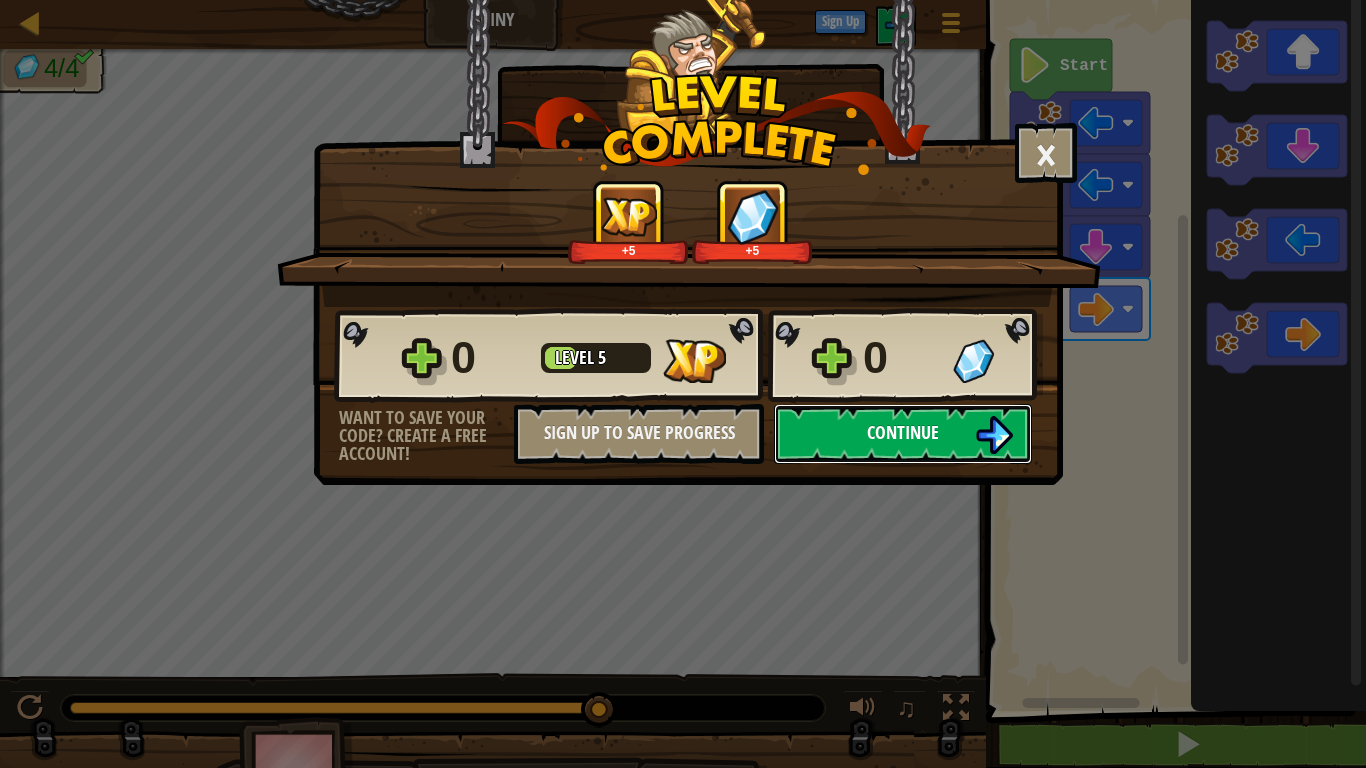 drag, startPoint x: 910, startPoint y: 409, endPoint x: 914, endPoint y: 423, distance: 14.56022 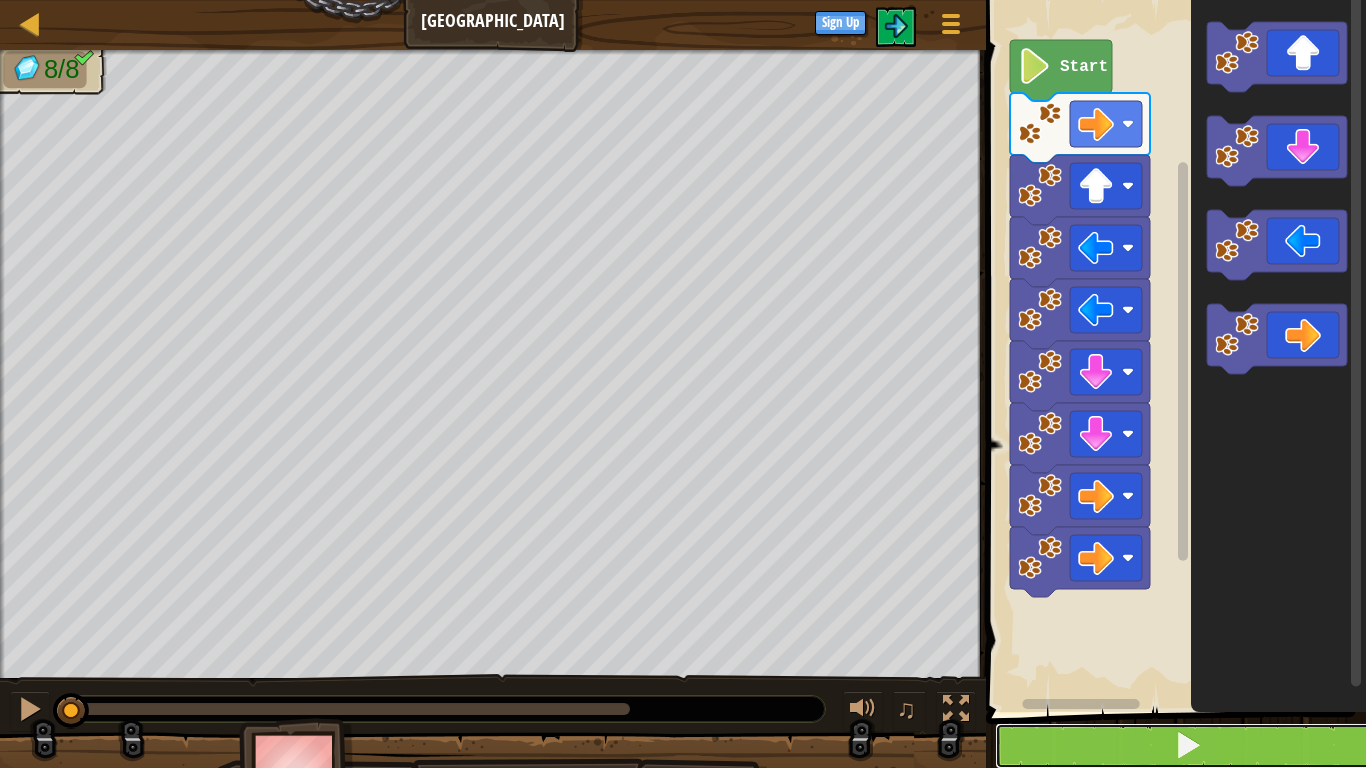 click at bounding box center (1188, 746) 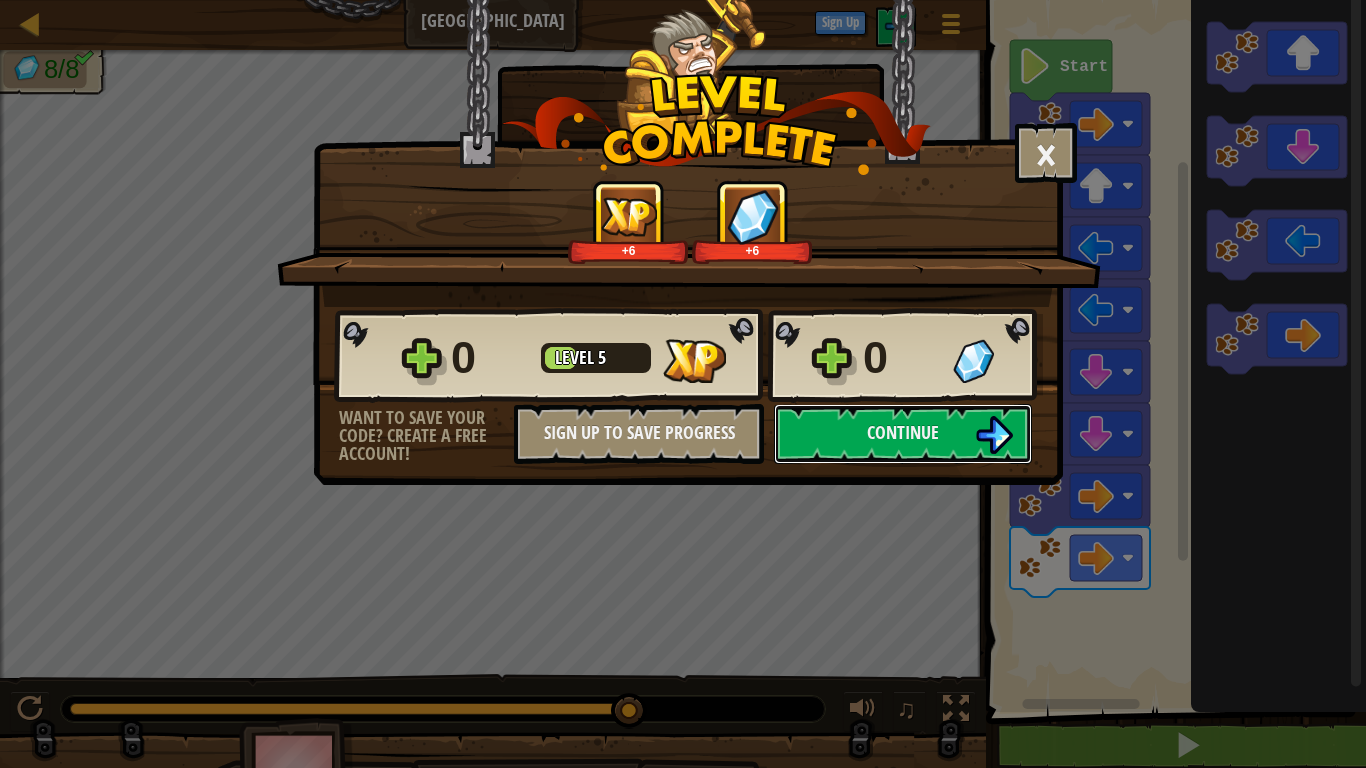 scroll, scrollTop: 1, scrollLeft: 0, axis: vertical 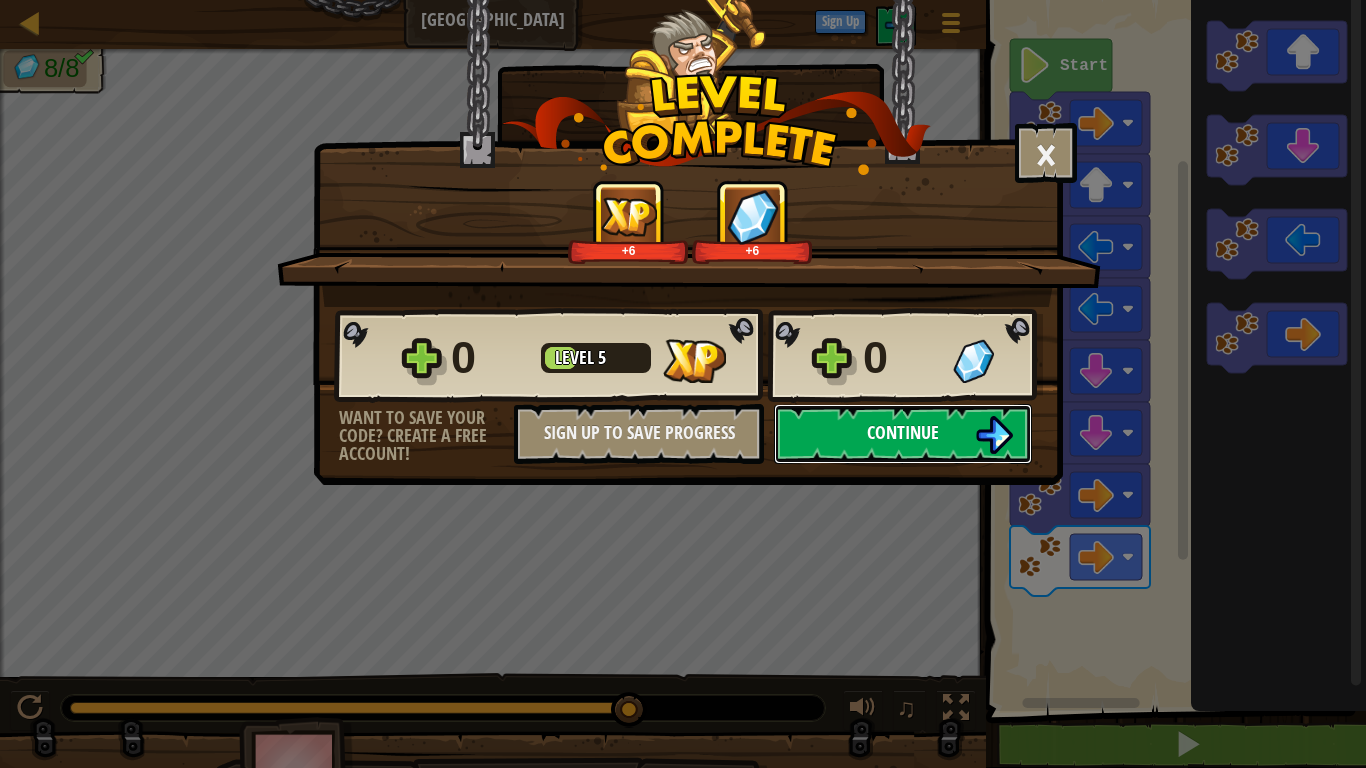 click on "Continue" at bounding box center (903, 434) 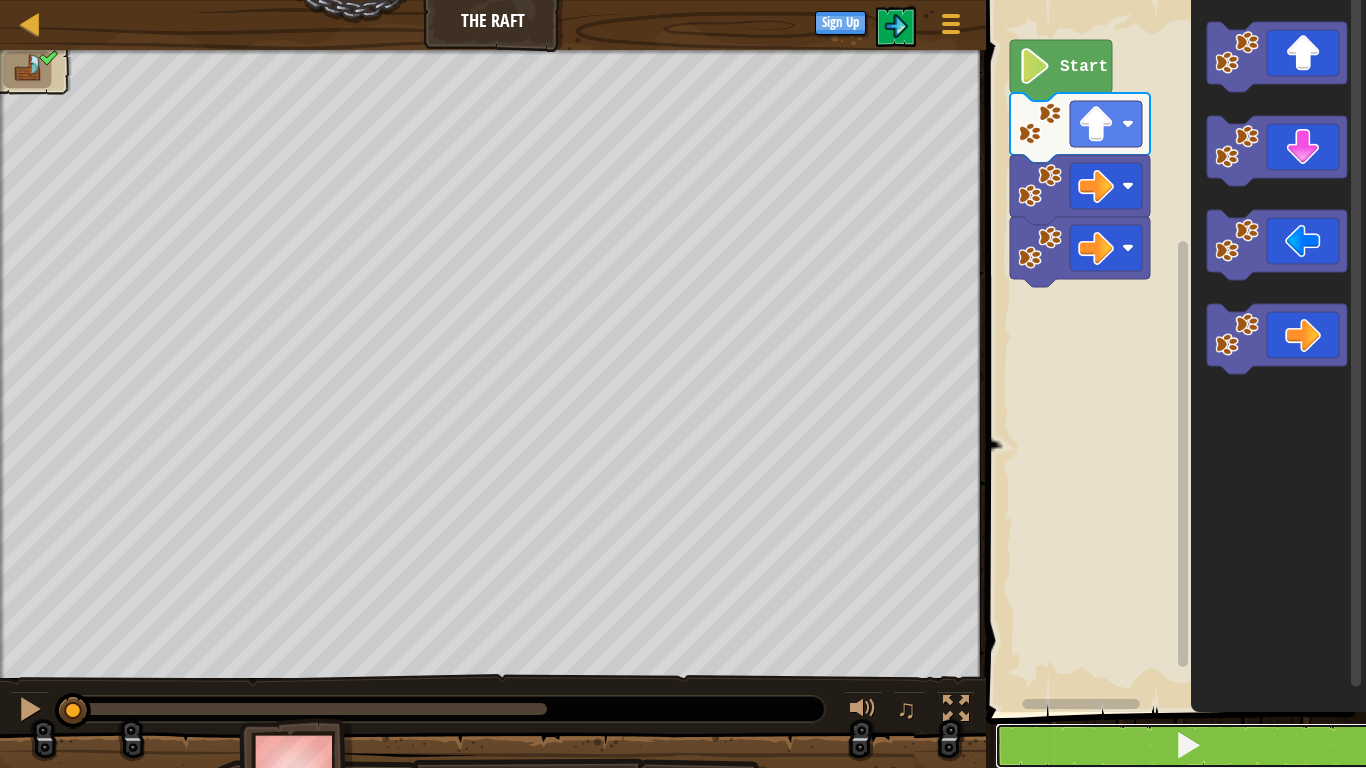 click at bounding box center (1188, 746) 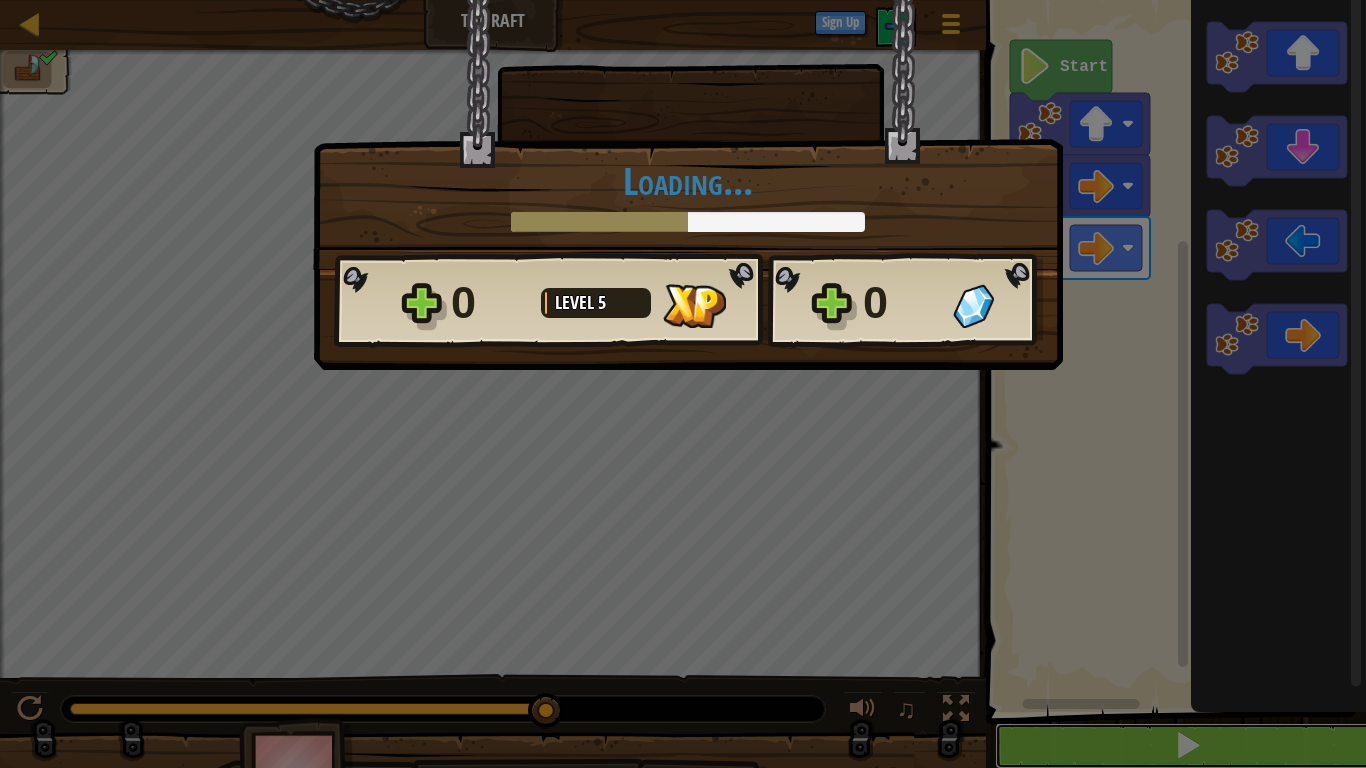 scroll, scrollTop: 1, scrollLeft: 0, axis: vertical 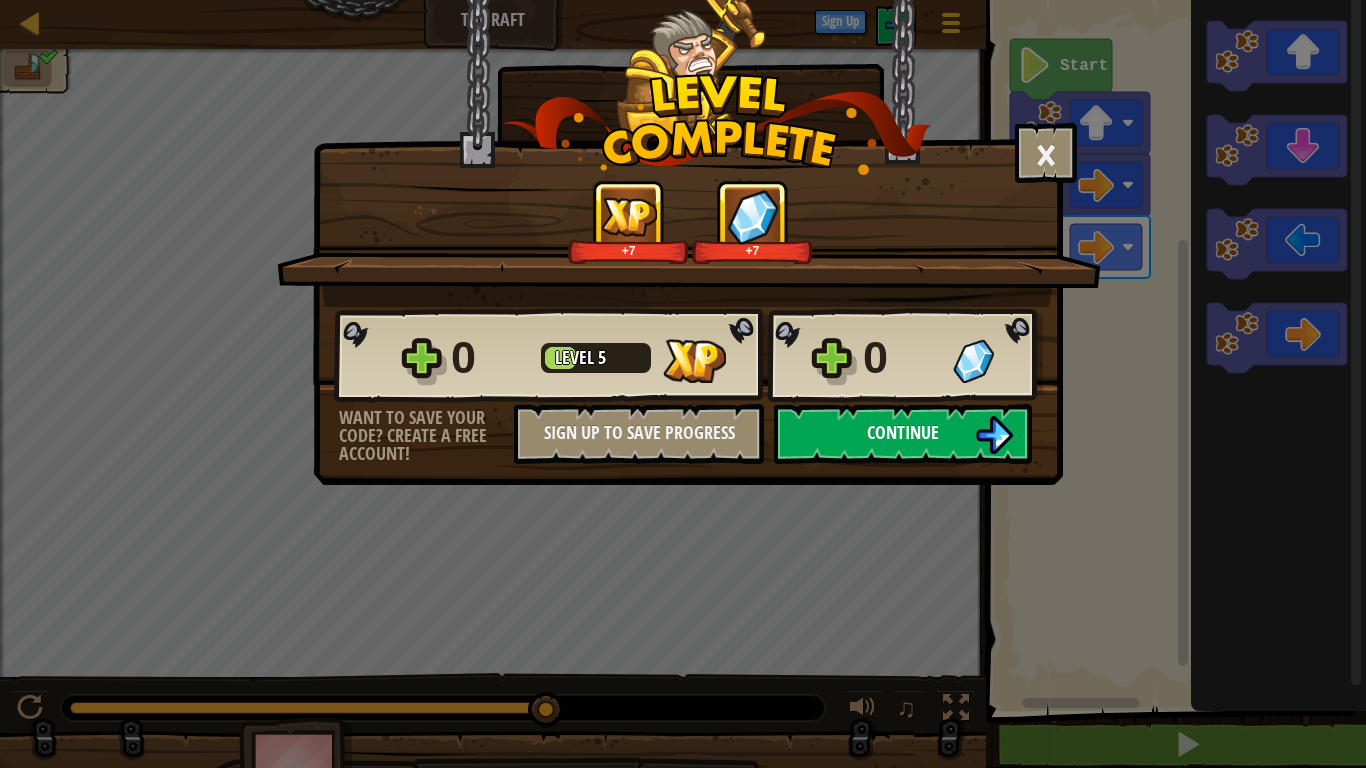click on "Continue" at bounding box center (903, 434) 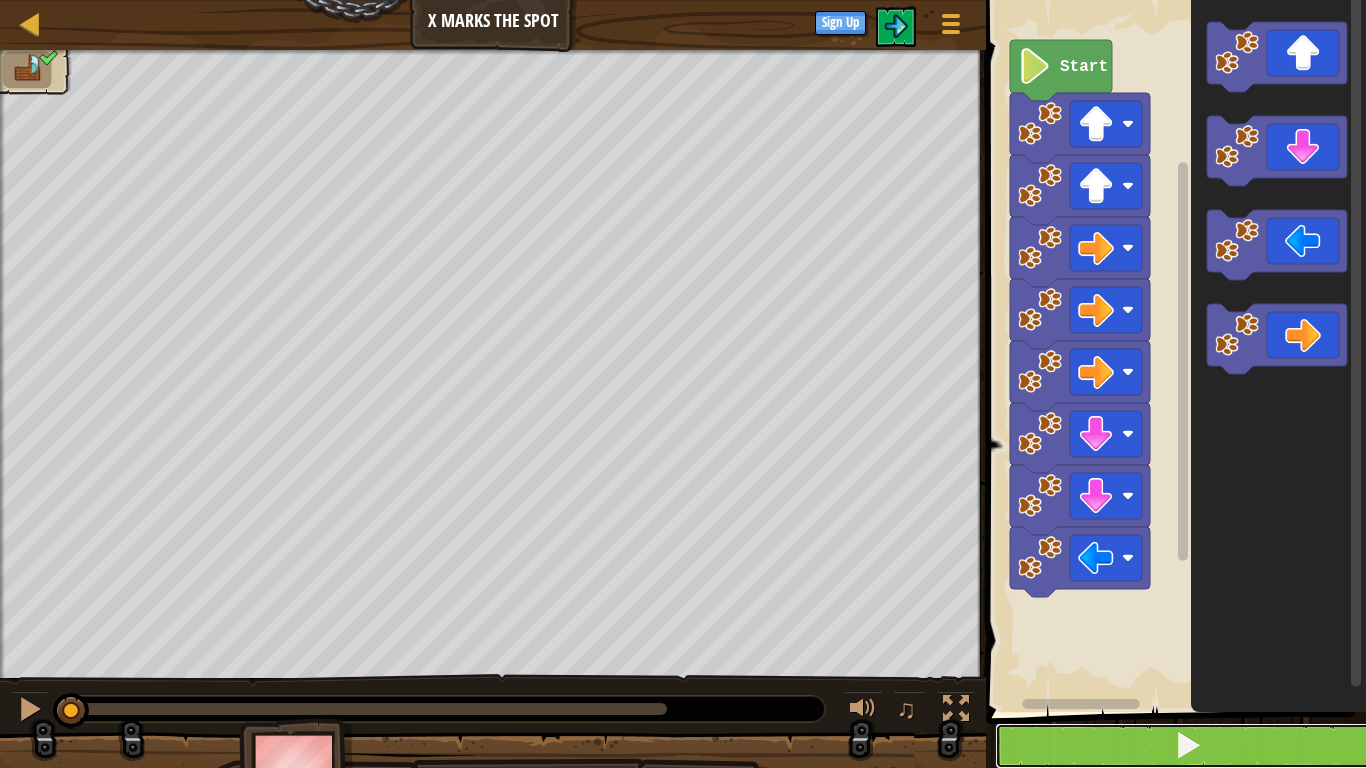 click at bounding box center (1188, 746) 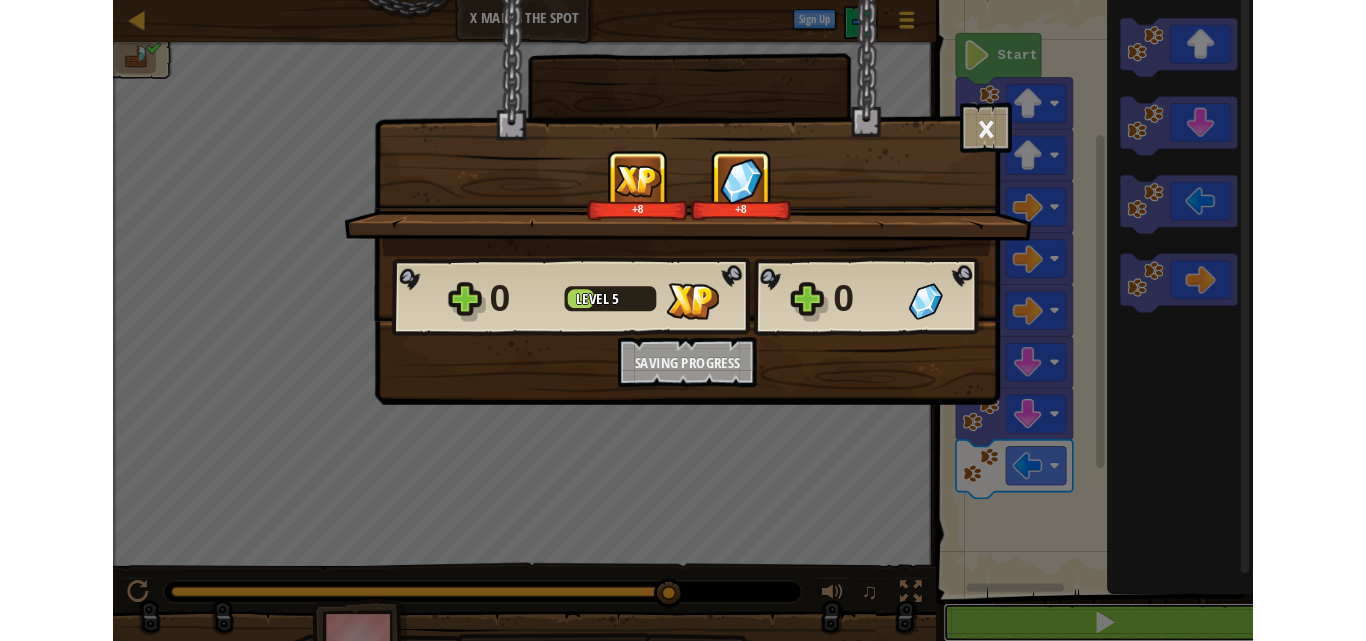 scroll, scrollTop: 1, scrollLeft: 0, axis: vertical 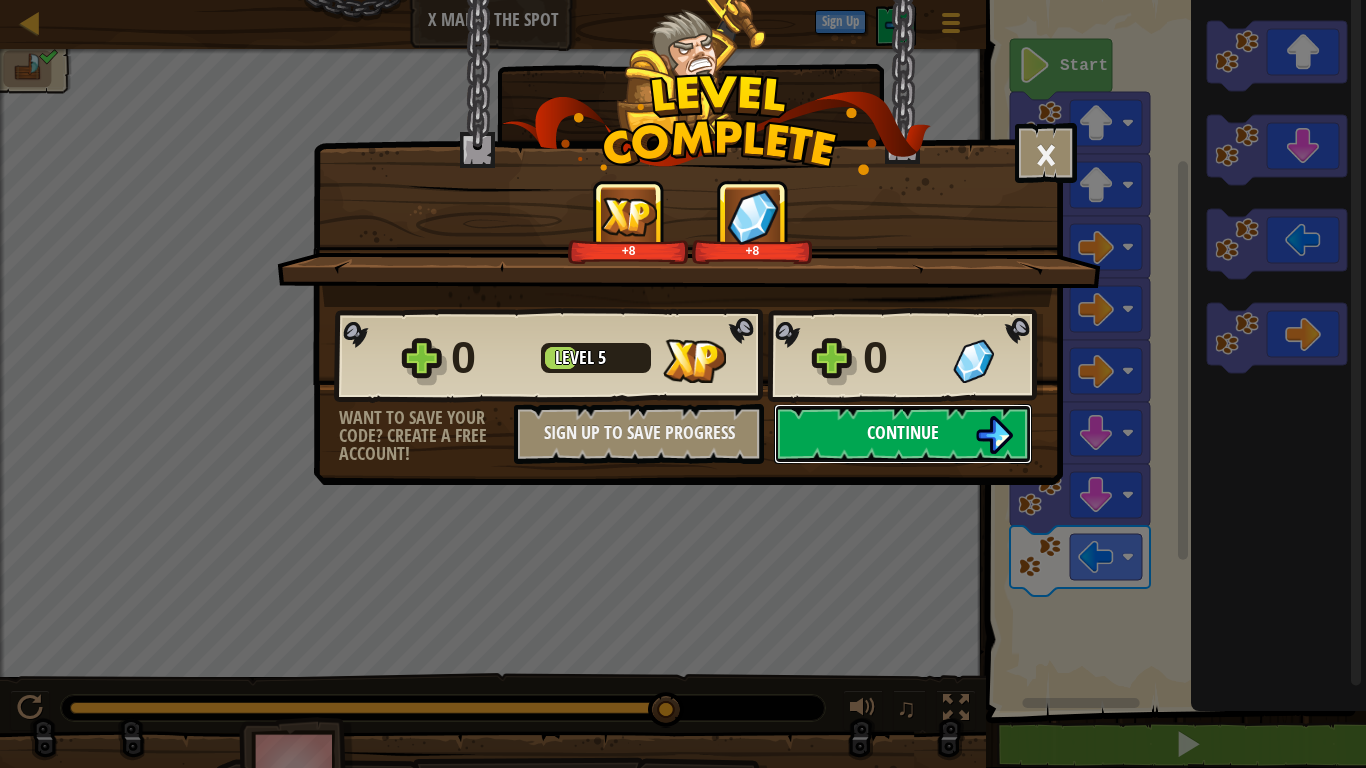 drag, startPoint x: 927, startPoint y: 425, endPoint x: 927, endPoint y: 441, distance: 16 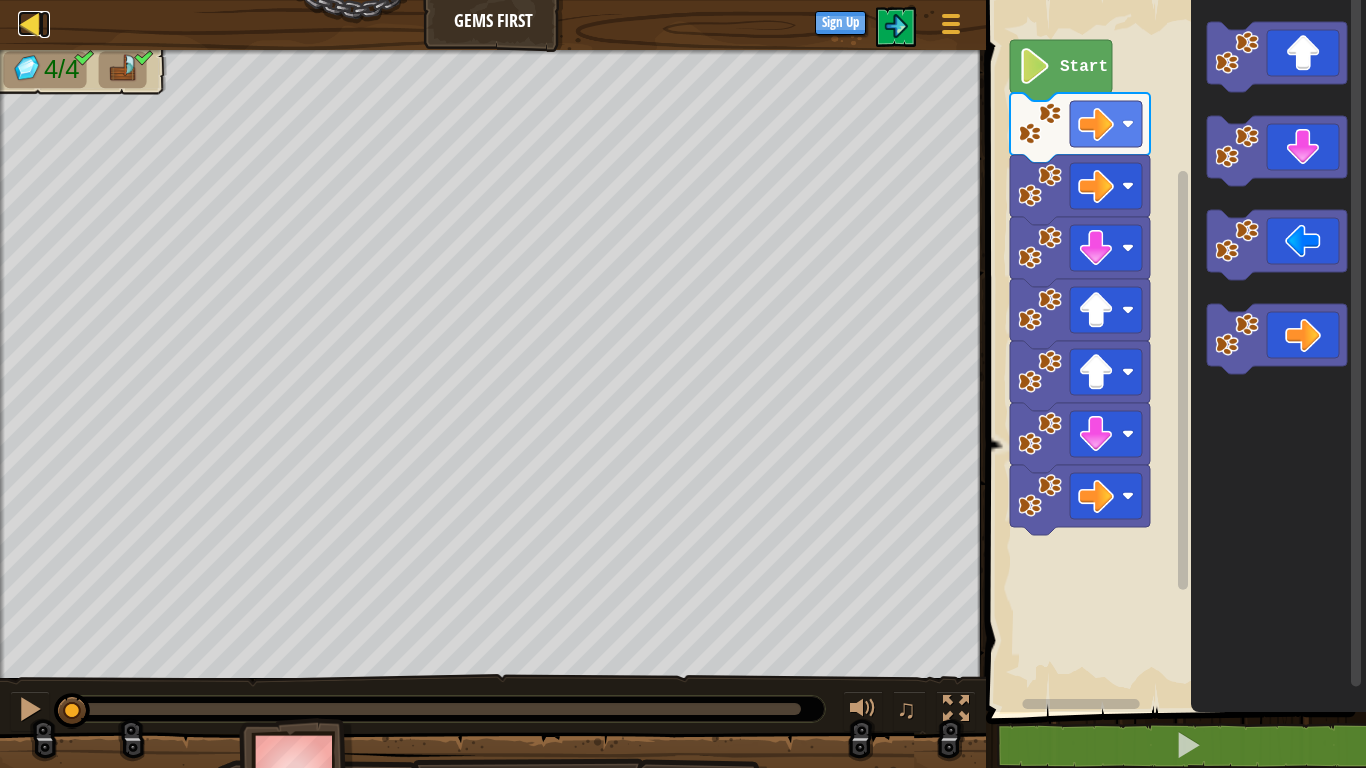 click at bounding box center [30, 23] 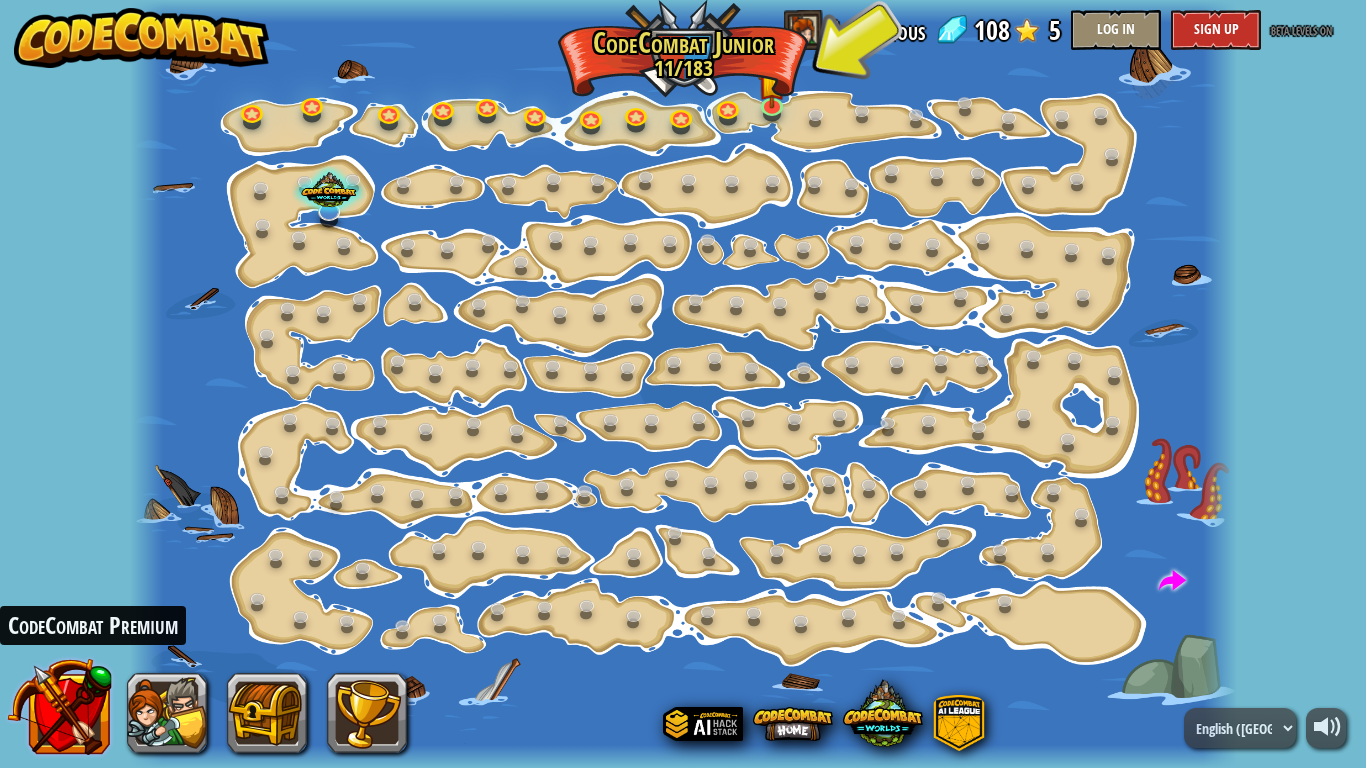 click at bounding box center [59, 706] 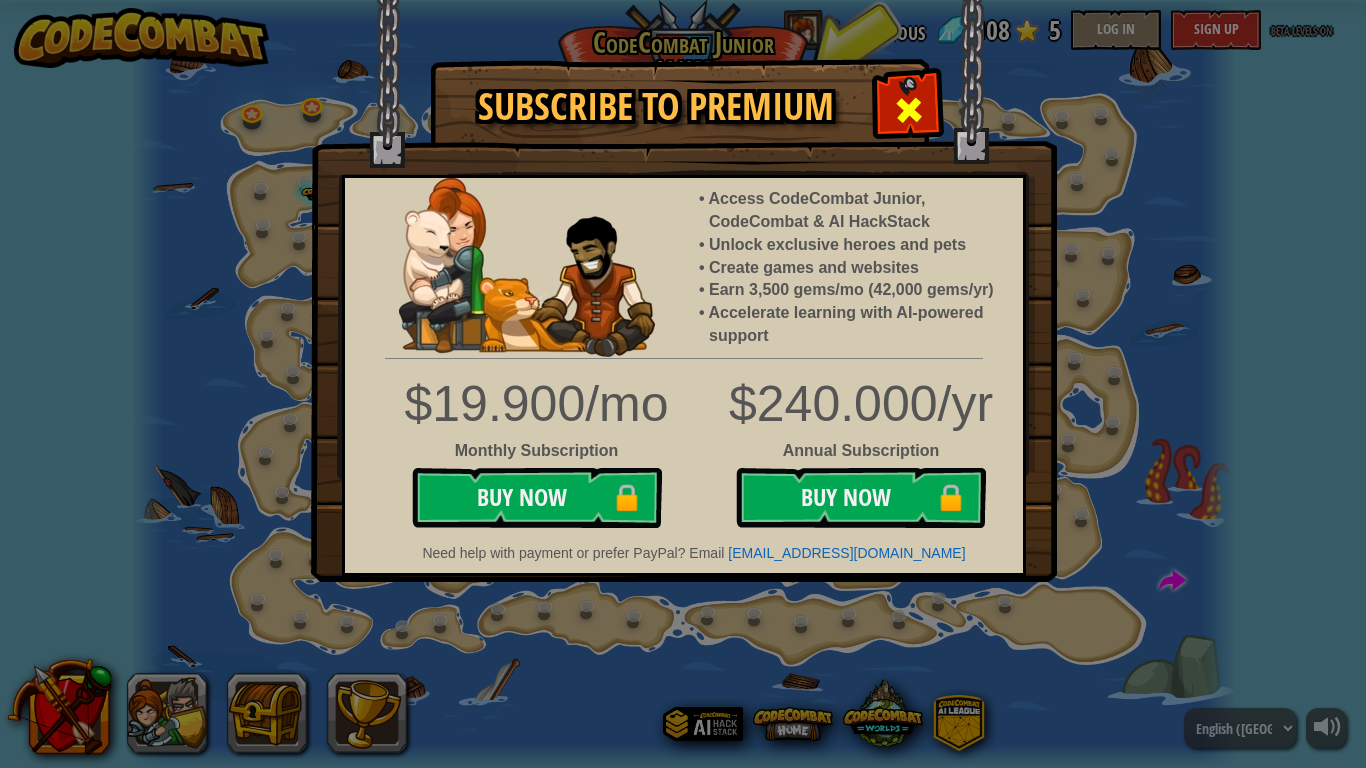 click at bounding box center (908, 107) 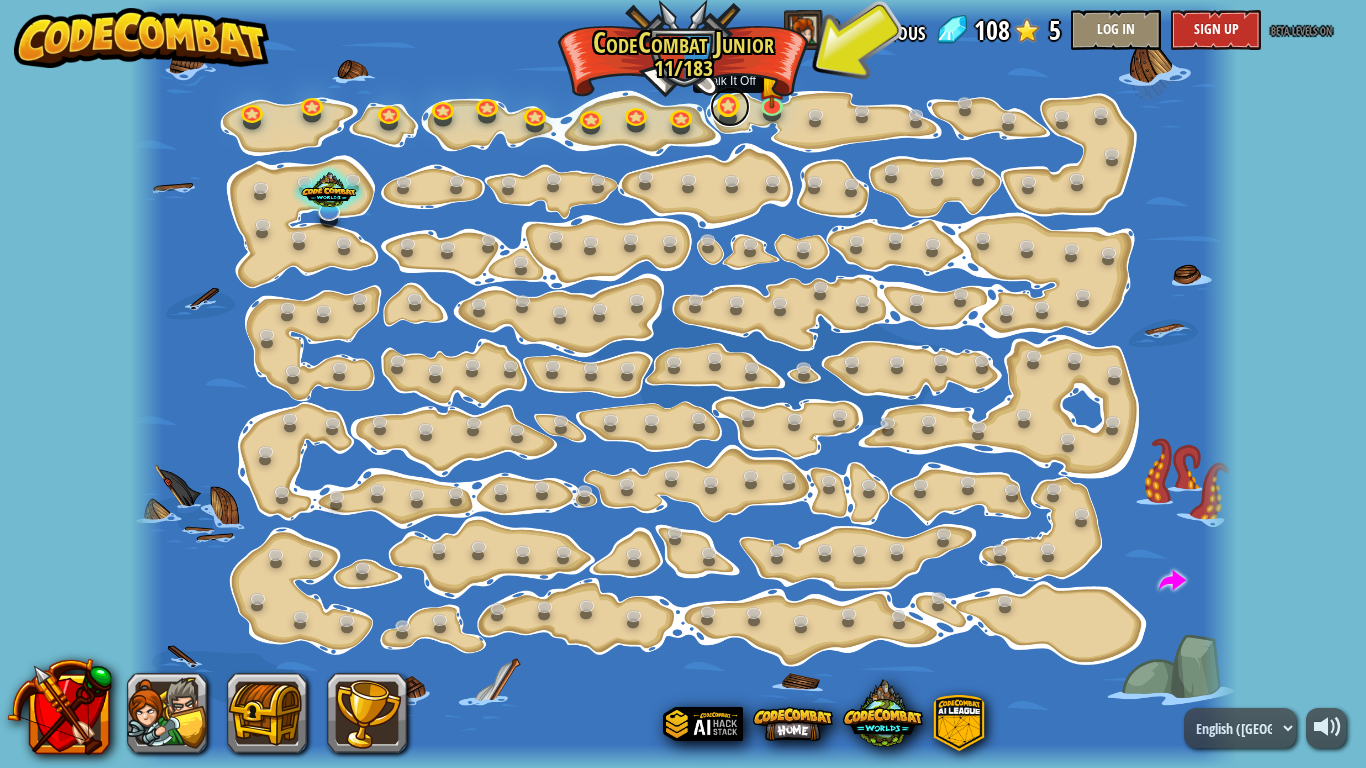 click at bounding box center (730, 107) 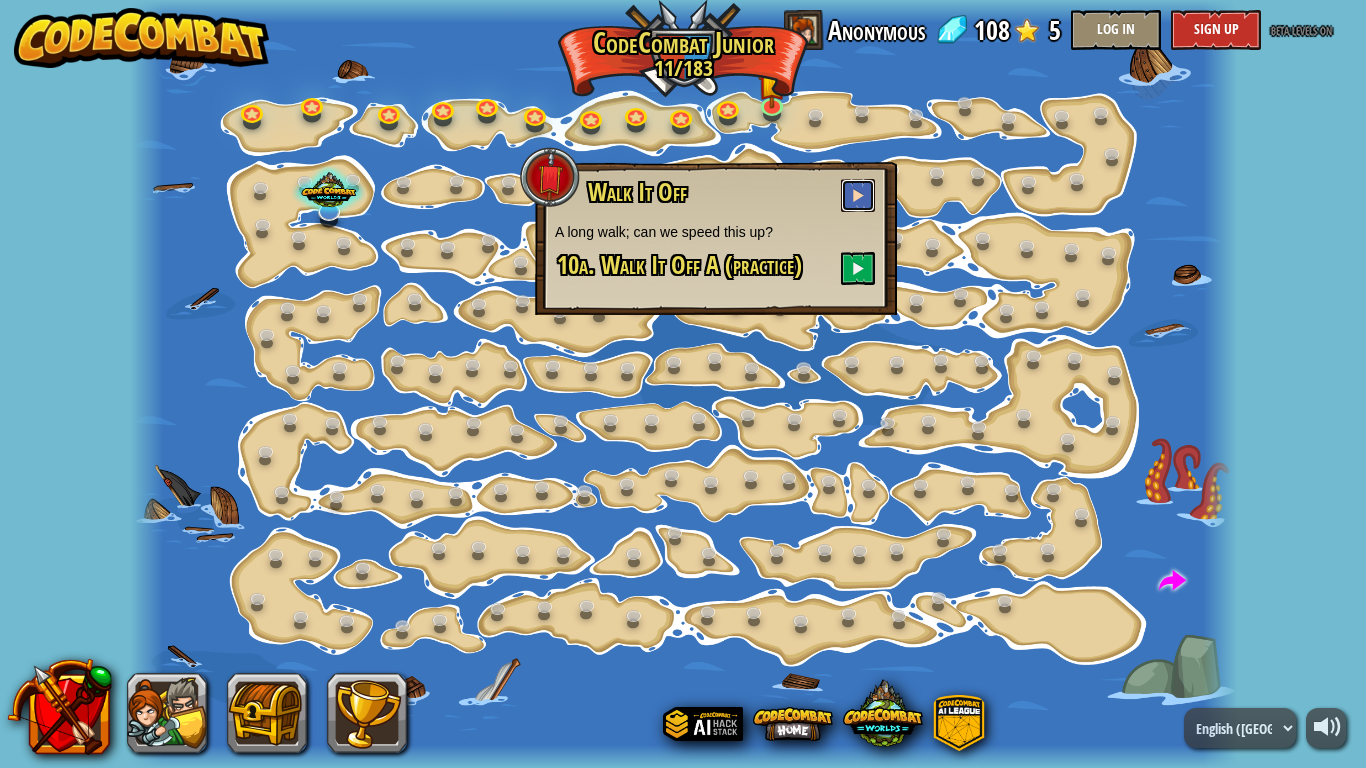 click at bounding box center (858, 195) 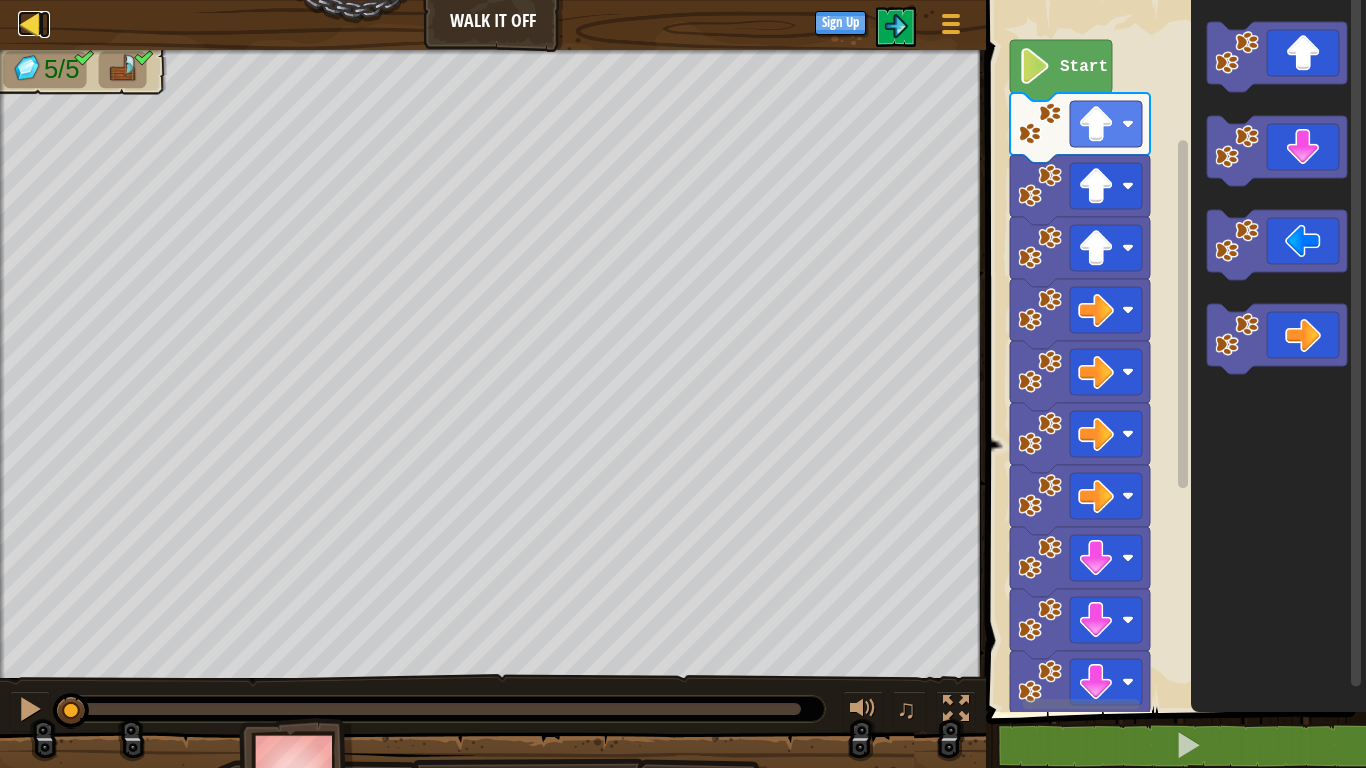 click at bounding box center (30, 23) 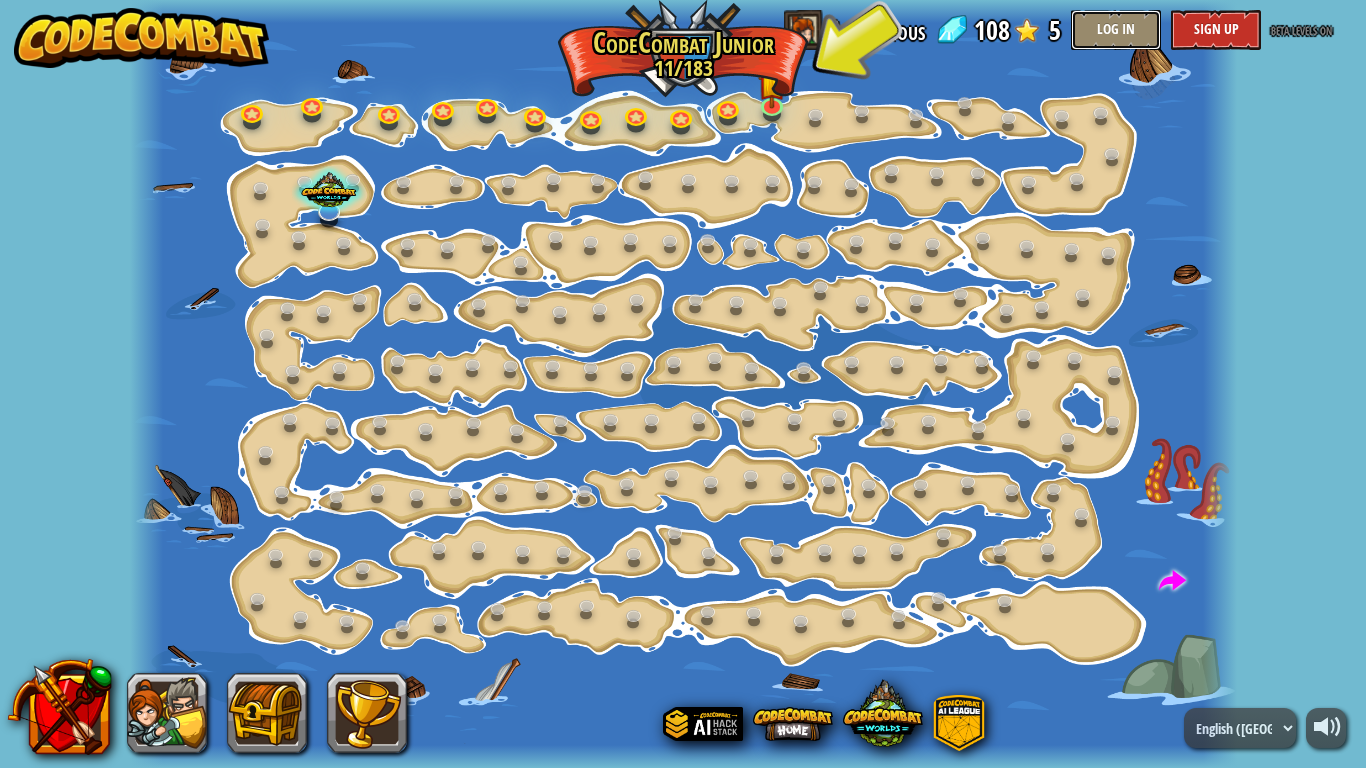 click on "Log In" at bounding box center [1116, 30] 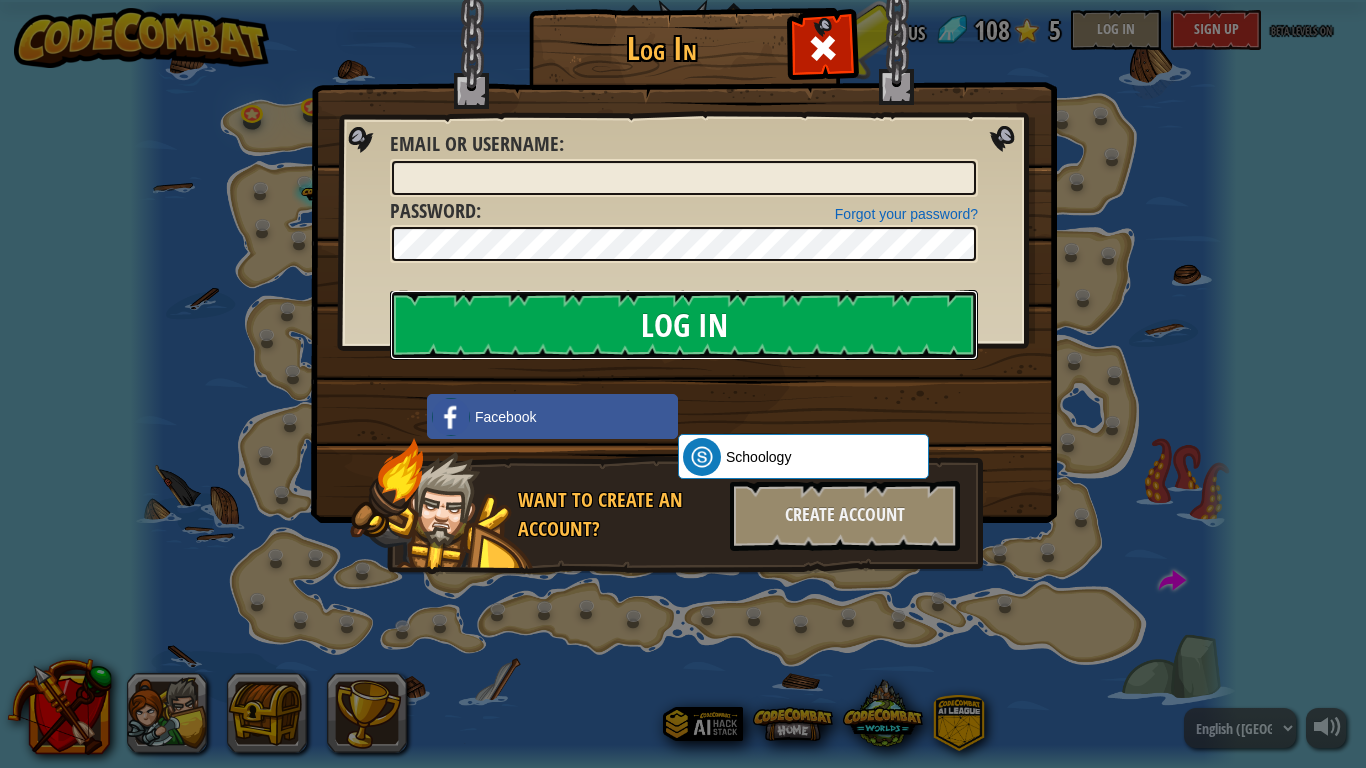 click on "Log In" at bounding box center (684, 325) 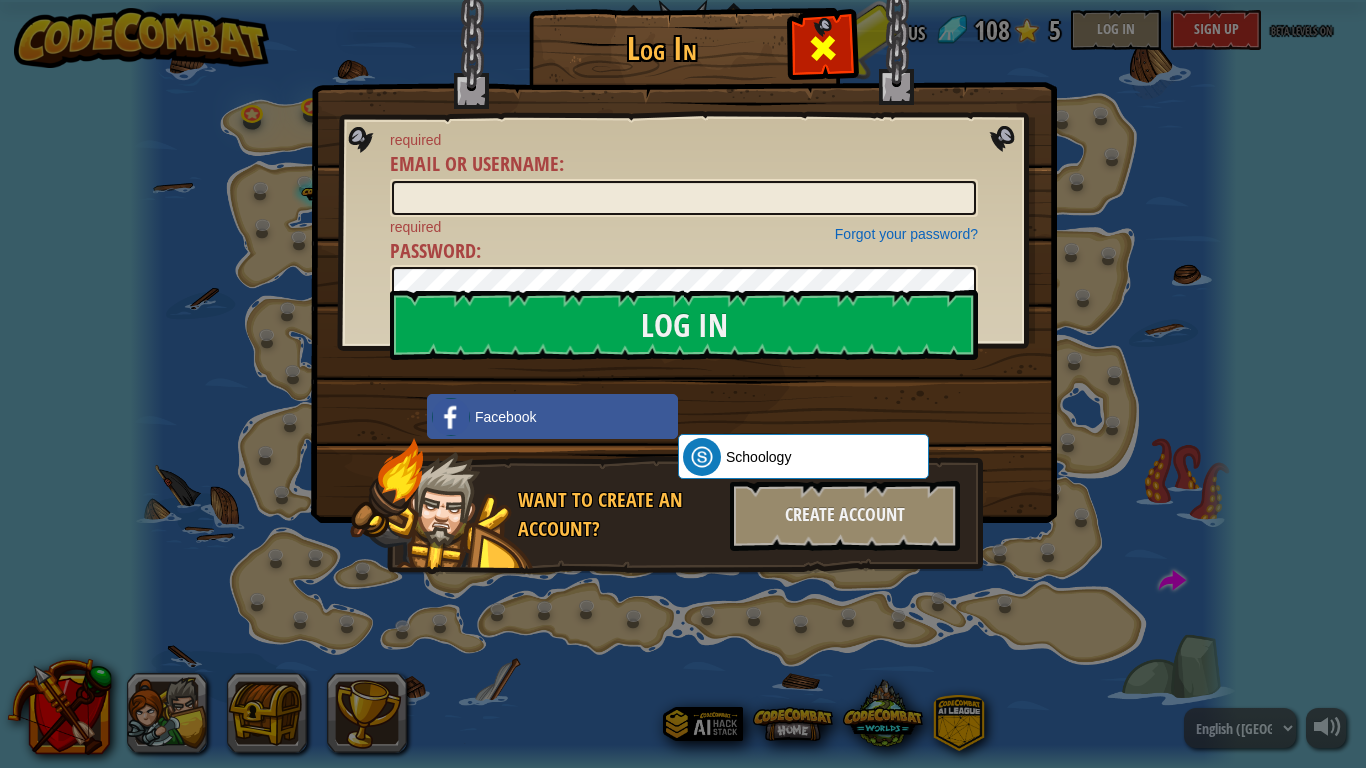 click at bounding box center (823, 48) 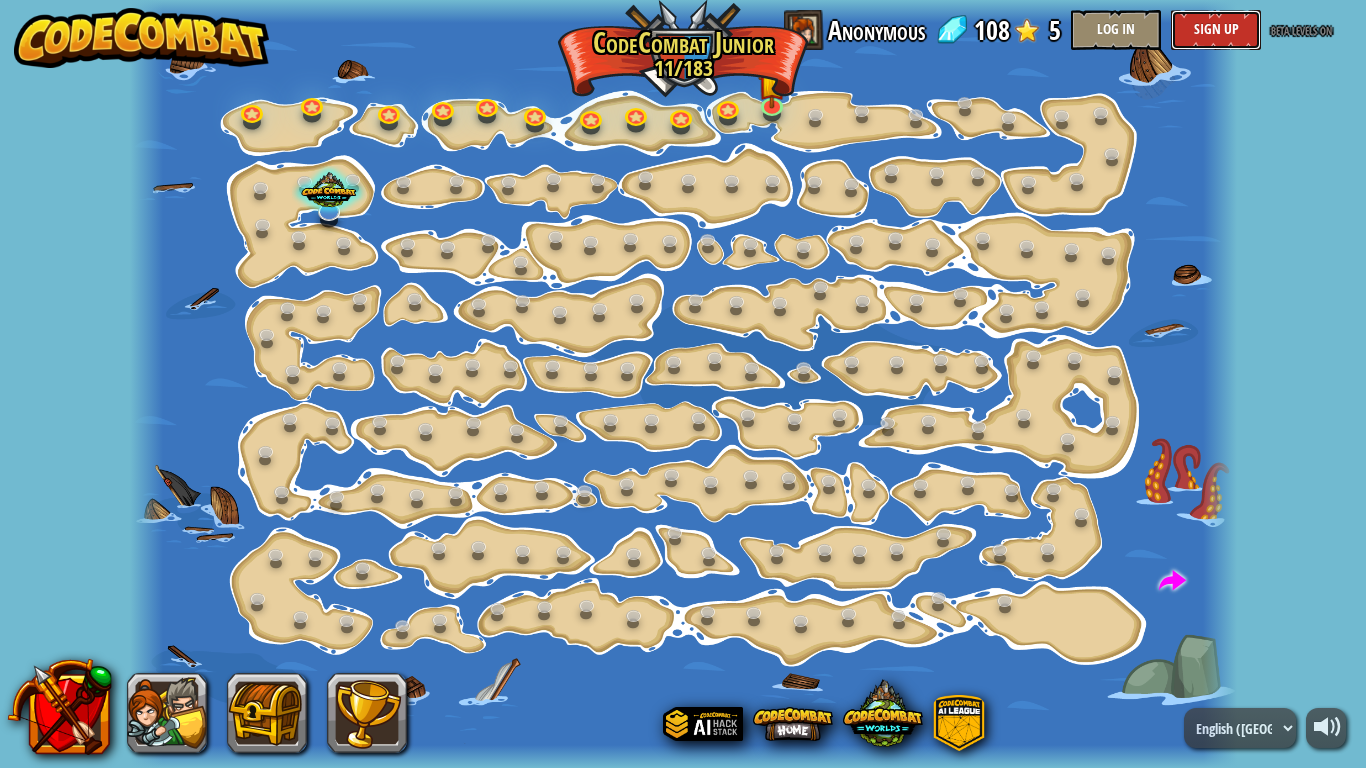 click on "Sign Up" at bounding box center [1216, 30] 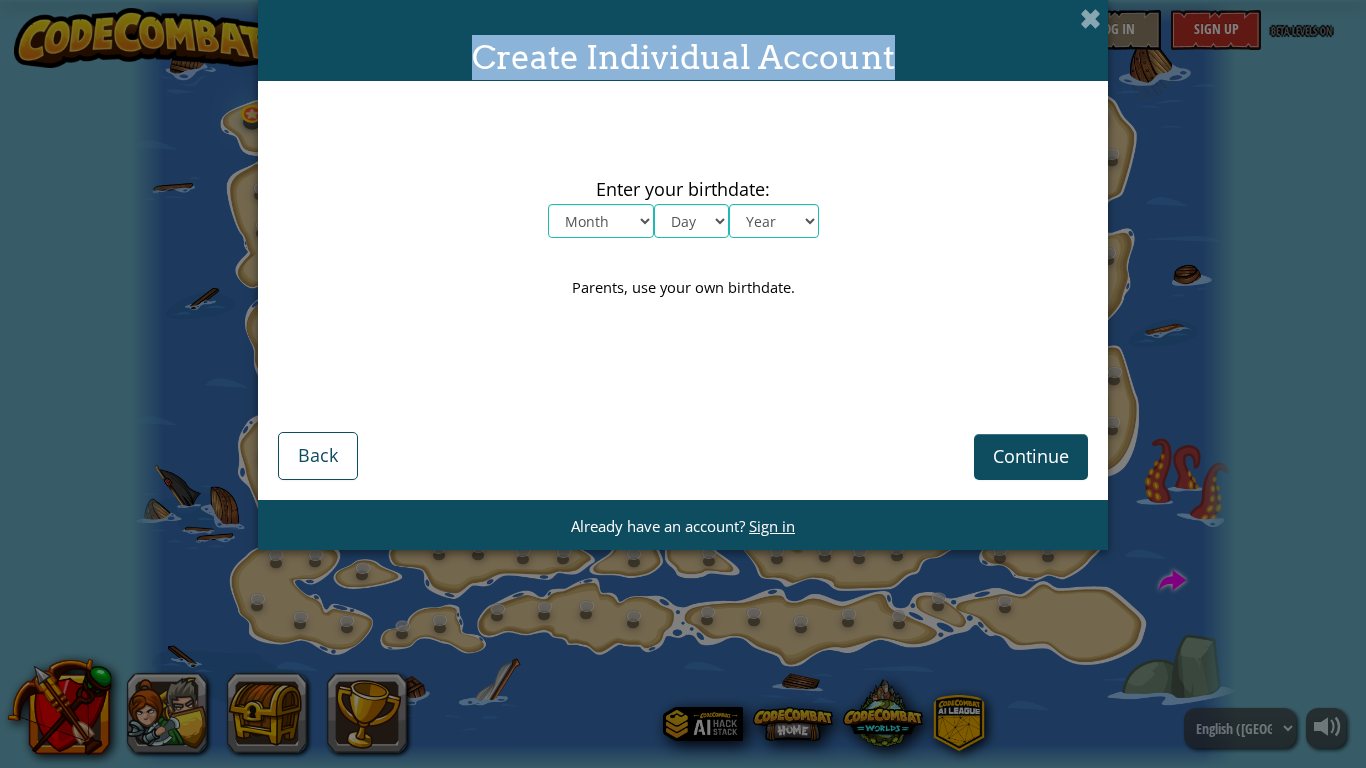 click on "Create Individual Account" at bounding box center (683, 40) 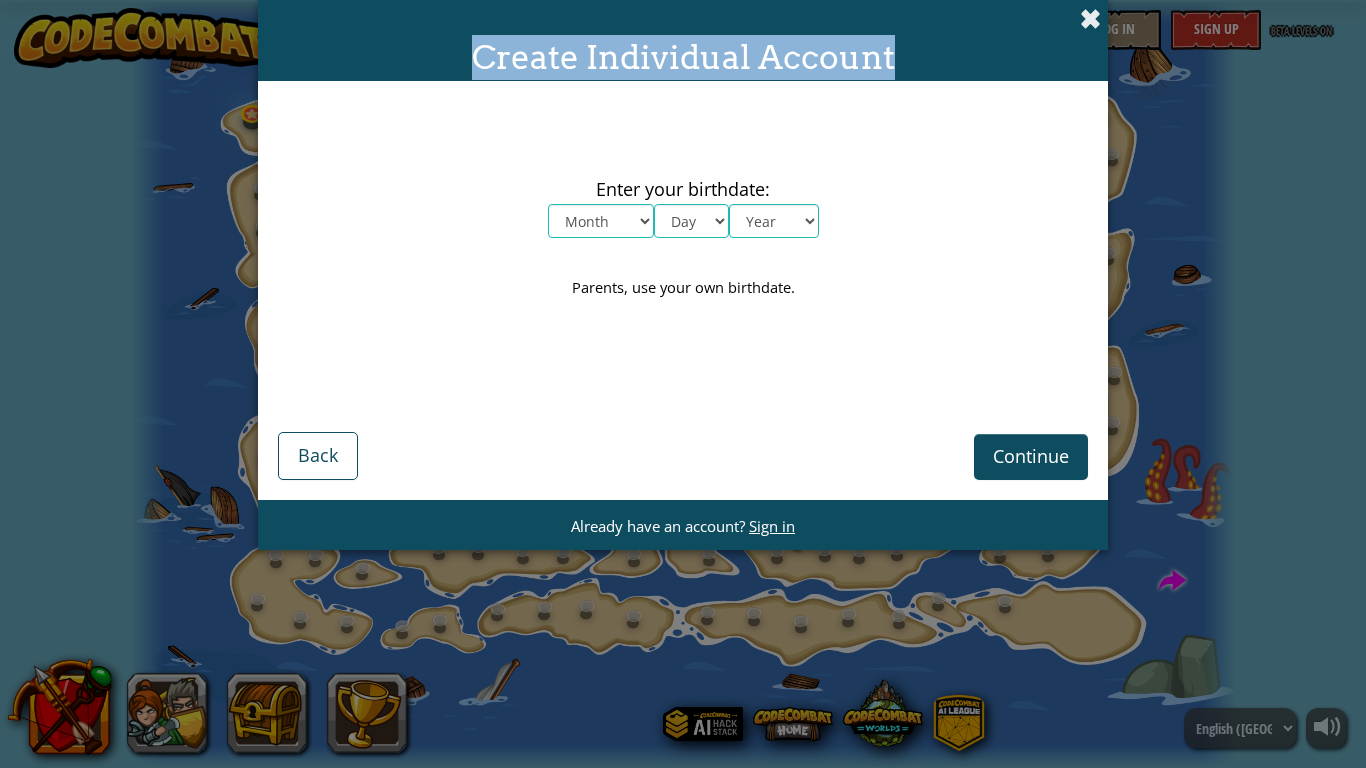 click at bounding box center (1090, 18) 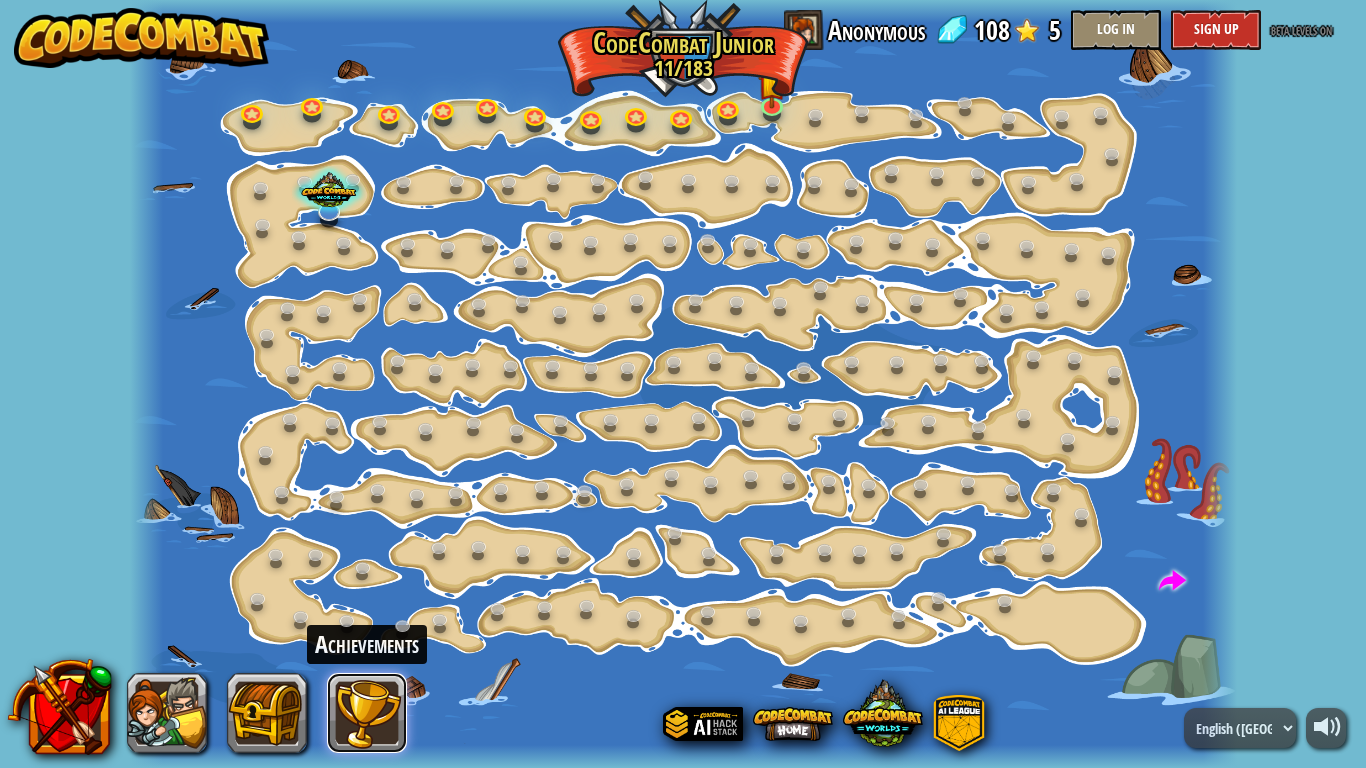 click at bounding box center (367, 713) 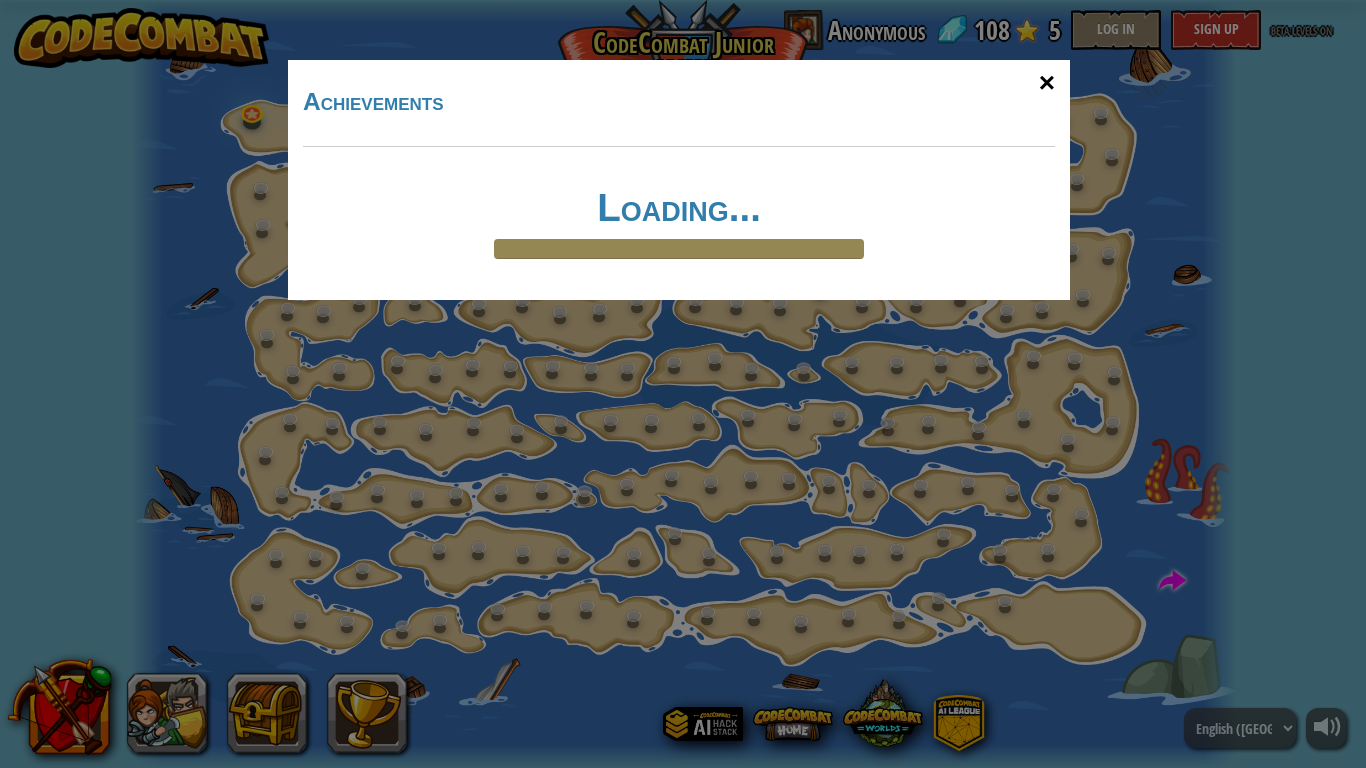 click on "×" at bounding box center (1047, 83) 